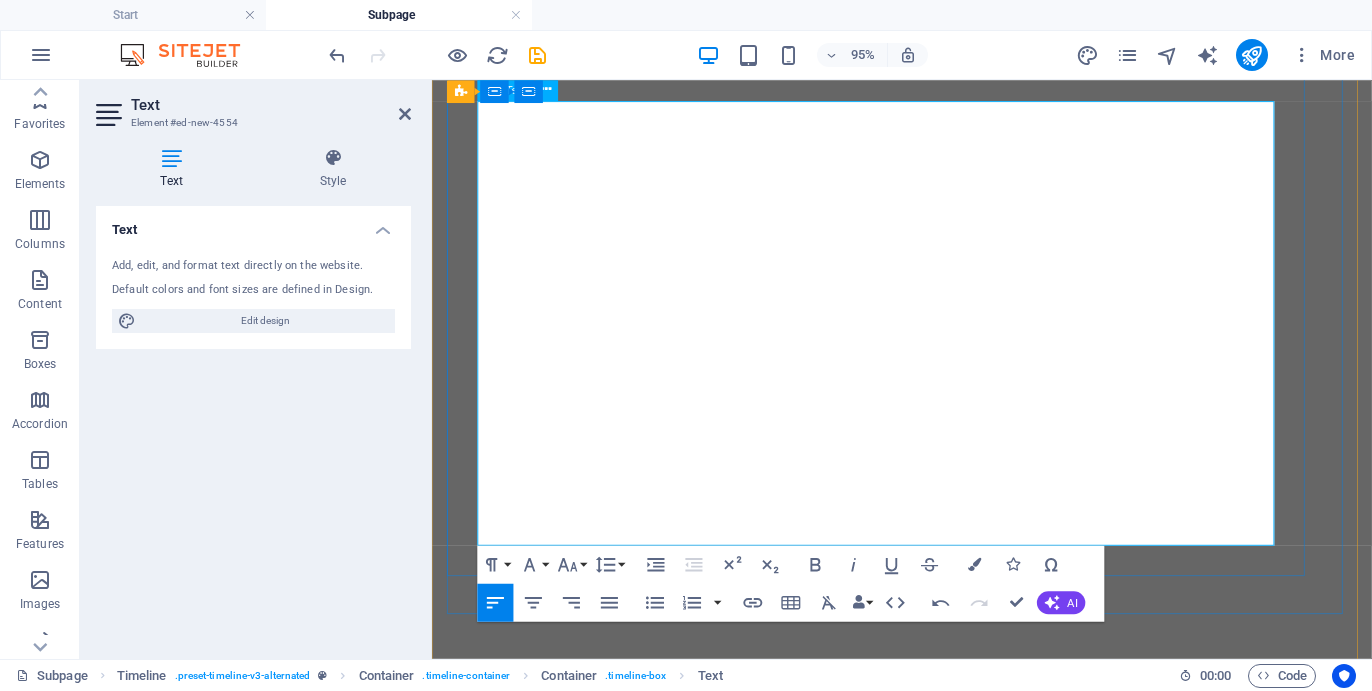 scroll, scrollTop: 0, scrollLeft: 0, axis: both 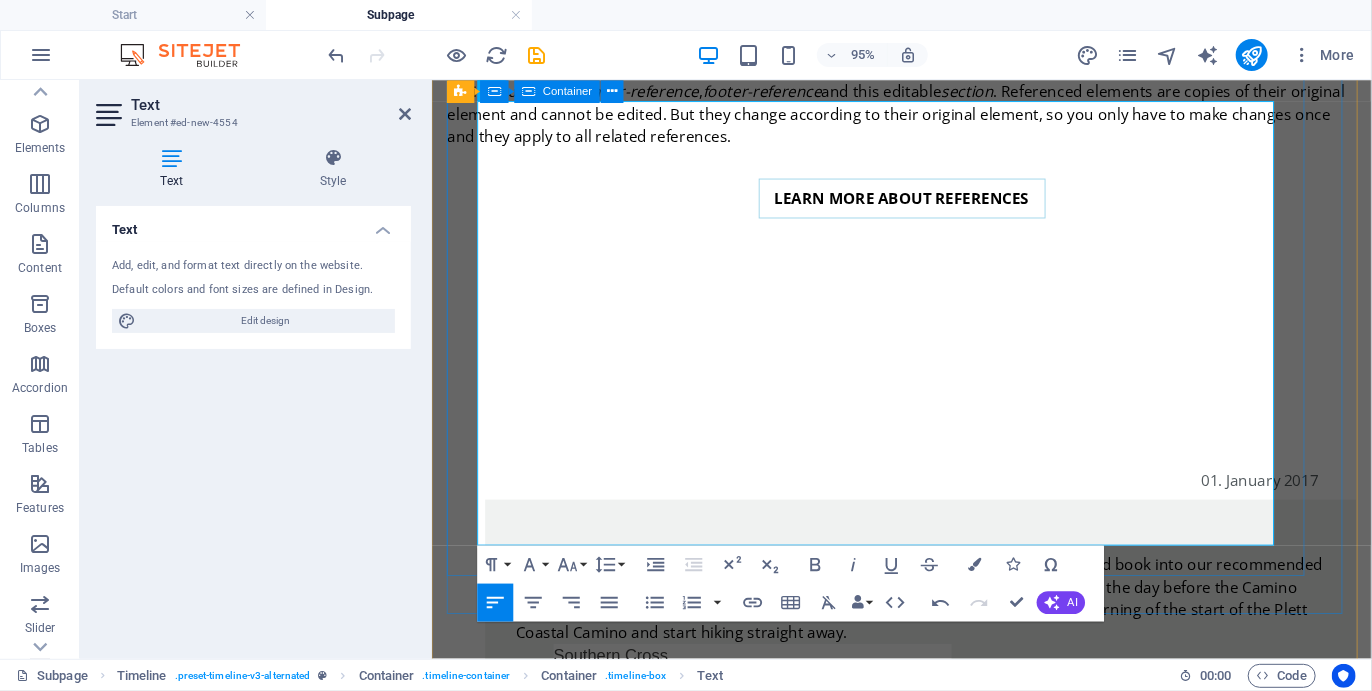 drag, startPoint x: 614, startPoint y: 533, endPoint x: 451, endPoint y: 140, distance: 425.4621 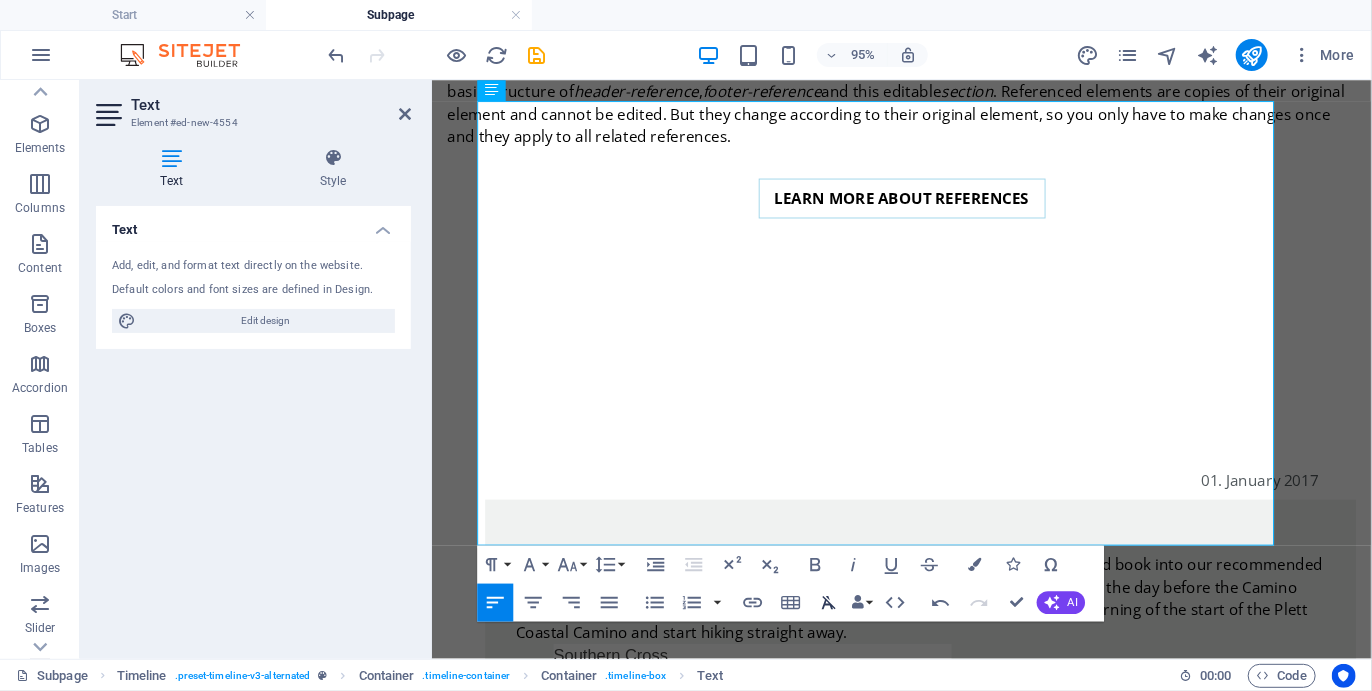click 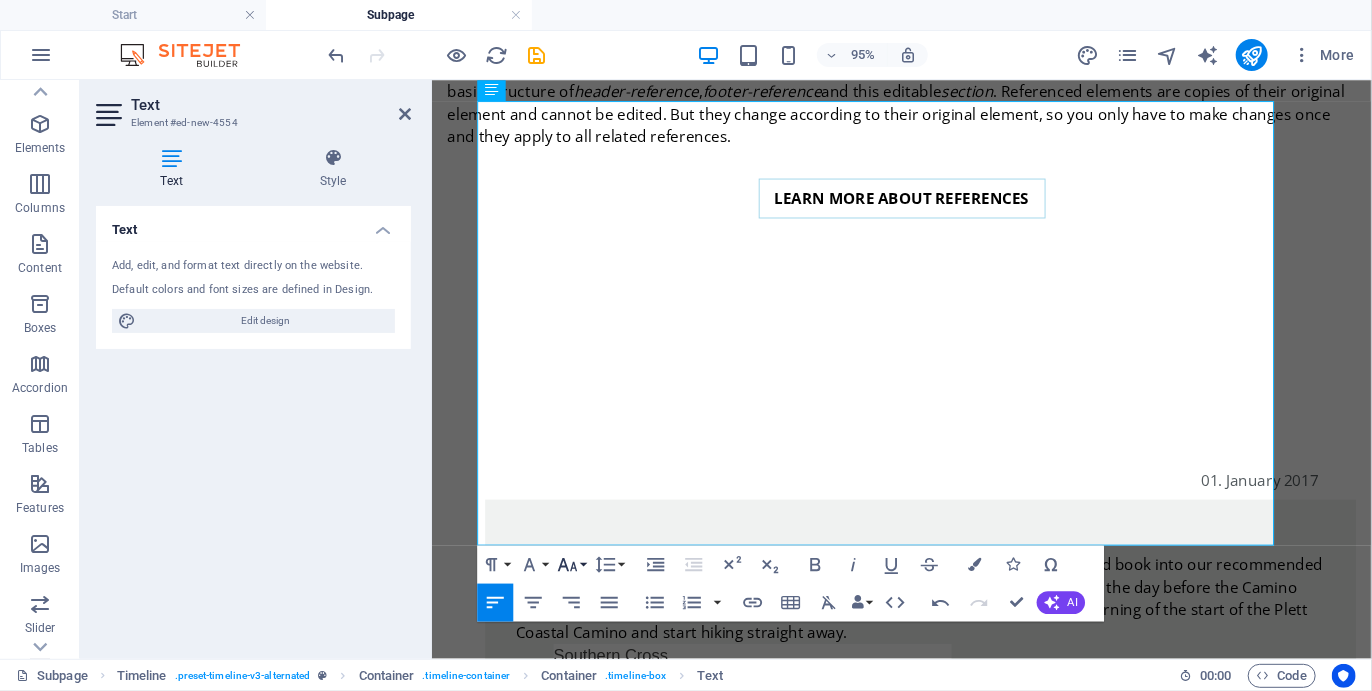 click 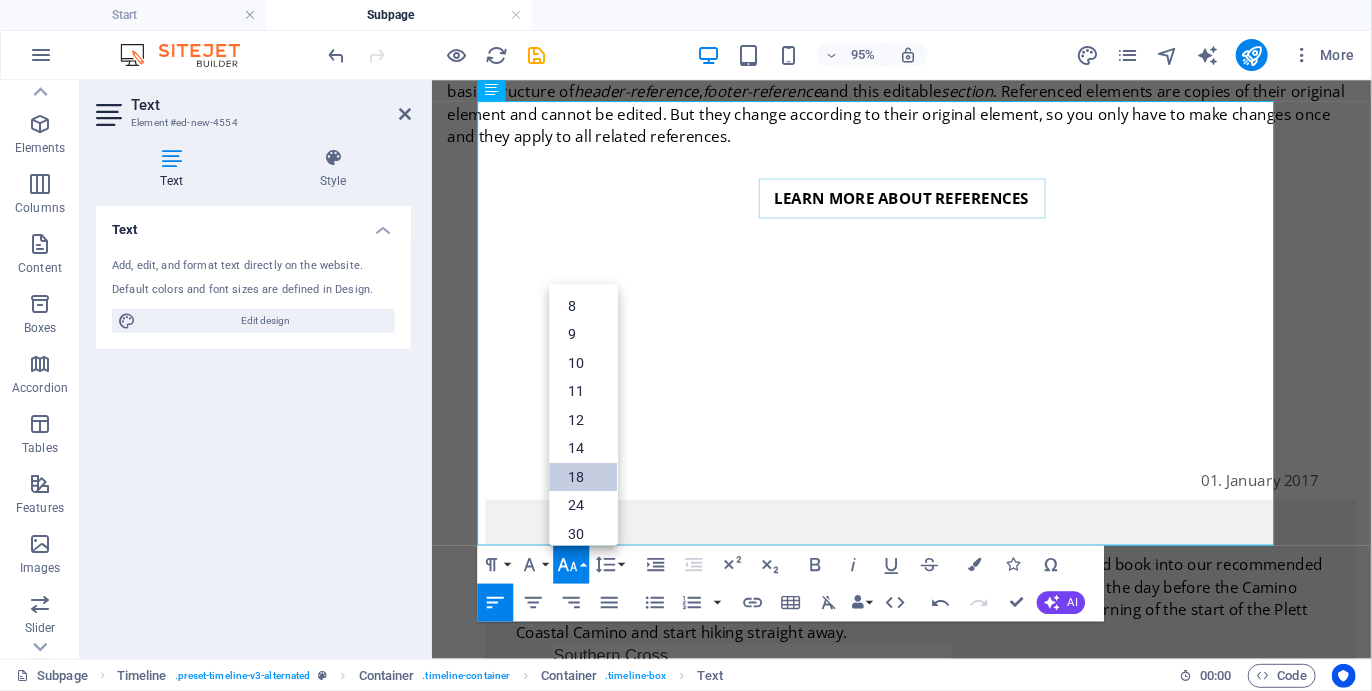 click on "18" at bounding box center [584, 477] 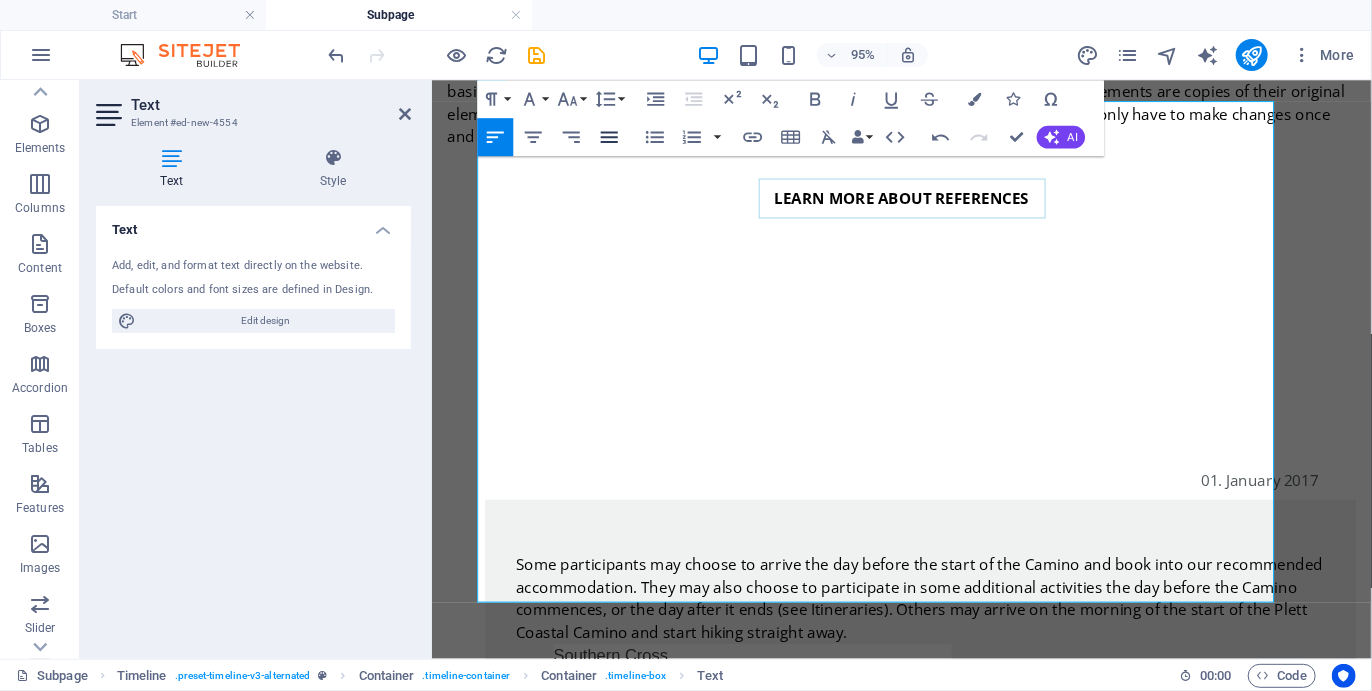 click 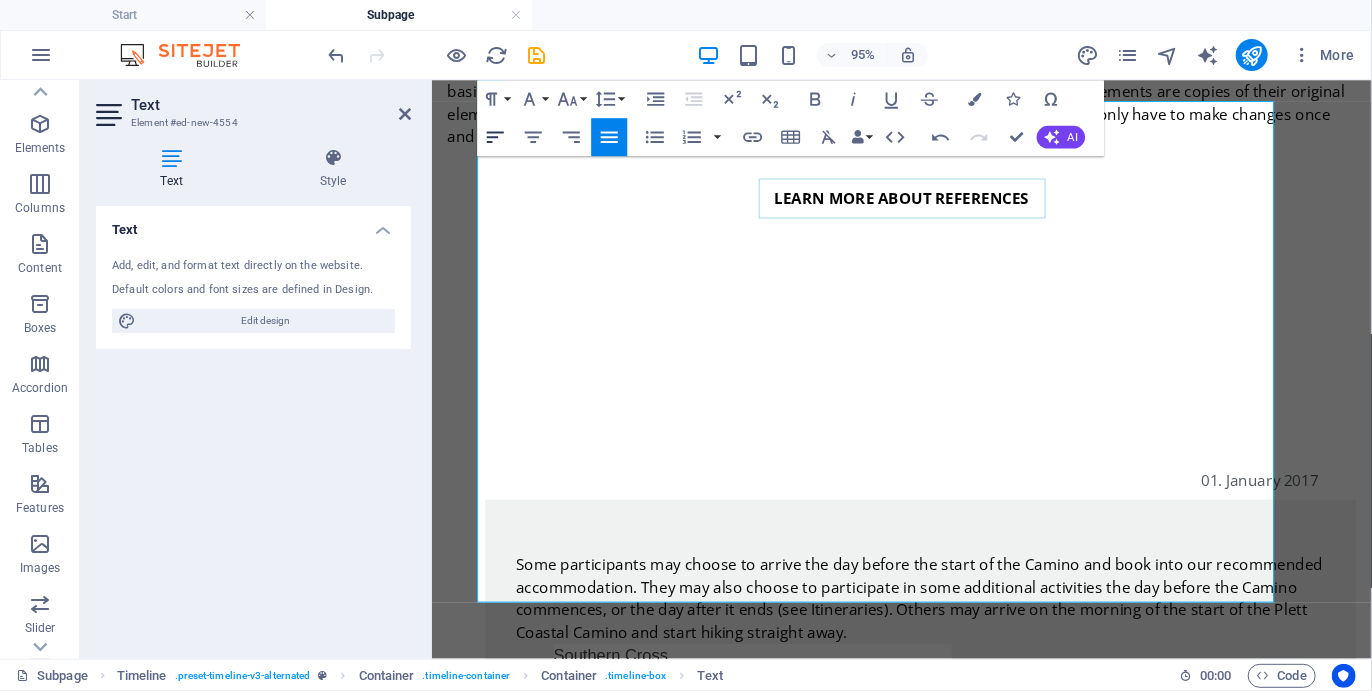 click 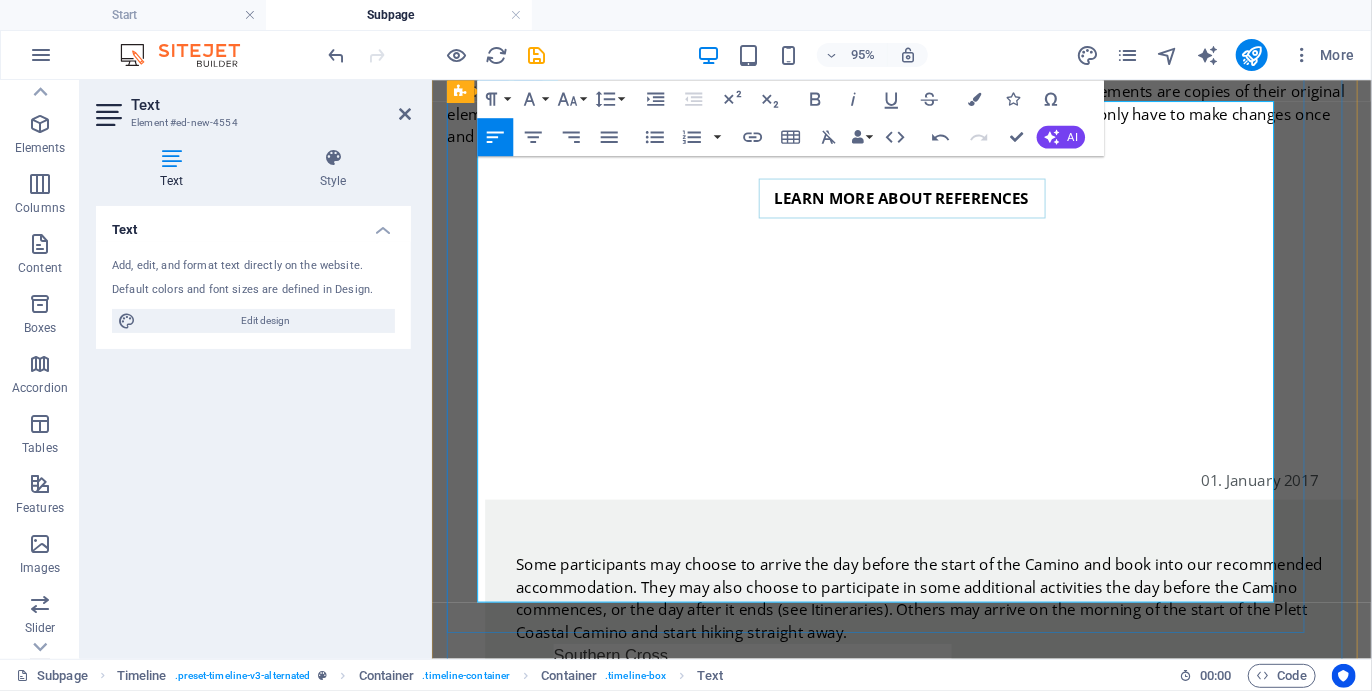click on "Plett Lagoon Mouth" at bounding box center (905, 1265) 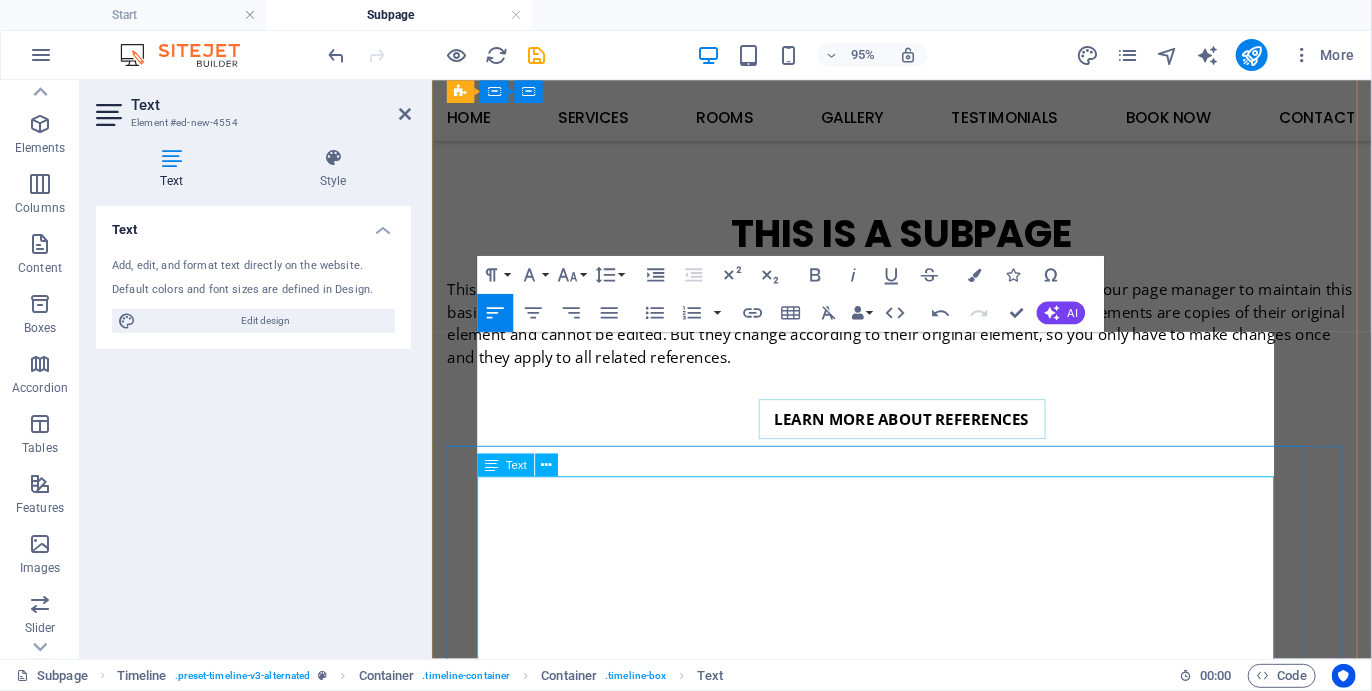 scroll, scrollTop: 1121, scrollLeft: 0, axis: vertical 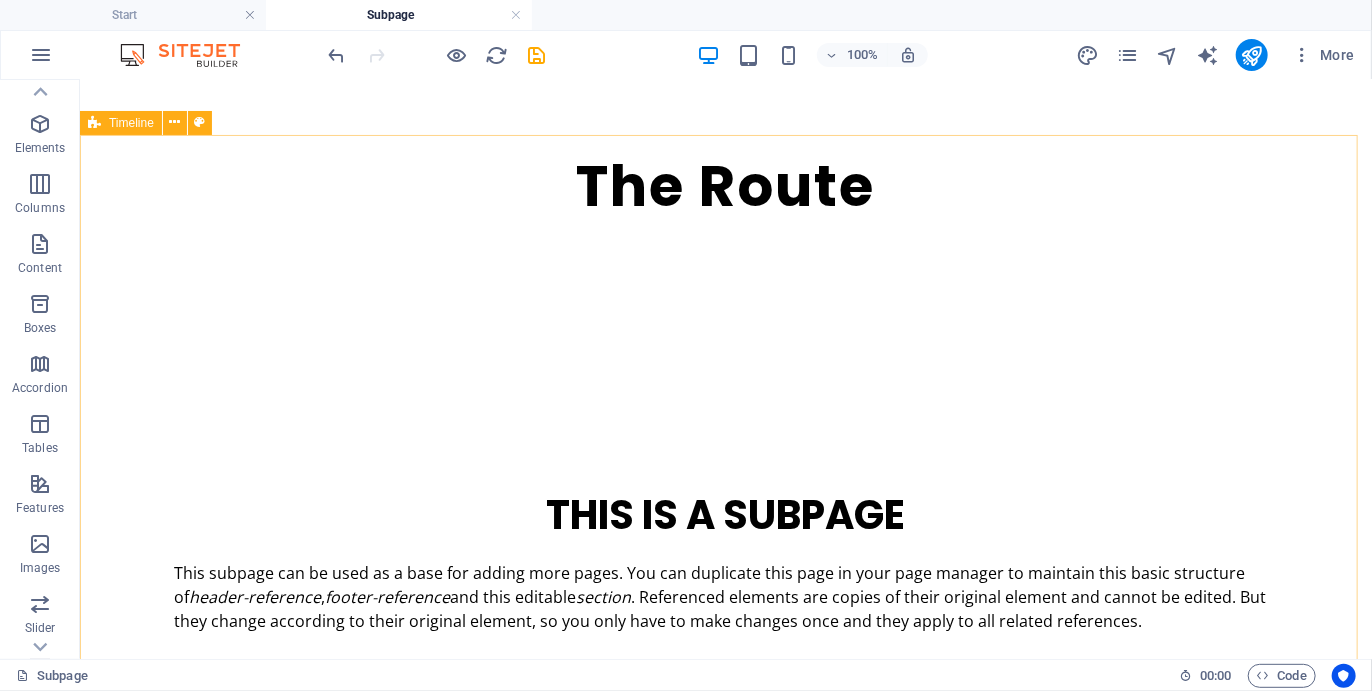 click on "Timeline" at bounding box center (131, 123) 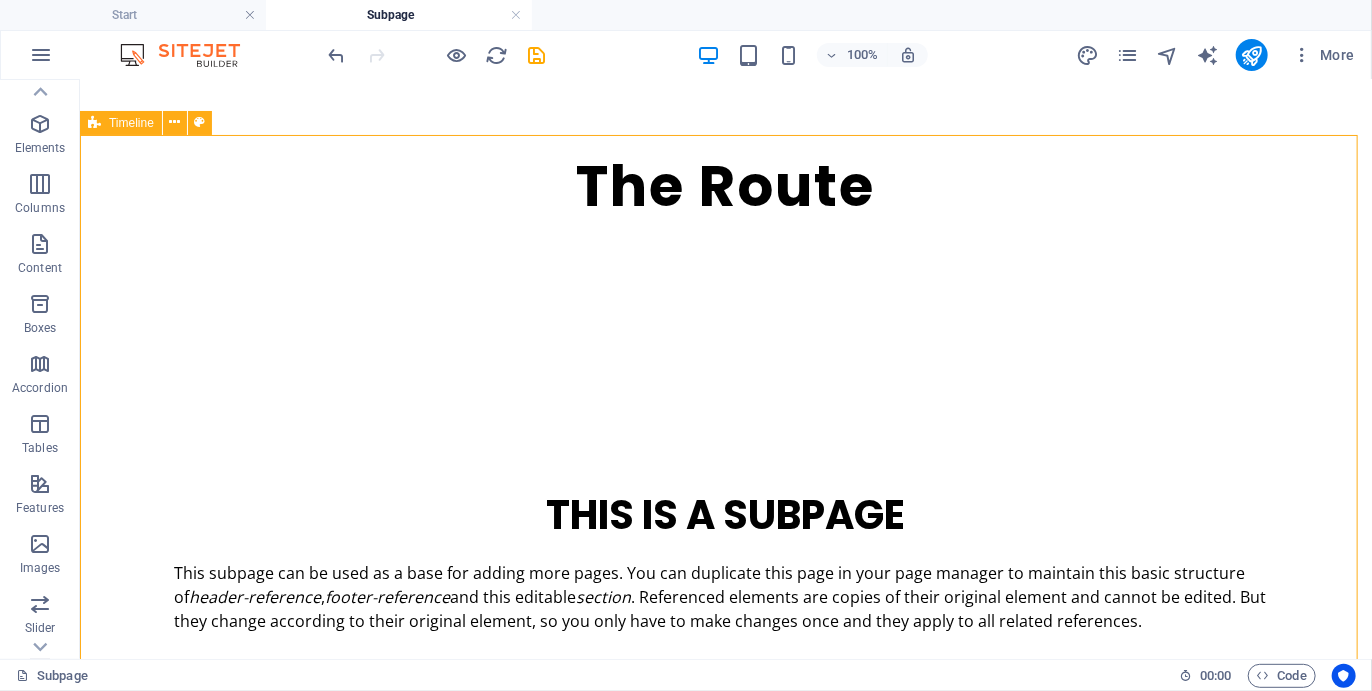 click on "Timeline" at bounding box center [131, 123] 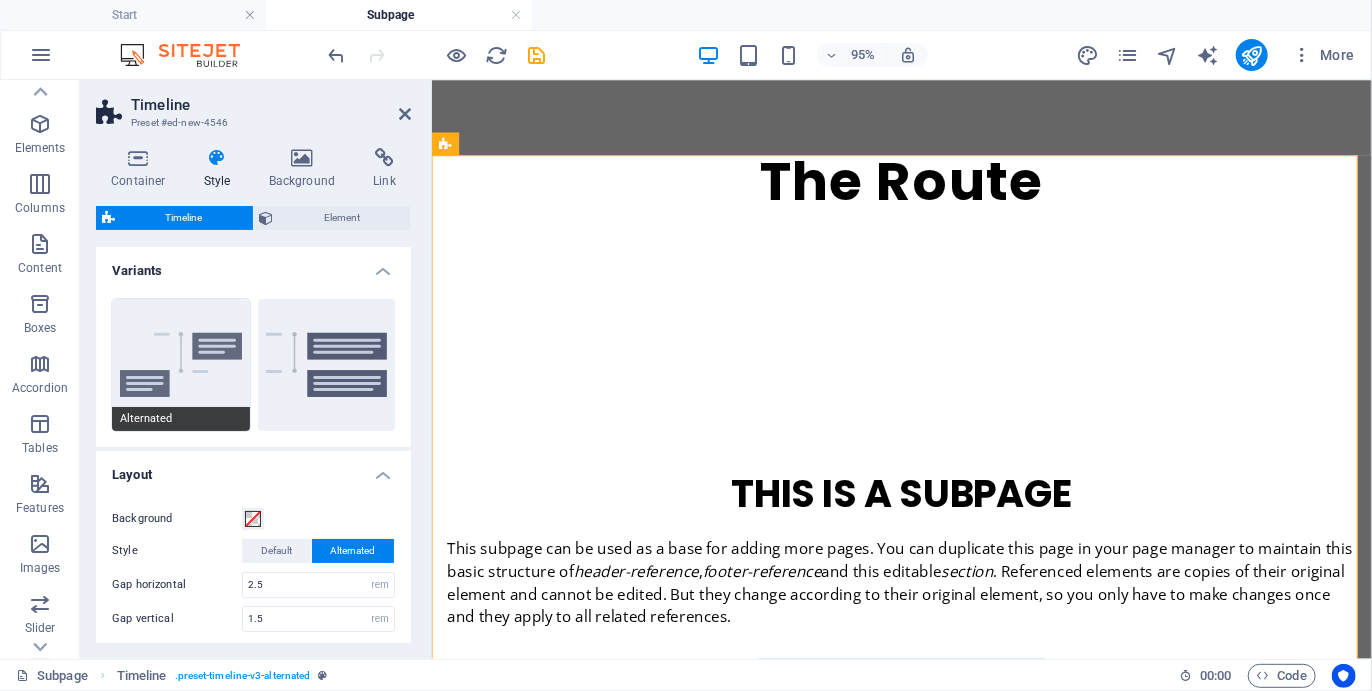 scroll, scrollTop: 191, scrollLeft: 0, axis: vertical 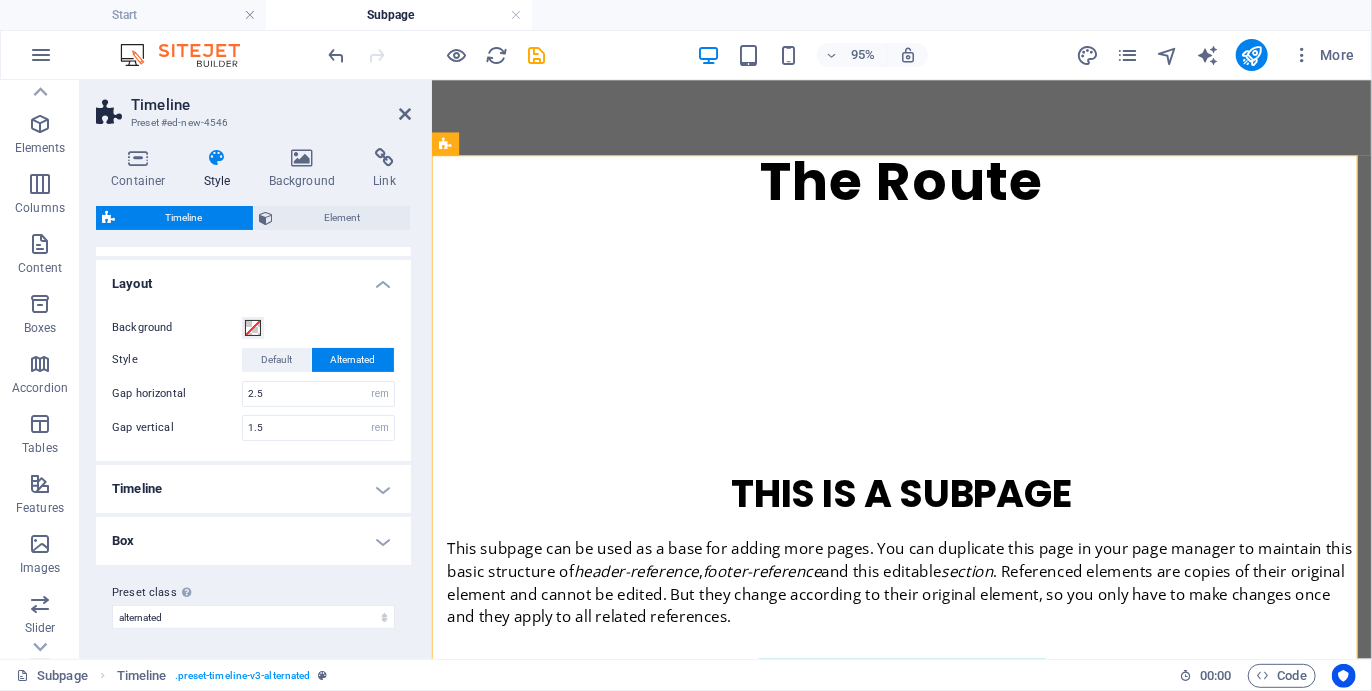 click on "Timeline" at bounding box center (253, 489) 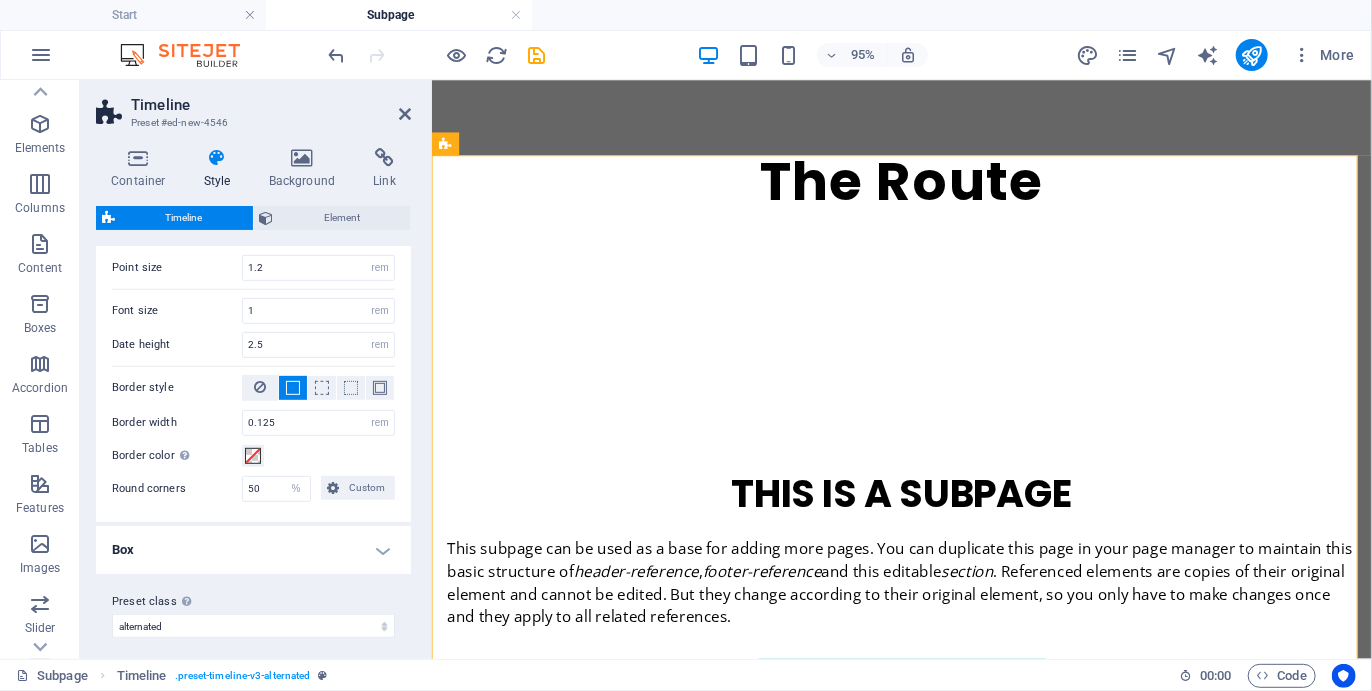 scroll, scrollTop: 497, scrollLeft: 0, axis: vertical 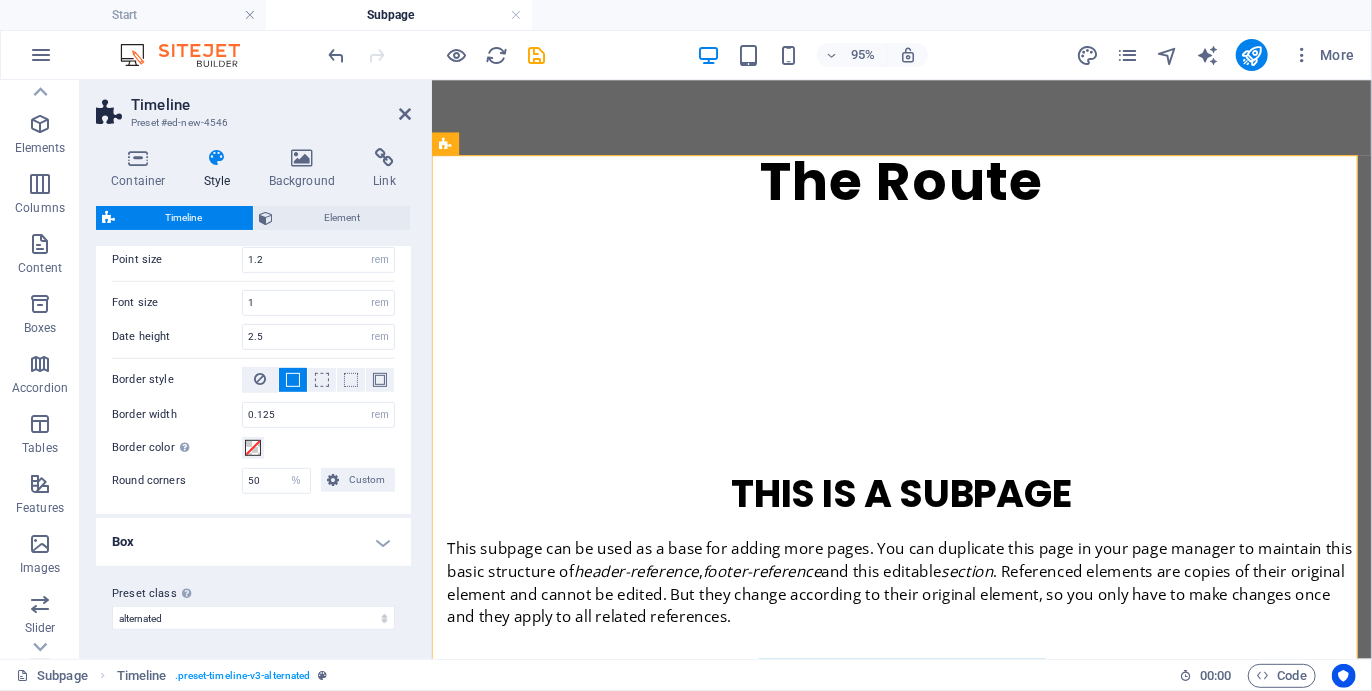 click on "Box" at bounding box center [253, 542] 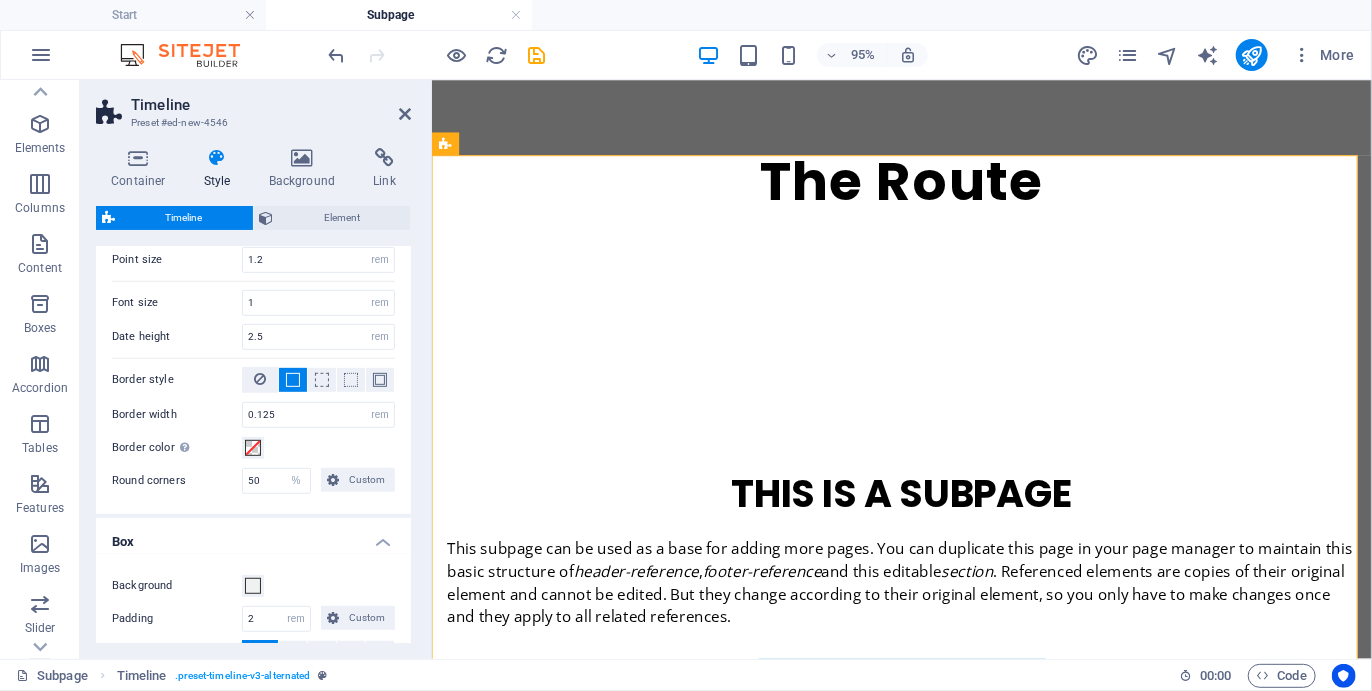 scroll, scrollTop: 684, scrollLeft: 0, axis: vertical 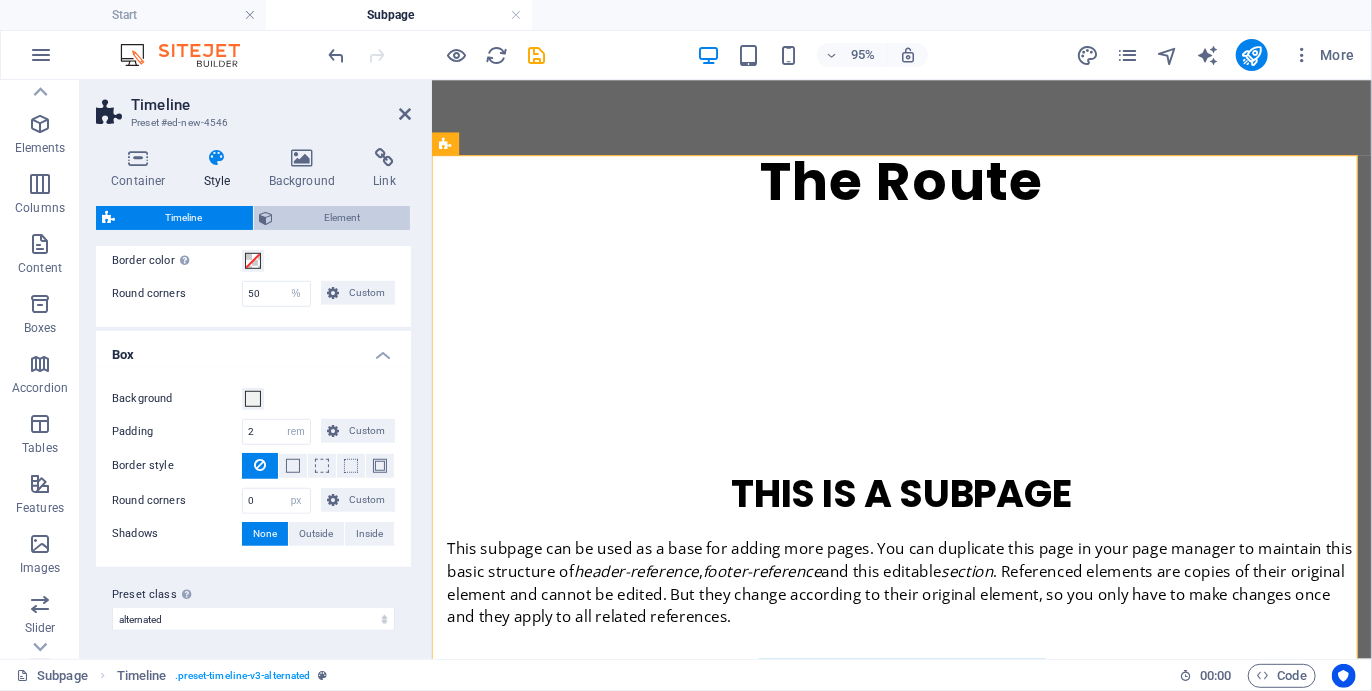 click on "Element" at bounding box center (342, 218) 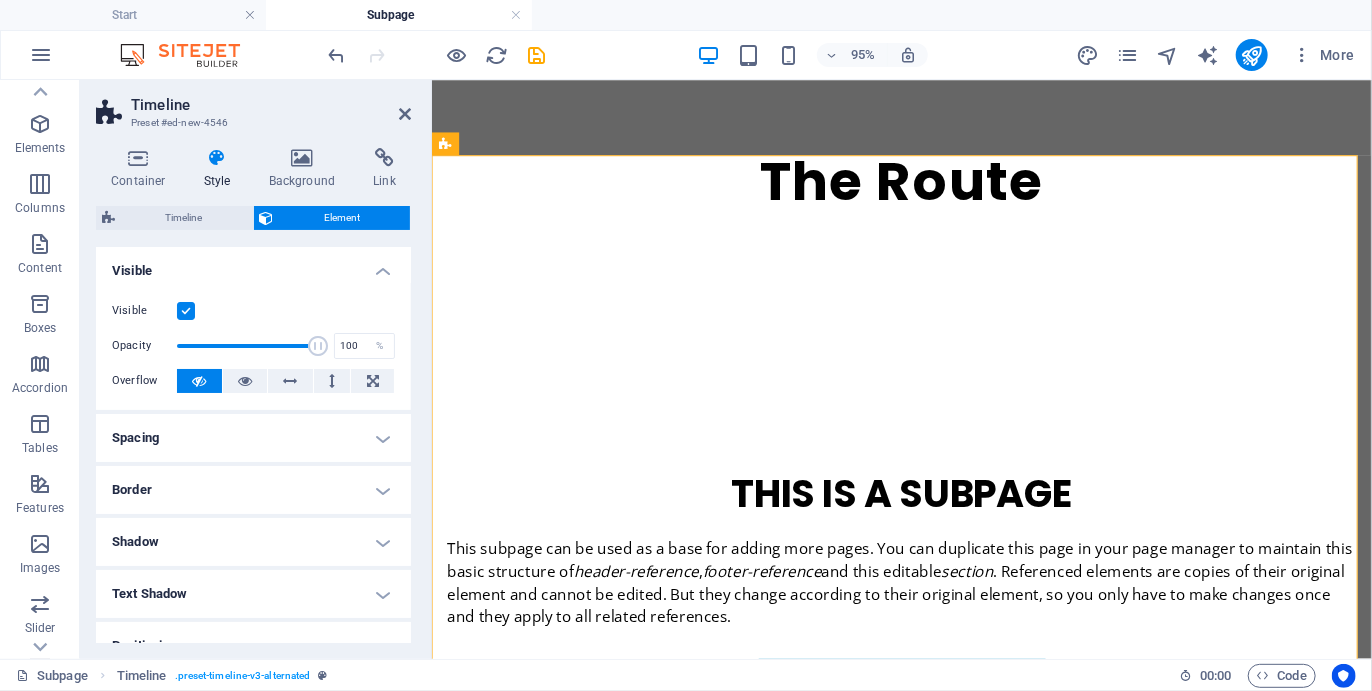 scroll, scrollTop: 234, scrollLeft: 0, axis: vertical 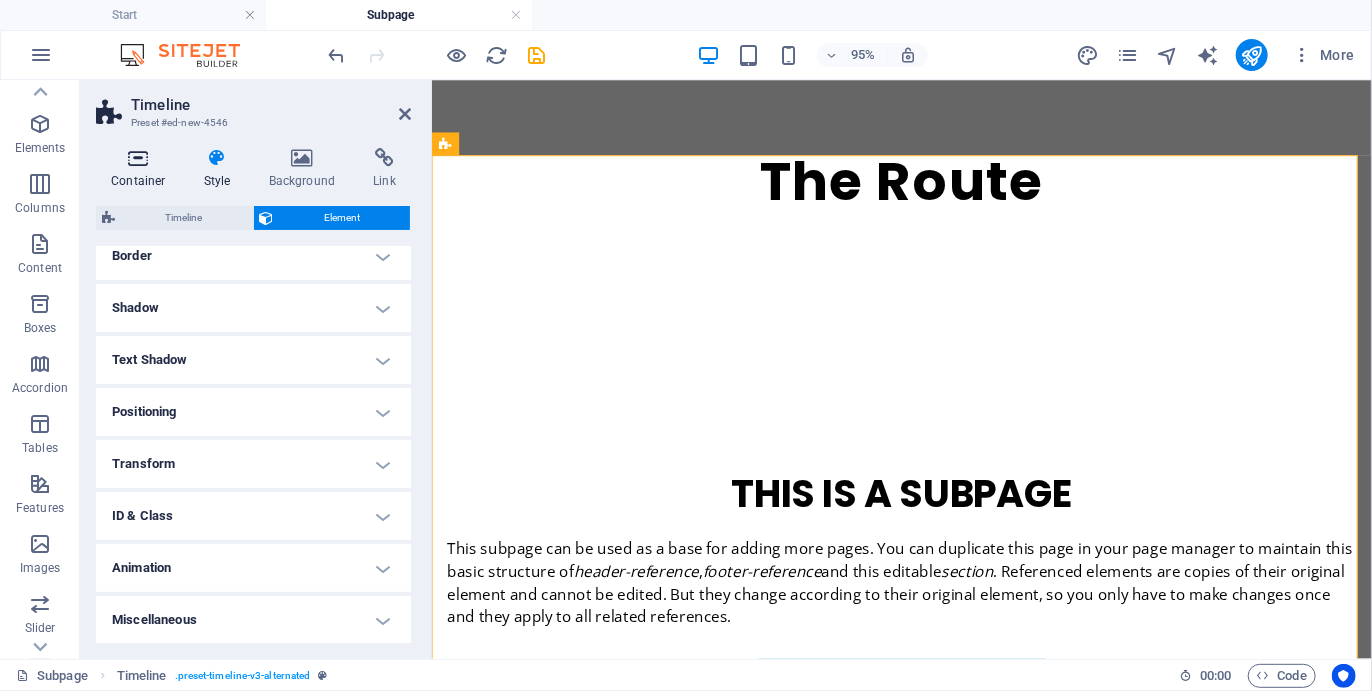 click at bounding box center [138, 158] 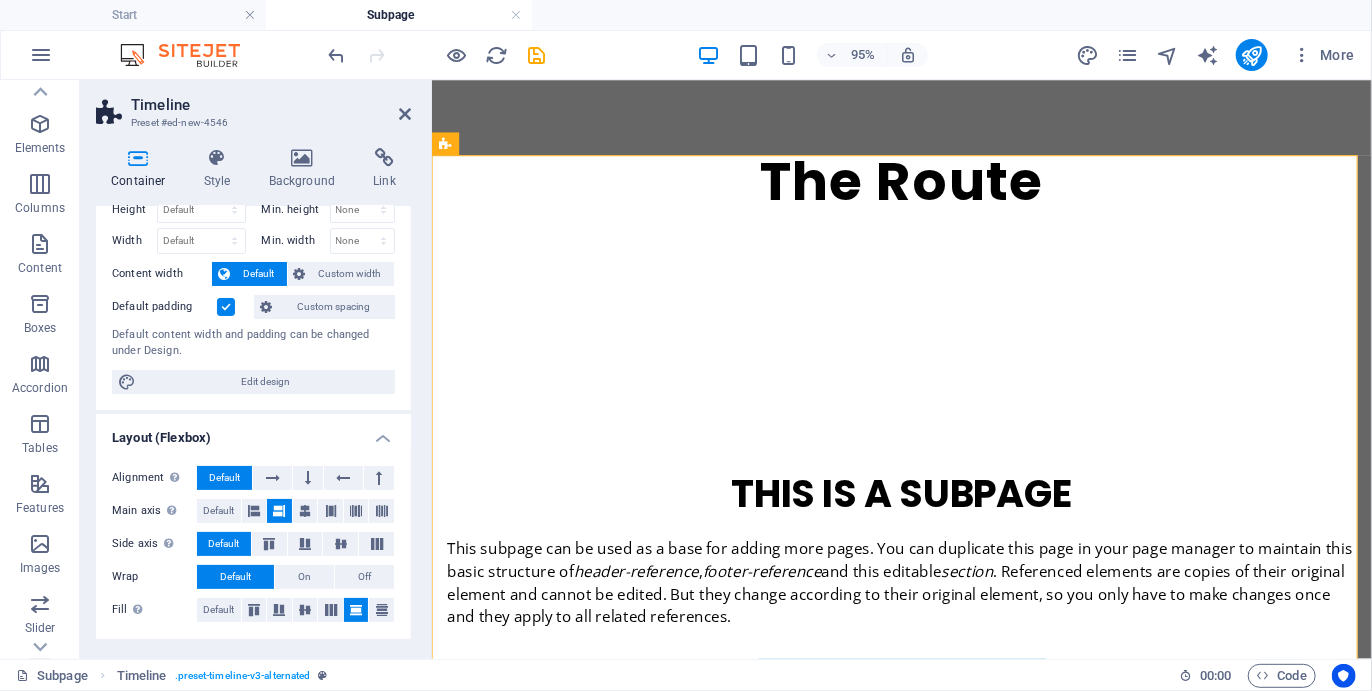 scroll, scrollTop: 0, scrollLeft: 0, axis: both 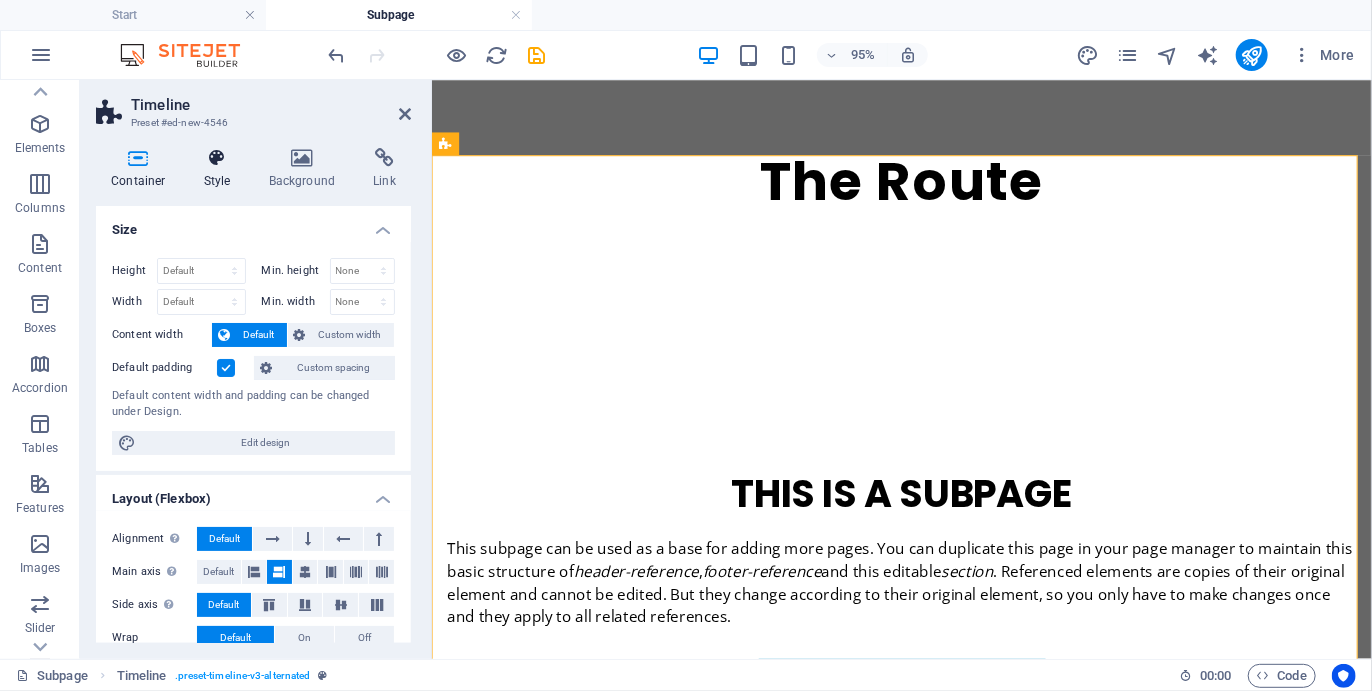 click at bounding box center [217, 158] 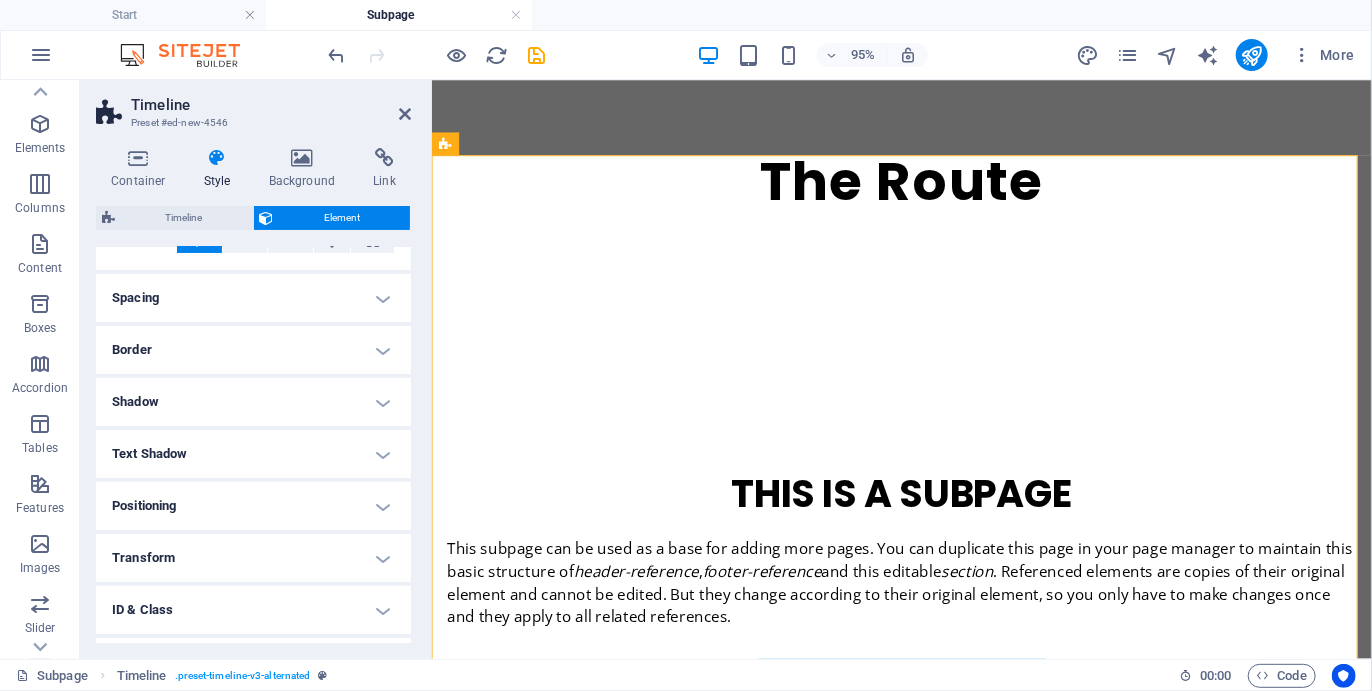 scroll, scrollTop: 0, scrollLeft: 0, axis: both 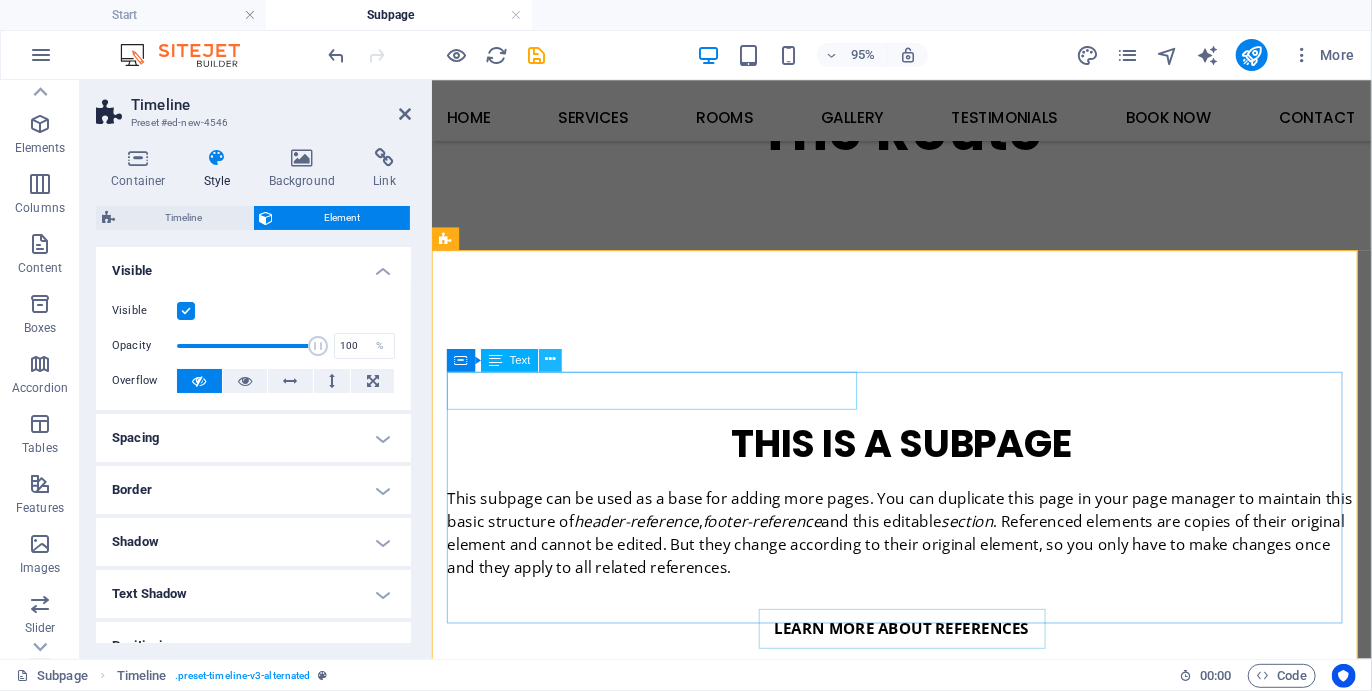 click at bounding box center (551, 360) 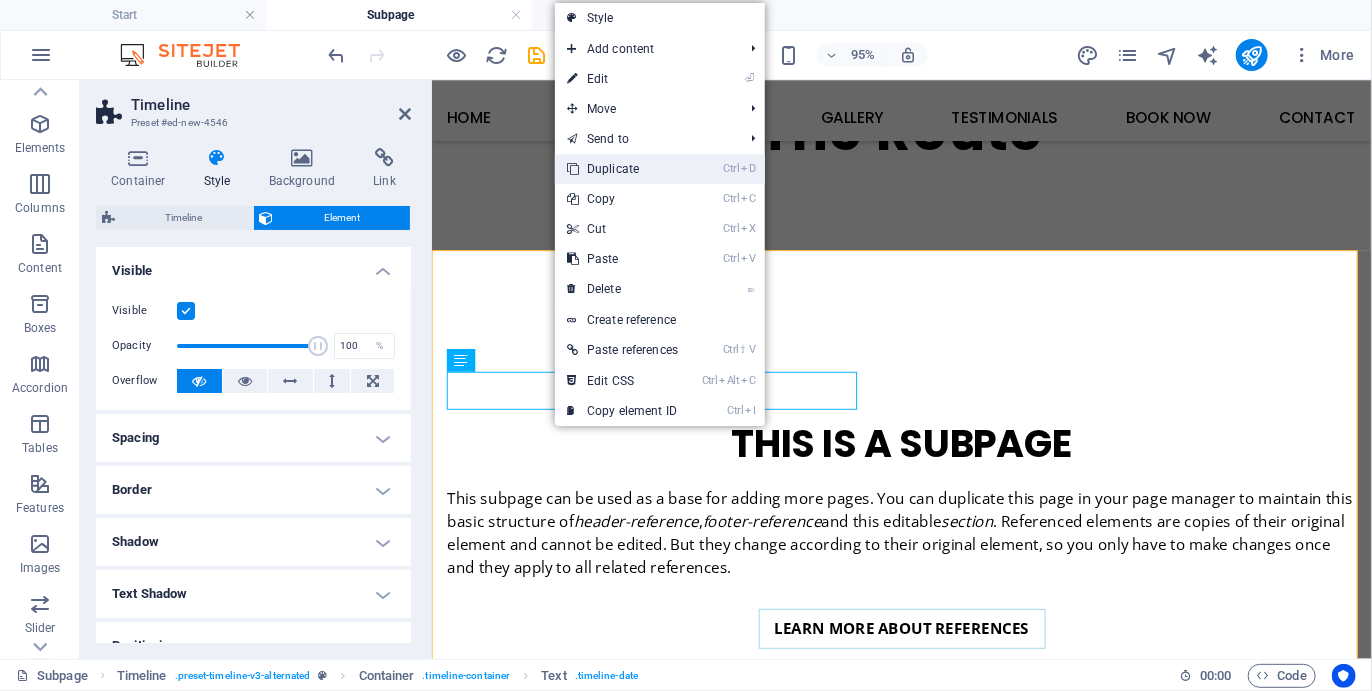 click on "Ctrl D  Duplicate" at bounding box center (622, 169) 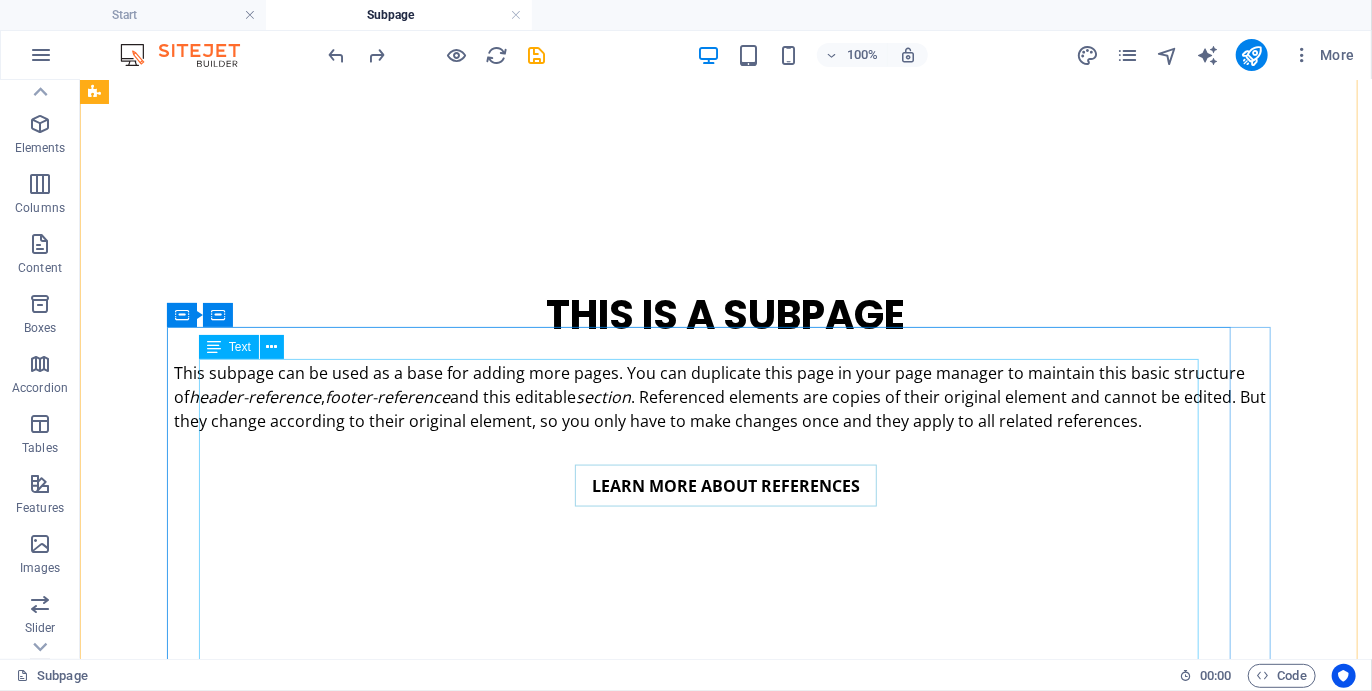 scroll, scrollTop: 1058, scrollLeft: 0, axis: vertical 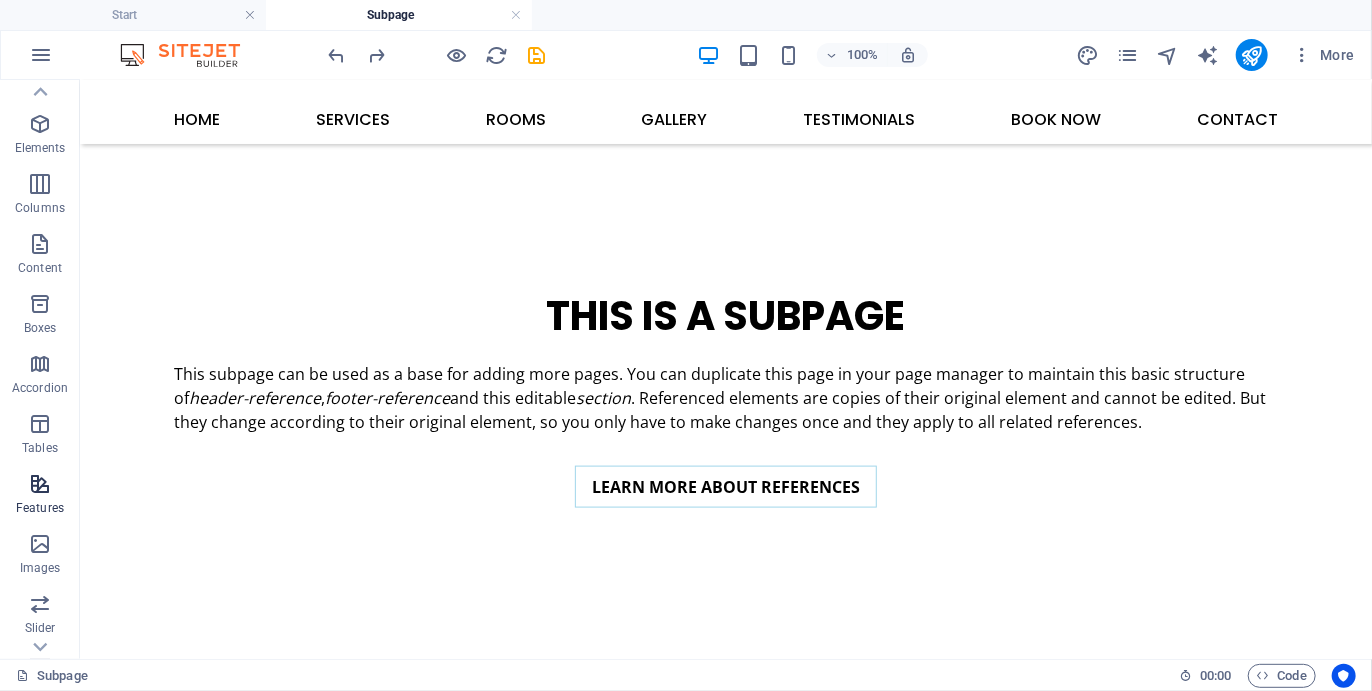 click at bounding box center (40, 484) 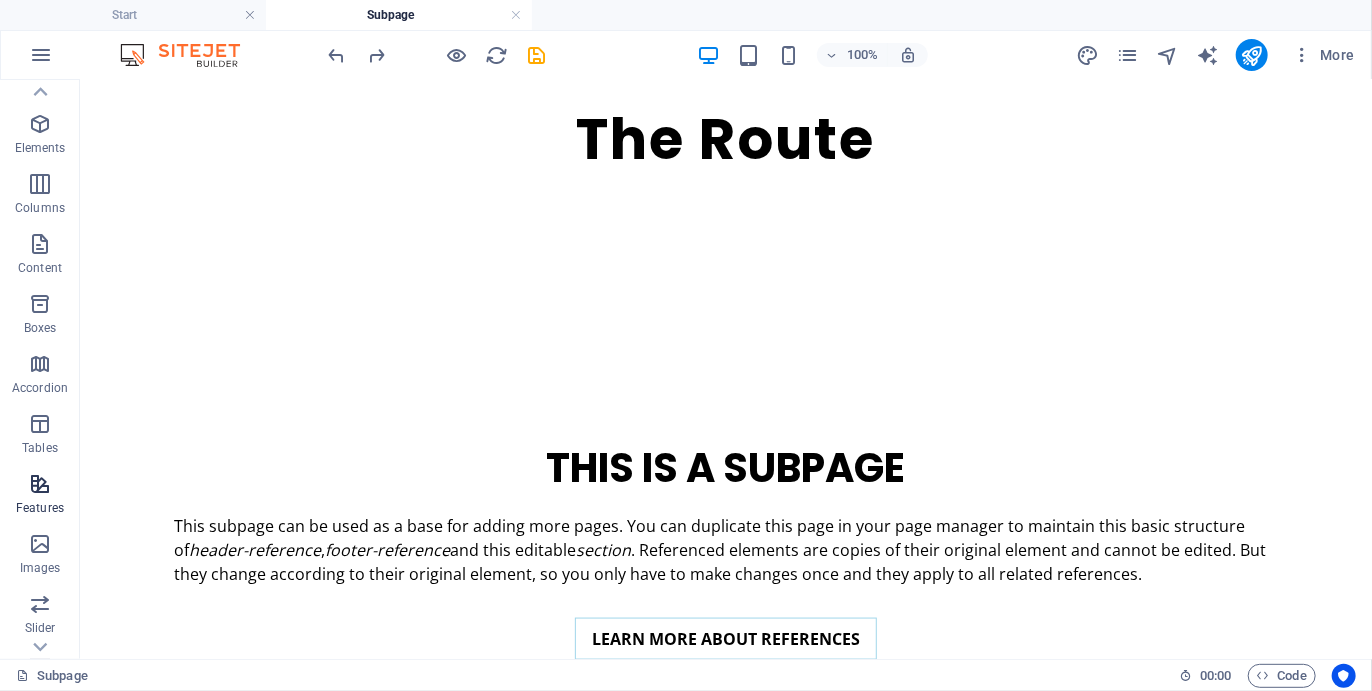 scroll, scrollTop: 1234, scrollLeft: 0, axis: vertical 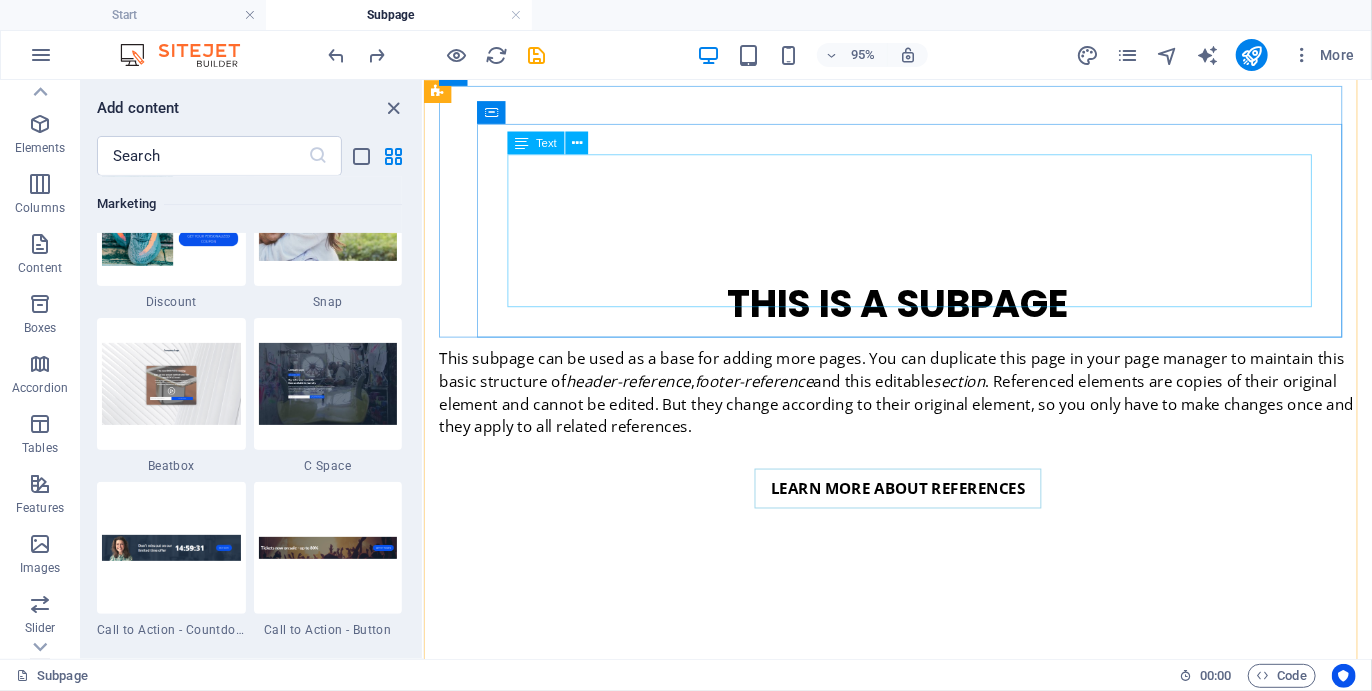 click on "Some participants may choose to arrive the day before the start of the Camino and book into our recommended accommodation. They may also choose to participate in some additional activities the day before the Camino commences, or the day after it ends (see Itineraries). Others may arrive on the morning of the start of the Plett Coastal Camino and start hiking straight away. Southern Cross" at bounding box center [942, 931] 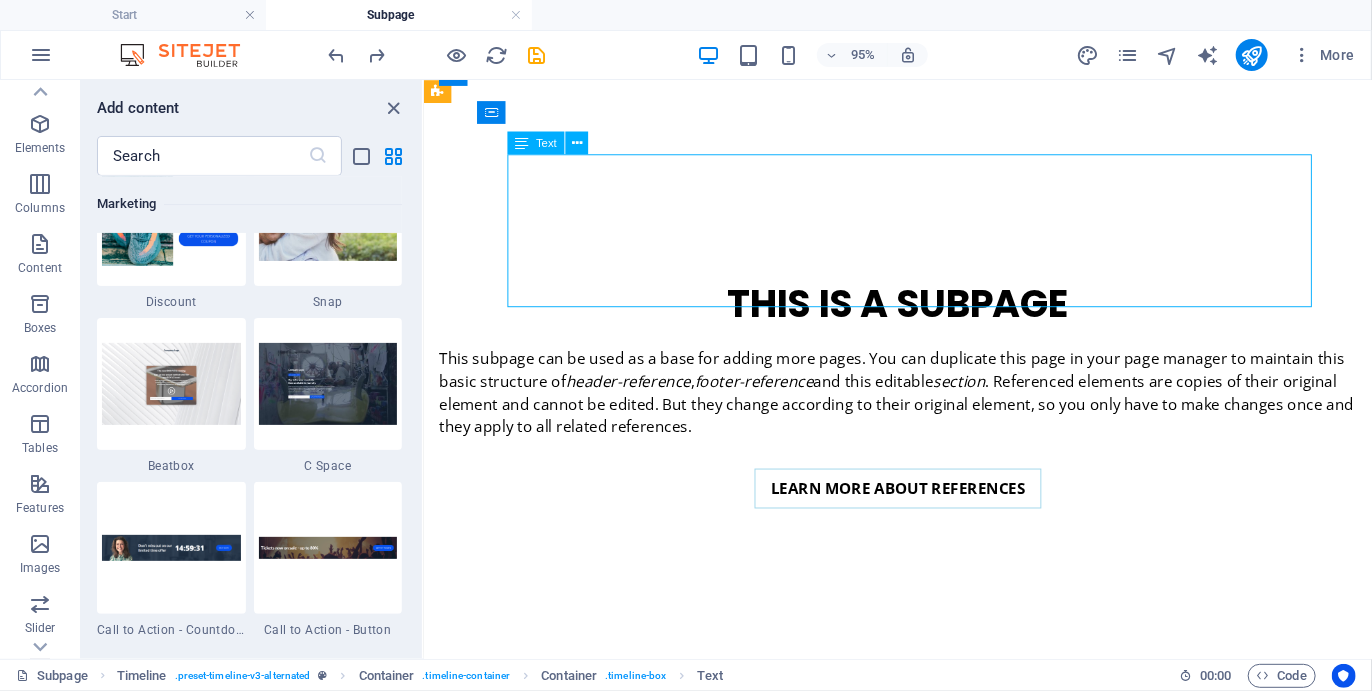 click on "Some participants may choose to arrive the day before the start of the Camino and book into our recommended accommodation. They may also choose to participate in some additional activities the day before the Camino commences, or the day after it ends (see Itineraries). Others may arrive on the morning of the start of the Plett Coastal Camino and start hiking straight away. Southern Cross" at bounding box center [942, 931] 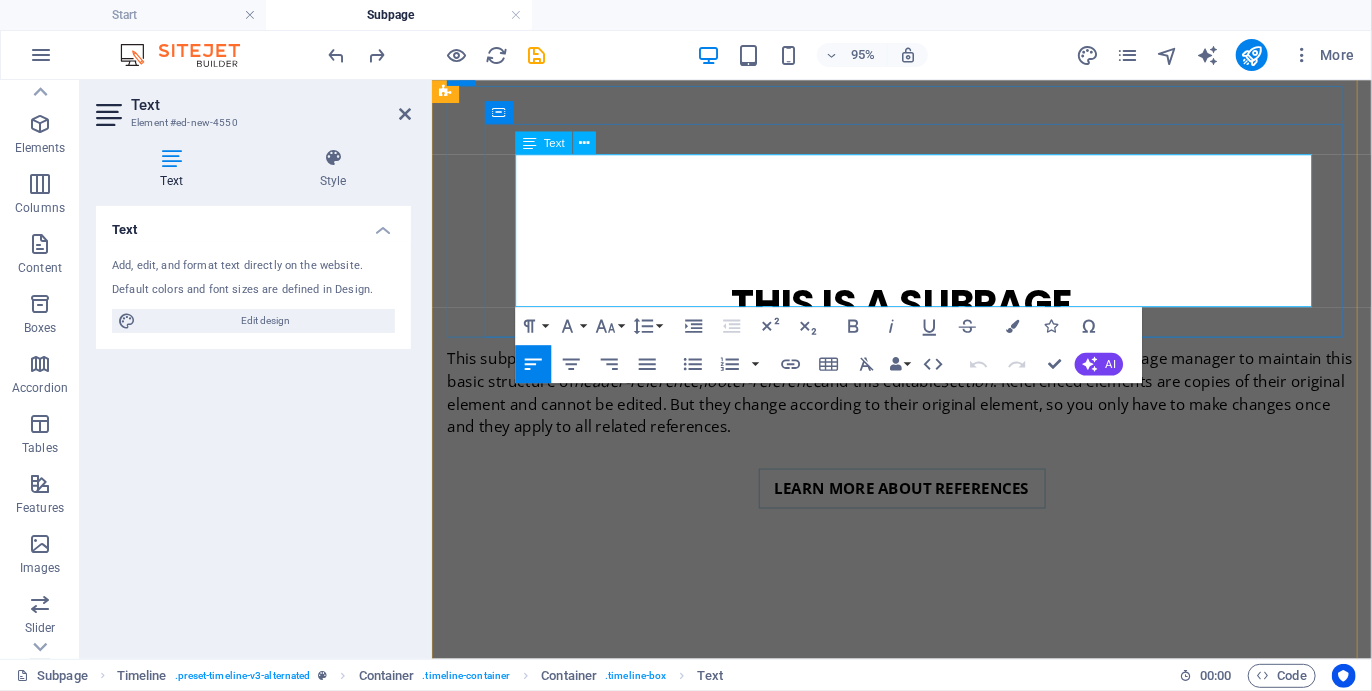 type 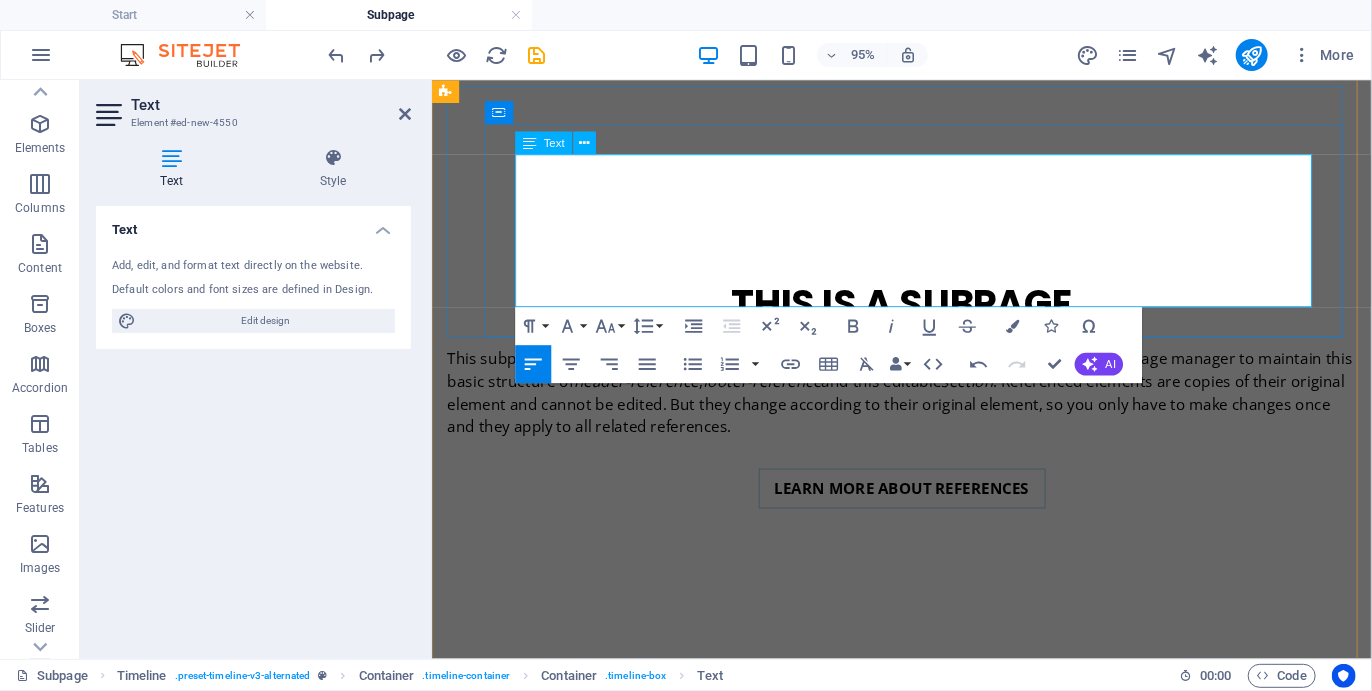 click on "Southern Cross" at bounding box center (760, 991) 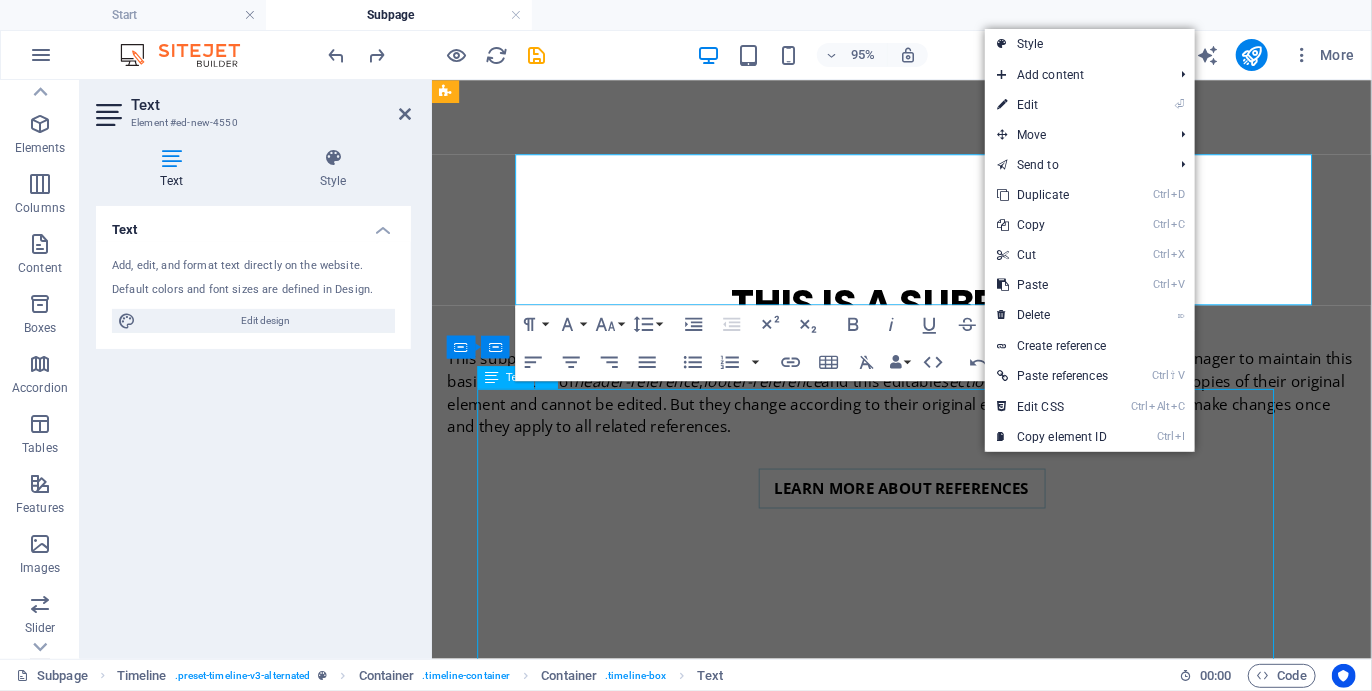 scroll, scrollTop: 1187, scrollLeft: 0, axis: vertical 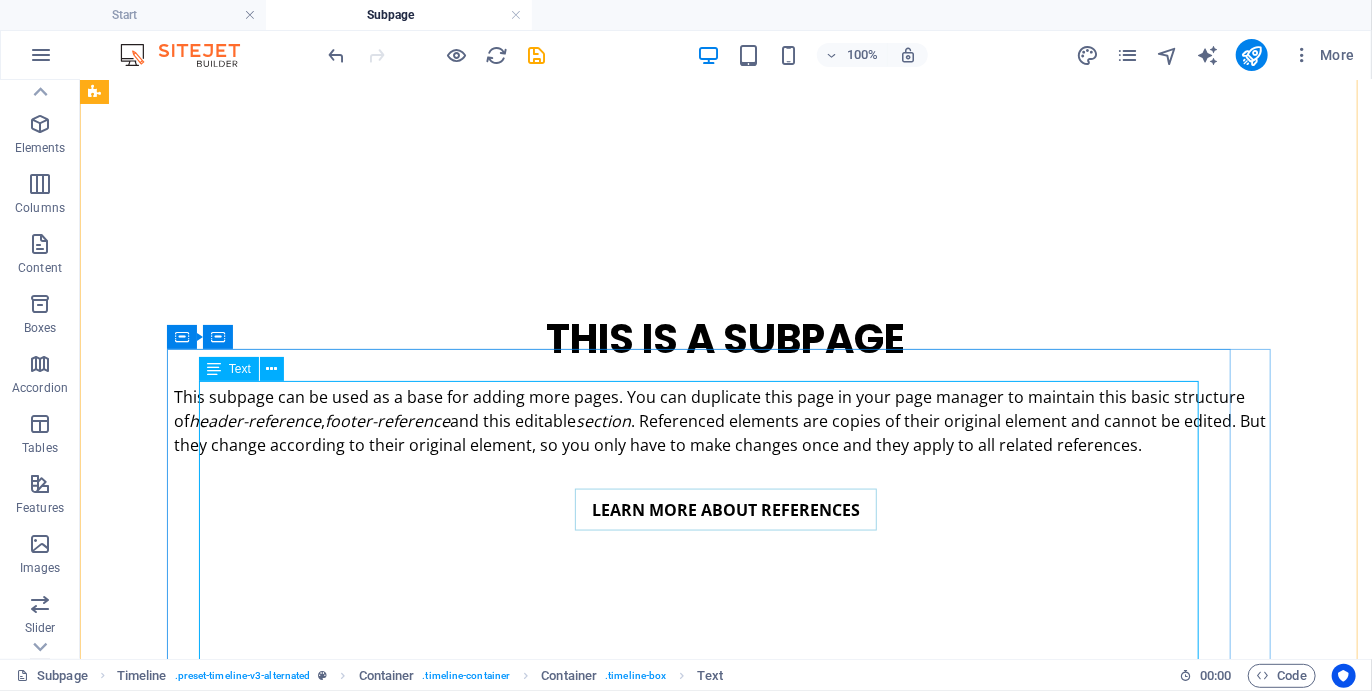 click on "We kick off the Plett Coastal Camino hiking along the Robberg Peninsula, a World Heritage Site with its own spectacular island and home to hundreds of seals. Besides the marvelous views you visit some archeologically significant caves and hidden pools in the fascinating geological formations and conglomerate which cover much of the area. We picnic on a rare tombola beach, one which resembles a wine glass, and celebrate being there. After hiking Robberg we hike along three Blue Flag beaches past Plettenberg Bay village to the mouth of the Keurbooms Lagoon beyond, where we overnight. Robberg Nature Reserve Plett Blue Flag beaches Plett Lagoon Mouth Southern Cross Formosa Periwinkle" at bounding box center [705, 1377] 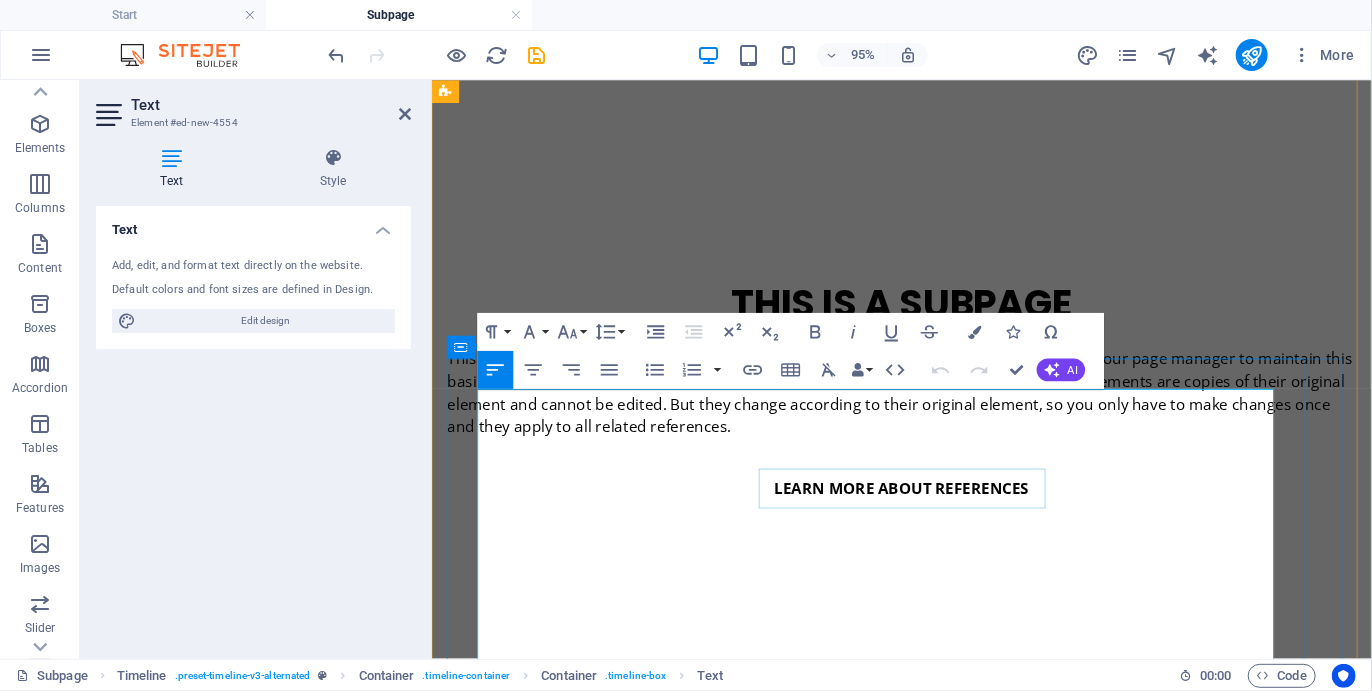 click on "We kick off the Plett Coastal Camino hiking along the Robberg Peninsula, a World Heritage Site with its own spectacular island and home to hundreds of seals. Besides the marvelous views you visit some archeologically significant caves and hidden pools in the fascinating geological formations and conglomerate which cover much of the area. We picnic on a rare tombola beach, one which resembles a wine glass, and celebrate being there. After hiking Robberg we hike along three Blue Flag beaches past Plettenberg Bay" at bounding box center [728, 1303] 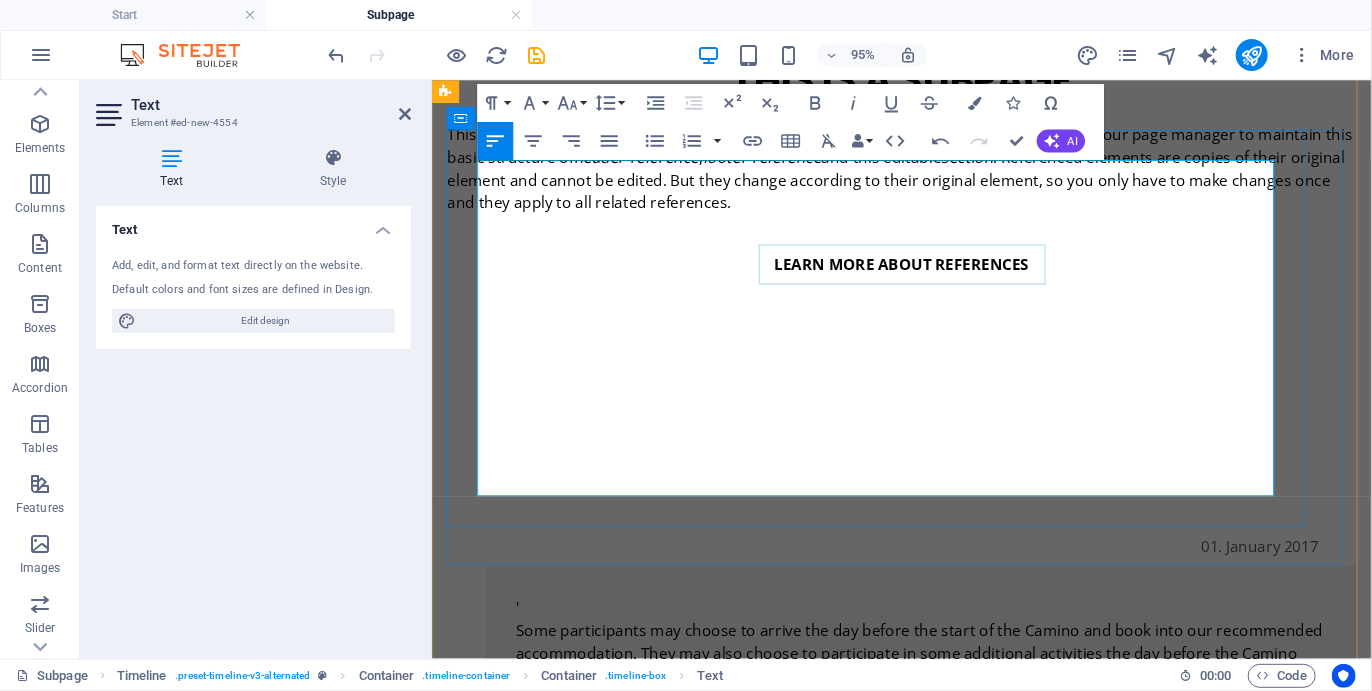 scroll, scrollTop: 1453, scrollLeft: 0, axis: vertical 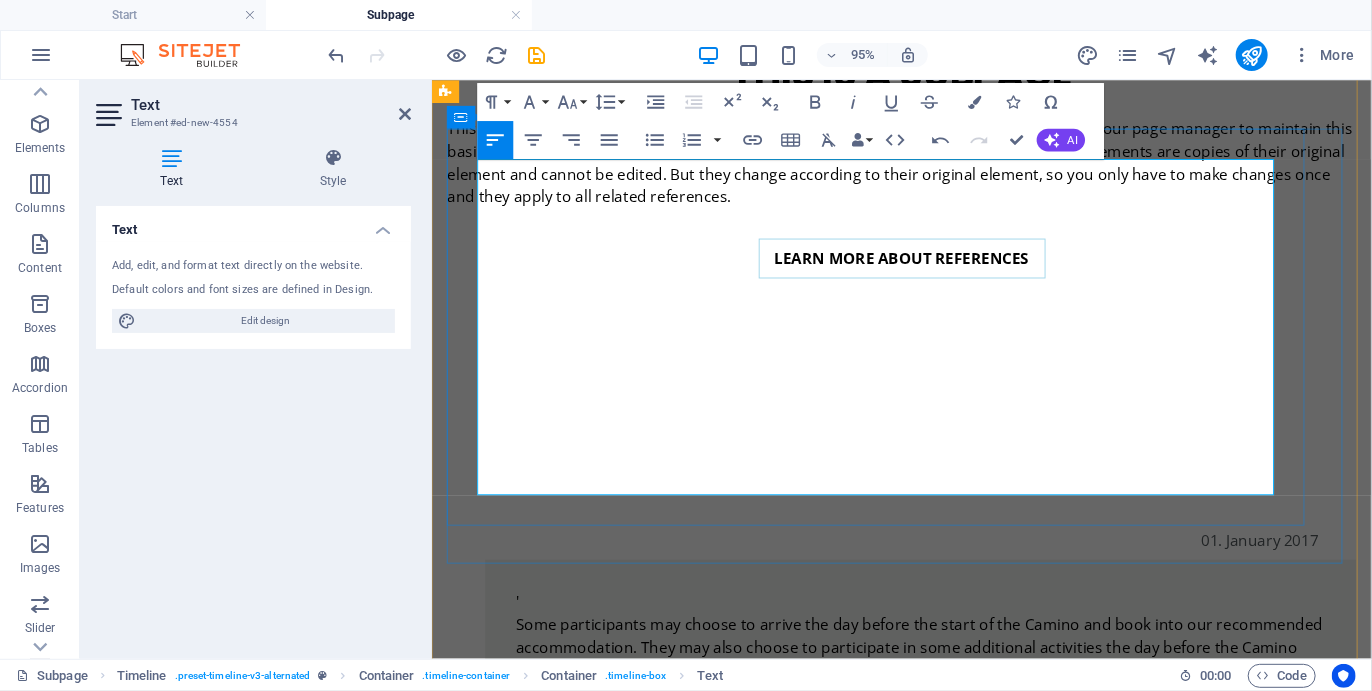click on "We kick off the Plett Coastal Camino hiking along the Robberg Peninsula, a World Heritage Site with its own spectacular island and home to hundreds of seals. Besides the marvelous views you visit some archeologically significant caves and hidden pools in the fascinating geological formations and conglomerate which cover much of the area. We picnic on a rare tombola beach, one which resembles a wine glass, and celebrate being there. After hiking Robberg we hike along three Blue Flag beaches past Plettenberg Bay village to the mouth of the Keurbooms Lagoon beyond, where we overnight. Robberg Nature Reserve Plett Blue Flag beaches Plett Lagoon Mouth Southern Cross Formosa Periwinkle" at bounding box center [905, 1072] 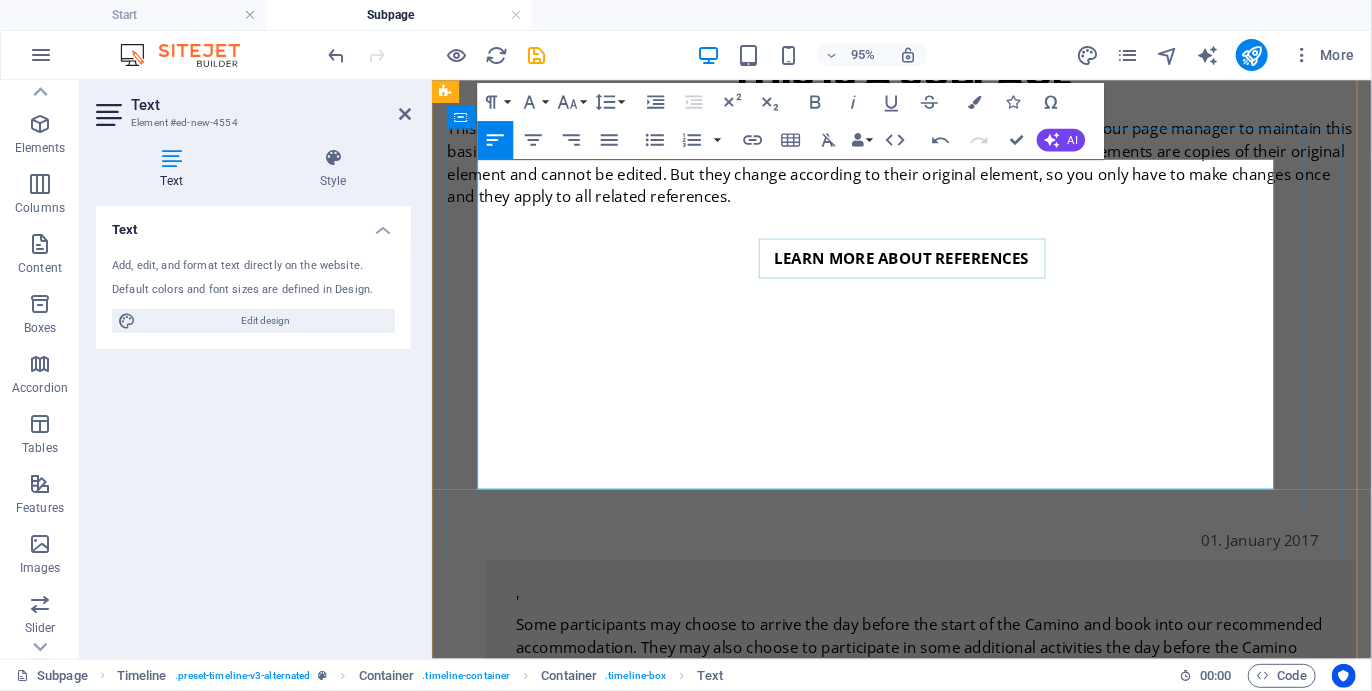 click on "Plett Lagoon Mouth" at bounding box center [905, 1152] 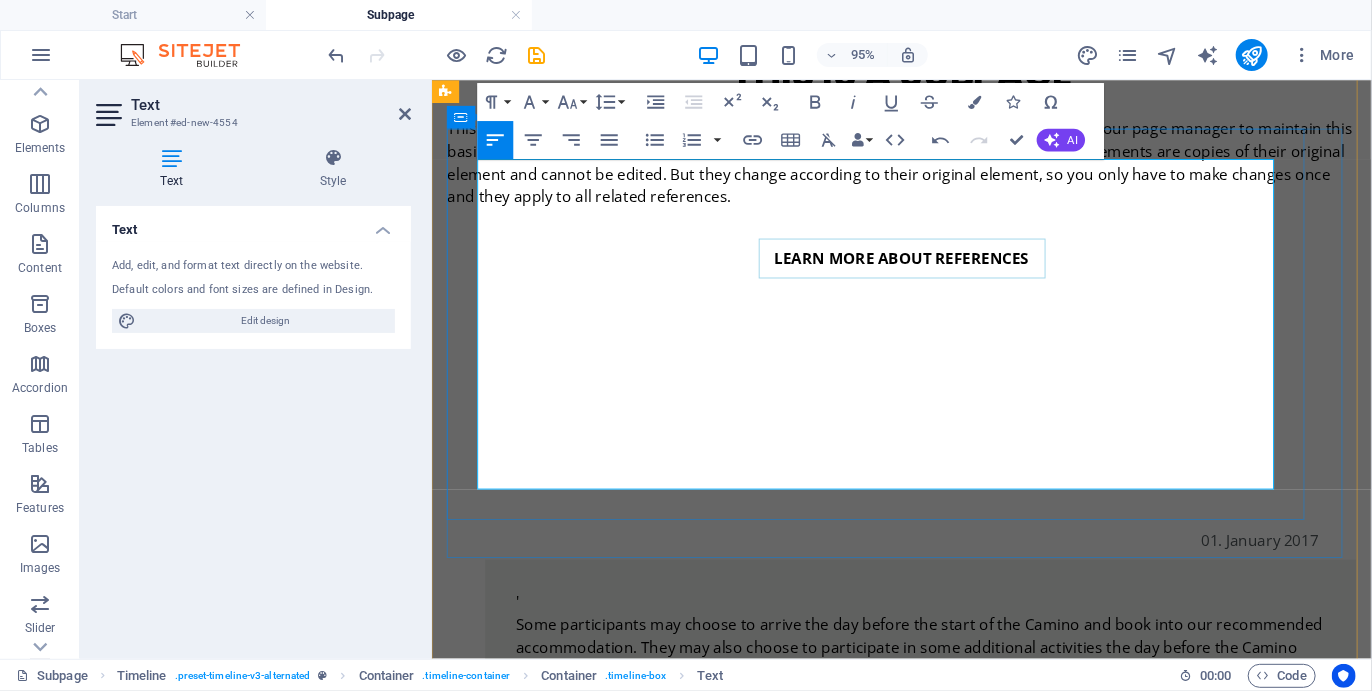 click on "We kick off the Plett Coastal Camino hiking along the Robberg Peninsula, a World Heritage Site with its own spectacular island and home to hundreds of seals. Besides the marvelous views you visit some archeologically significant caves and hidden pools in the fascinating geological formations and conglomerate which cover much of the area. We picnic on a rare tombola beach, one which resembles a wine glass, and celebrate being there. After hiking Robberg we hike along three Blue Flag beaches past Plettenberg Bay village to the mouth of the Keurbooms Lagoon beyond, where we overnight. Robberg Nature Reserve Plett Blue Flag beaches Plett Lagoon Mouth Southern Cross Formosa Periwinkle" at bounding box center (905, 1077) 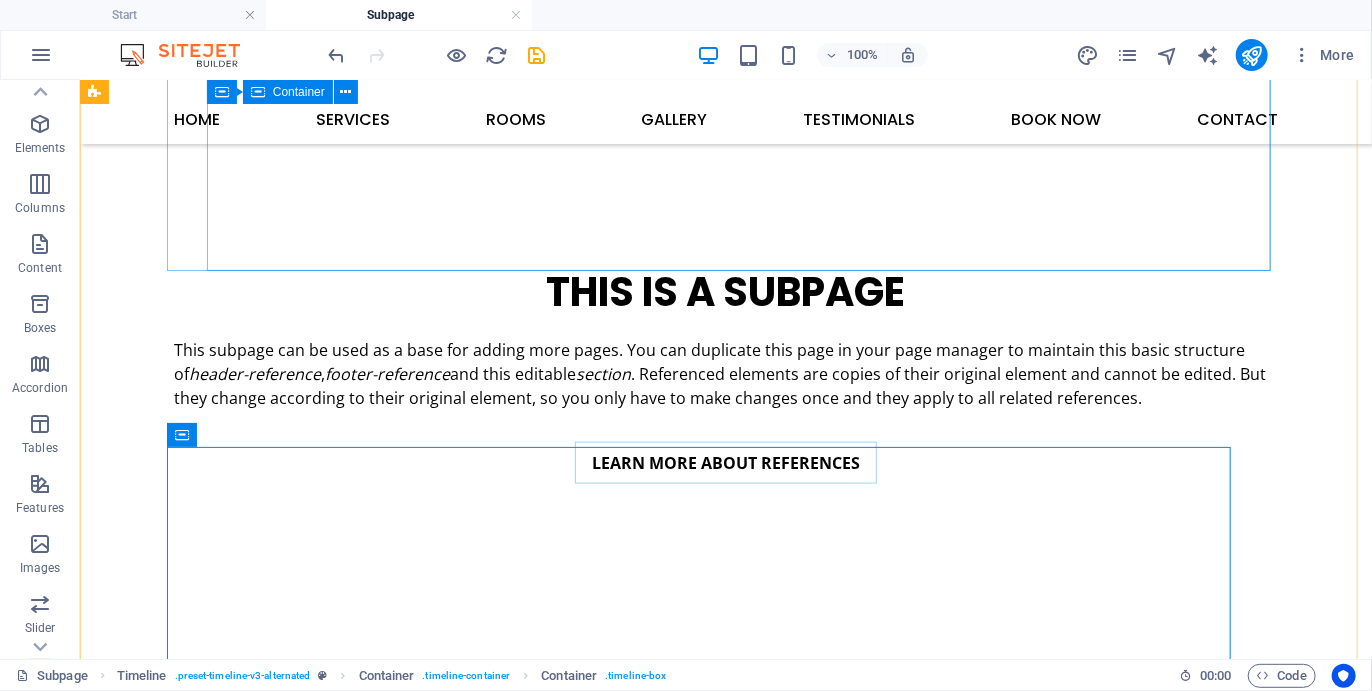 scroll, scrollTop: 1080, scrollLeft: 0, axis: vertical 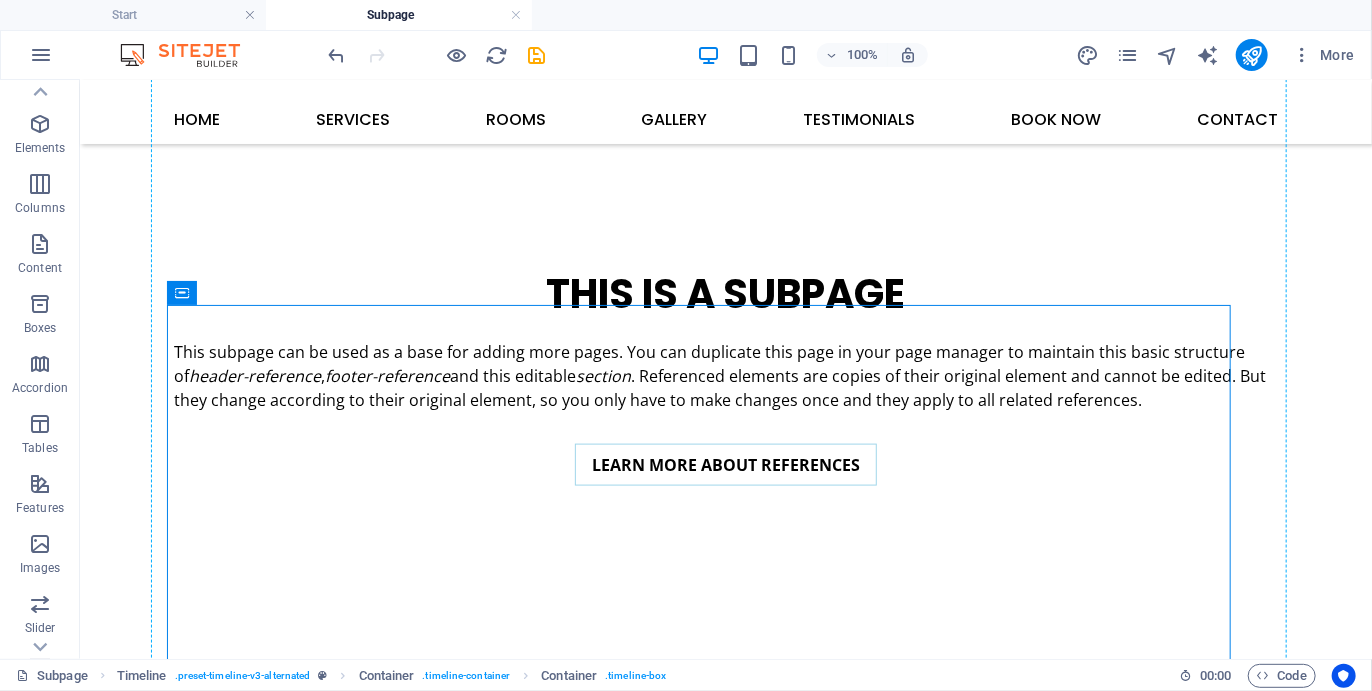 drag, startPoint x: 1276, startPoint y: 311, endPoint x: 1242, endPoint y: 327, distance: 37.576588 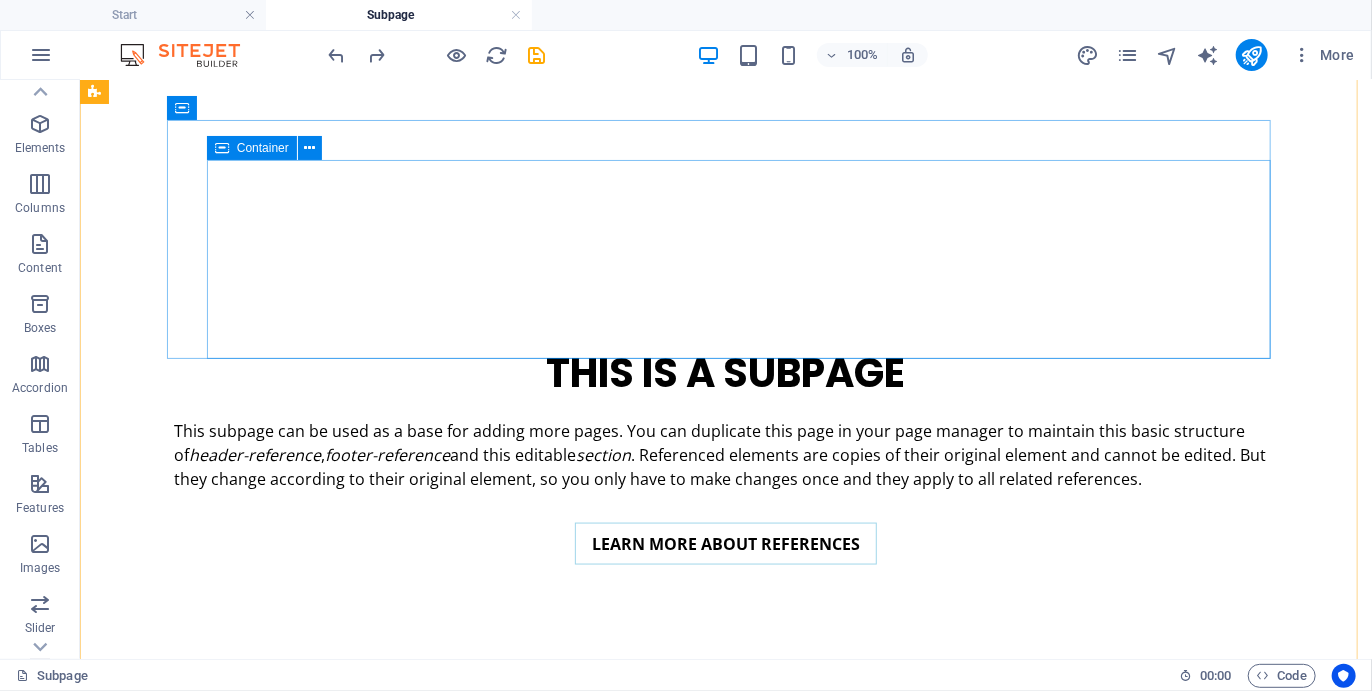 scroll, scrollTop: 1155, scrollLeft: 0, axis: vertical 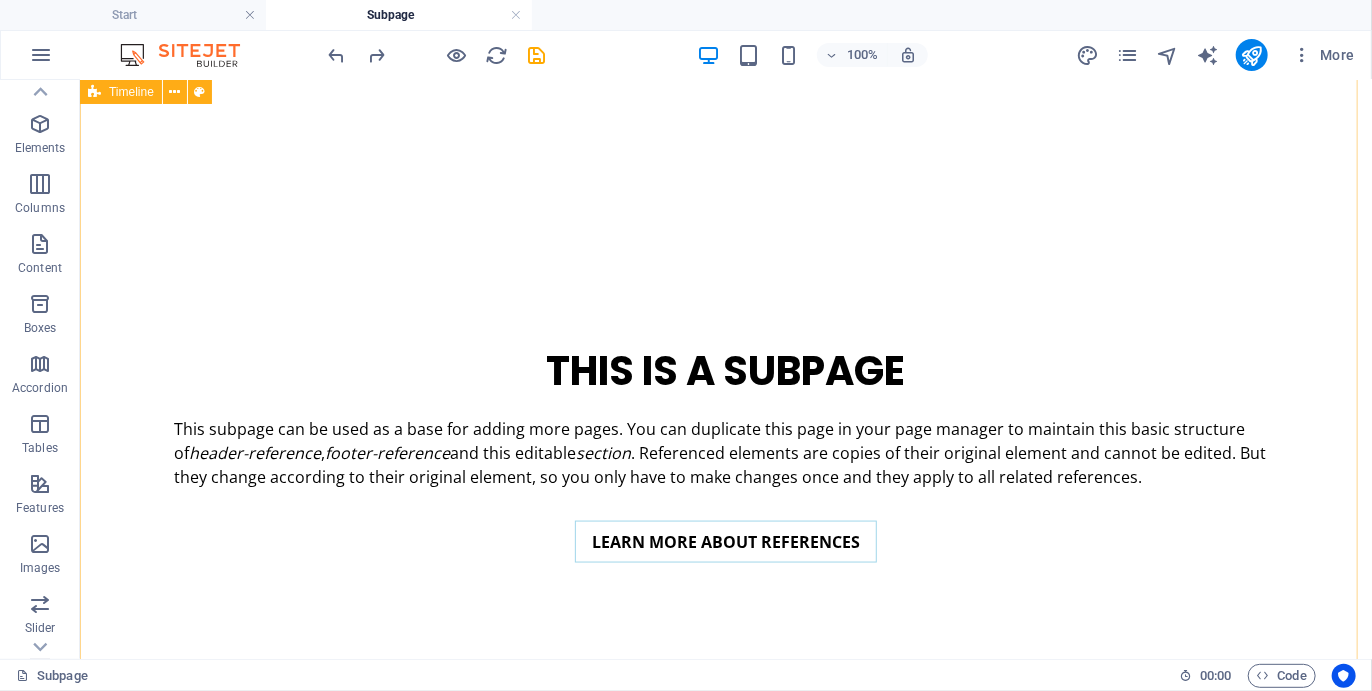 click on "Timeline" at bounding box center [131, 92] 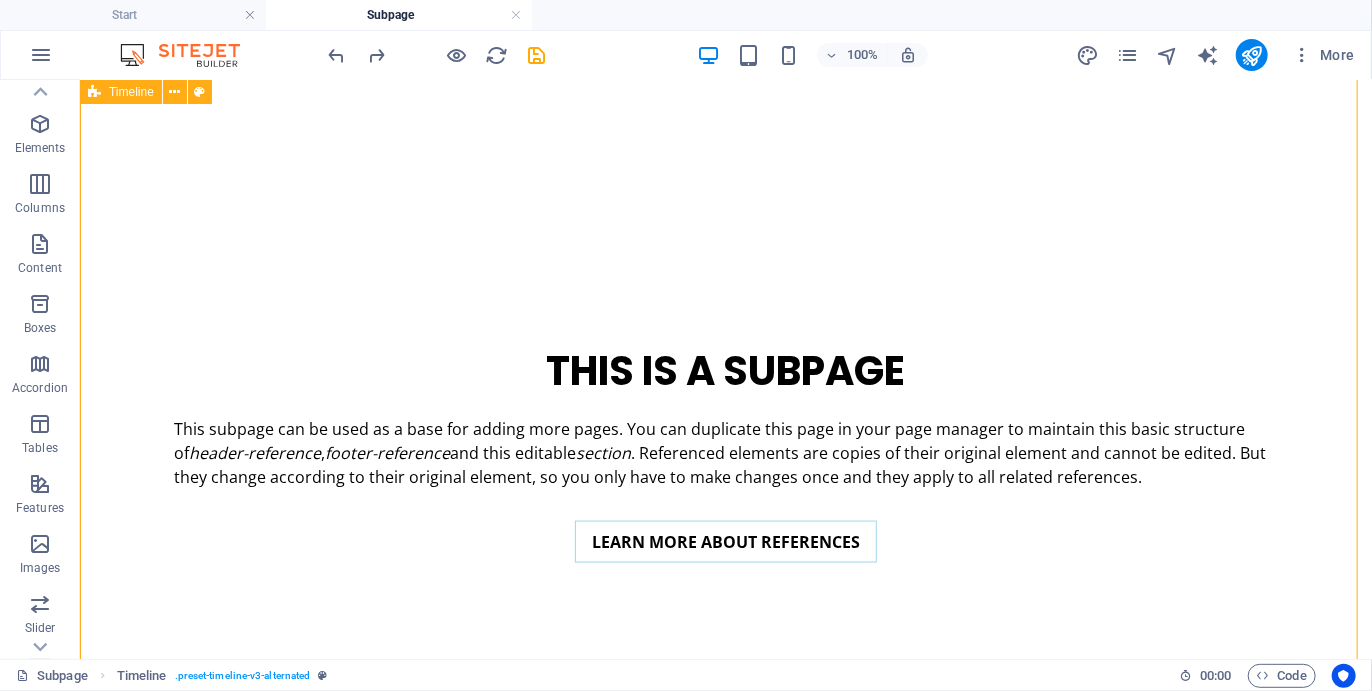 click on "Timeline" at bounding box center [131, 92] 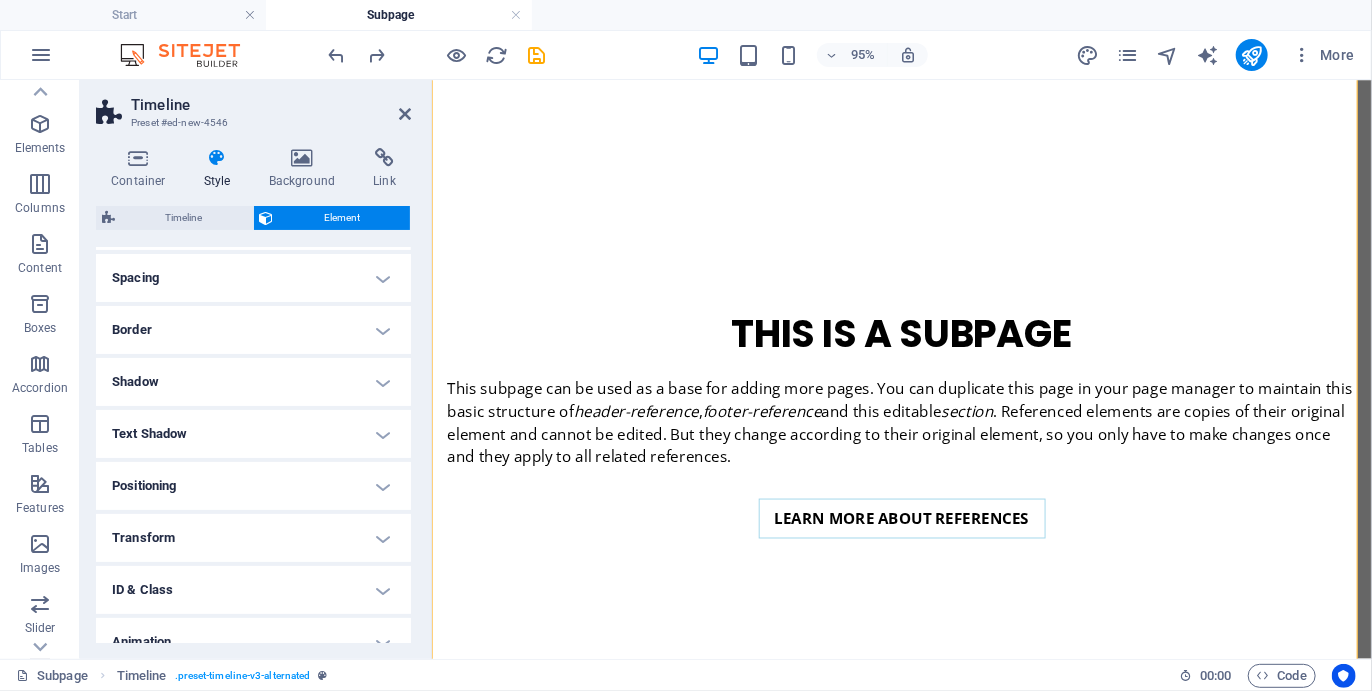 scroll, scrollTop: 234, scrollLeft: 0, axis: vertical 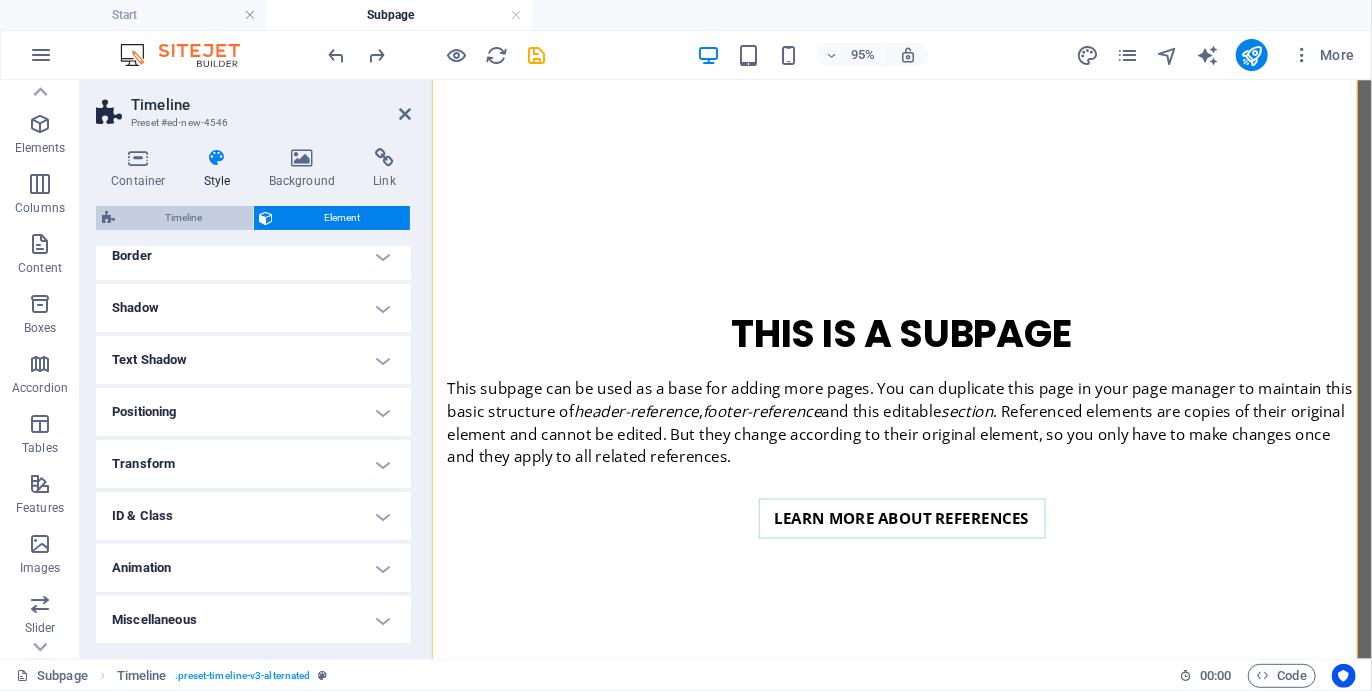 click on "Timeline" at bounding box center [184, 218] 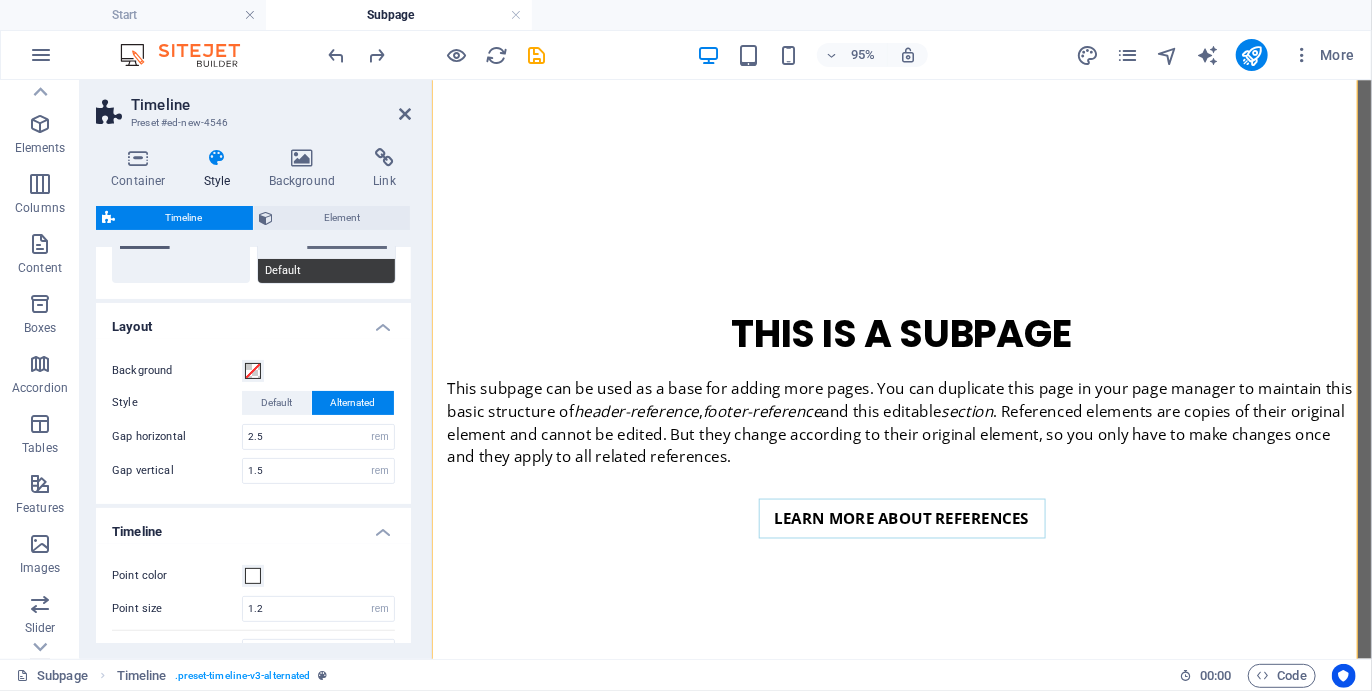 scroll, scrollTop: 162, scrollLeft: 0, axis: vertical 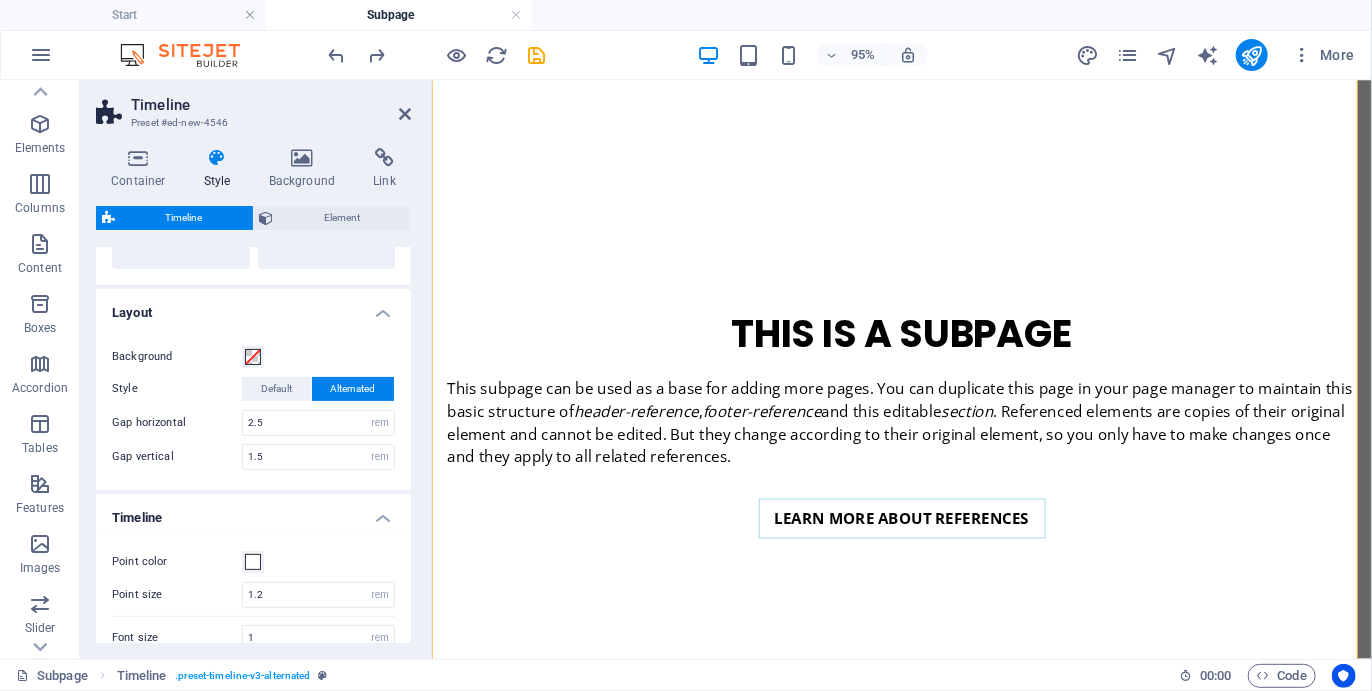 click on "Alternated" at bounding box center (352, 389) 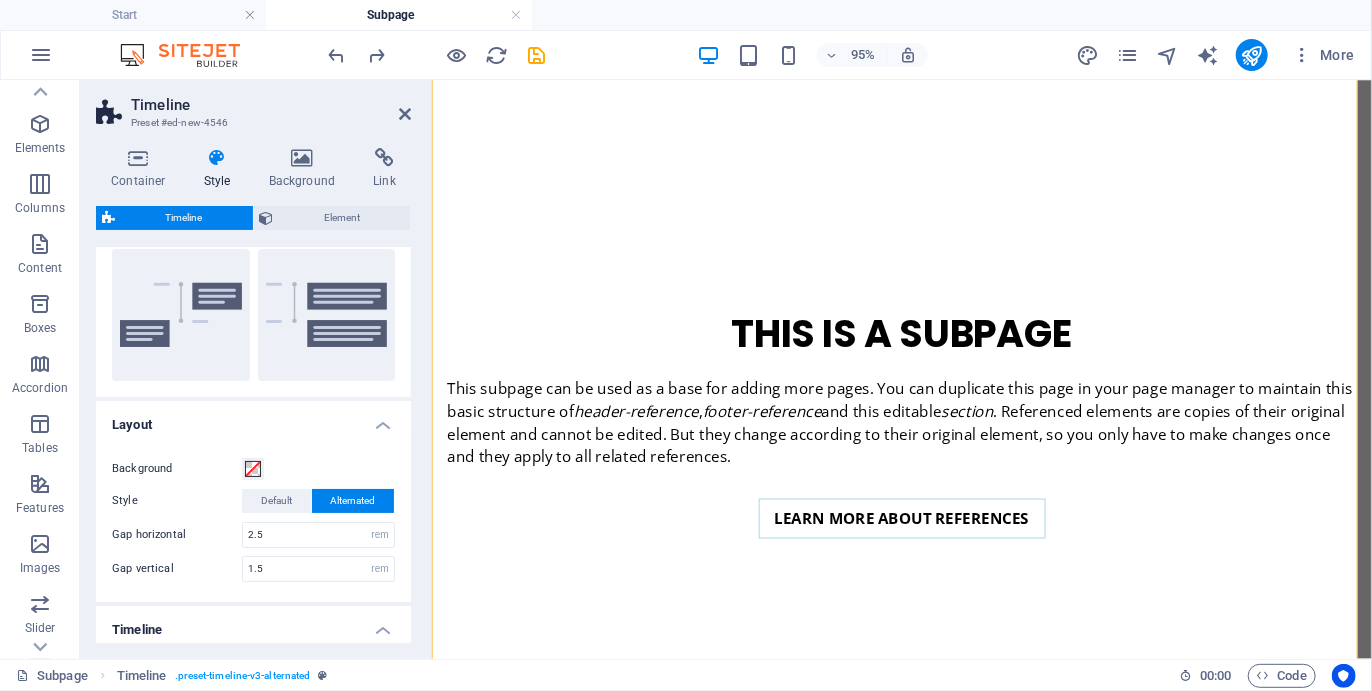 scroll, scrollTop: 0, scrollLeft: 0, axis: both 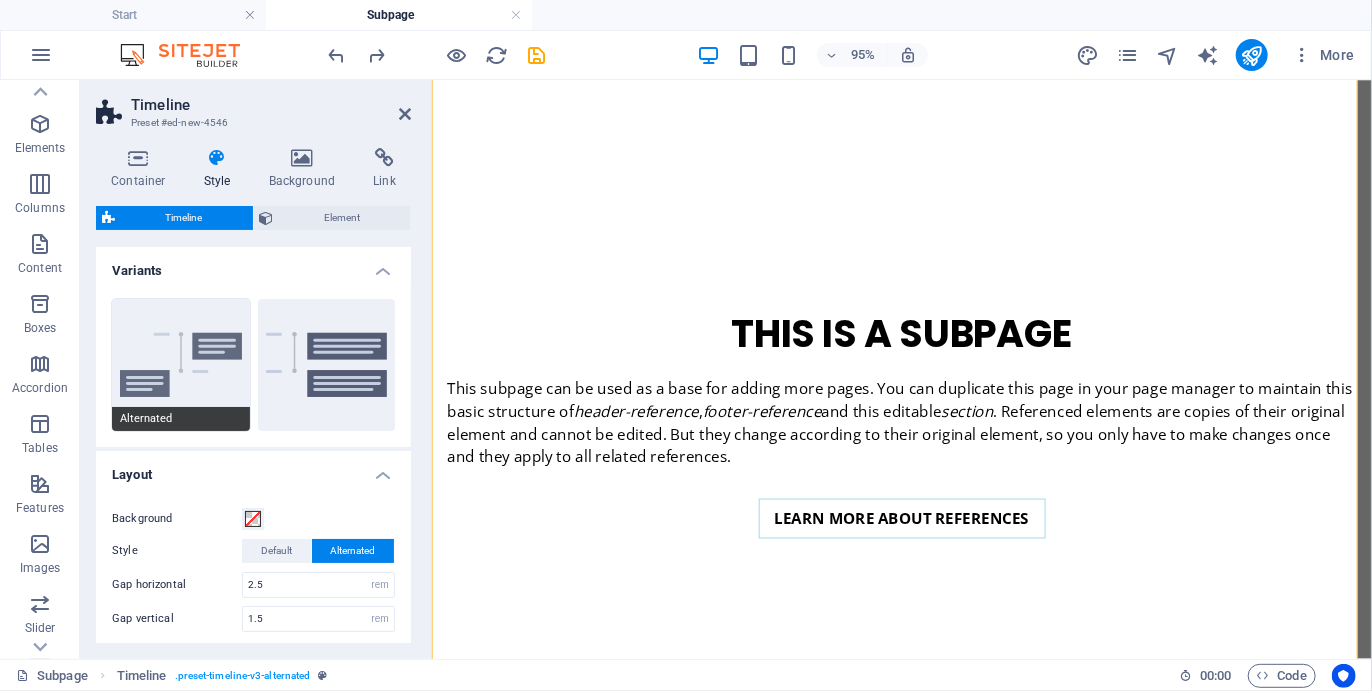 click on "Alternated" at bounding box center (181, 365) 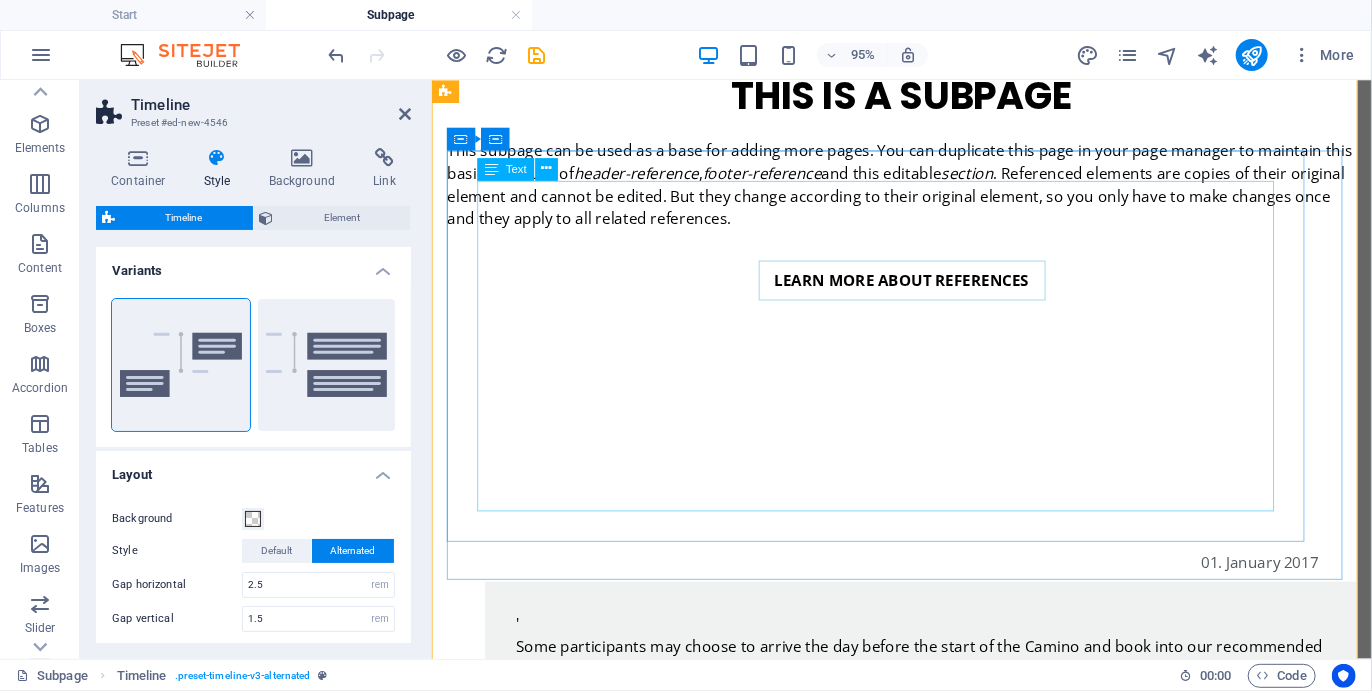 scroll, scrollTop: 1430, scrollLeft: 0, axis: vertical 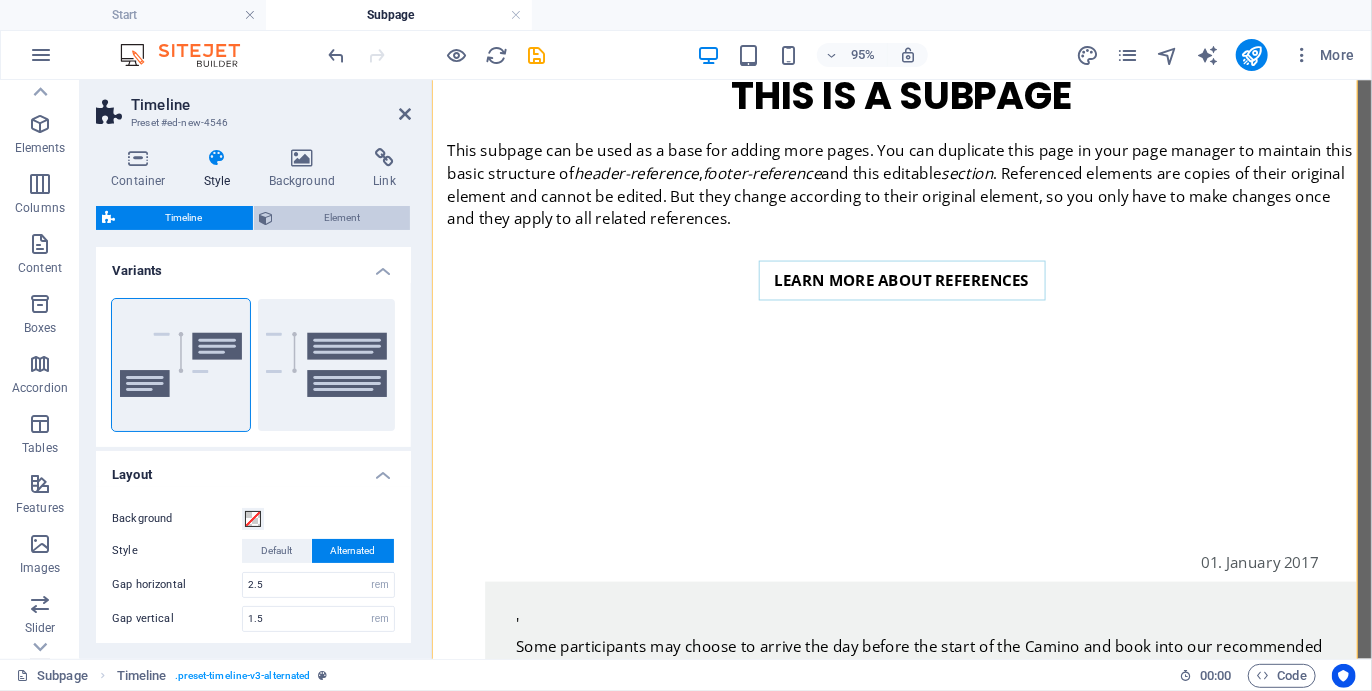 click on "Element" at bounding box center (342, 218) 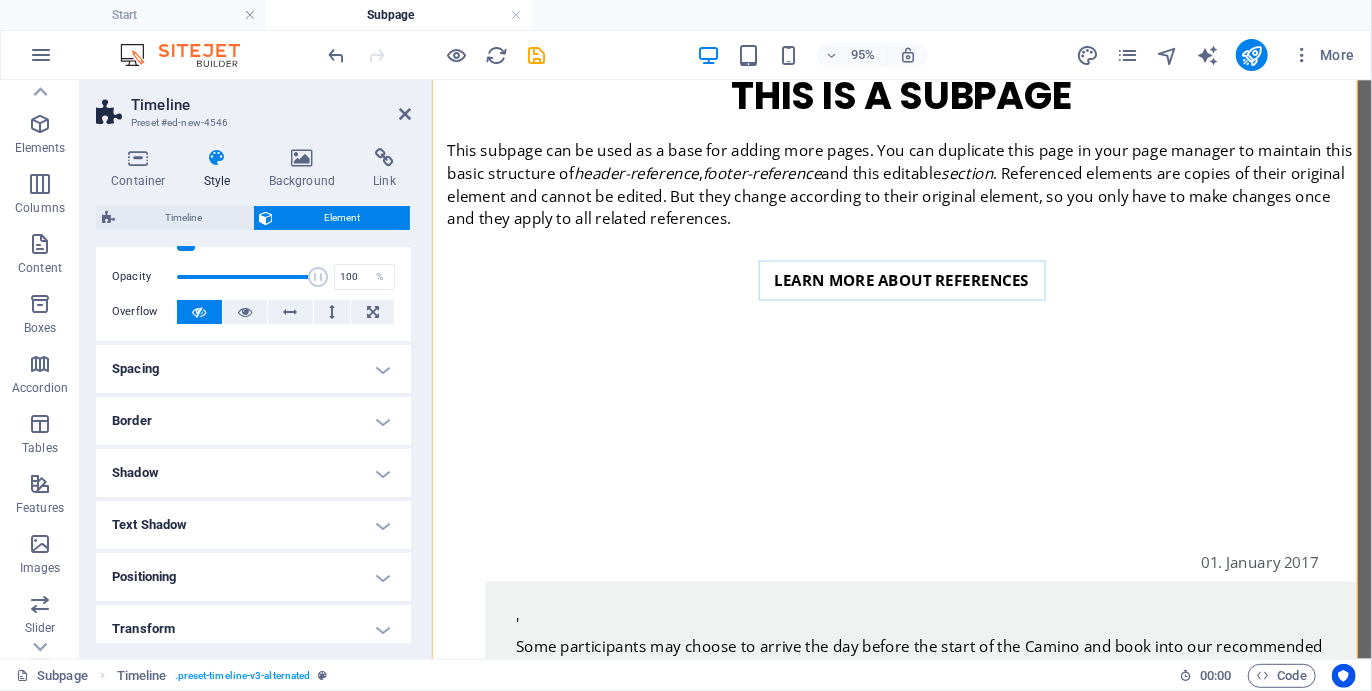 scroll, scrollTop: 0, scrollLeft: 0, axis: both 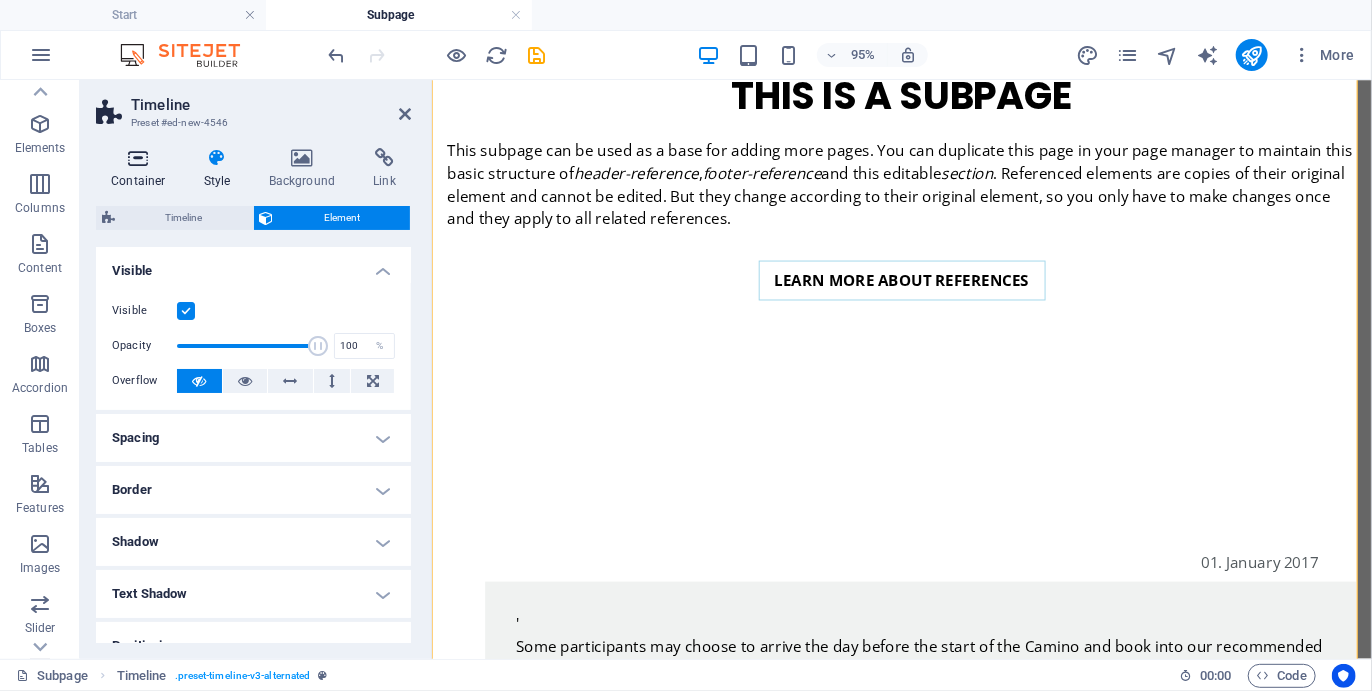 click at bounding box center (138, 158) 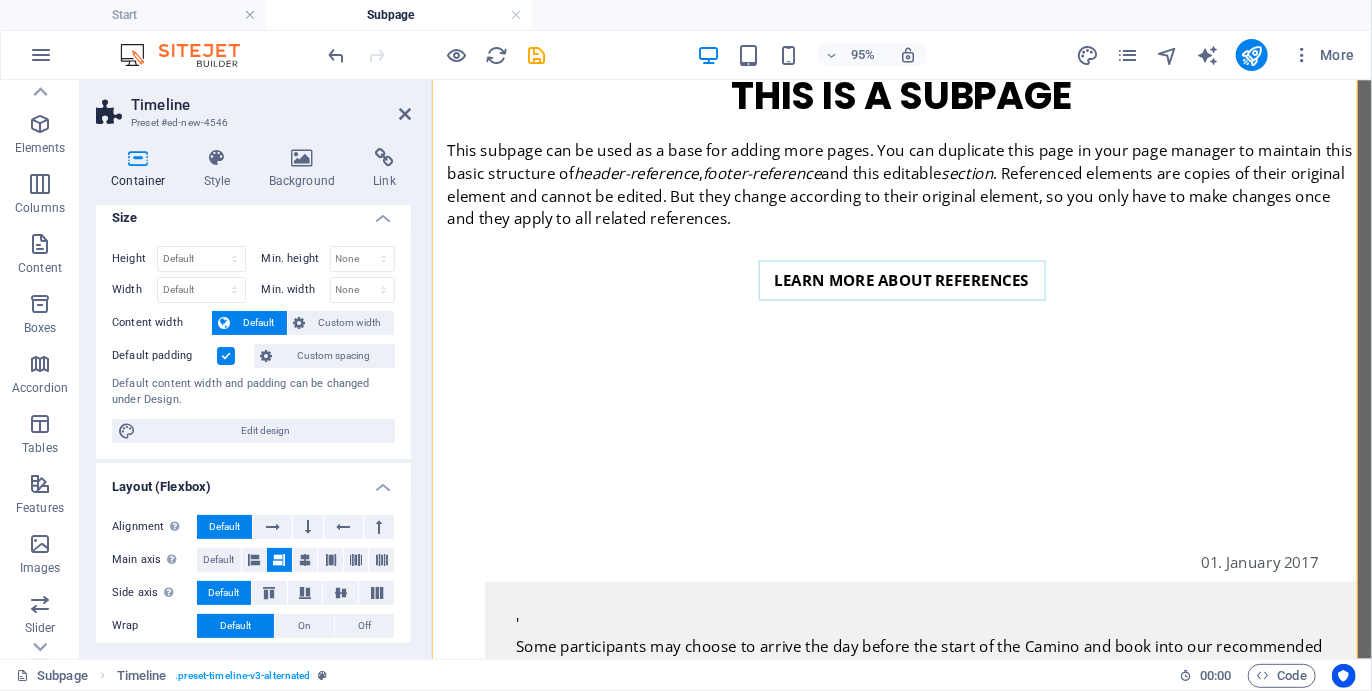 scroll, scrollTop: 0, scrollLeft: 0, axis: both 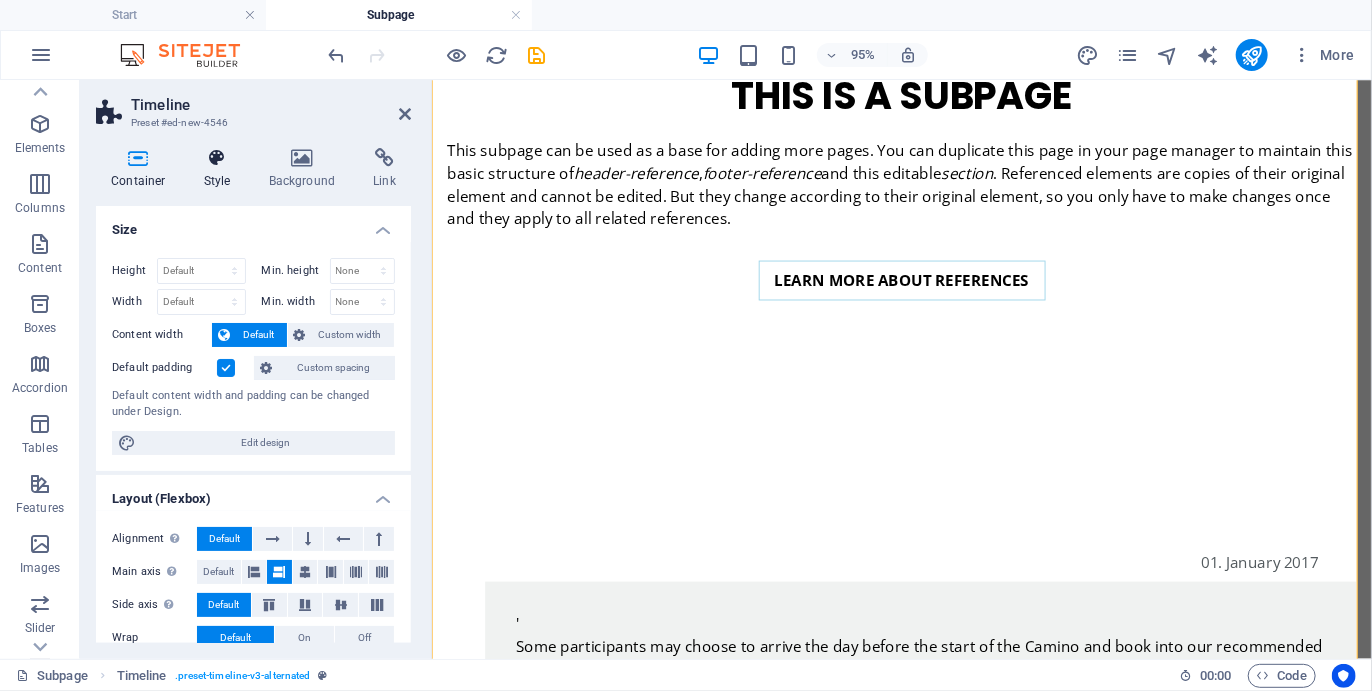 click on "Style" at bounding box center (221, 169) 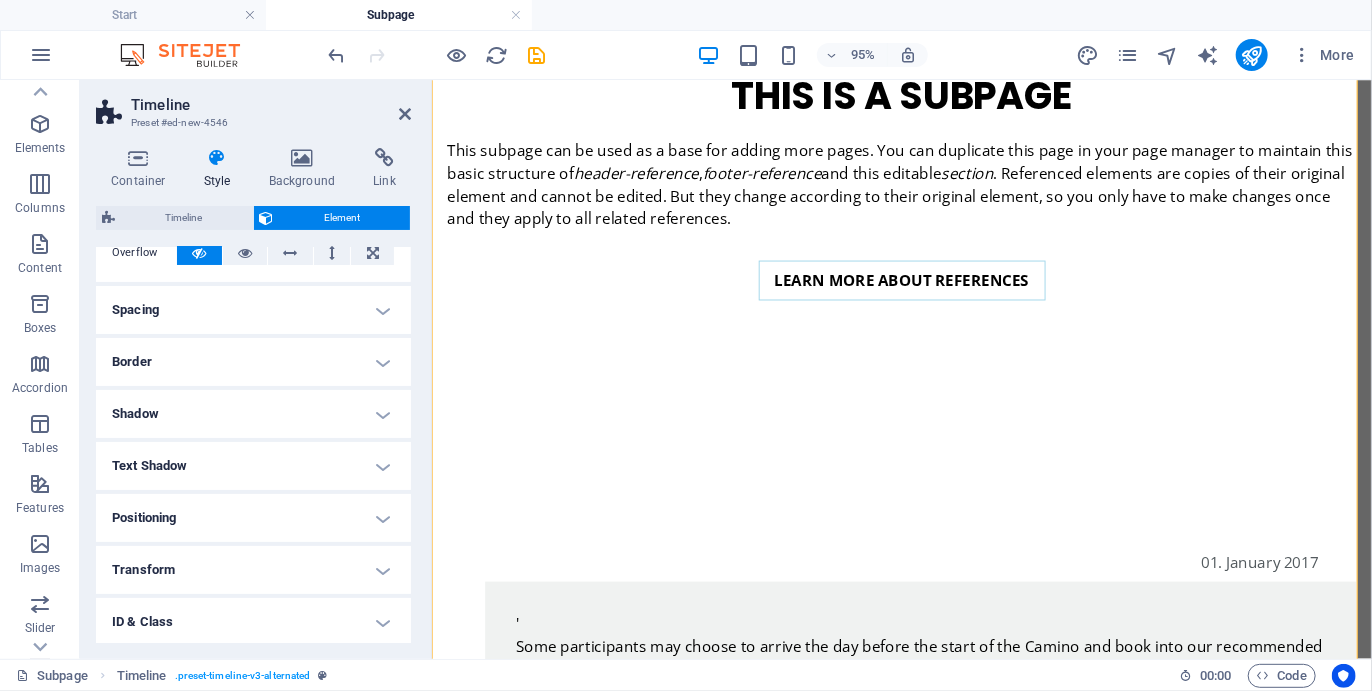 scroll, scrollTop: 234, scrollLeft: 0, axis: vertical 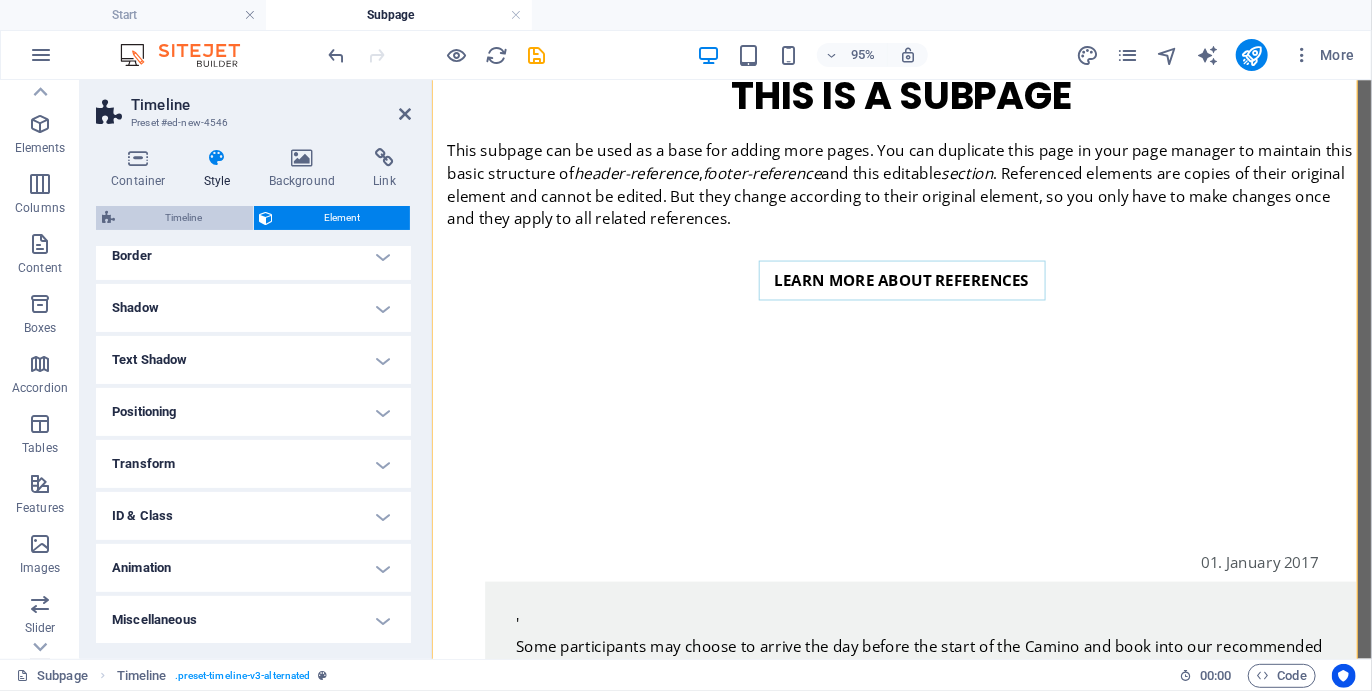 click on "Timeline" at bounding box center (184, 218) 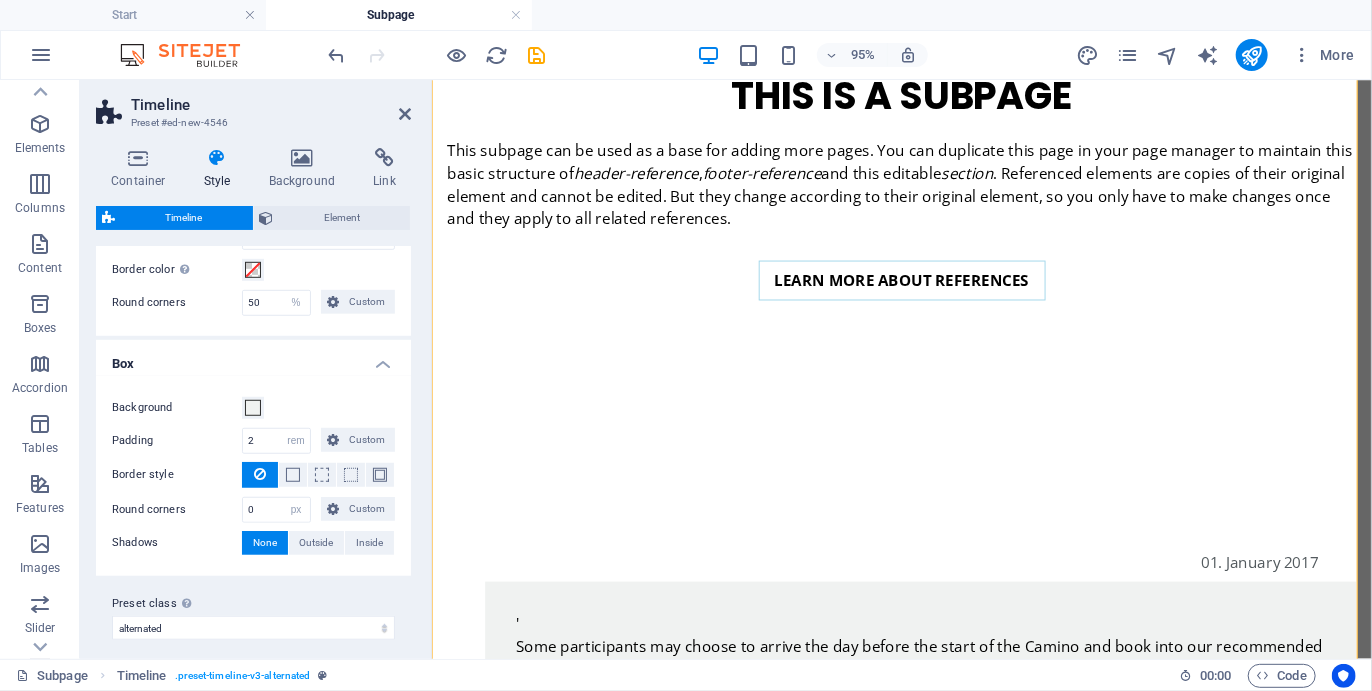 scroll, scrollTop: 684, scrollLeft: 0, axis: vertical 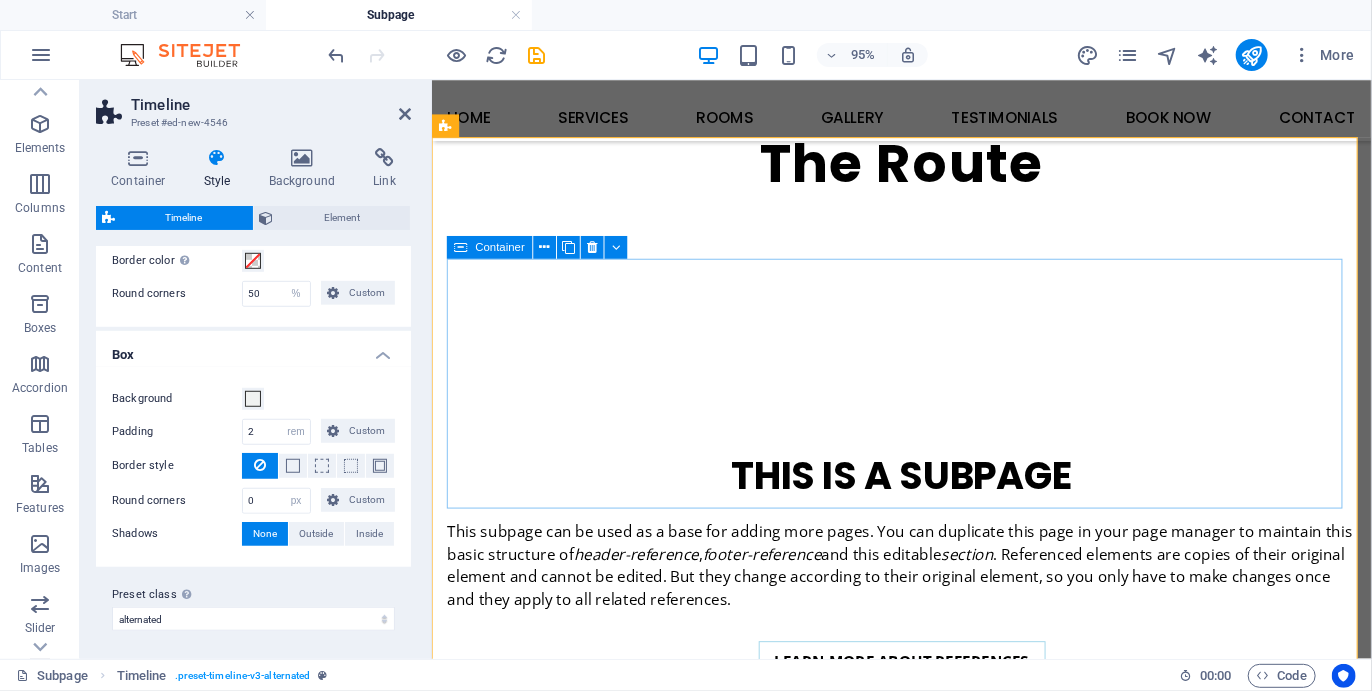 click at bounding box center (461, 247) 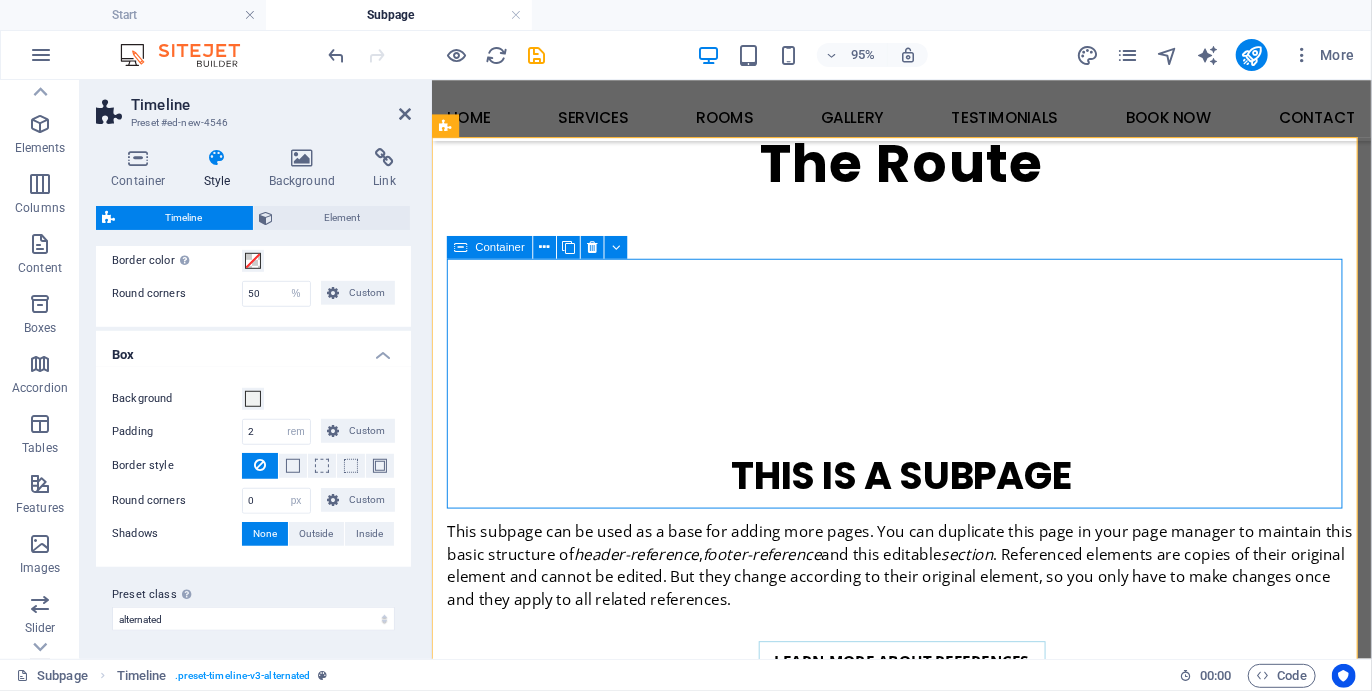 click at bounding box center (461, 247) 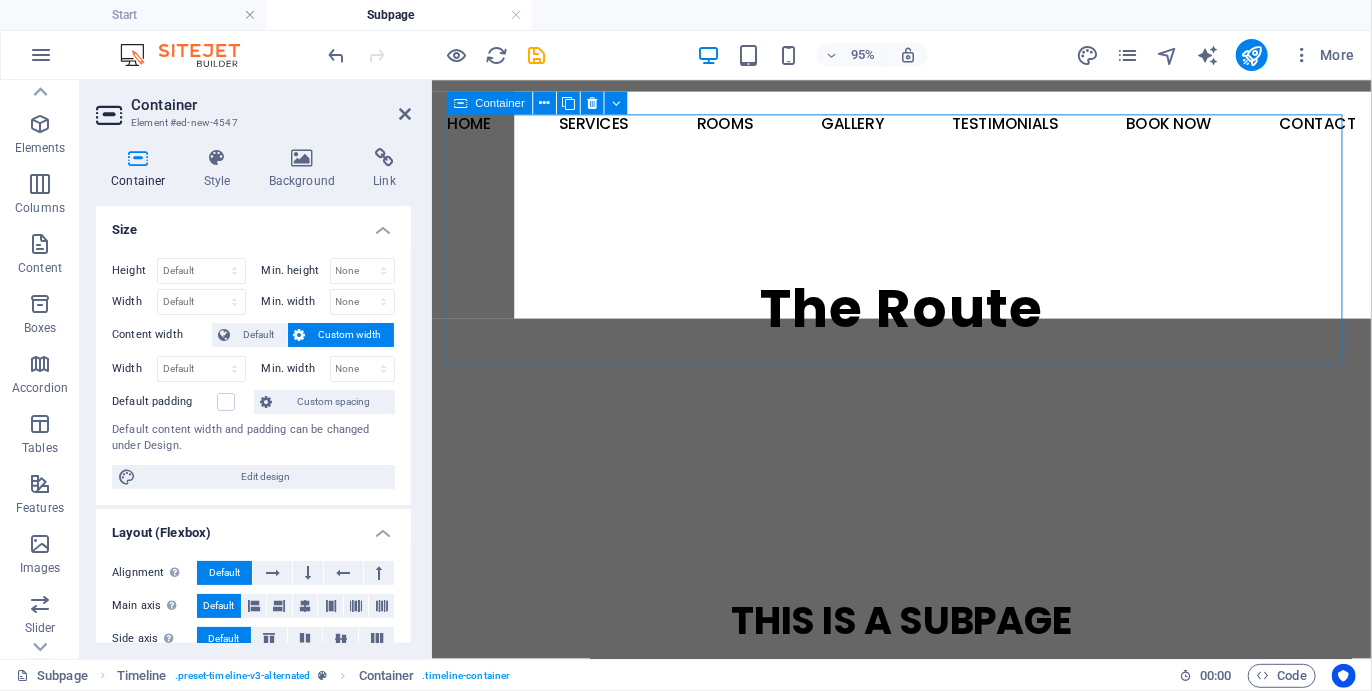 scroll, scrollTop: 1029, scrollLeft: 0, axis: vertical 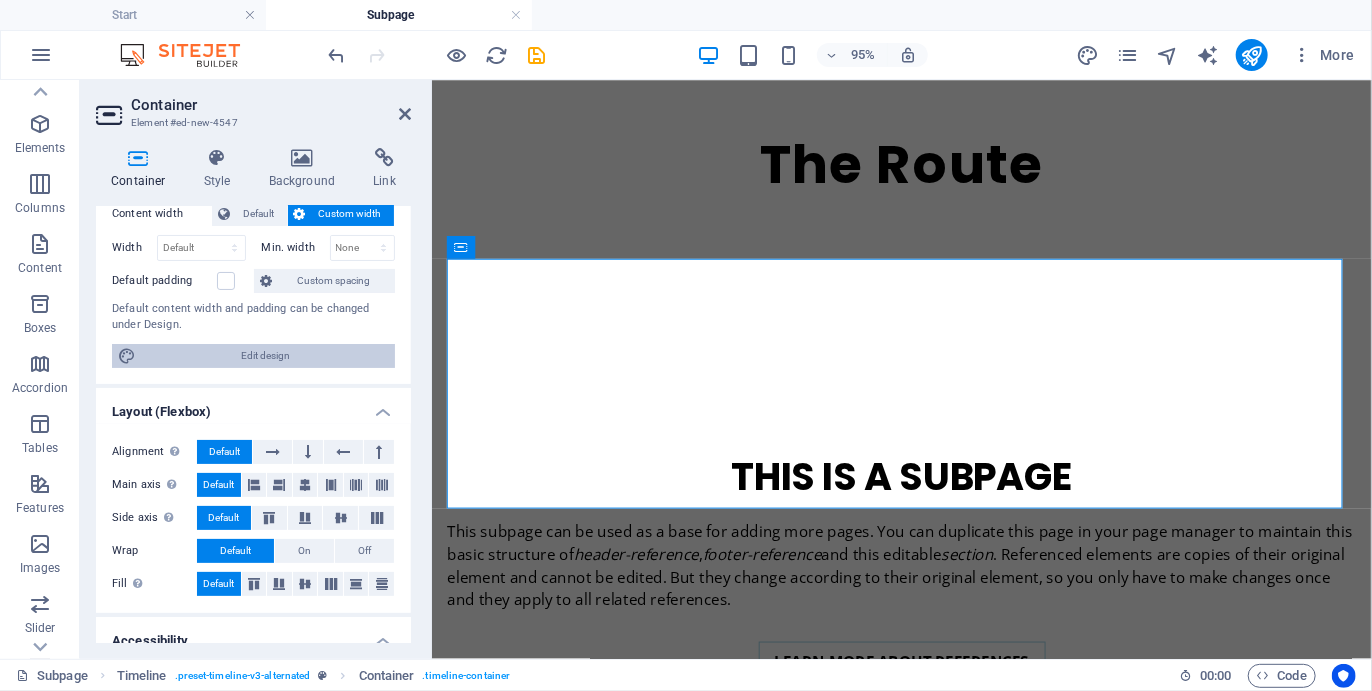 click on "Edit design" at bounding box center (265, 356) 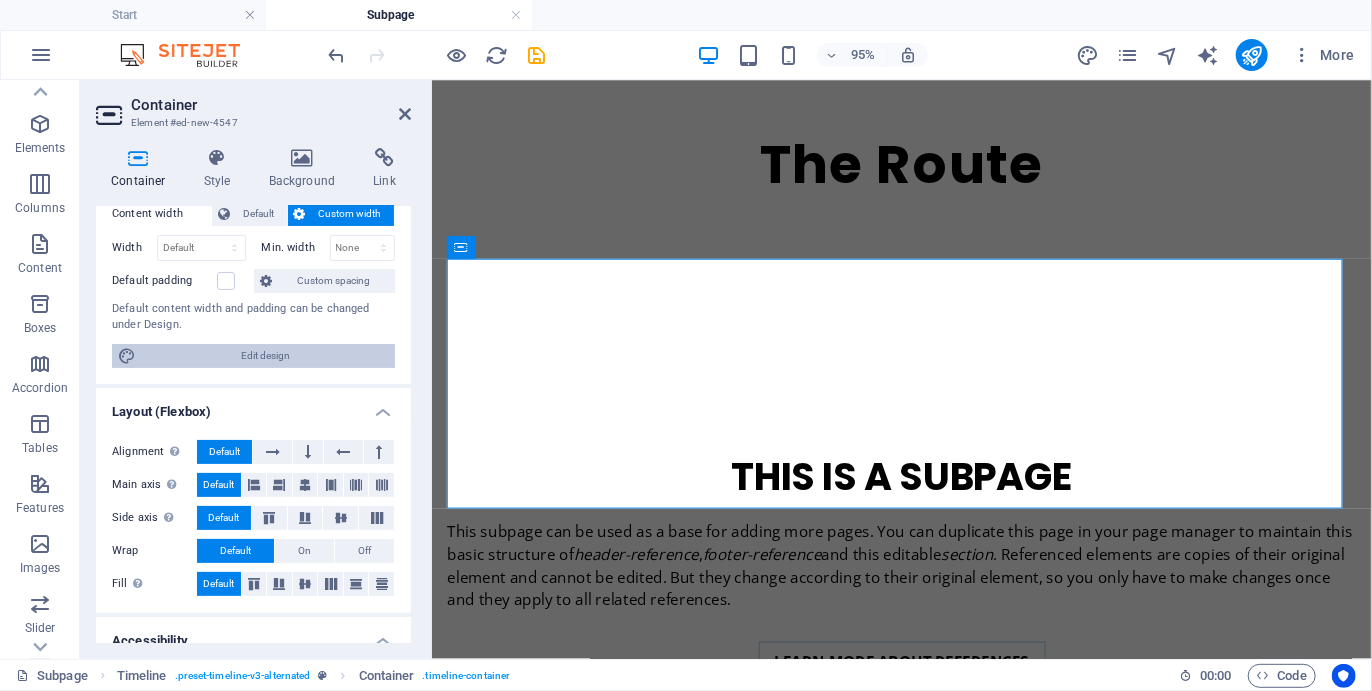 select on "ease-in-out" 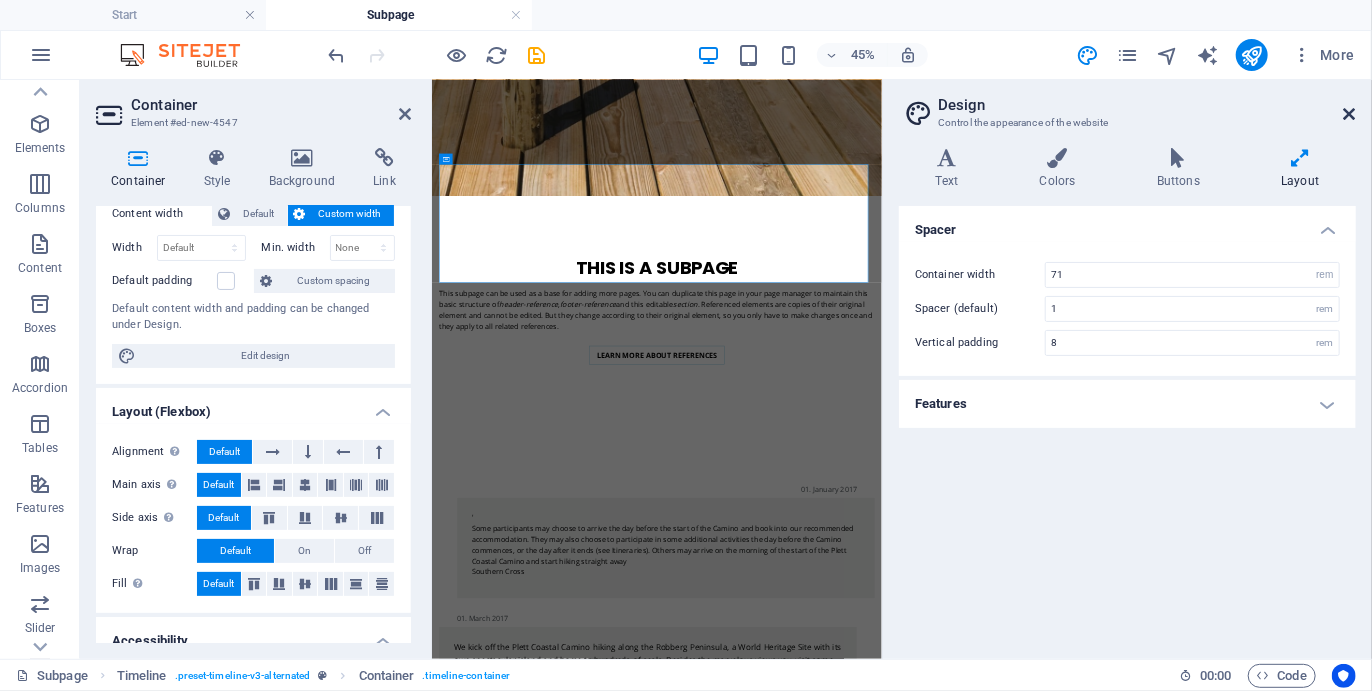click at bounding box center (1350, 114) 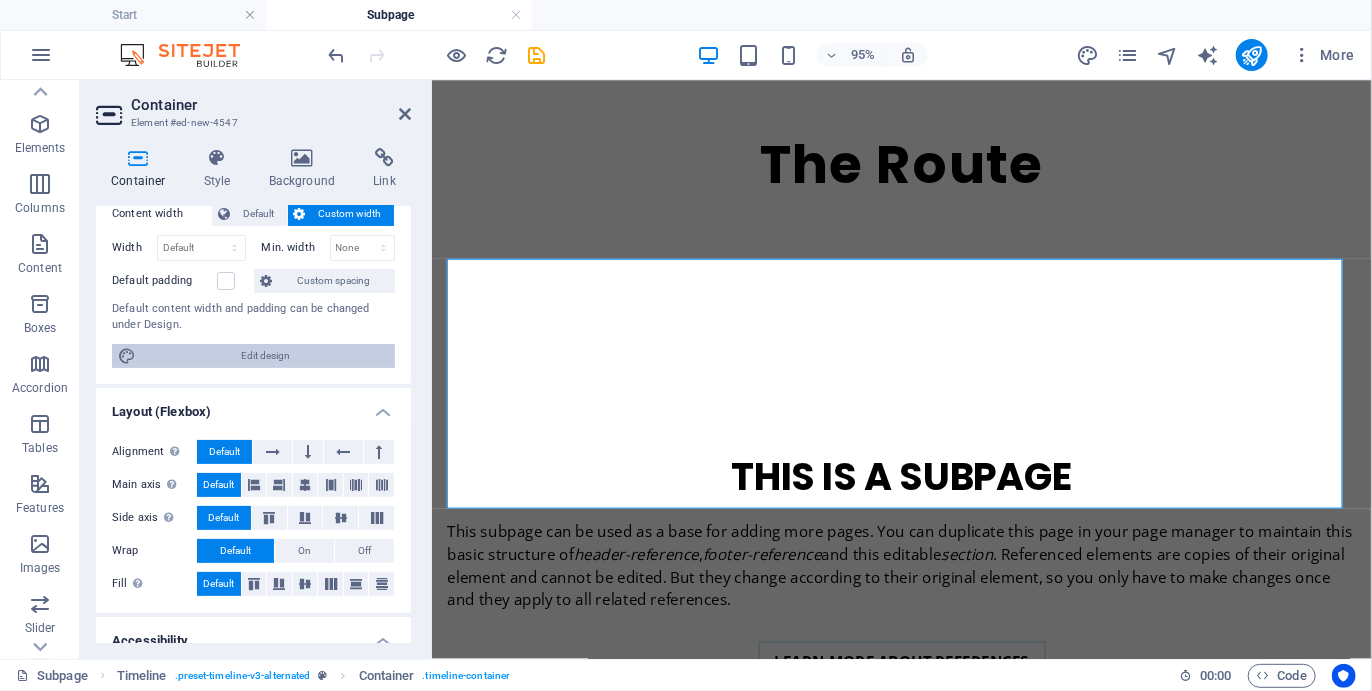 scroll, scrollTop: 0, scrollLeft: 0, axis: both 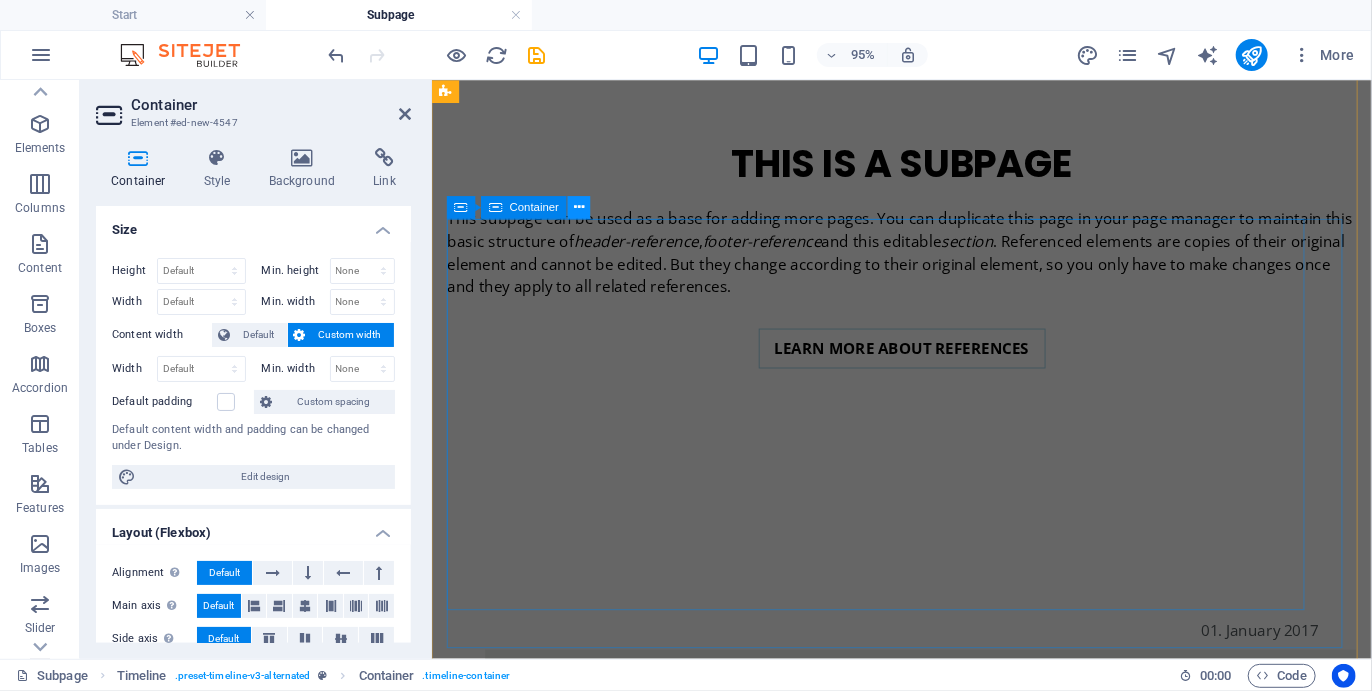 click at bounding box center (579, 207) 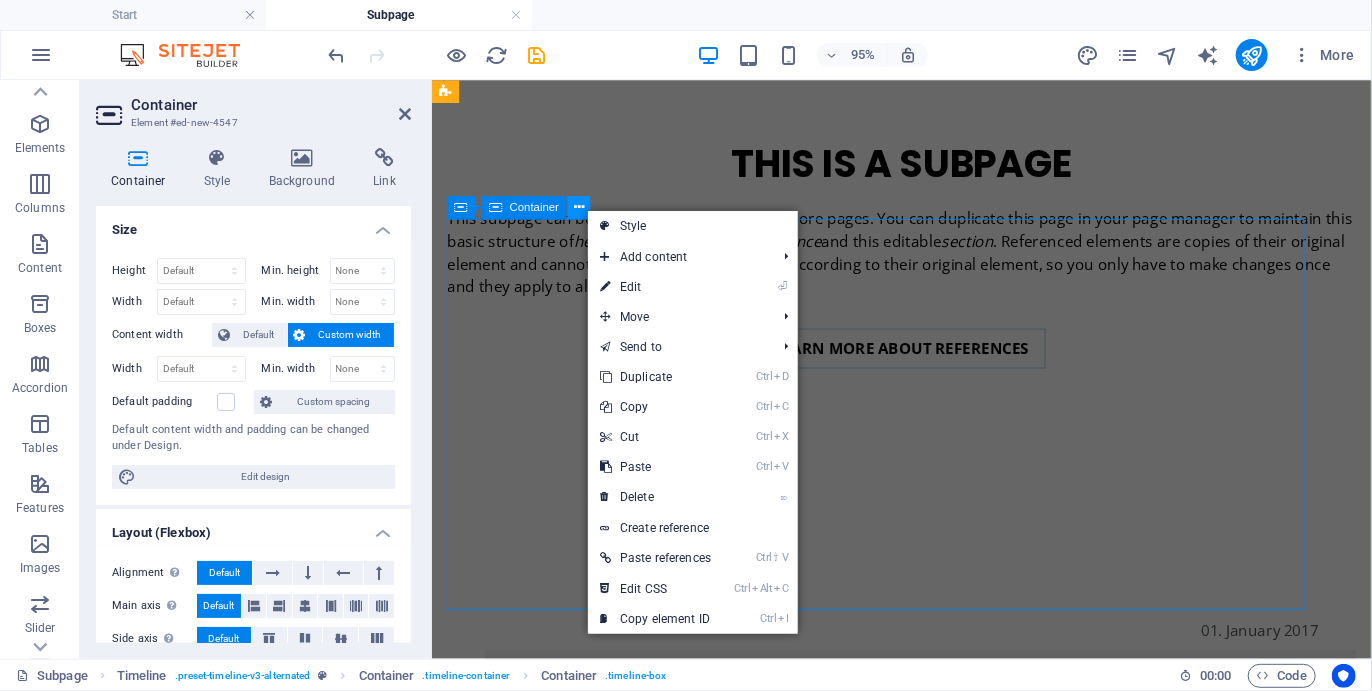scroll, scrollTop: 1334, scrollLeft: 0, axis: vertical 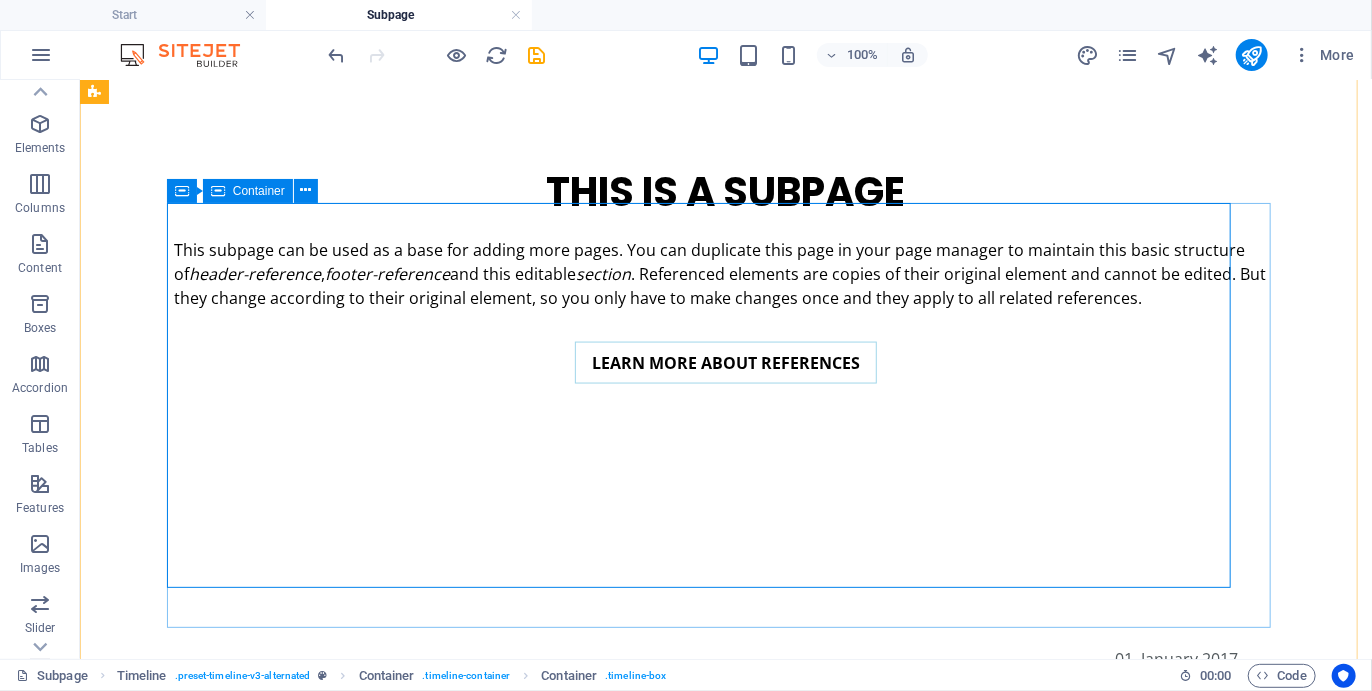 click on "Container" at bounding box center (259, 191) 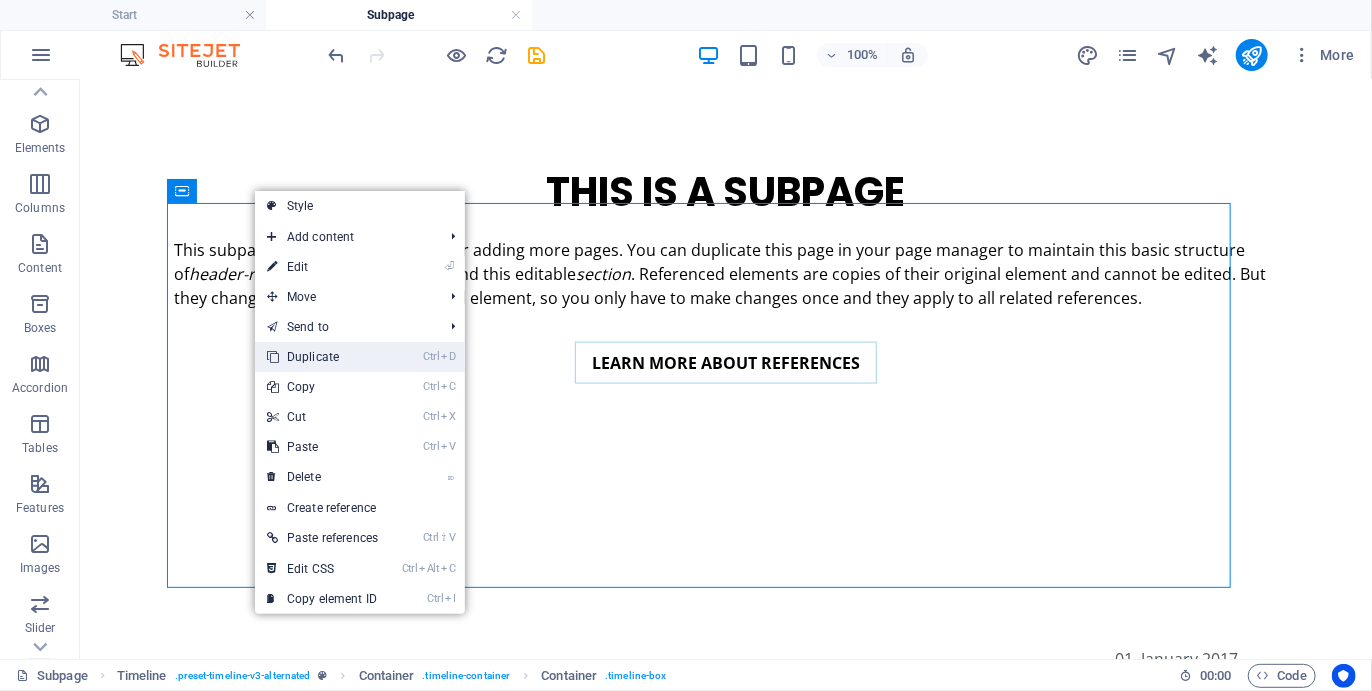 click on "Ctrl D  Duplicate" at bounding box center [322, 357] 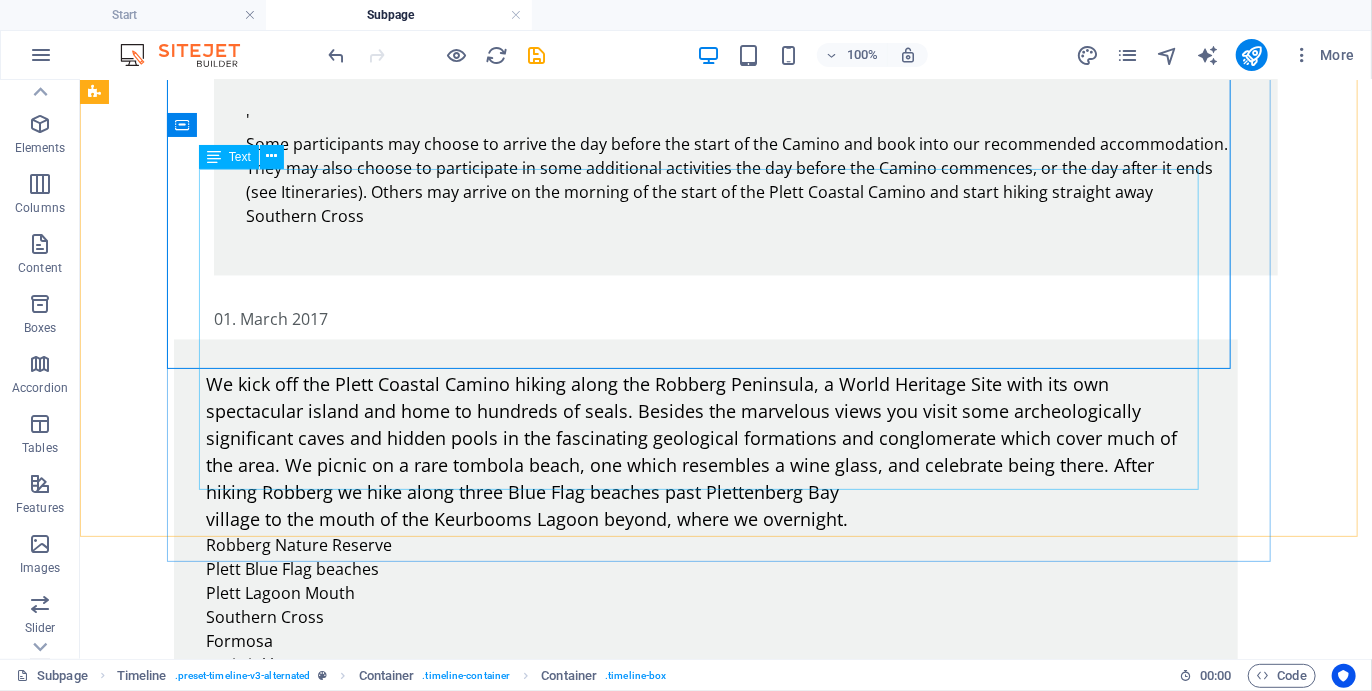 scroll, scrollTop: 1786, scrollLeft: 0, axis: vertical 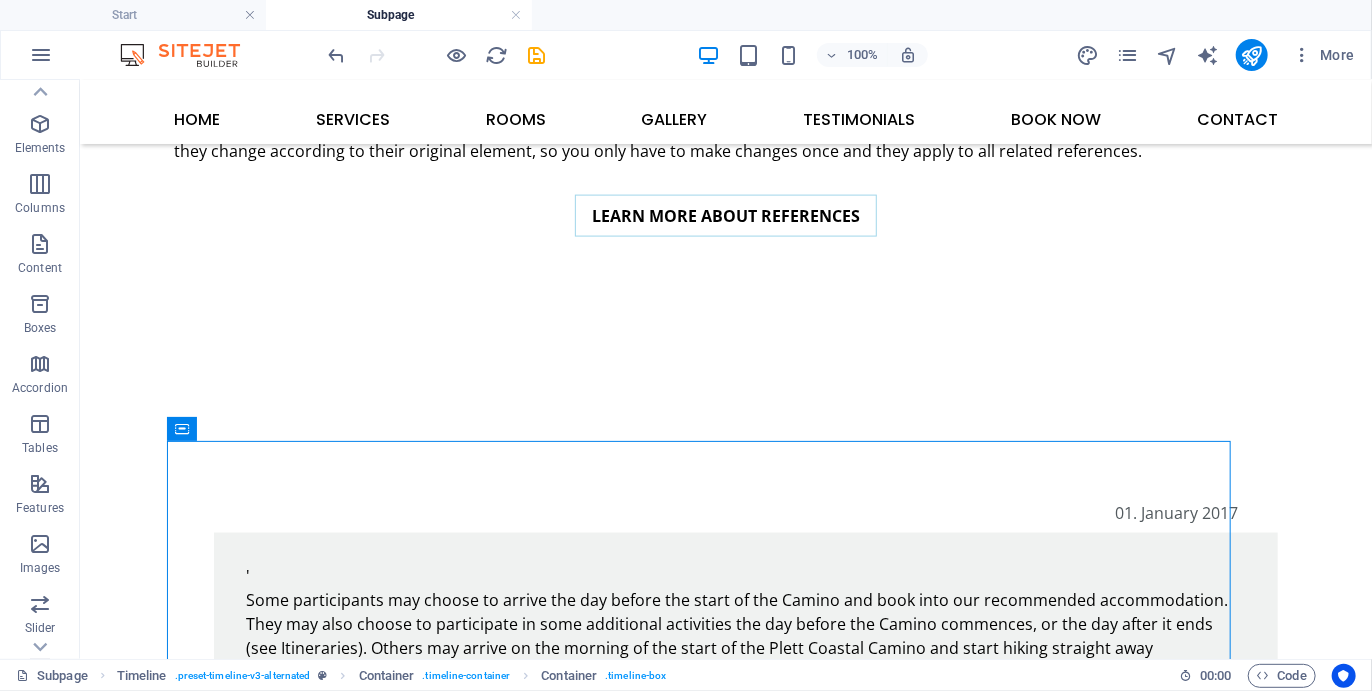 drag, startPoint x: 309, startPoint y: 201, endPoint x: 151, endPoint y: 237, distance: 162.04938 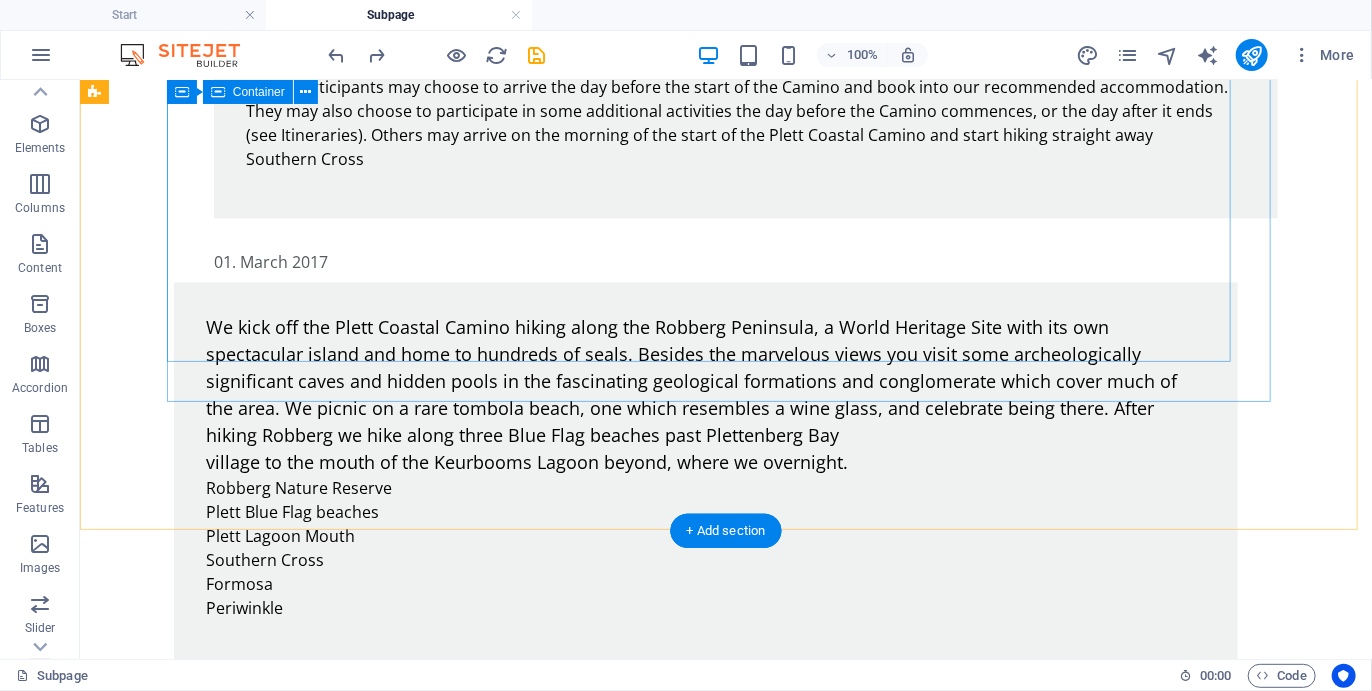 scroll, scrollTop: 1996, scrollLeft: 0, axis: vertical 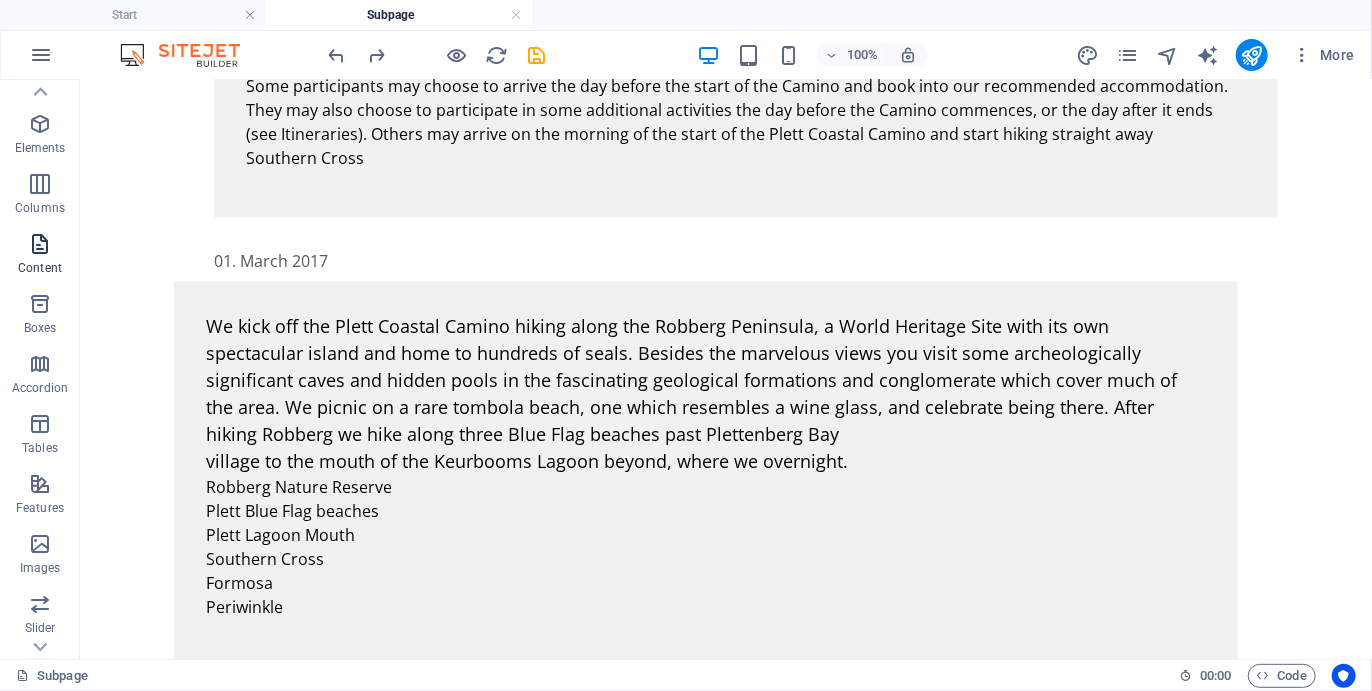 click at bounding box center (40, 244) 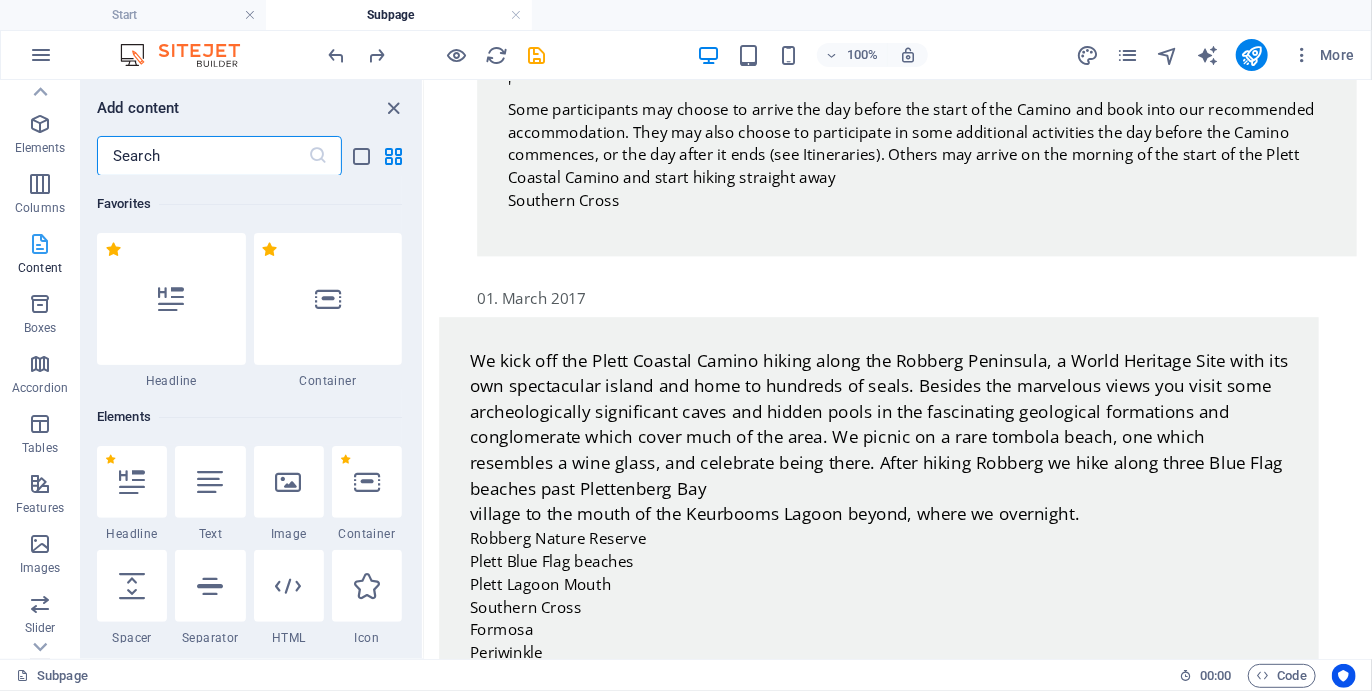 scroll, scrollTop: 2098, scrollLeft: 0, axis: vertical 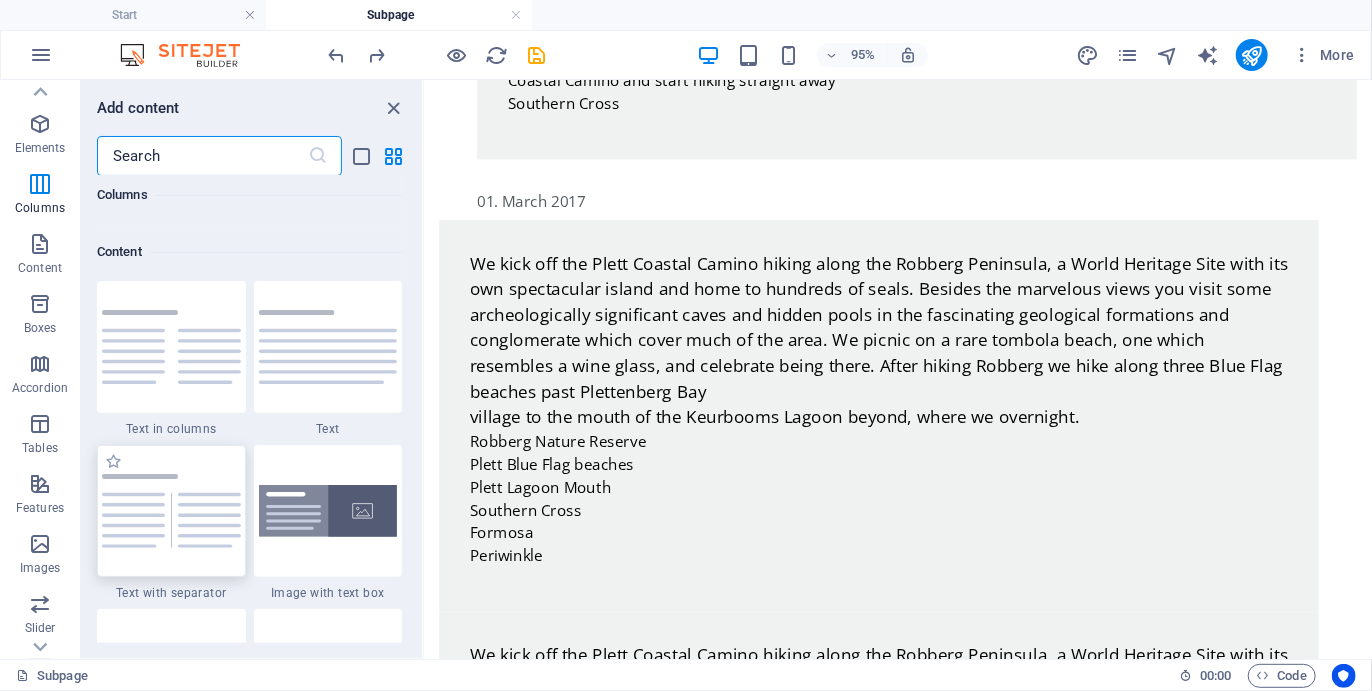 click at bounding box center (171, 511) 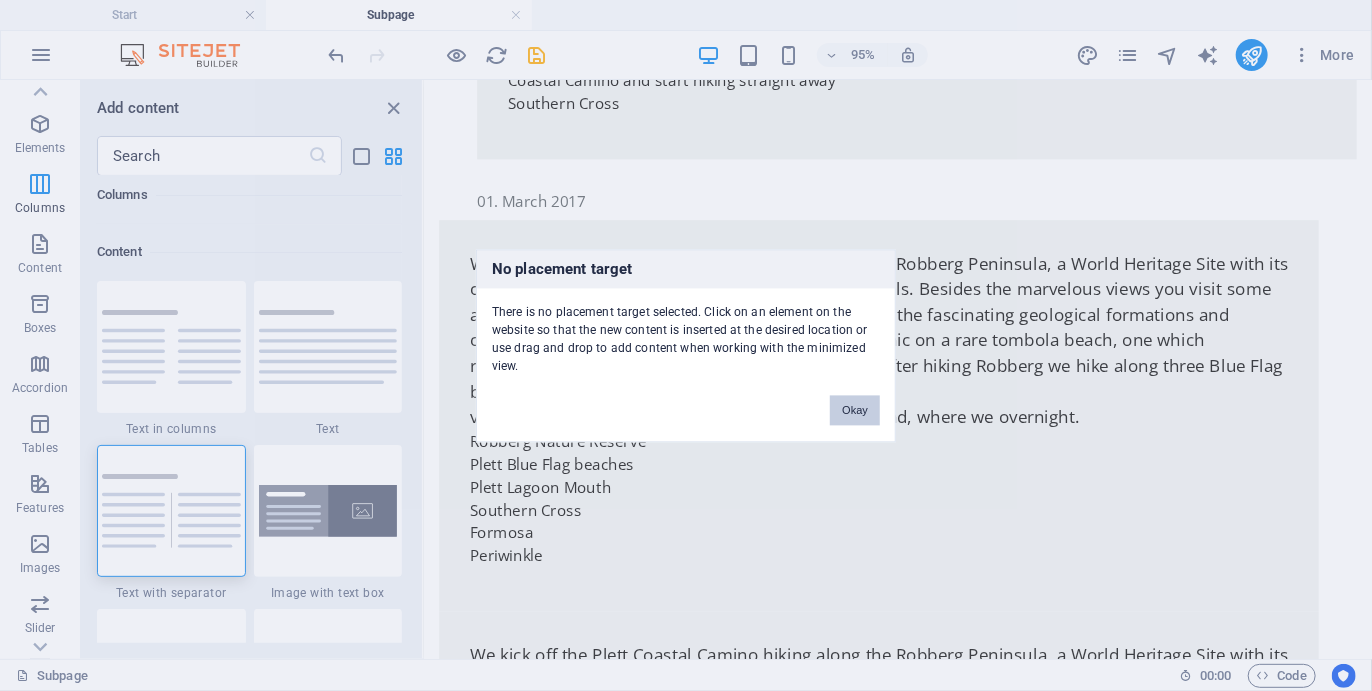 click on "Okay" at bounding box center (855, 410) 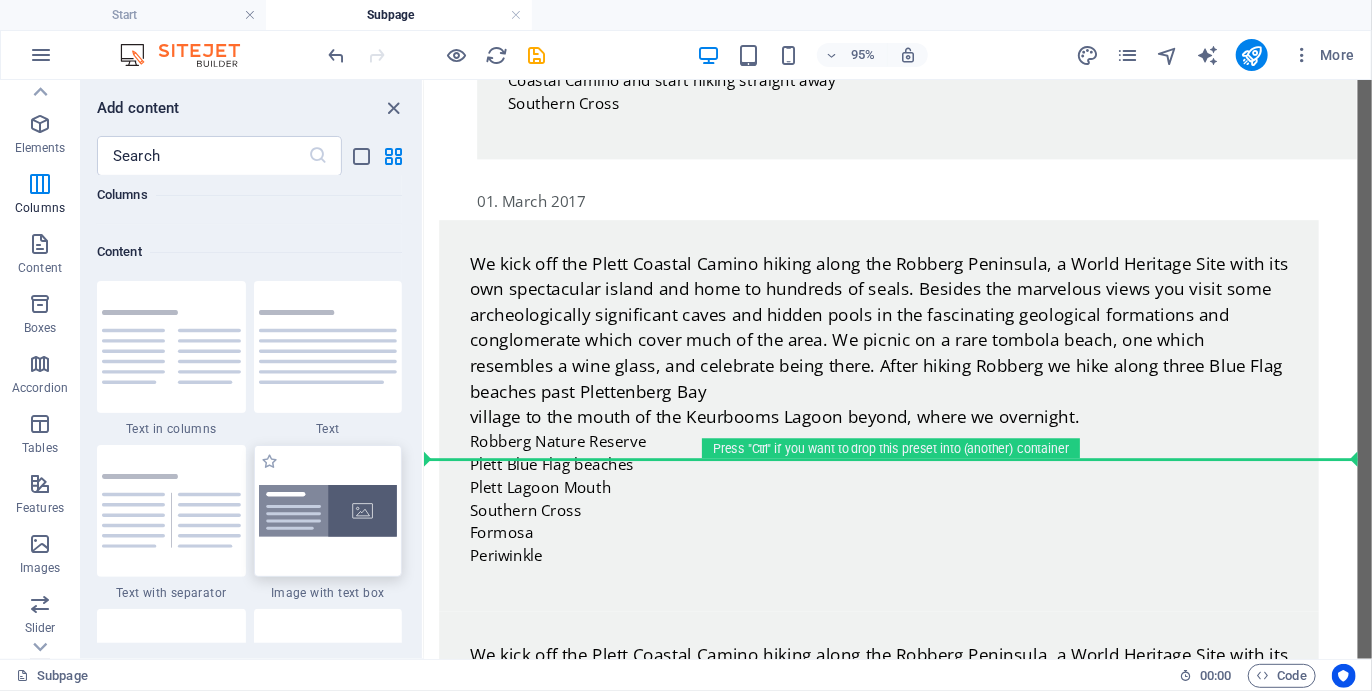 select on "rem" 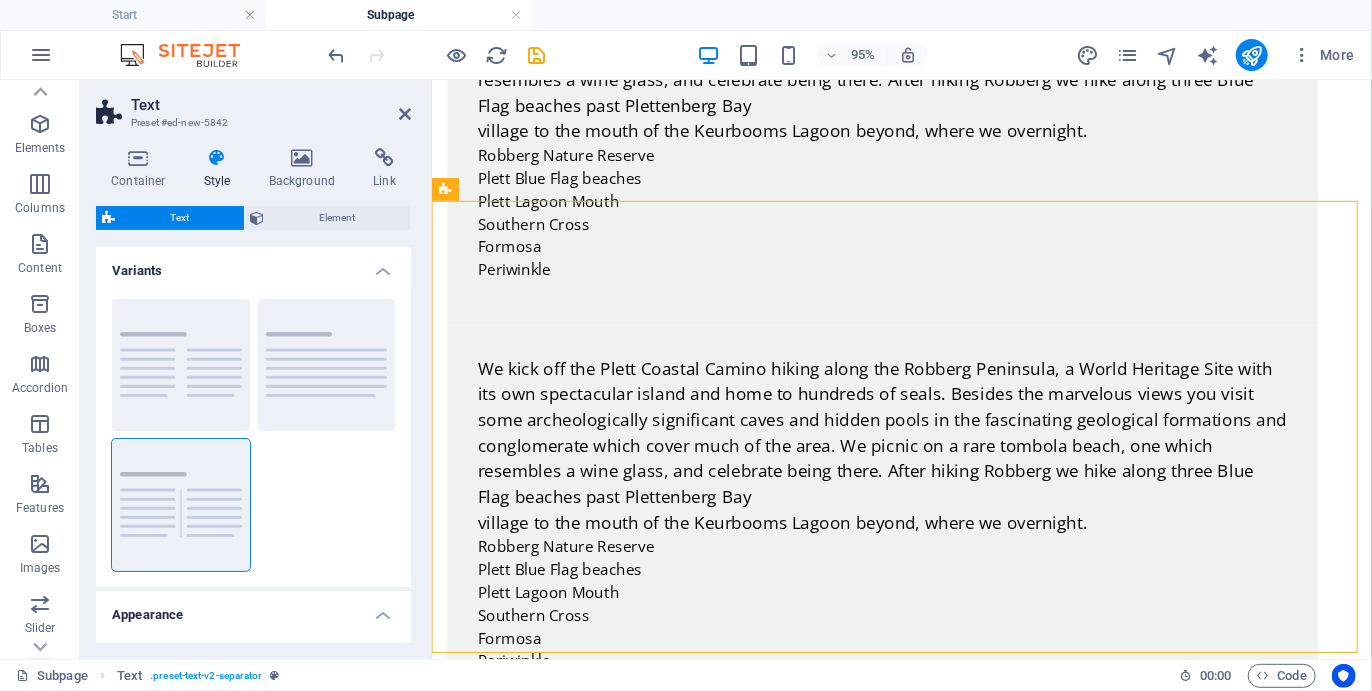 scroll, scrollTop: 2442, scrollLeft: 0, axis: vertical 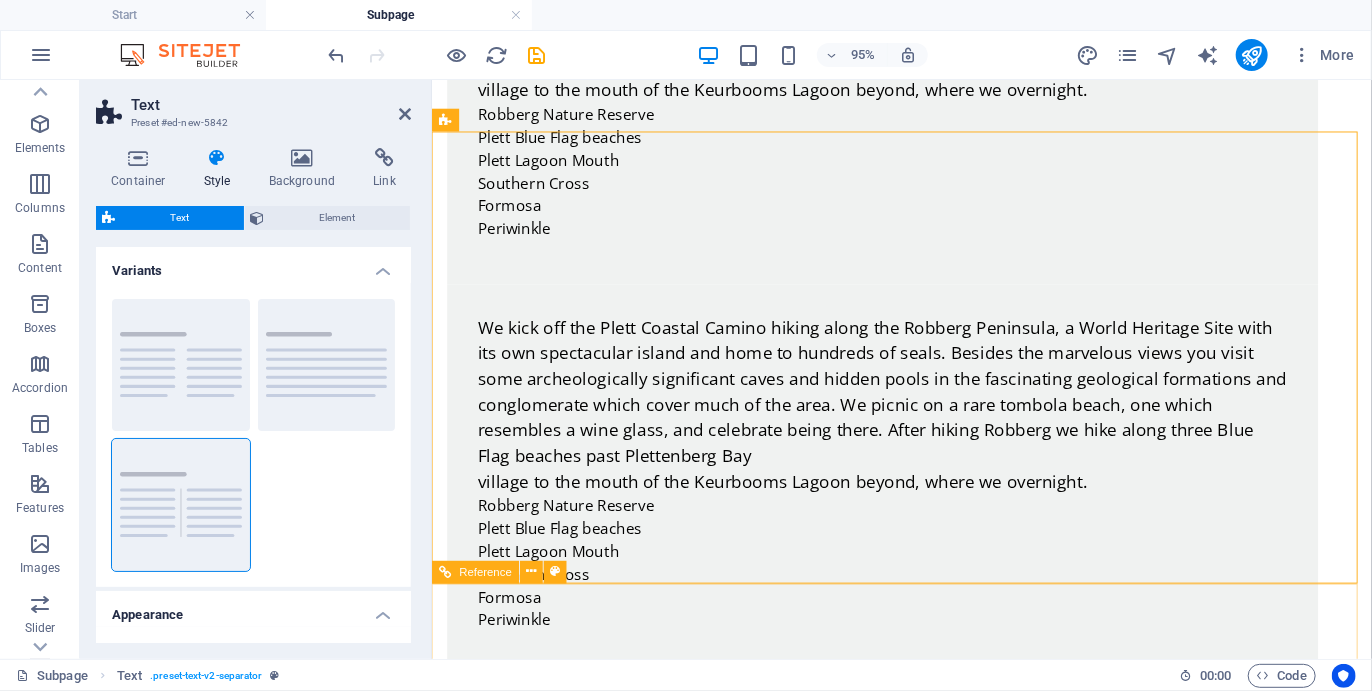 drag, startPoint x: 617, startPoint y: 609, endPoint x: 486, endPoint y: 654, distance: 138.51353 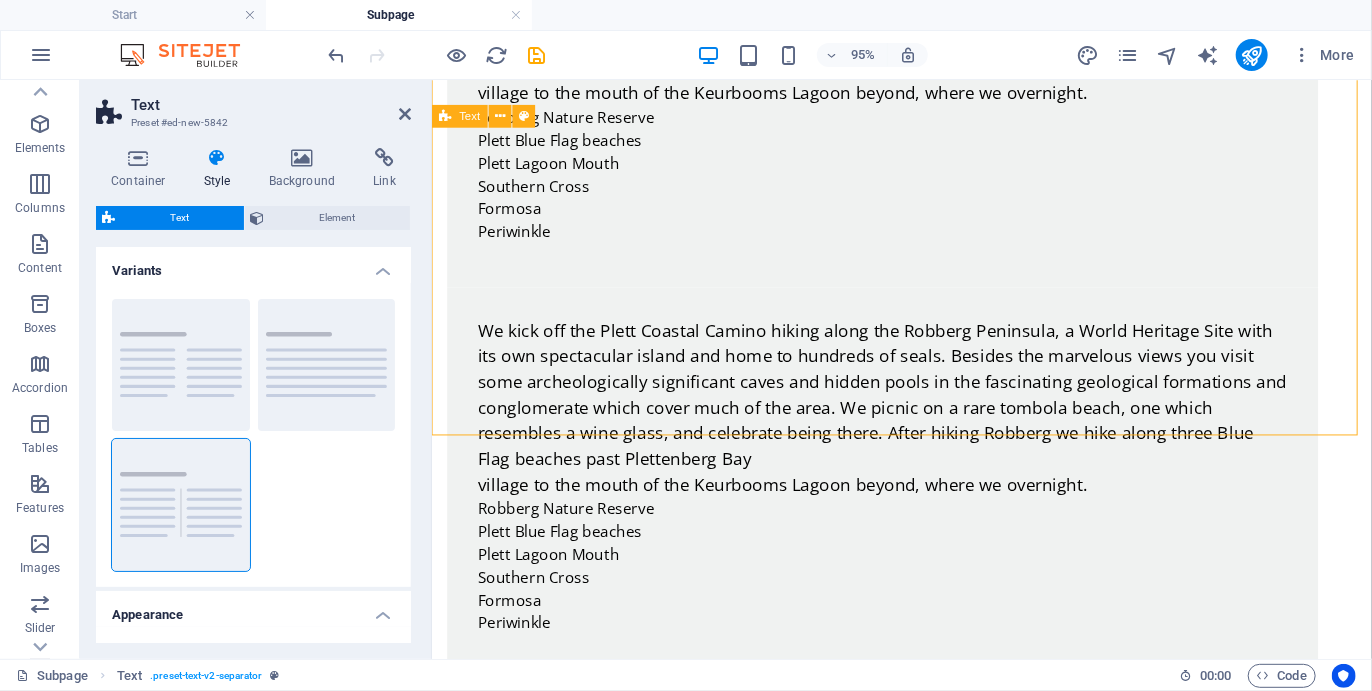 scroll, scrollTop: 2449, scrollLeft: 0, axis: vertical 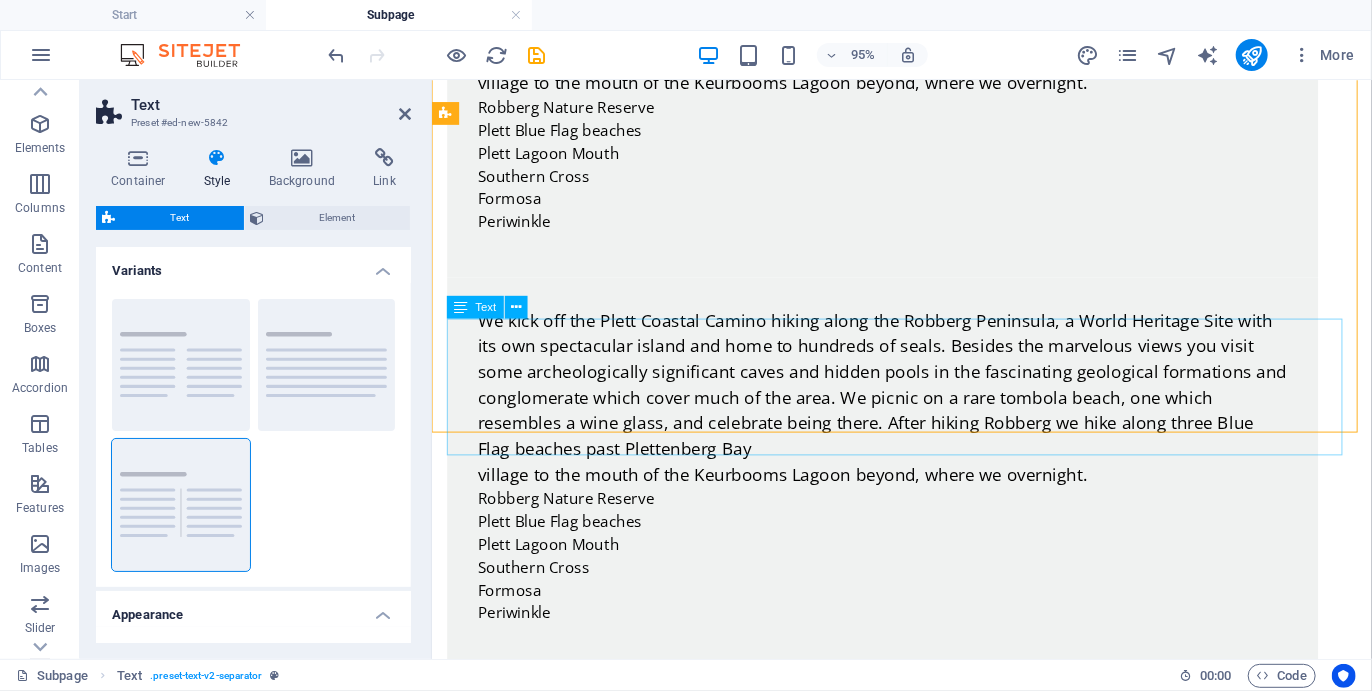 click on "Lorem ipsum dolor sitope amet, consectetur adipisicing elitip. Massumenda, dolore, cum vel modi asperiores consequatur suscipit quidem ducimus eveniet iure expedita consecteture odiogil voluptatum similique fugit voluptates atem accusamus quae quas dolorem tenetur facere tempora maiores adipisci reiciendis accusantium voluptatibus id voluptate tempore dolor harum nisi amet! Nobis, eaque. Aenean commodo ligula eget dolor. Lorem ipsum dolor sit amet, consectetuer adipiscing elit leget odiogil voluptatum similique fugit voluptates dolor. Libero assumenda, dolore, cum vel modi asperiores consequatur." at bounding box center (925, 1103) 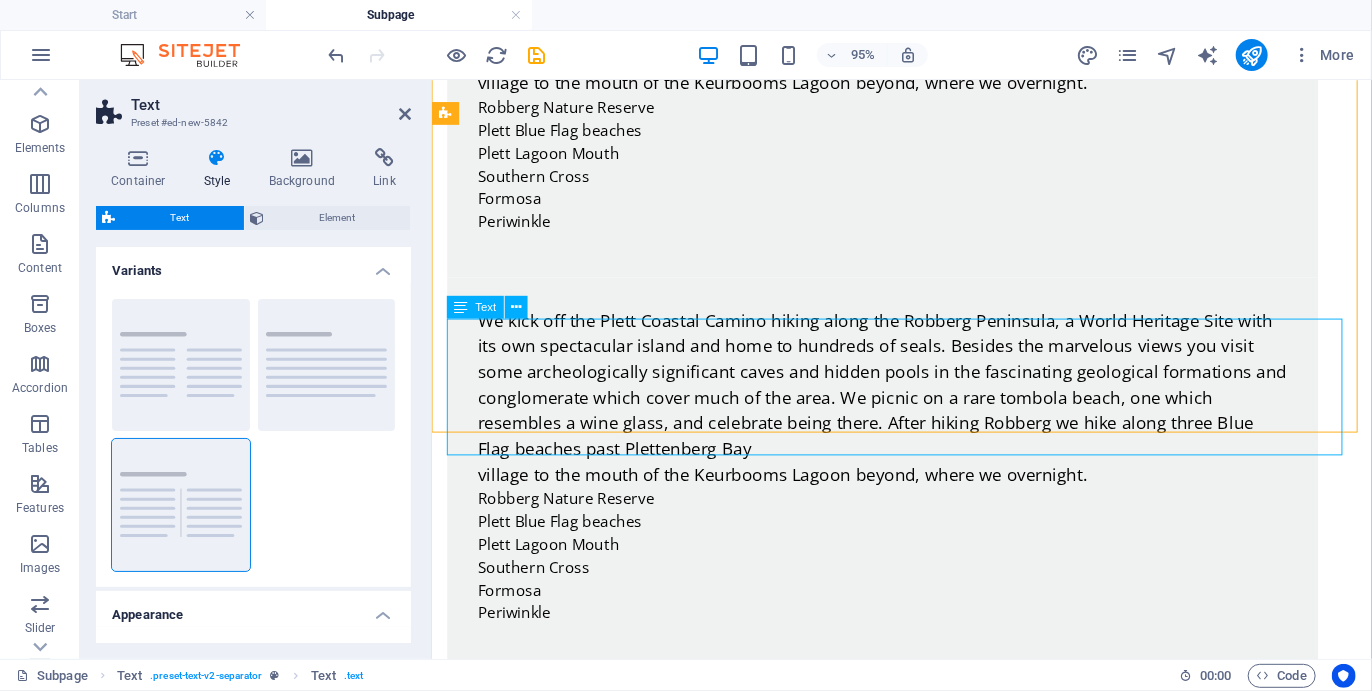 click on "Lorem ipsum dolor sitope amet, consectetur adipisicing elitip. Massumenda, dolore, cum vel modi asperiores consequatur suscipit quidem ducimus eveniet iure expedita consecteture odiogil voluptatum similique fugit voluptates atem accusamus quae quas dolorem tenetur facere tempora maiores adipisci reiciendis accusantium voluptatibus id voluptate tempore dolor harum nisi amet! Nobis, eaque. Aenean commodo ligula eget dolor. Lorem ipsum dolor sit amet, consectetuer adipiscing elit leget odiogil voluptatum similique fugit voluptates dolor. Libero assumenda, dolore, cum vel modi asperiores consequatur." at bounding box center [925, 1103] 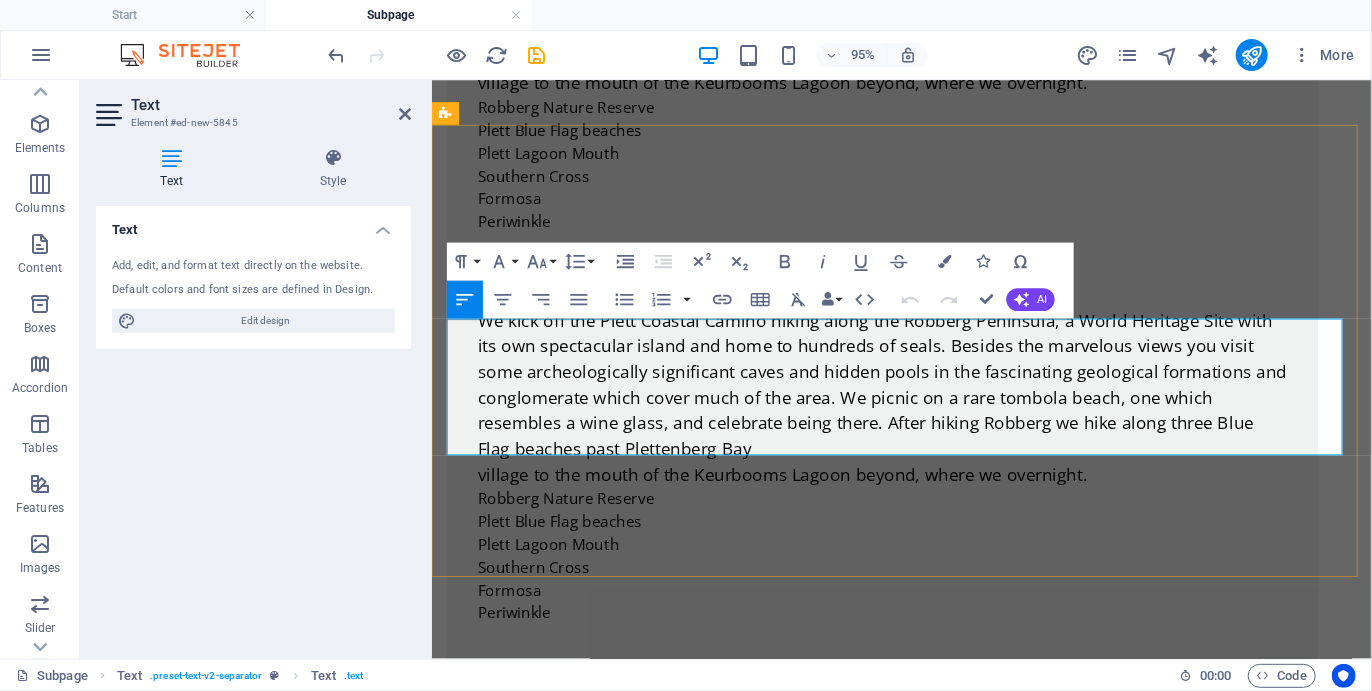 drag, startPoint x: 1383, startPoint y: 438, endPoint x: 1175, endPoint y: 457, distance: 208.86598 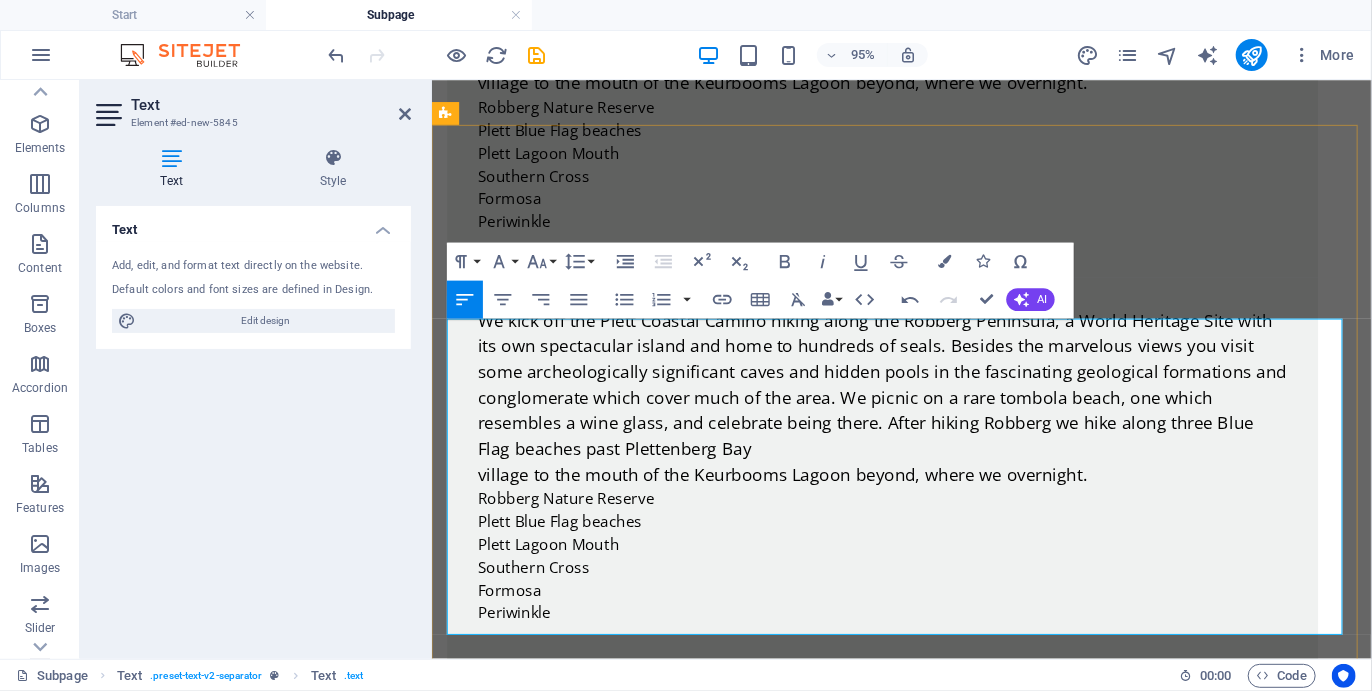 click on "We kick off the Plett Coastal Camino hiking along the Robberg Peninsula, a World Heritage Site with its own spectacular island and home to hundreds of seals. Besides the marvelous views you visit some archeologically significant caves and hidden pools in the fascinating geological formations and conglomerate which cover much of the area. We picnic on a rare tombola beach, one which resembles a wine glass, and celebrate being there. After hiking Robberg we hike along three Blue Flag beaches past Plettenberg Bay village to the mouth of the Keurbooms Lagoon beyond, where we overnight." at bounding box center [954, 1197] 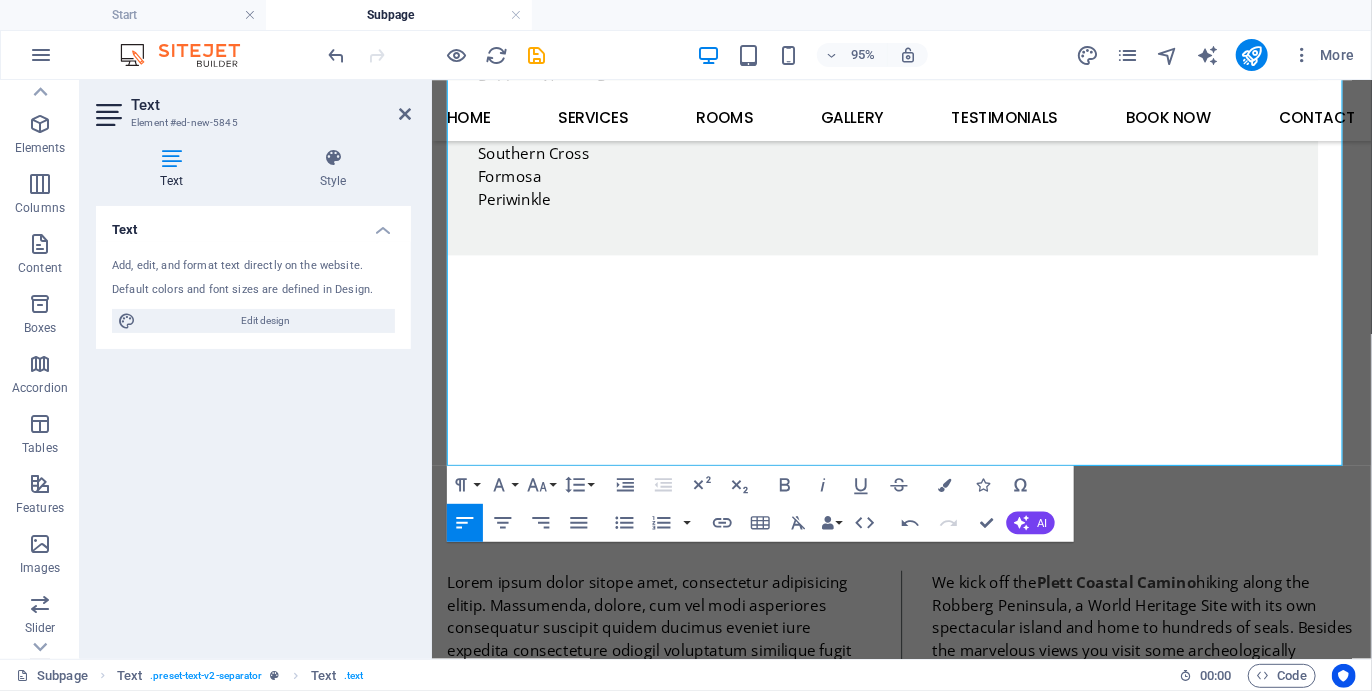 scroll, scrollTop: 2382, scrollLeft: 0, axis: vertical 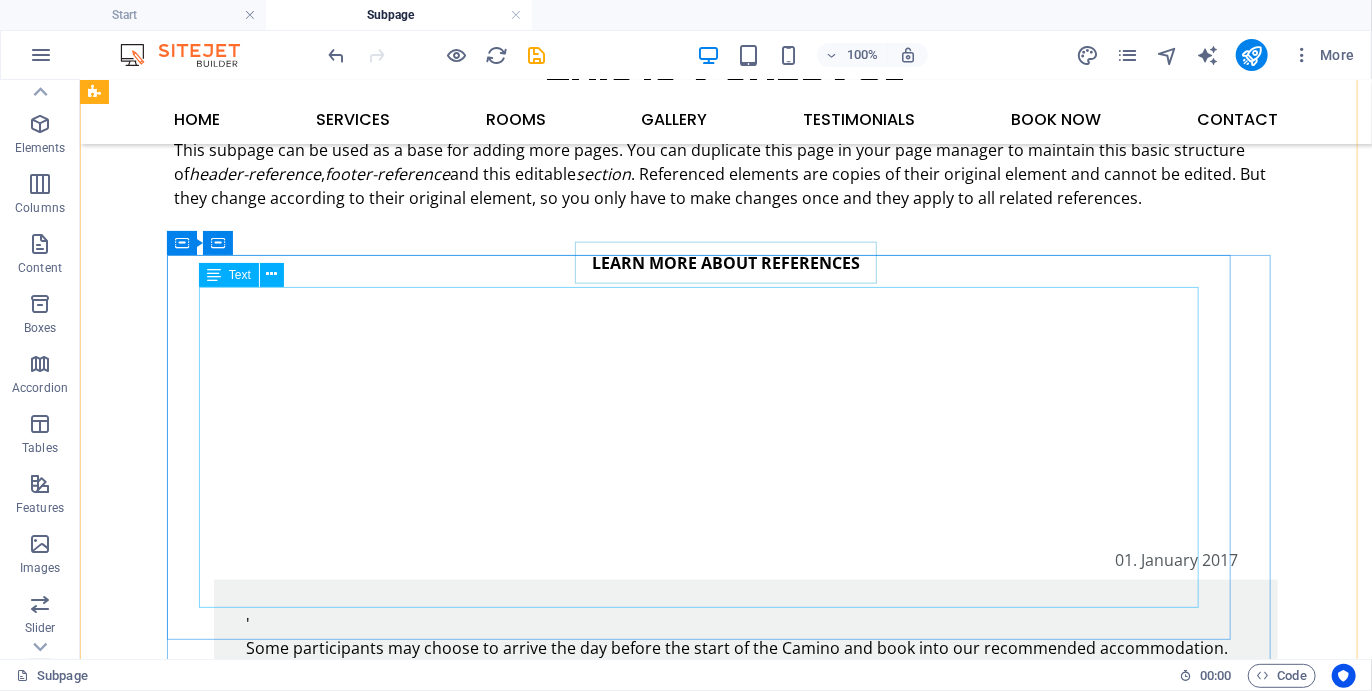 click on "We kick off the Plett Coastal Camino hiking along the Robberg Peninsula, a World Heritage Site with its own spectacular island and home to hundreds of seals. Besides the marvelous views you visit some archeologically significant caves and hidden pools in the fascinating geological formations and conglomerate which cover much of the area. We picnic on a rare tombola beach, one which resembles a wine glass, and celebrate being there. After hiking Robberg we hike along three Blue Flag beaches past Plettenberg Bay village to the mouth of the Keurbooms Lagoon beyond, where we overnight. Robberg Nature Reserve Plett Blue Flag beaches Plett Lagoon Mouth Southern Cross Formosa Periwinkle" at bounding box center [705, 1027] 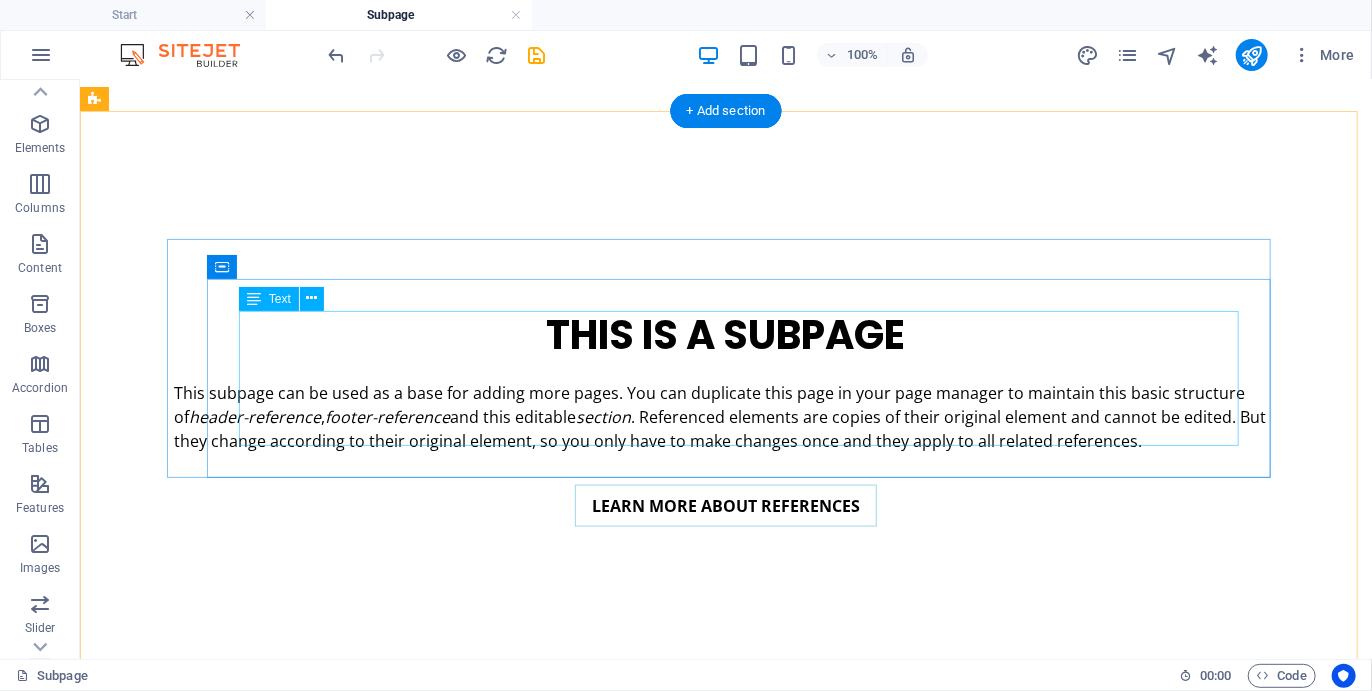 scroll, scrollTop: 1038, scrollLeft: 0, axis: vertical 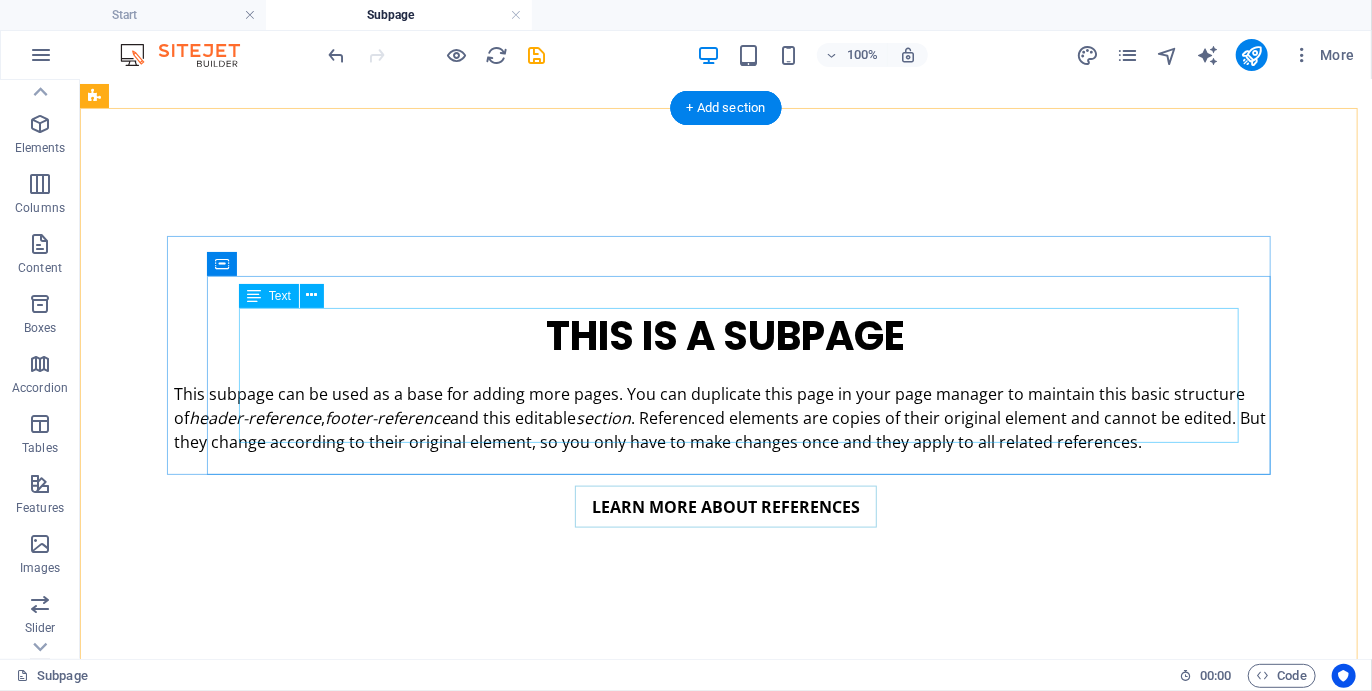 click on "' Some participants may choose to arrive the day before the start of the Camino and book into our recommended accommodation. They may also choose to participate in some additional activities the day before the Camino commences, or the day after it ends (see Itineraries). Others may arrive on the morning of the start of the Plett Coastal Camino and start hiking straight away Southern Cross" at bounding box center [745, 915] 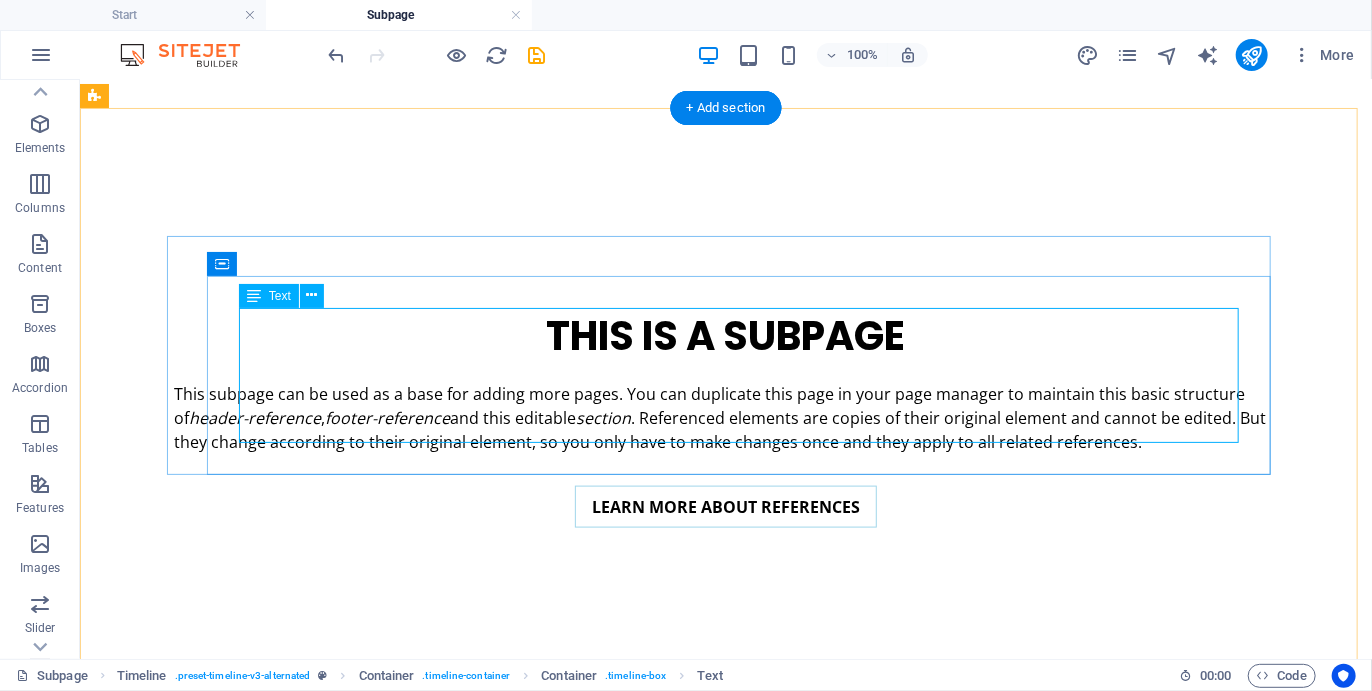 click on "' Some participants may choose to arrive the day before the start of the Camino and book into our recommended accommodation. They may also choose to participate in some additional activities the day before the Camino commences, or the day after it ends (see Itineraries). Others may arrive on the morning of the start of the Plett Coastal Camino and start hiking straight away Southern Cross" at bounding box center [745, 915] 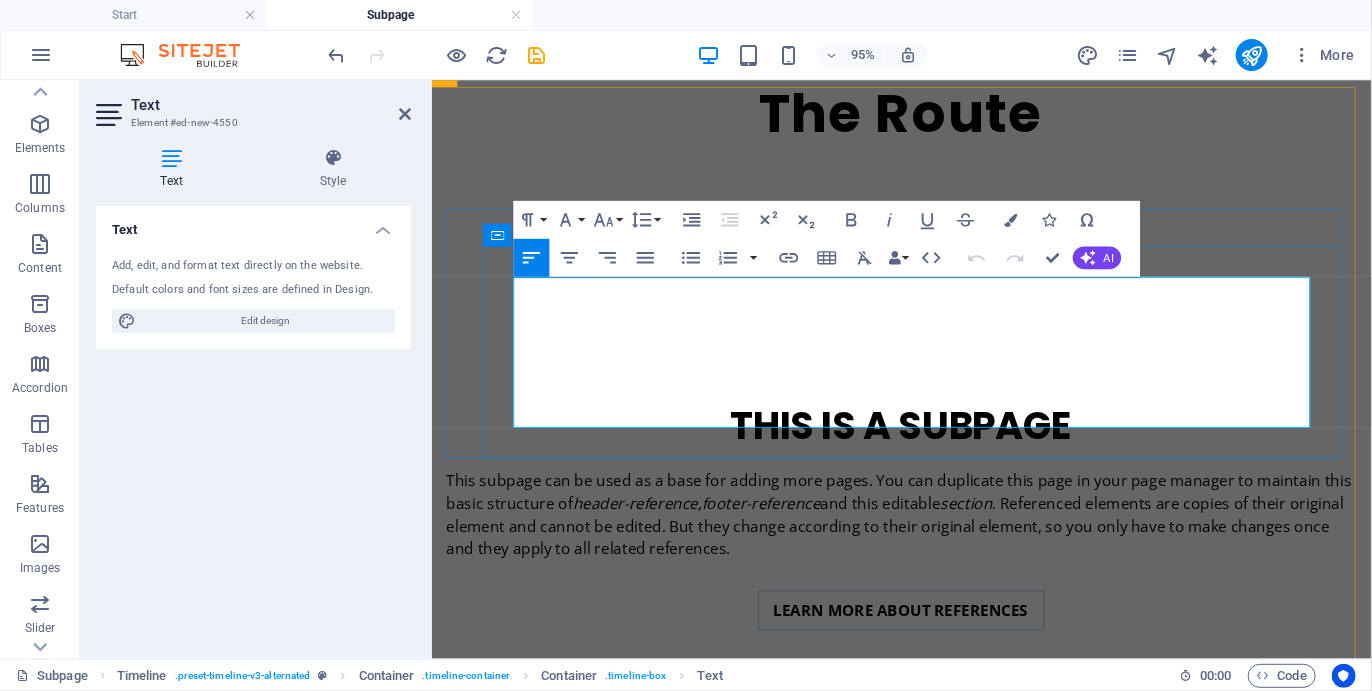 scroll, scrollTop: 1084, scrollLeft: 0, axis: vertical 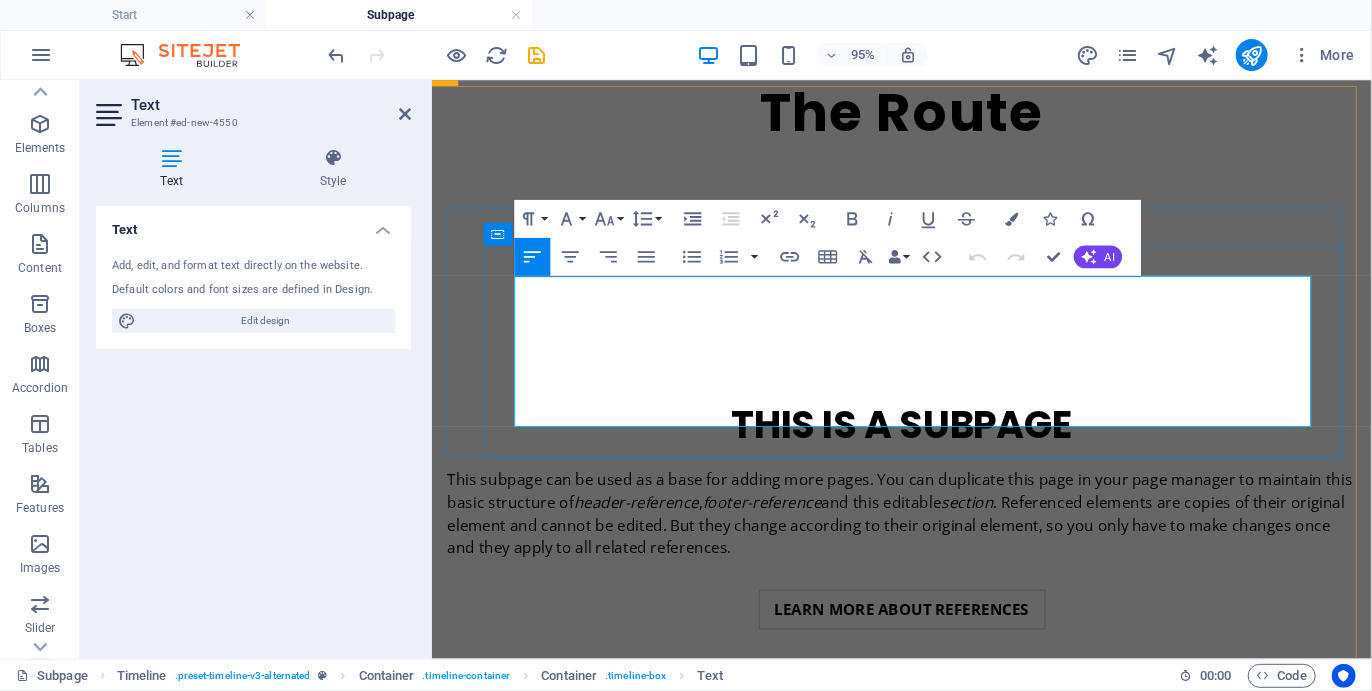 drag, startPoint x: 658, startPoint y: 422, endPoint x: 519, endPoint y: 311, distance: 177.88199 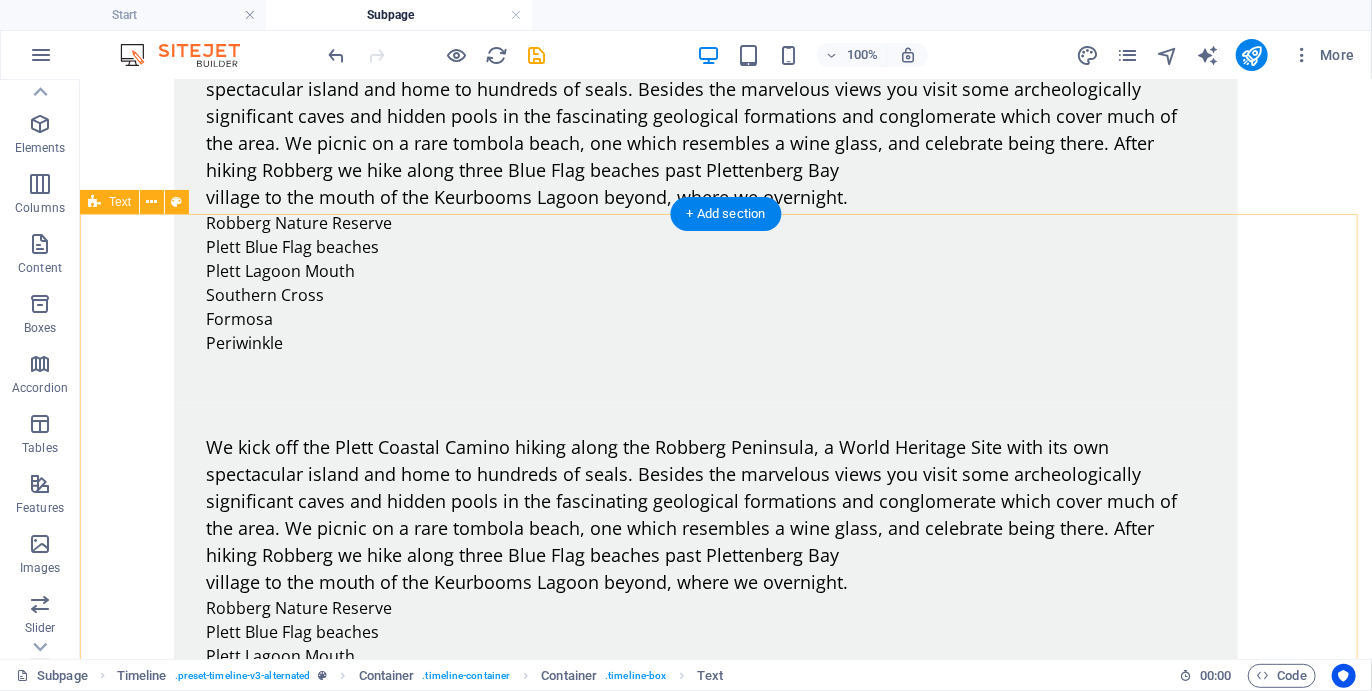 scroll, scrollTop: 2504, scrollLeft: 0, axis: vertical 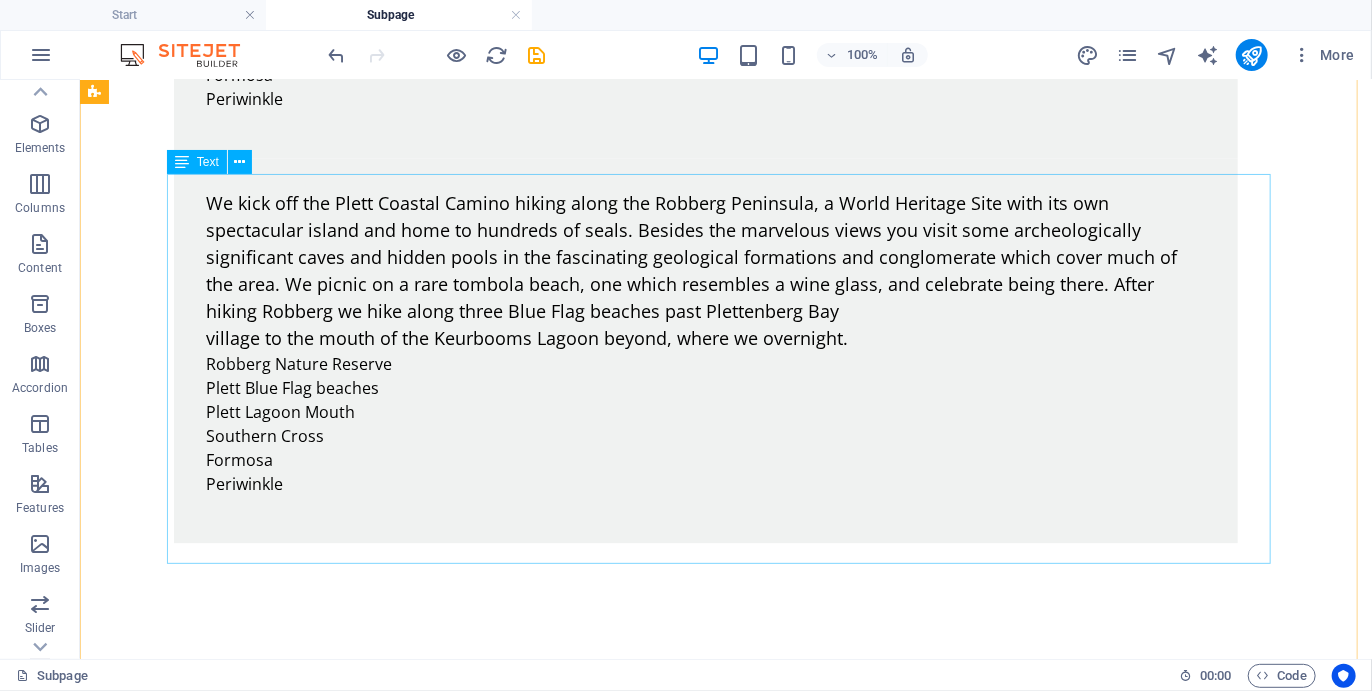 click on "Lorem ipsum dolor sitope amet, consectetur adipisicing elitip. Massumenda, dolore, cum vel modi asperiores consequatur suscipit quidem ducimus eveniet iure expedita consecteture odiogil voluptatum similique fugit voluptates atem accusamus quae quas dolorem tenetur facere tempora maiores adipisci reiciendis accusantium voluptatibus id voluptate tempore dolor harum nisi amet! Nobis, eaque. Aenean commodo ligula eget dolor. Lorem ipsum dolor sit amet, consectetuer adipiscing elit leget odi We kick off the Plett Coastal Camino hiking along the Robberg Peninsula, a World Heritage Site with its own spectacular island and home to hundreds of seals. Besides the marvelous views you visit some archeologically significant caves and hidden pools in the fascinating geological formations and conglomerate which cover much of the area. We picnic on a rare tombola beach, one which resembles a wine glass, and celebrate being there. After hiking Robberg we hike along three Blue Flag beaches past Plettenberg Bay Formosa ." at bounding box center (725, 1069) 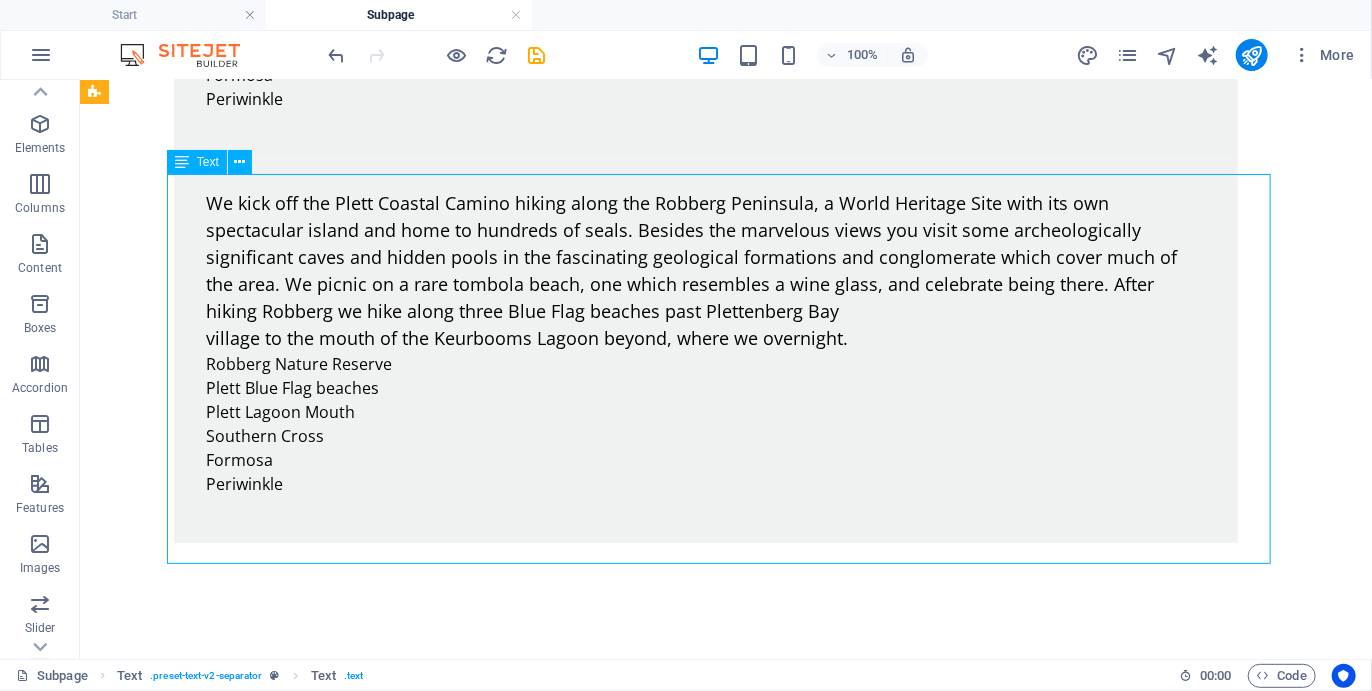 click on "Lorem ipsum dolor sitope amet, consectetur adipisicing elitip. Massumenda, dolore, cum vel modi asperiores consequatur suscipit quidem ducimus eveniet iure expedita consecteture odiogil voluptatum similique fugit voluptates atem accusamus quae quas dolorem tenetur facere tempora maiores adipisci reiciendis accusantium voluptatibus id voluptate tempore dolor harum nisi amet! Nobis, eaque. Aenean commodo ligula eget dolor. Lorem ipsum dolor sit amet, consectetuer adipiscing elit leget odi We kick off the Plett Coastal Camino hiking along the Robberg Peninsula, a World Heritage Site with its own spectacular island and home to hundreds of seals. Besides the marvelous views you visit some archeologically significant caves and hidden pools in the fascinating geological formations and conglomerate which cover much of the area. We picnic on a rare tombola beach, one which resembles a wine glass, and celebrate being there. After hiking Robberg we hike along three Blue Flag beaches past Plettenberg Bay Formosa ." at bounding box center [725, 1069] 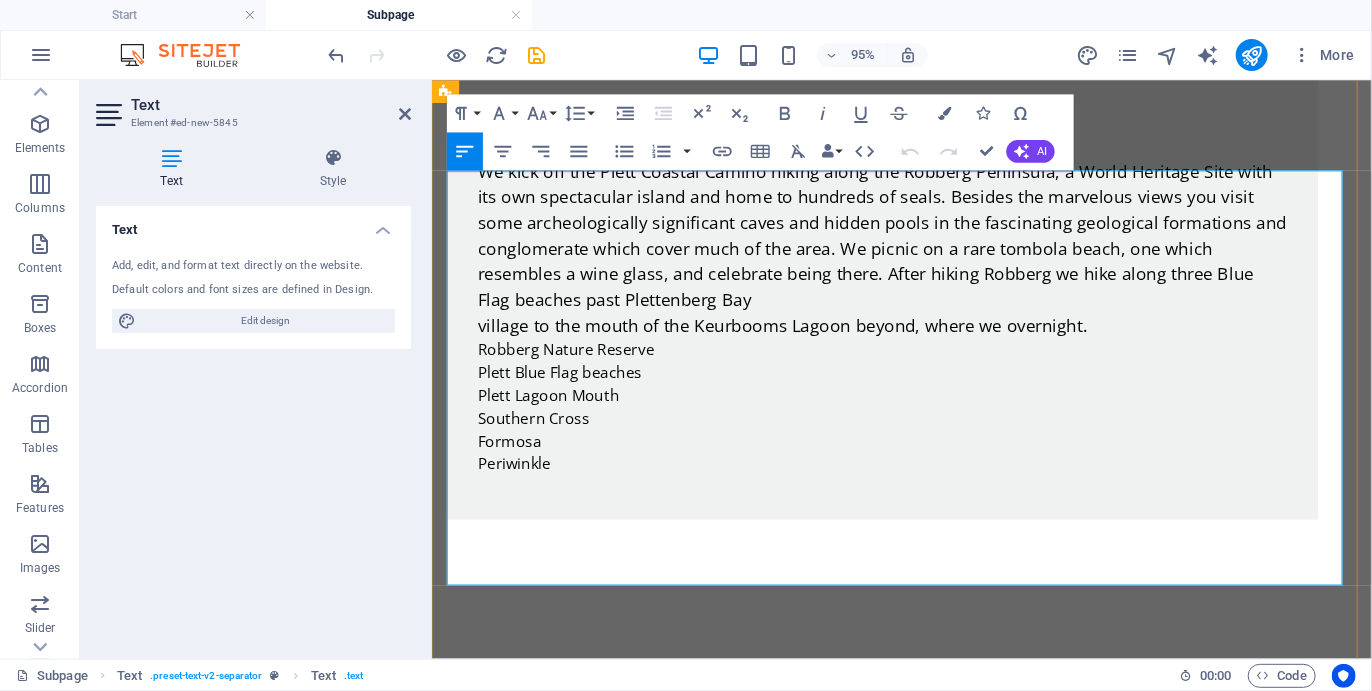 drag, startPoint x: 882, startPoint y: 381, endPoint x: 453, endPoint y: 216, distance: 459.6368 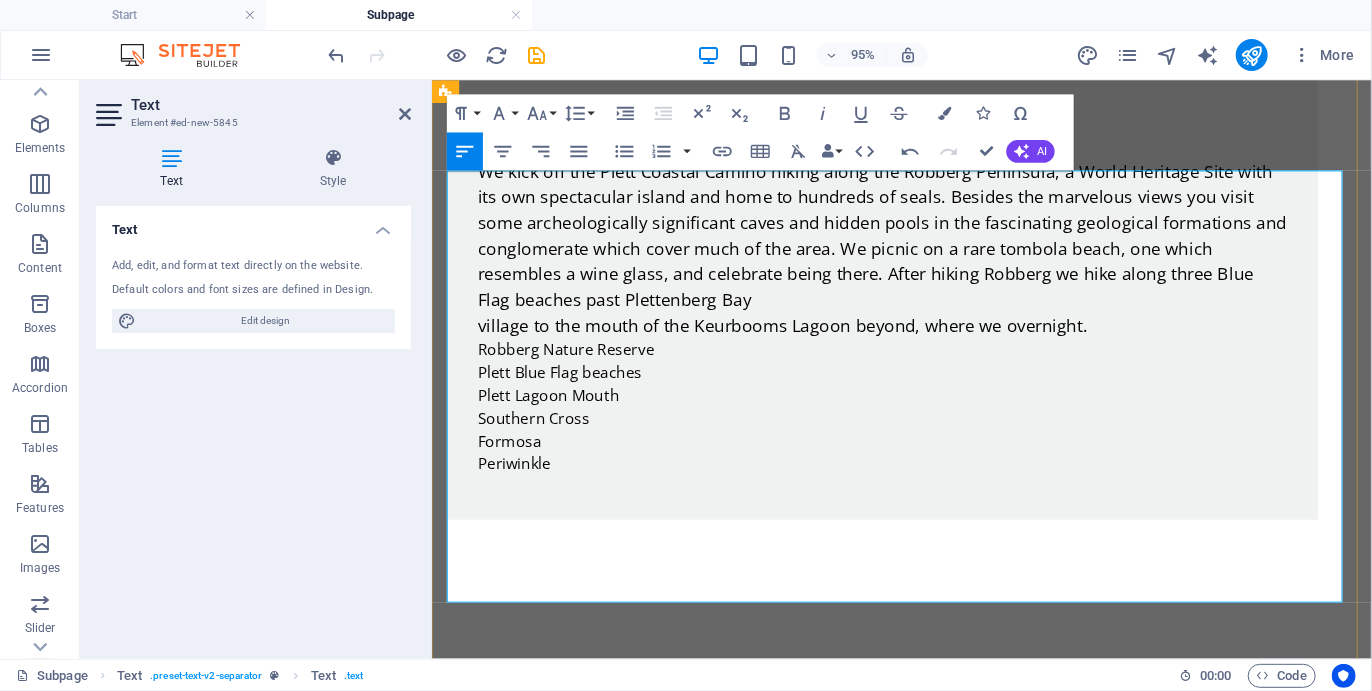 drag, startPoint x: 883, startPoint y: 189, endPoint x: 446, endPoint y: 190, distance: 437.00113 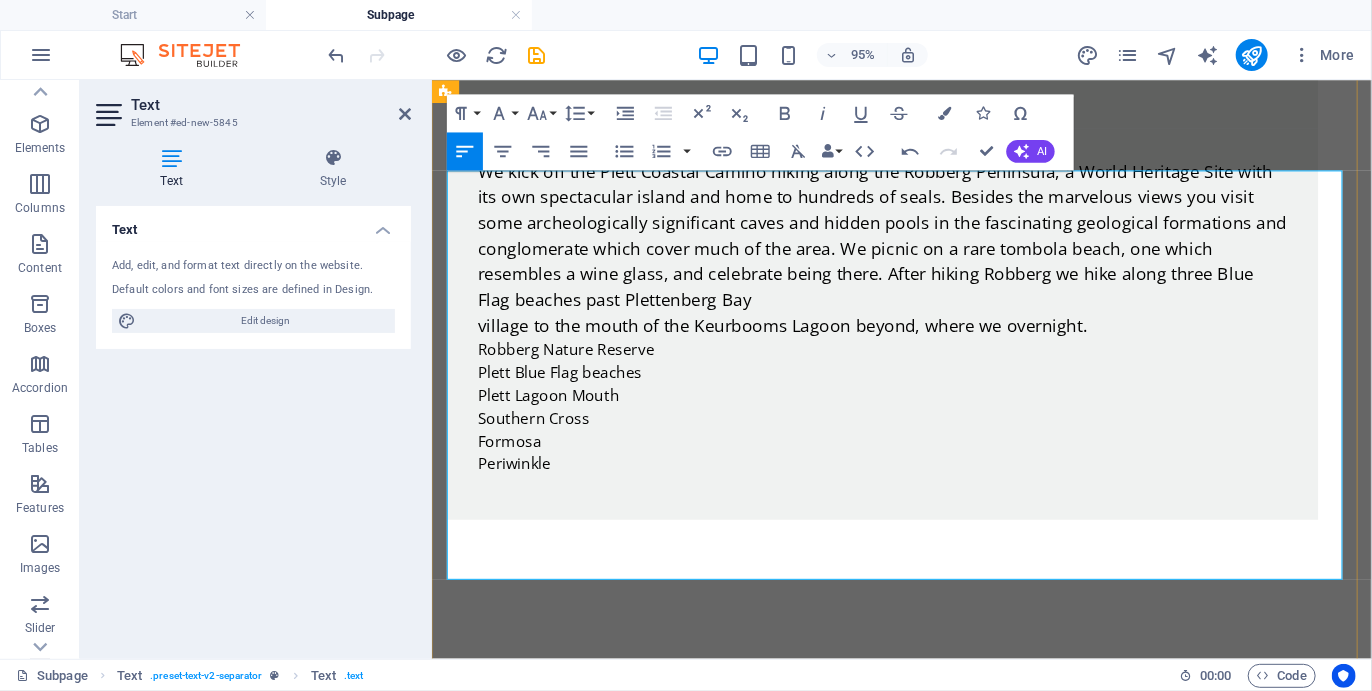 click on "We kick off the Plett Coastal Camino hiking along the Robberg Peninsula, a World Heritage Site with its own spectacular island and home to hundreds of seals. Besides the marvelous views you visit some archeologically significant caves and hidden pools in the fascinating geological formations and conglomerate which cover much of the area. We picnic on a rare tombola beach, one which resembles a wine glass, and celebrate being there. After hiking Robberg we hike along three Blue Flag beaches past Plettenberg Bay" at bounding box center [925, 1090] 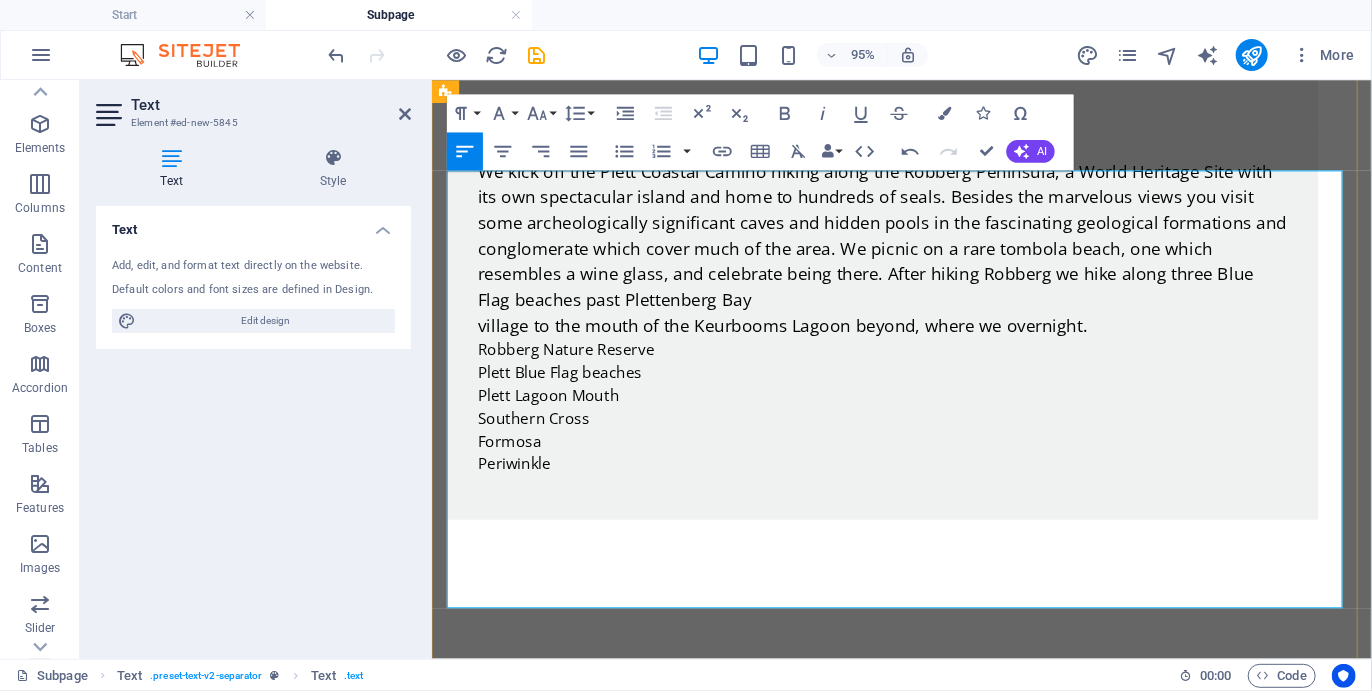 click on "Robberg Nature Reserve Plett Blue Flag beaches Plett Lagoon Mouth" at bounding box center [1202, 1210] 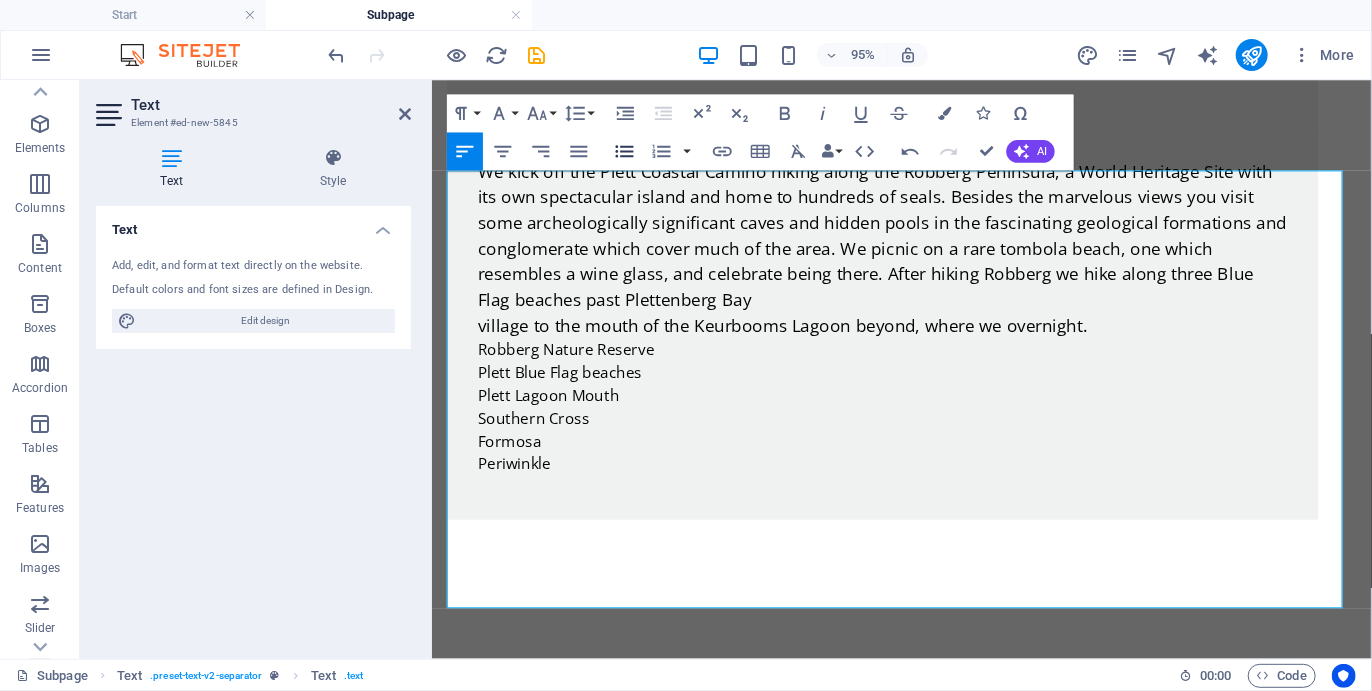 click 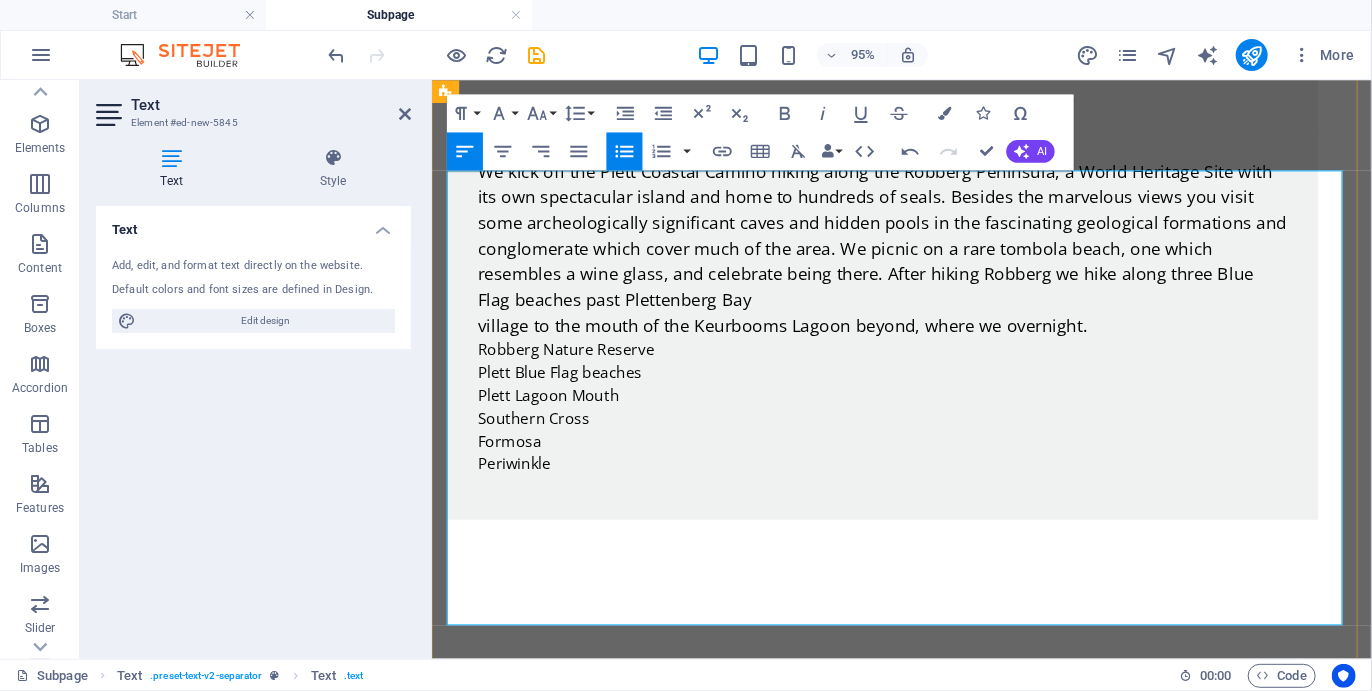 click on "Southern Cross Formosa Periwinkle" at bounding box center [1201, 1251] 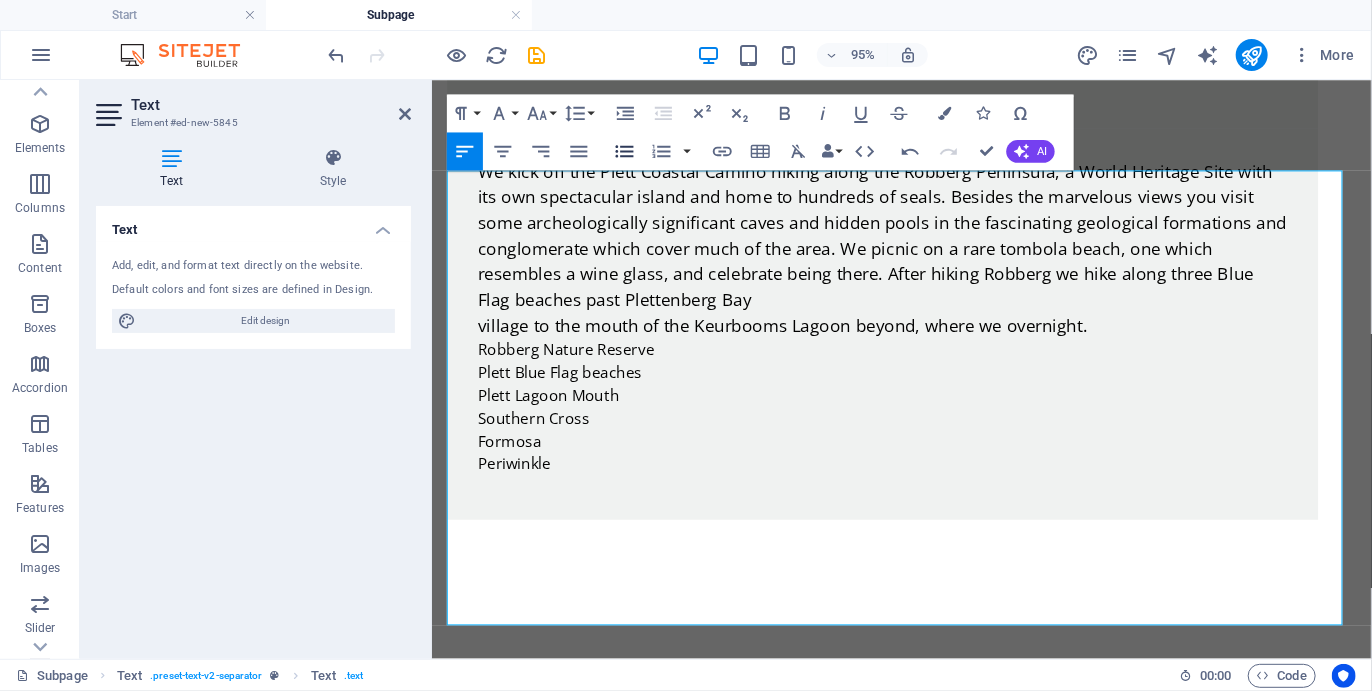 click 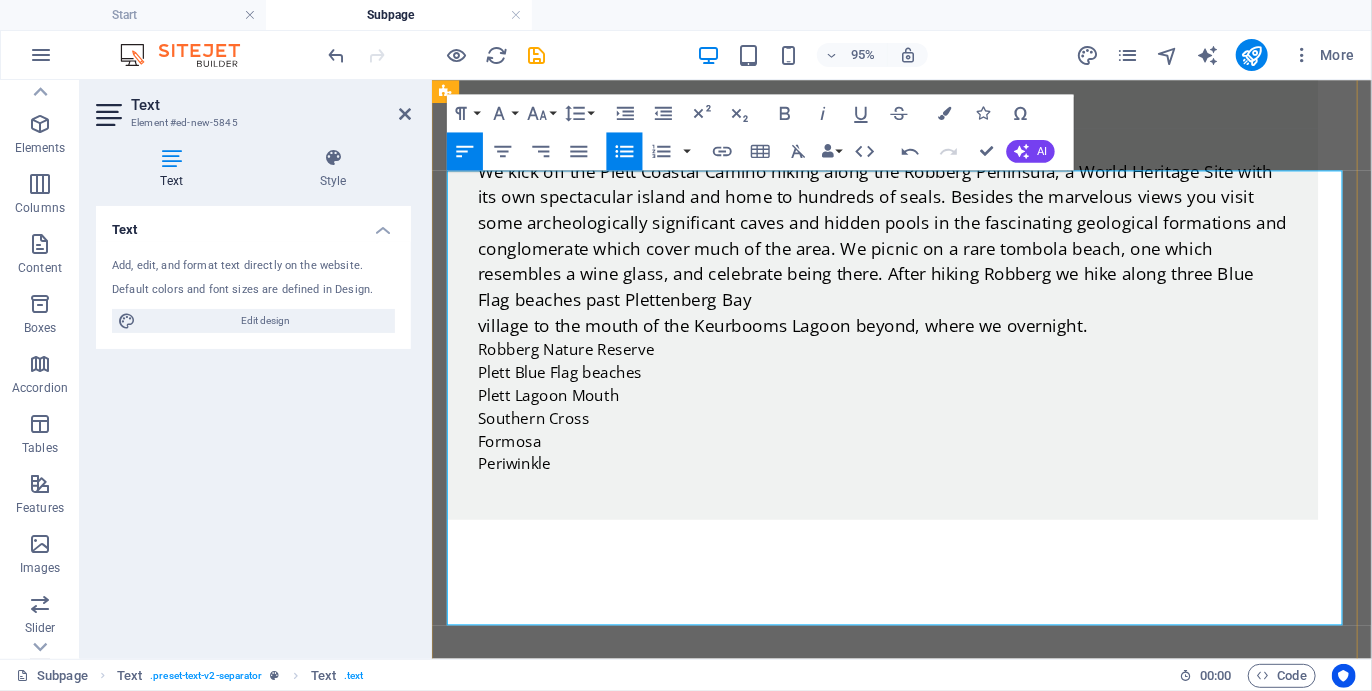 click on "We kick off the Plett Coastal Camino hiking along the Robberg Peninsula, a World Heritage Site with its own spectacular island and home to hundreds of seals. Besides the marvelous views you visit some archeologically significant caves and hidden pools in the fascinating geological formations and conglomerate which cover much of the area. We picnic on a rare tombola beach, one which resembles a wine glass, and celebrate being there. After hiking Robberg we hike along three Blue Flag beaches past Plettenberg Bay" at bounding box center (925, 1114) 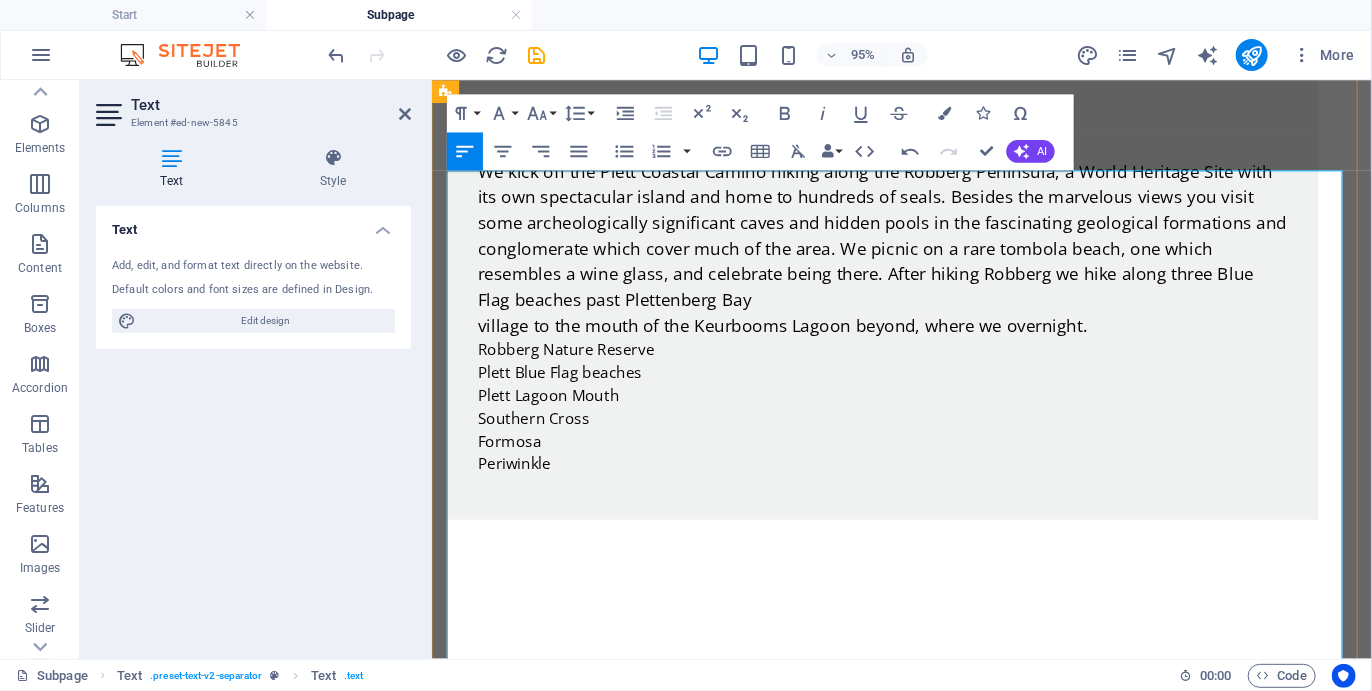 drag, startPoint x: 1026, startPoint y: 259, endPoint x: 961, endPoint y: 376, distance: 133.84319 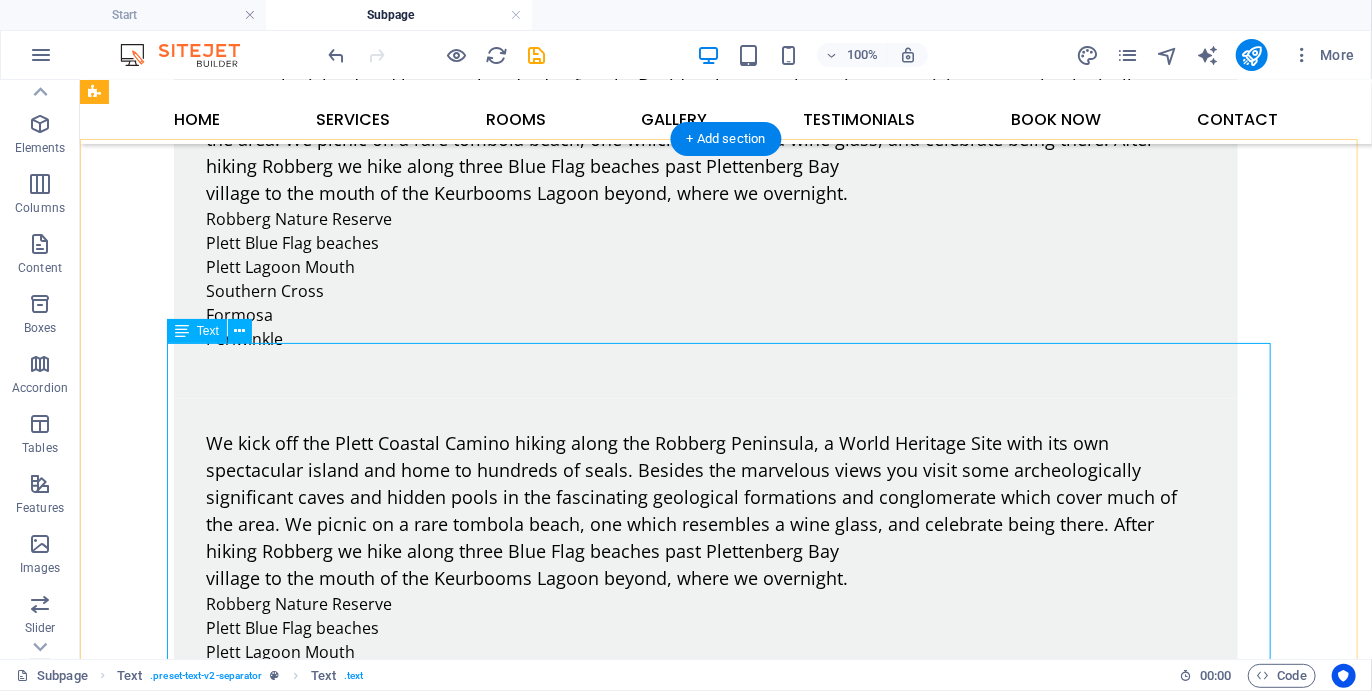 scroll, scrollTop: 2110, scrollLeft: 0, axis: vertical 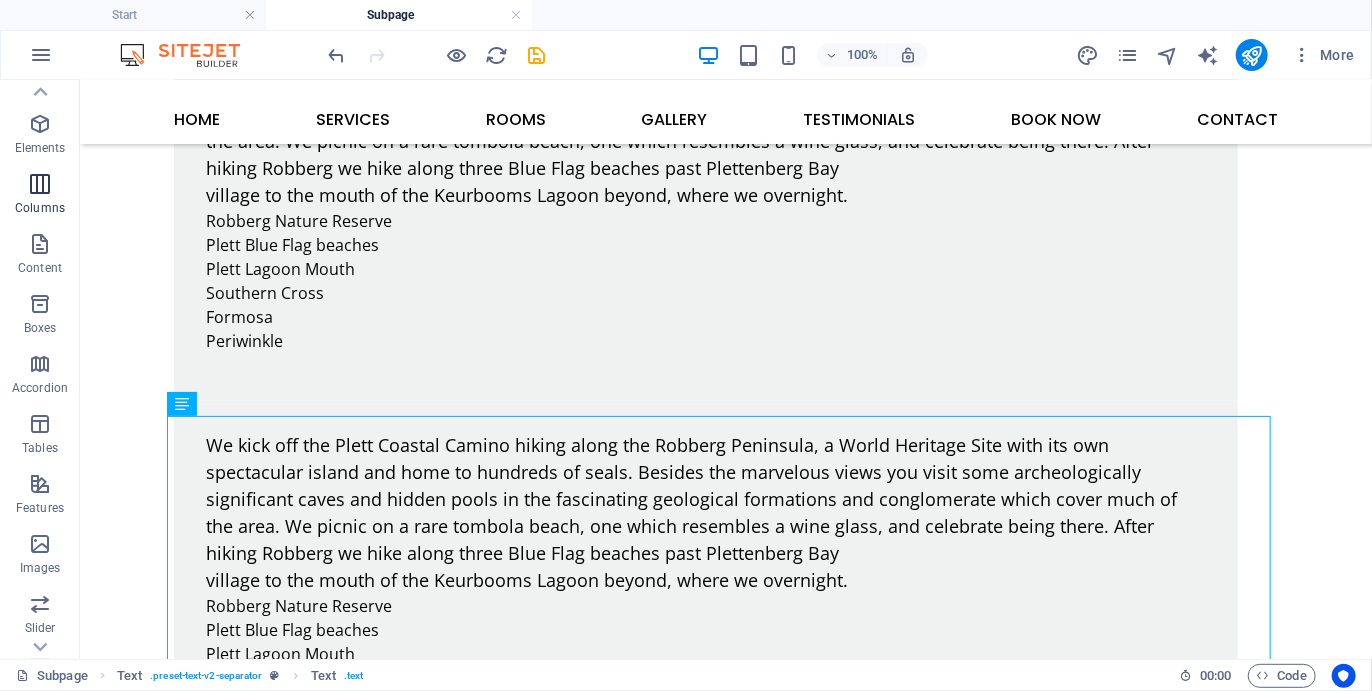 click on "Columns" at bounding box center (40, 196) 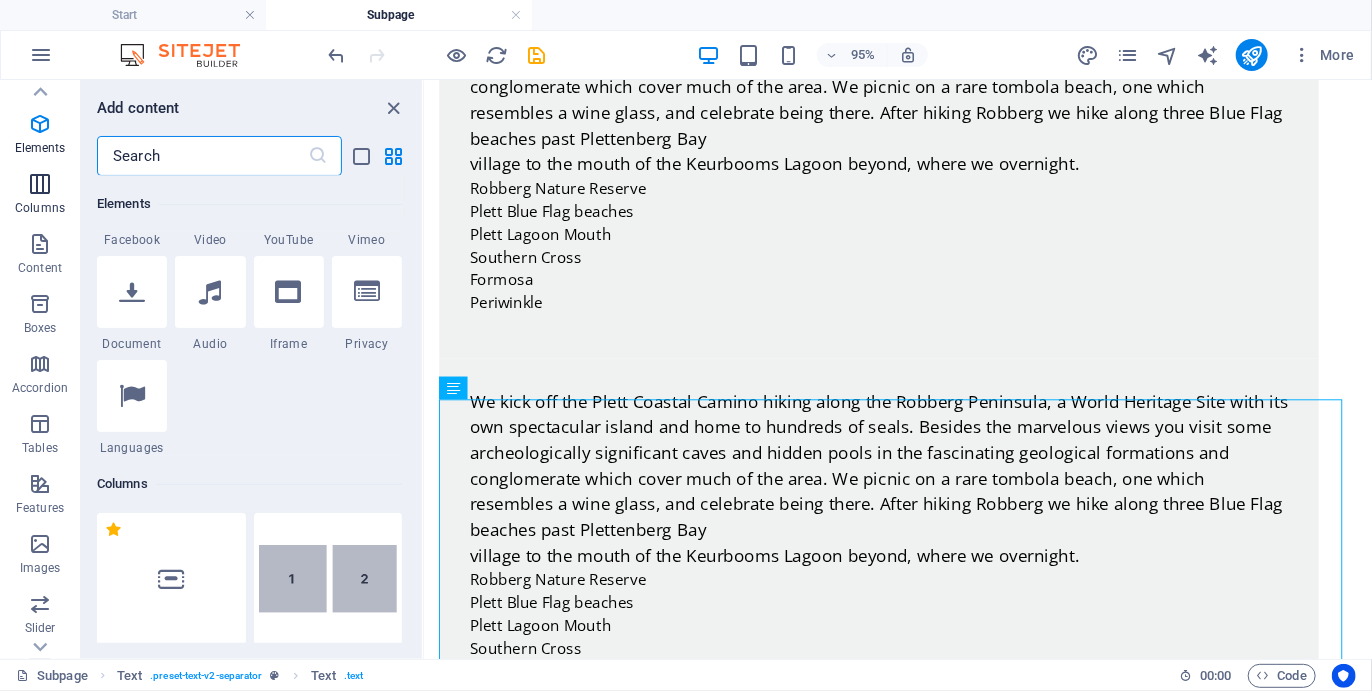 scroll, scrollTop: 990, scrollLeft: 0, axis: vertical 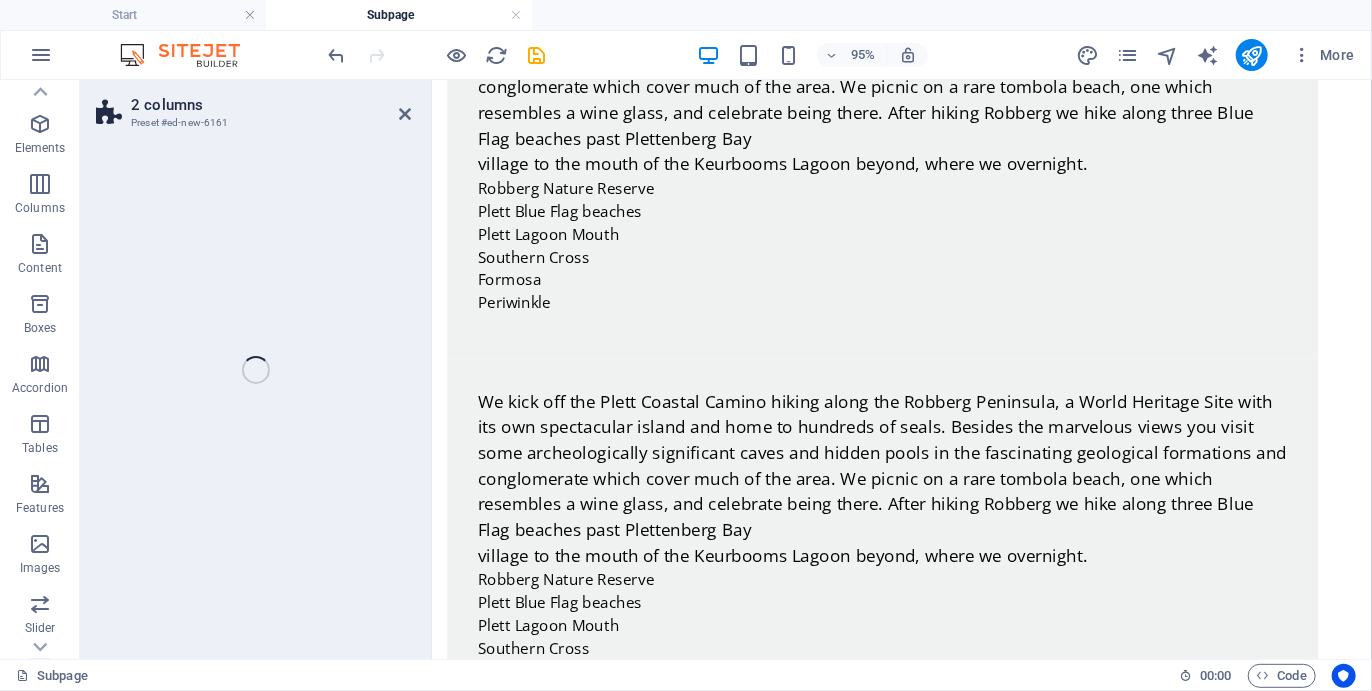 select on "rem" 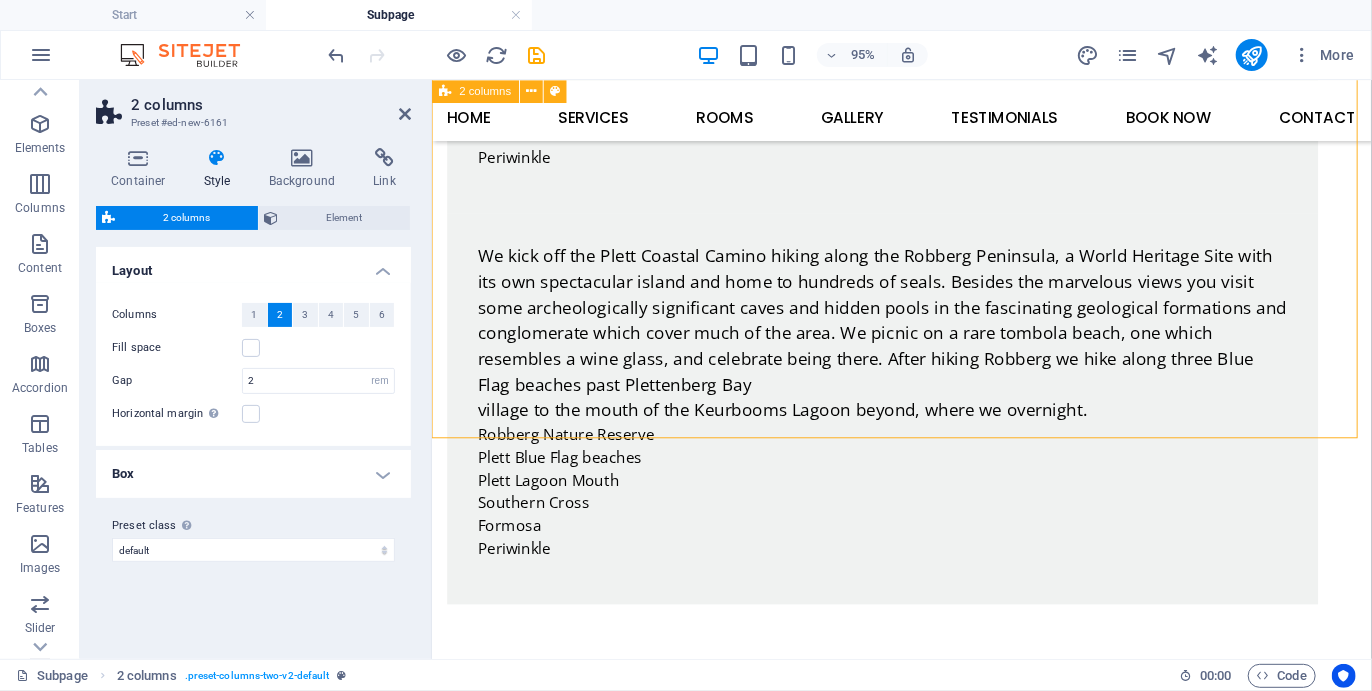 scroll, scrollTop: 2518, scrollLeft: 0, axis: vertical 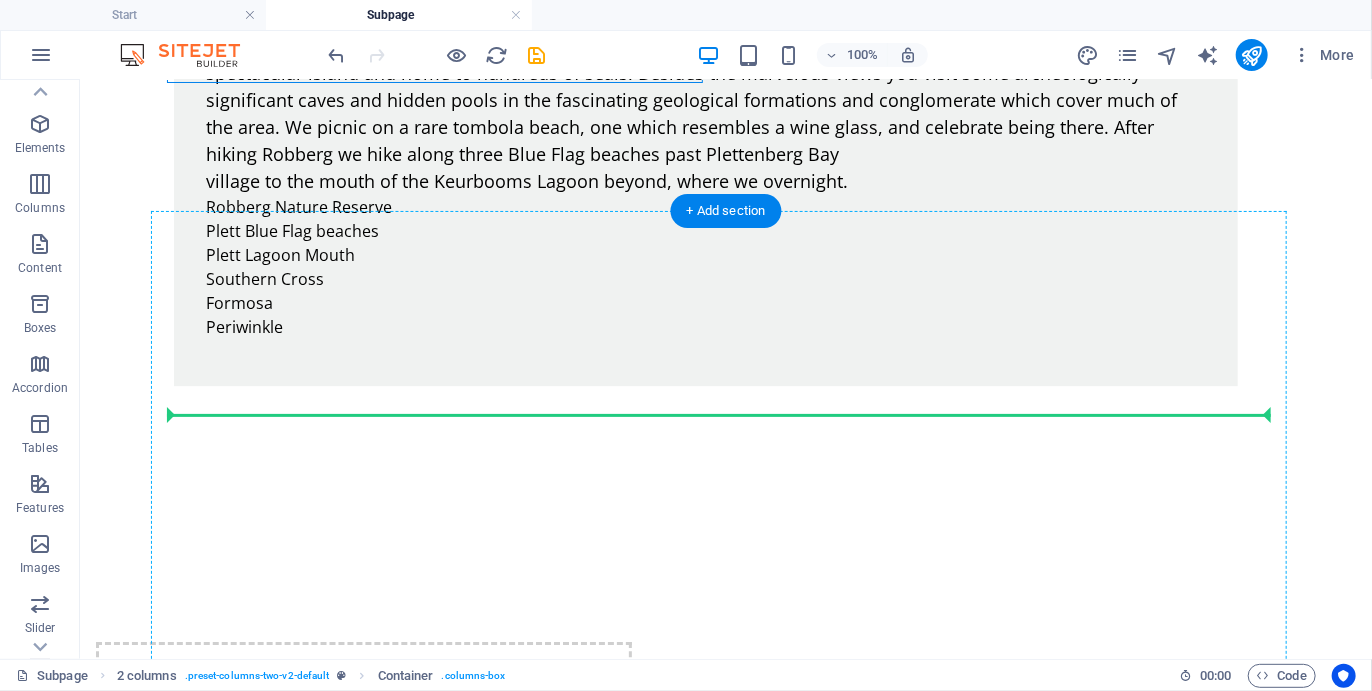 drag, startPoint x: 587, startPoint y: 245, endPoint x: 553, endPoint y: 410, distance: 168.46661 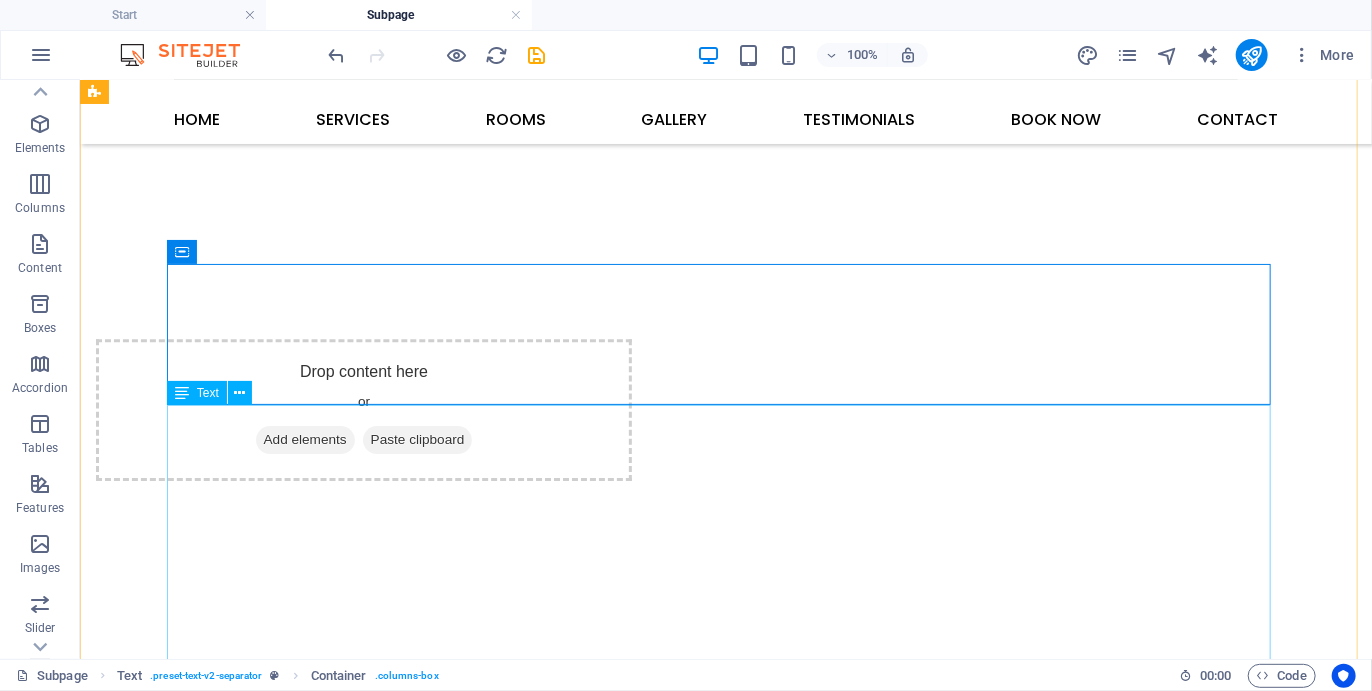scroll, scrollTop: 2571, scrollLeft: 0, axis: vertical 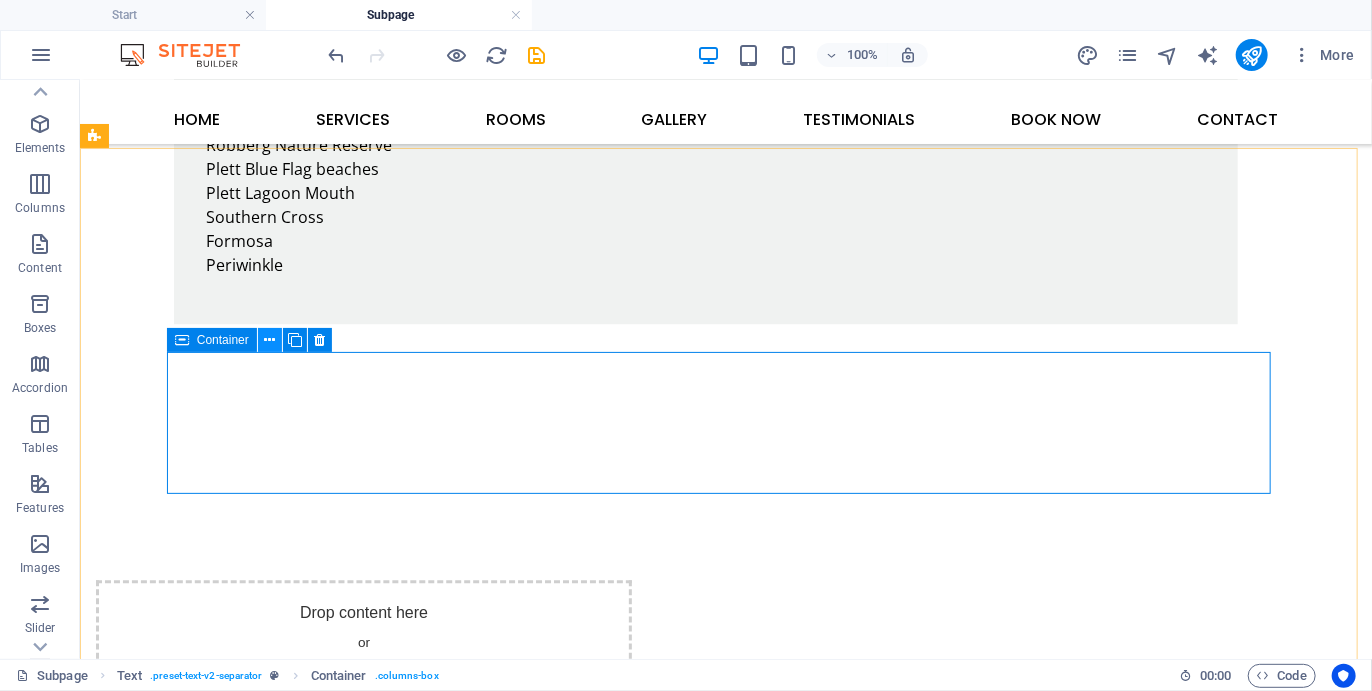 click at bounding box center (269, 340) 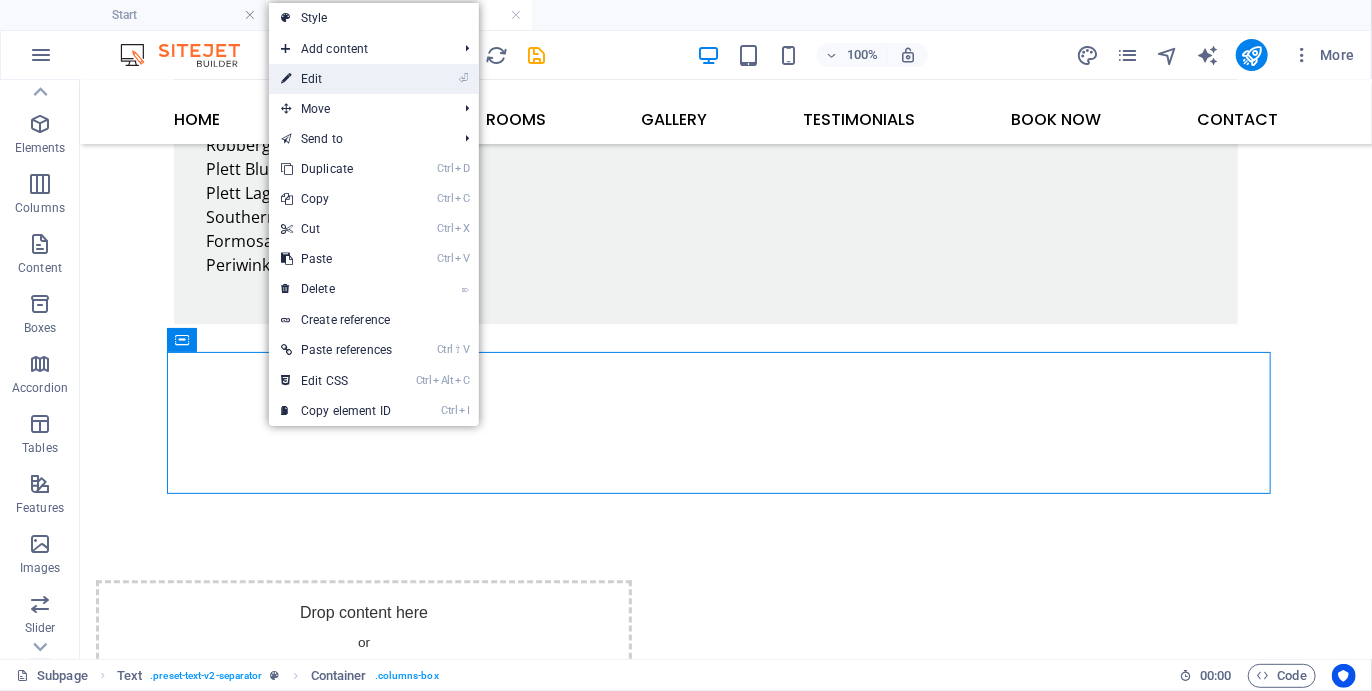 click on "⏎  Edit" at bounding box center (336, 79) 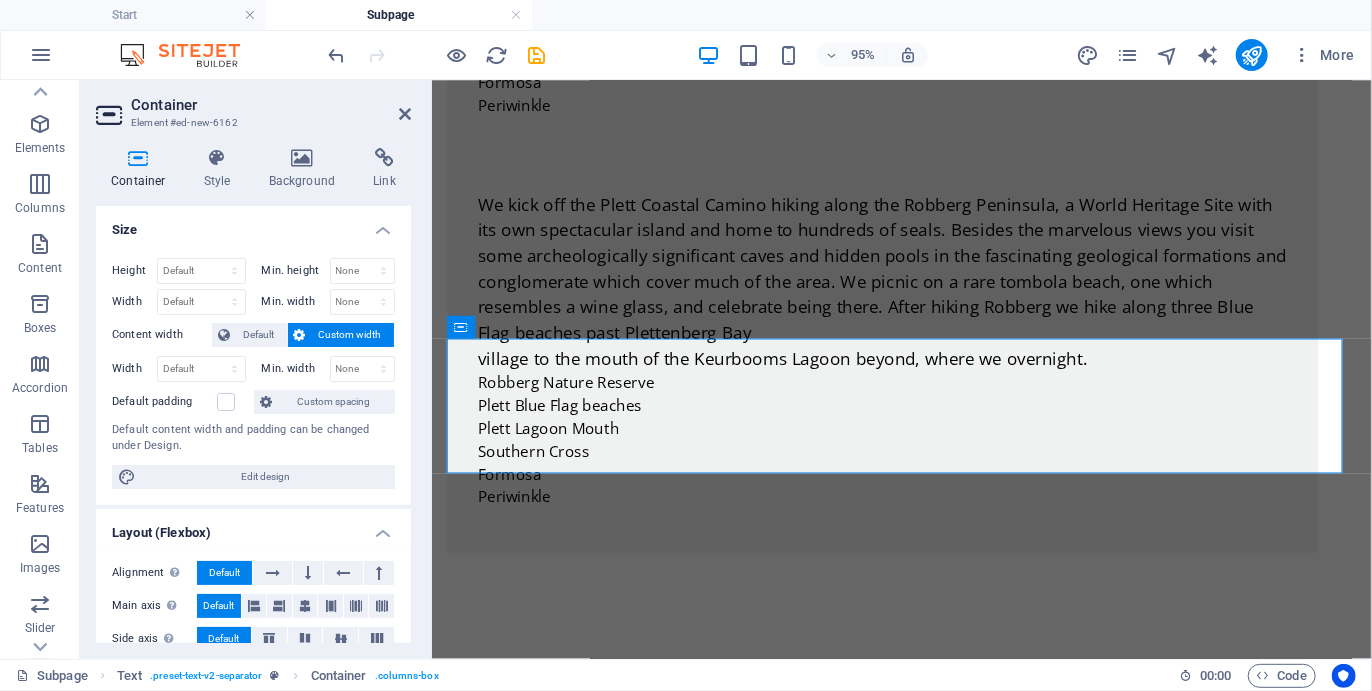 scroll, scrollTop: 2826, scrollLeft: 0, axis: vertical 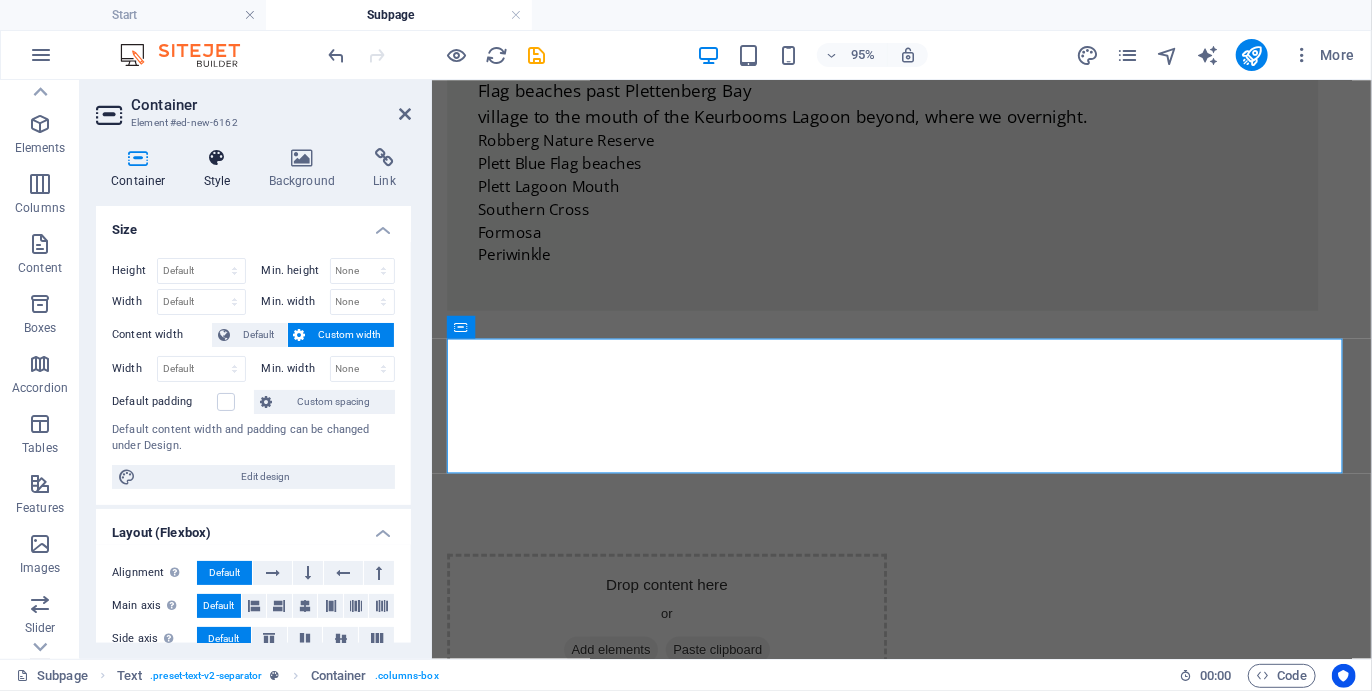 click on "Style" at bounding box center [221, 169] 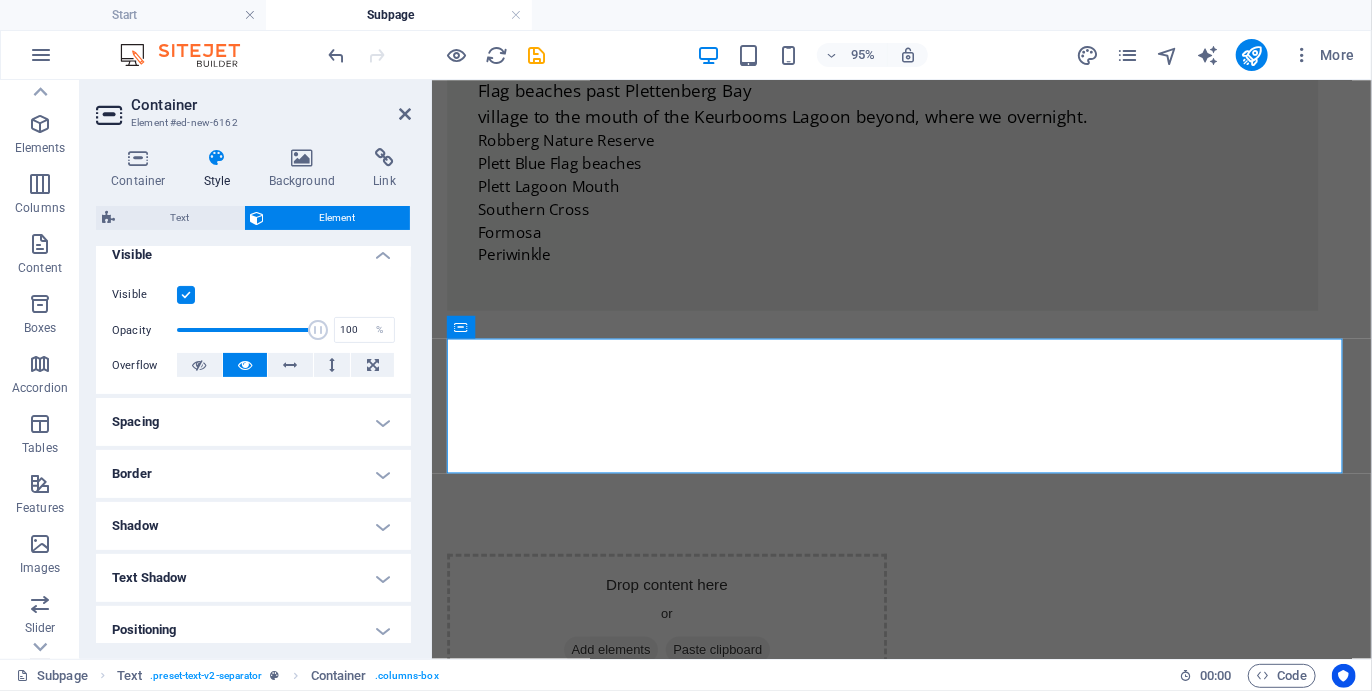 scroll, scrollTop: 236, scrollLeft: 0, axis: vertical 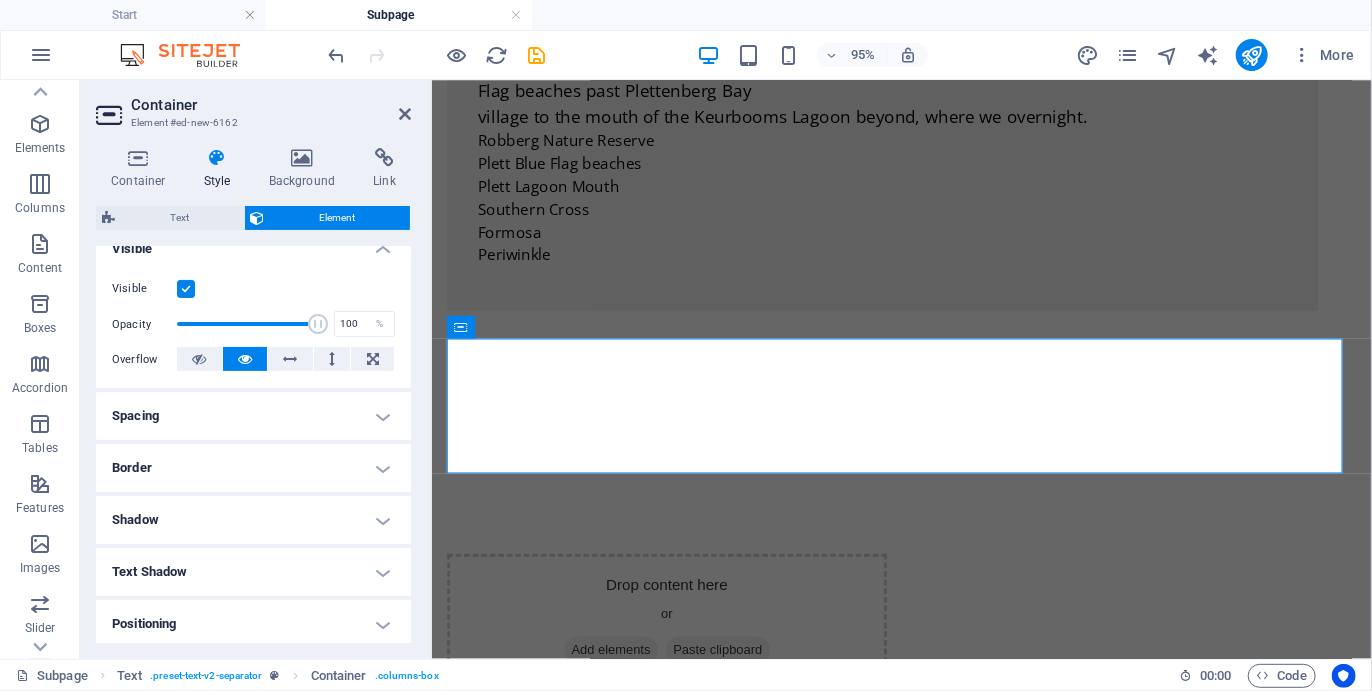 click on "Visible Opacity 100 % Overflow" at bounding box center [253, 324] 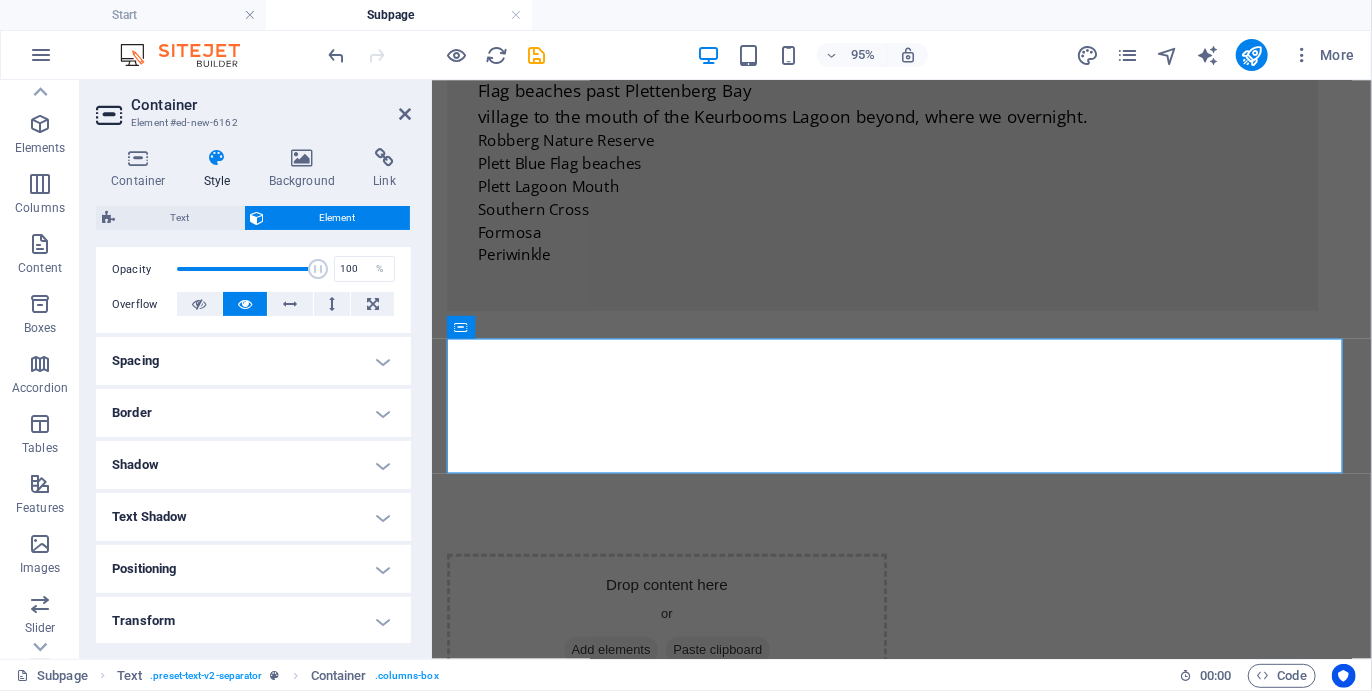 scroll, scrollTop: 282, scrollLeft: 0, axis: vertical 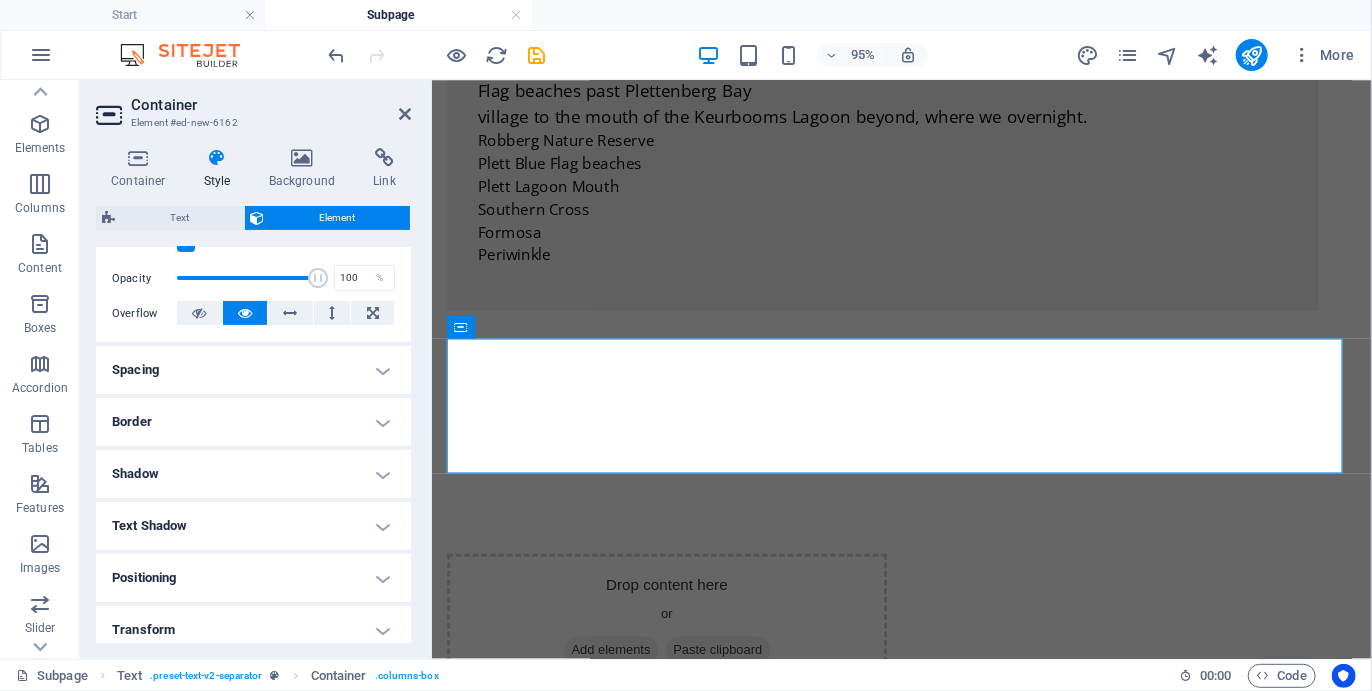 click on "Spacing" at bounding box center [253, 370] 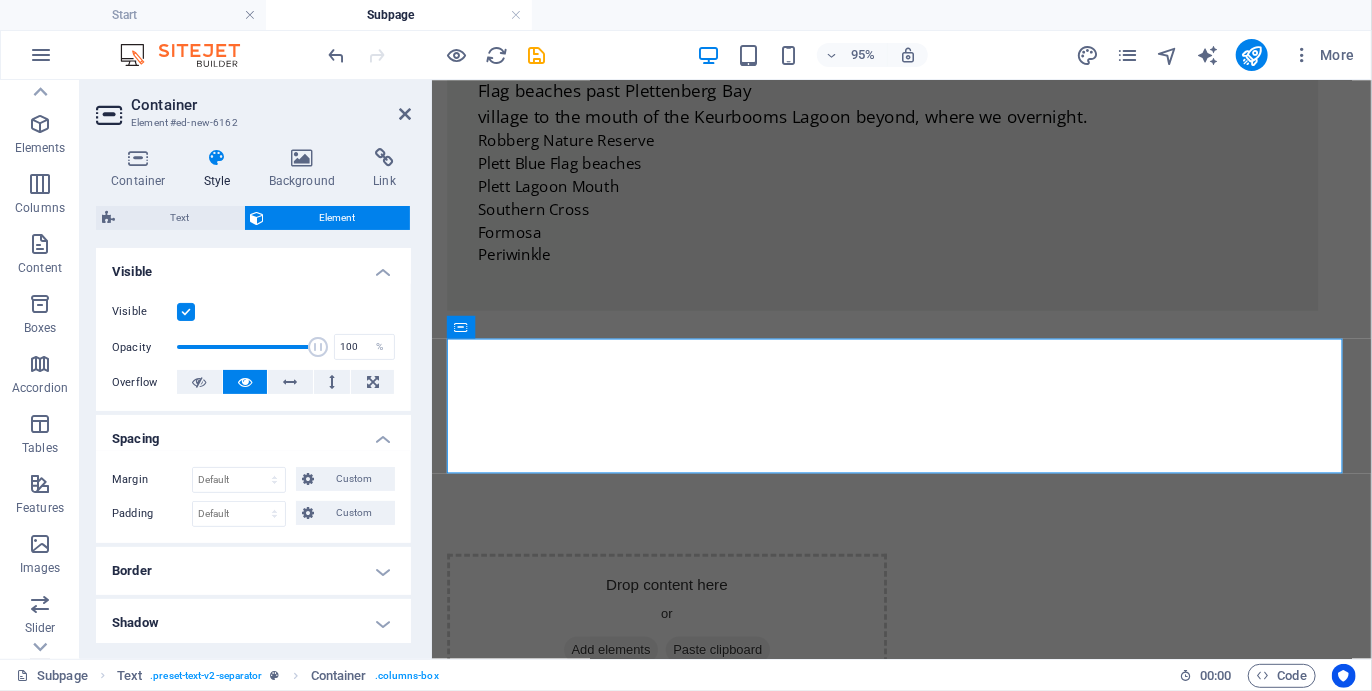 scroll, scrollTop: 0, scrollLeft: 0, axis: both 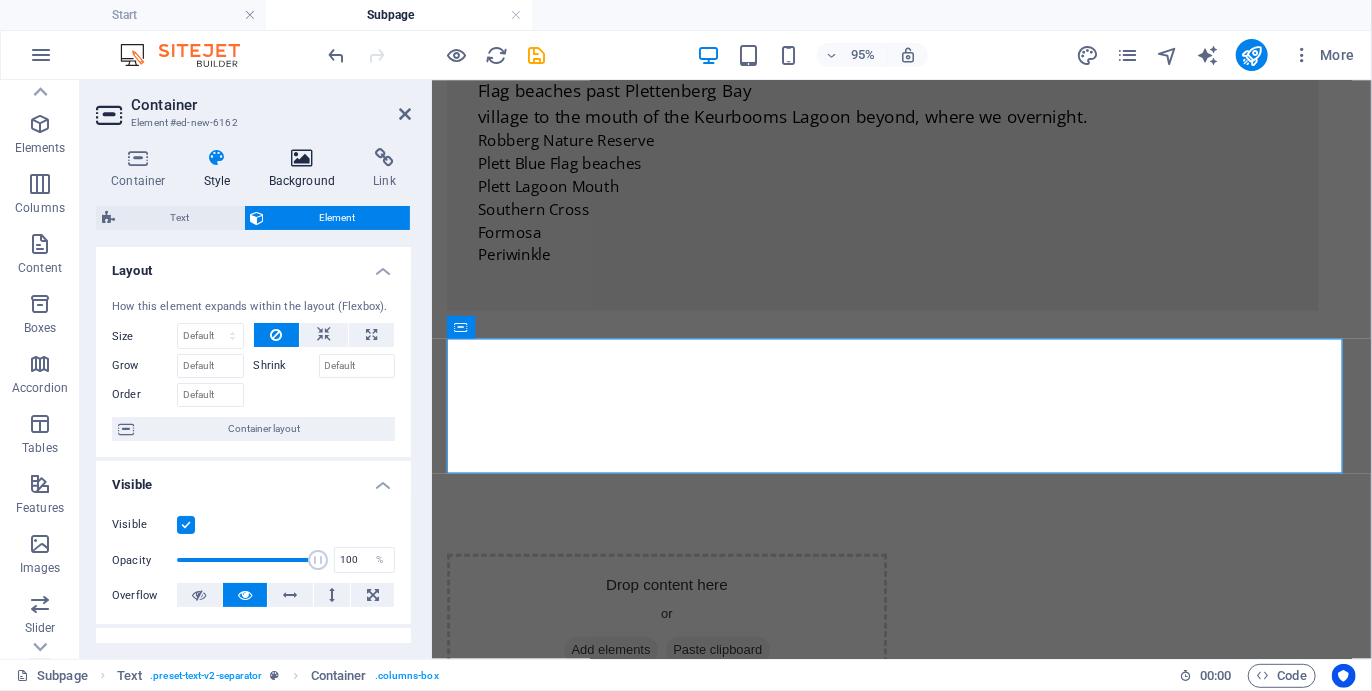 click at bounding box center (302, 158) 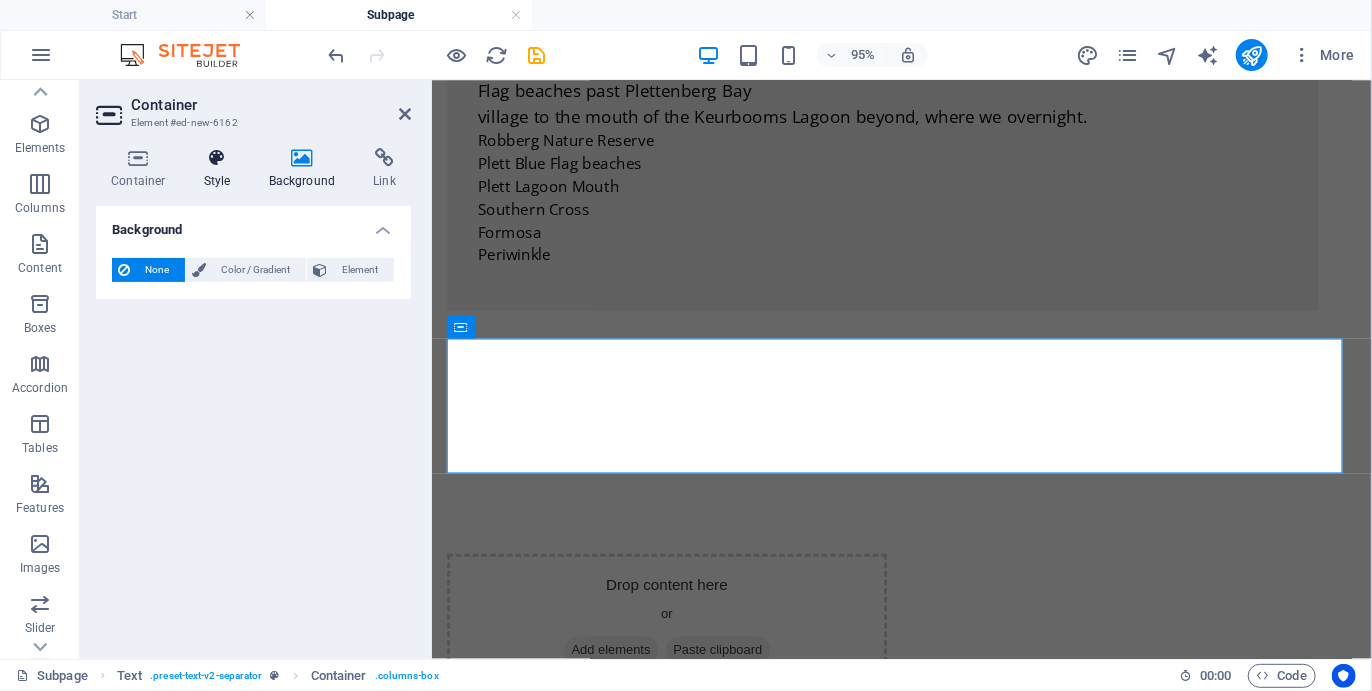 click on "Style" at bounding box center [221, 169] 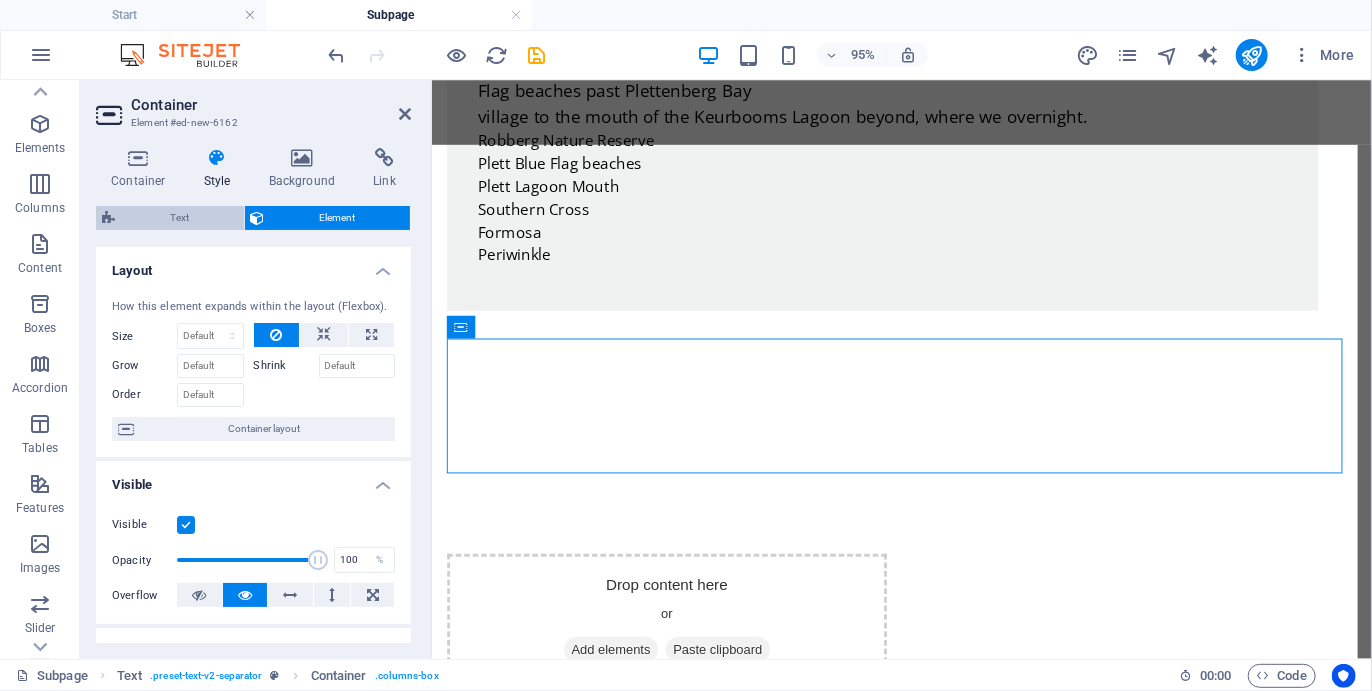 click on "Text" at bounding box center (179, 218) 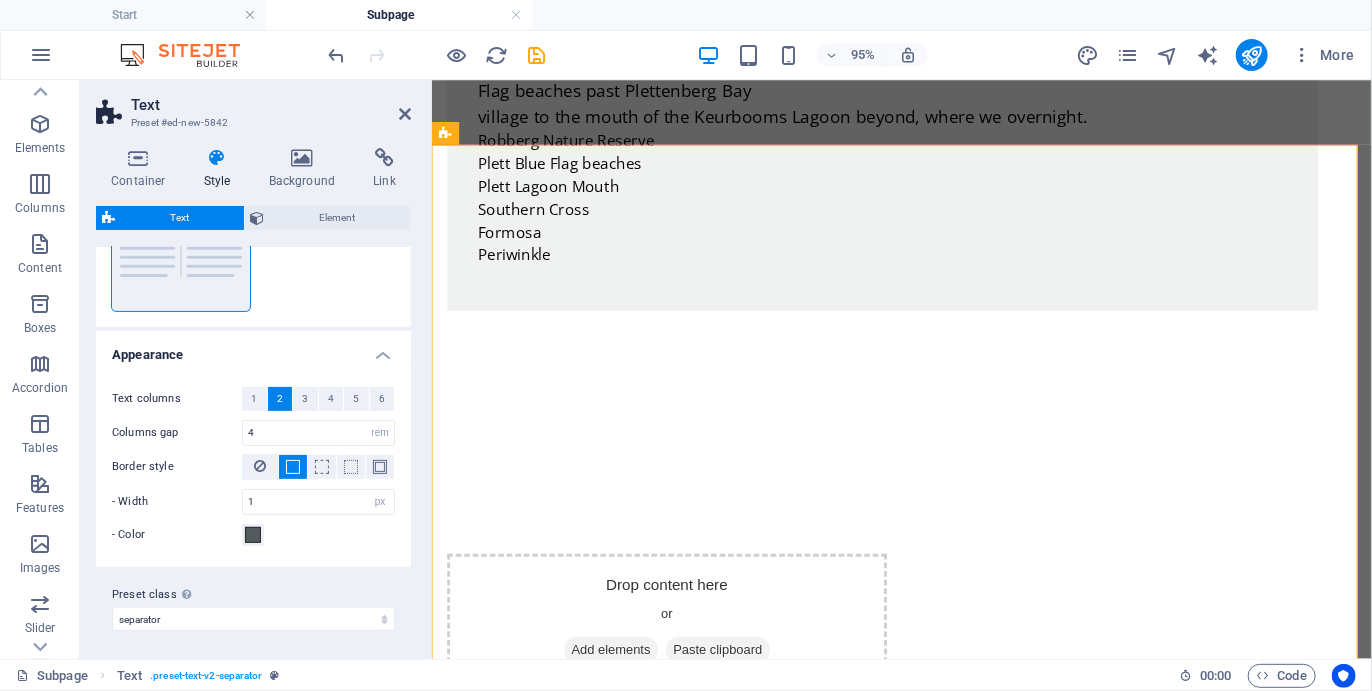 scroll, scrollTop: 262, scrollLeft: 0, axis: vertical 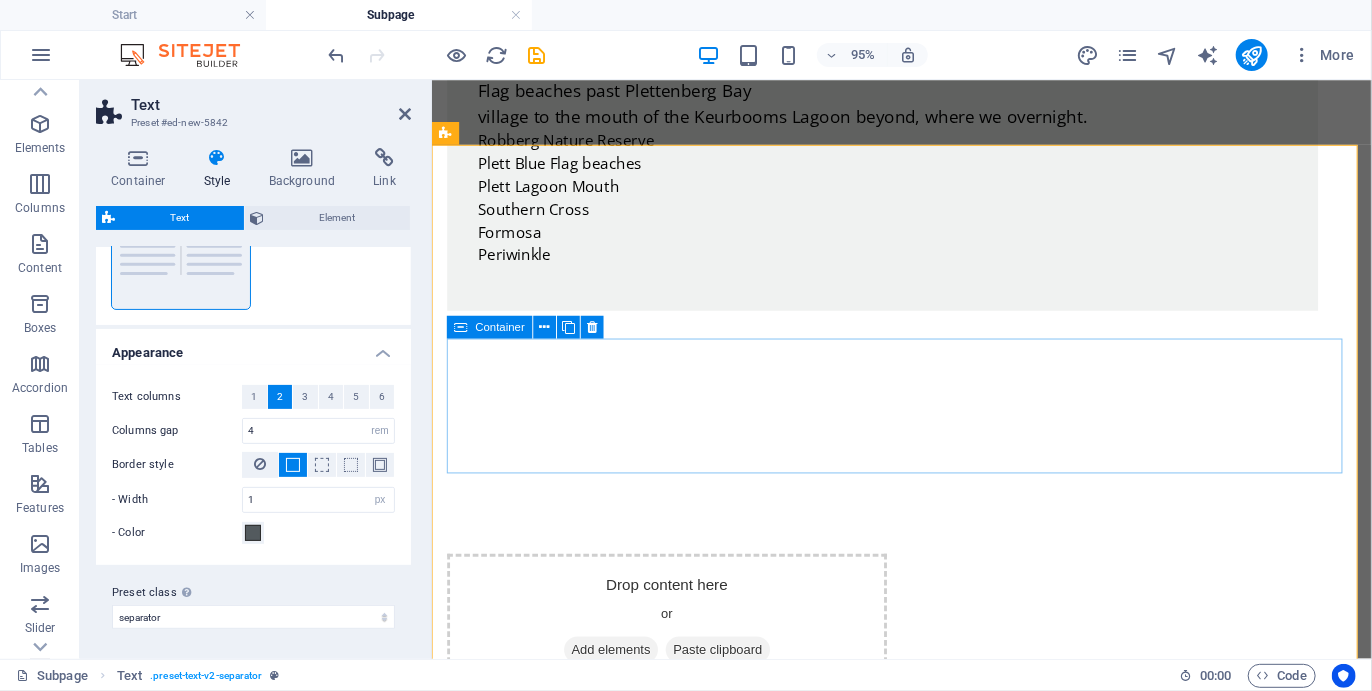 click on "Drop content here or  Add elements  Paste clipboard" at bounding box center (925, 1123) 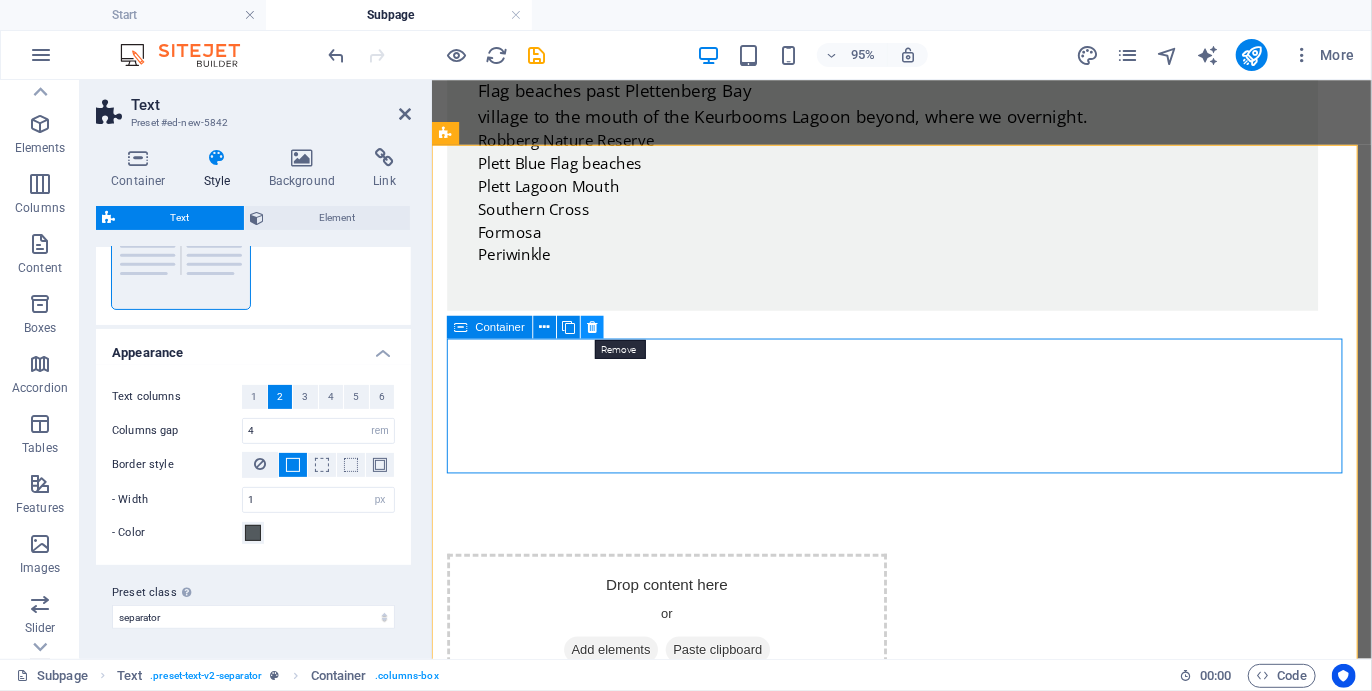 click at bounding box center (592, 327) 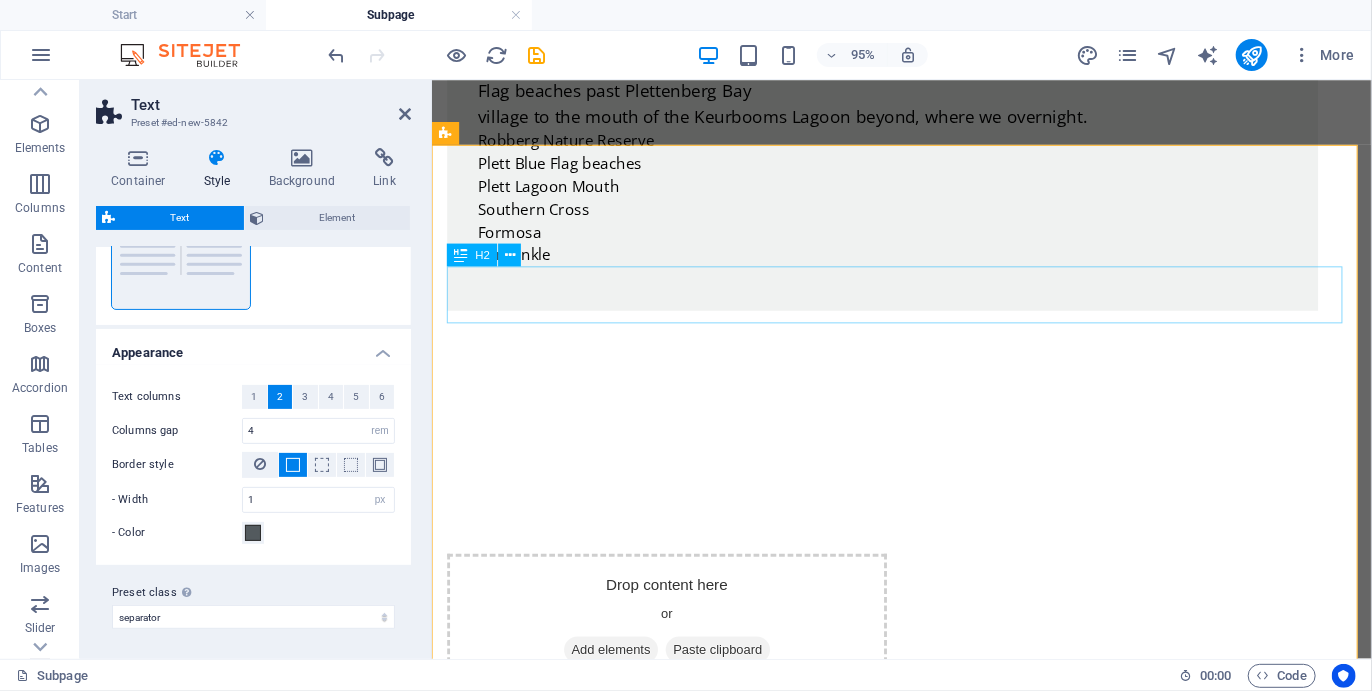 click on "Headline" at bounding box center [925, 1006] 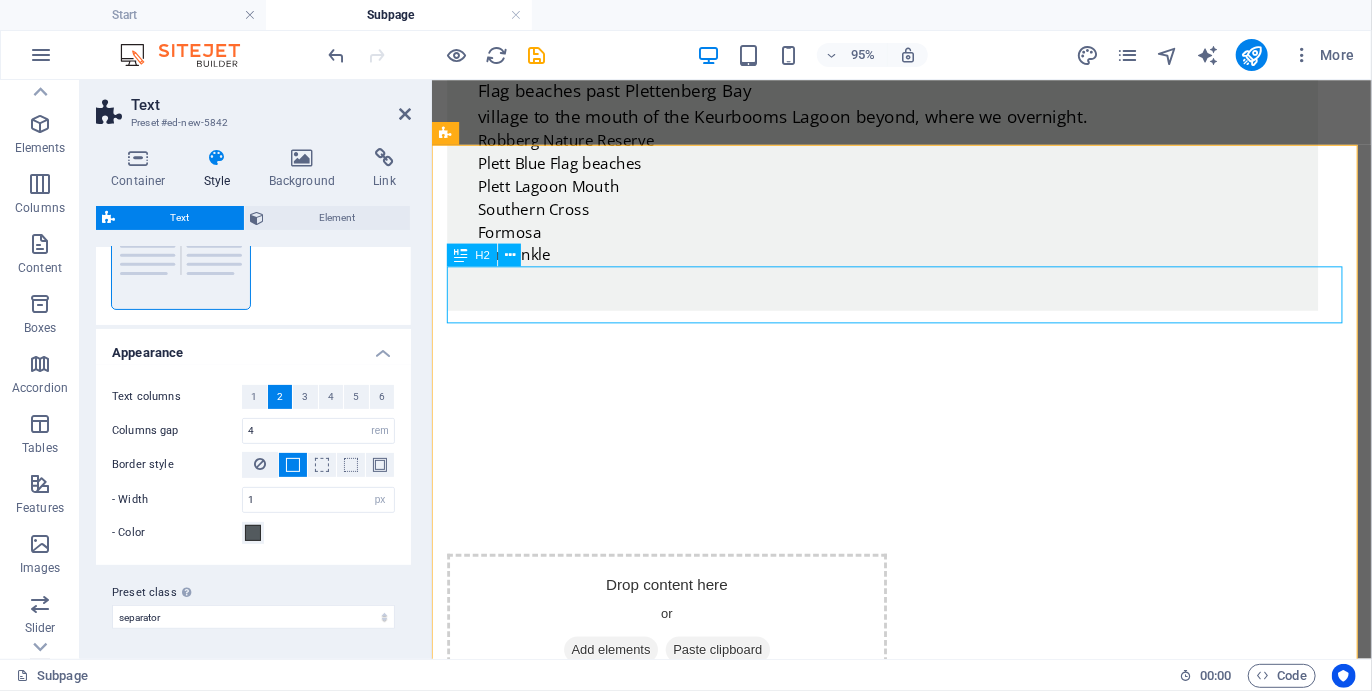 click on "Headline" at bounding box center (925, 1006) 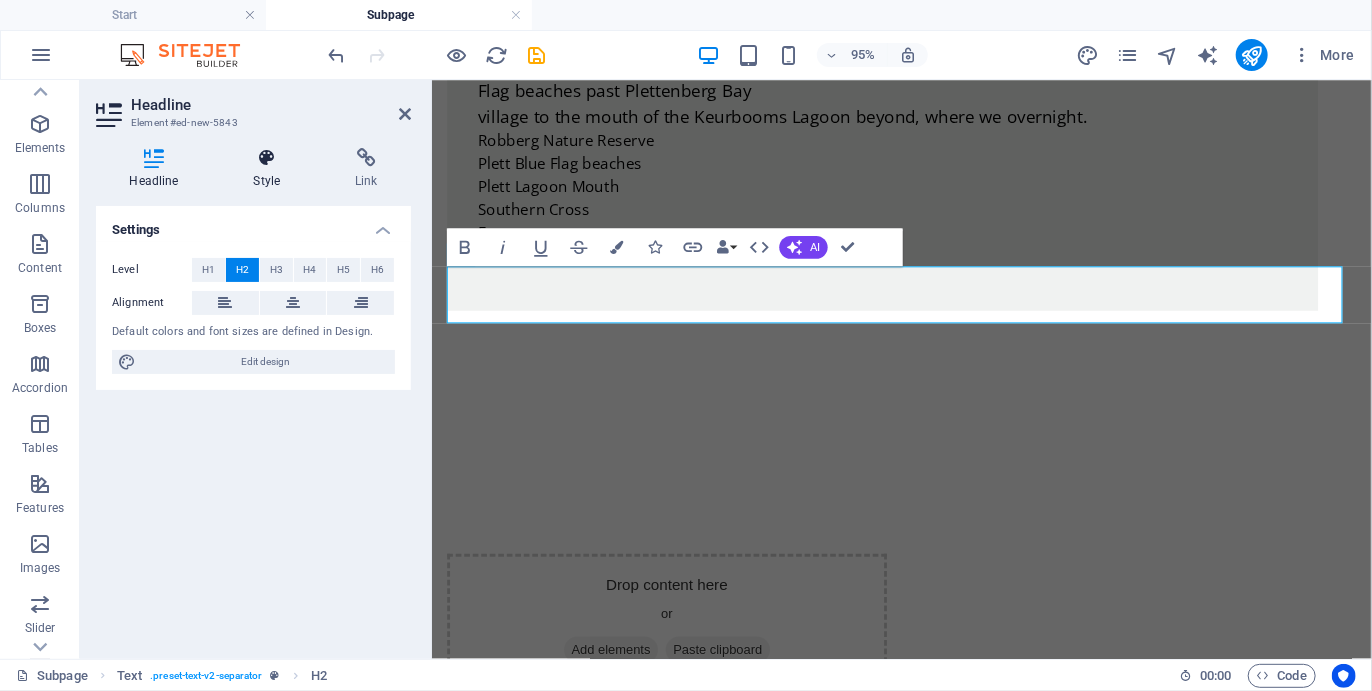 click at bounding box center [267, 158] 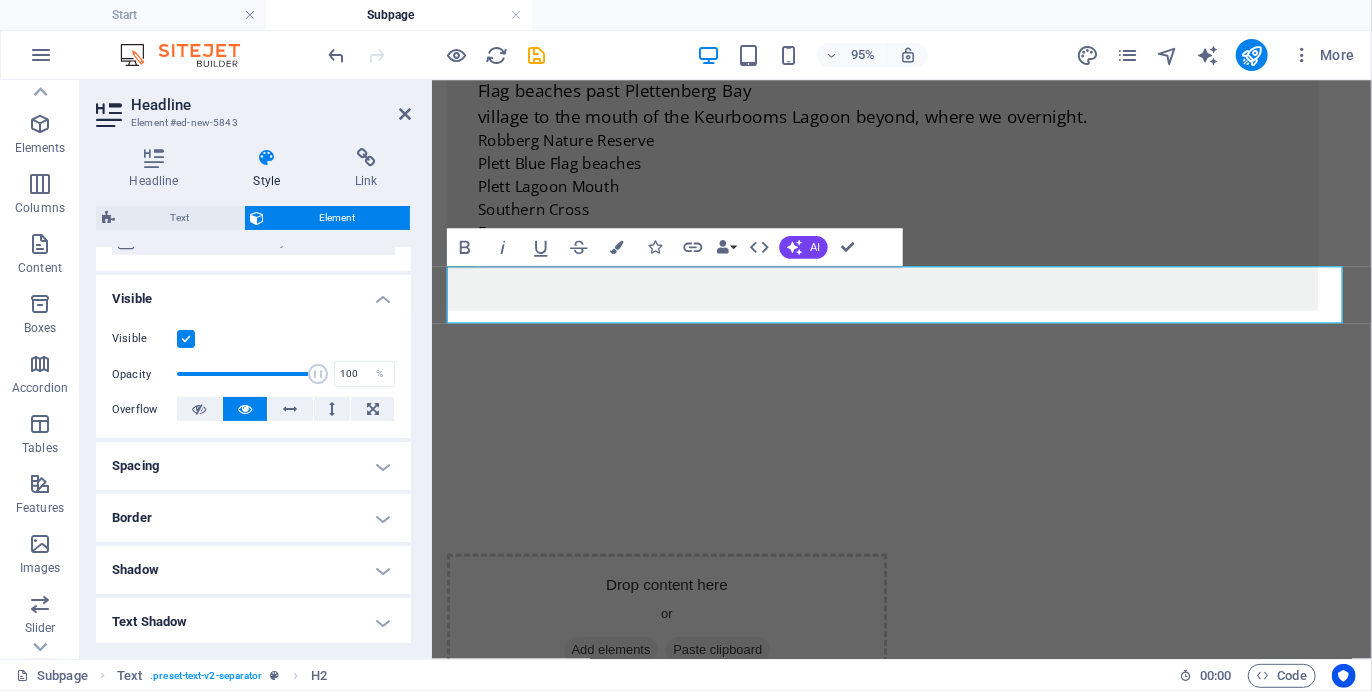 scroll, scrollTop: 448, scrollLeft: 0, axis: vertical 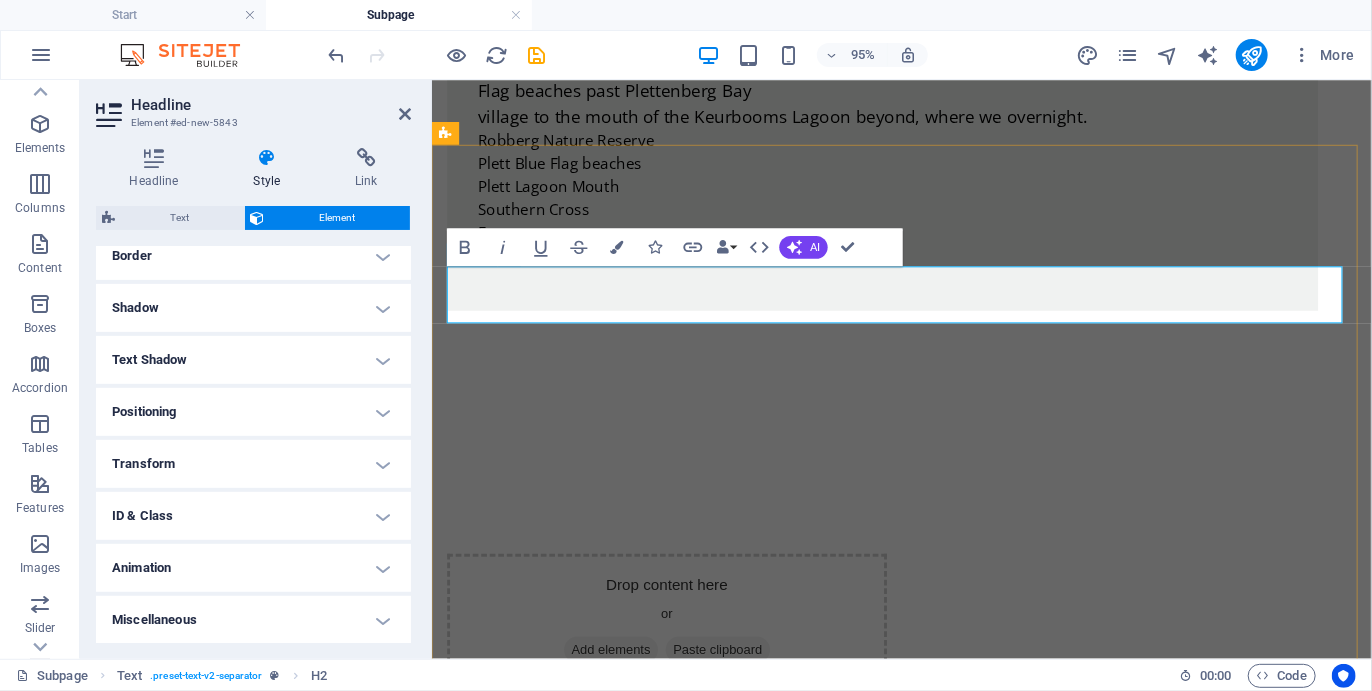 click on "Headline" at bounding box center [925, 1006] 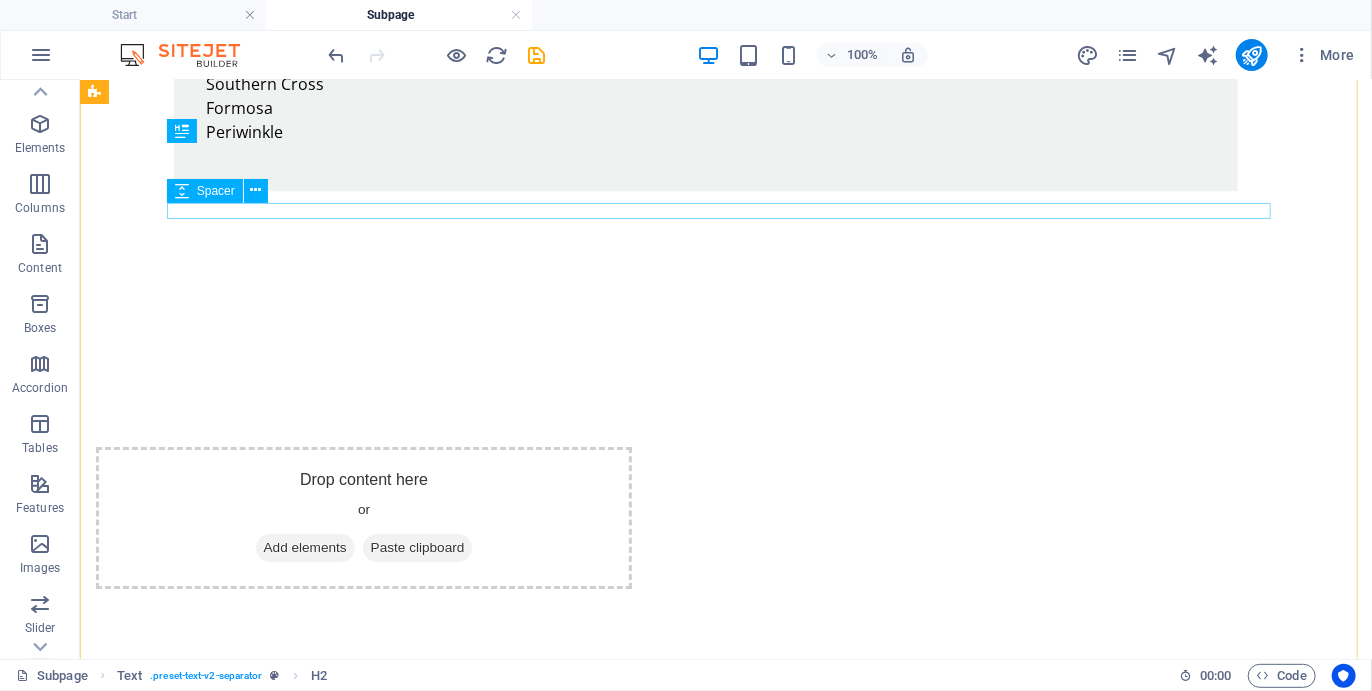 scroll, scrollTop: 2857, scrollLeft: 0, axis: vertical 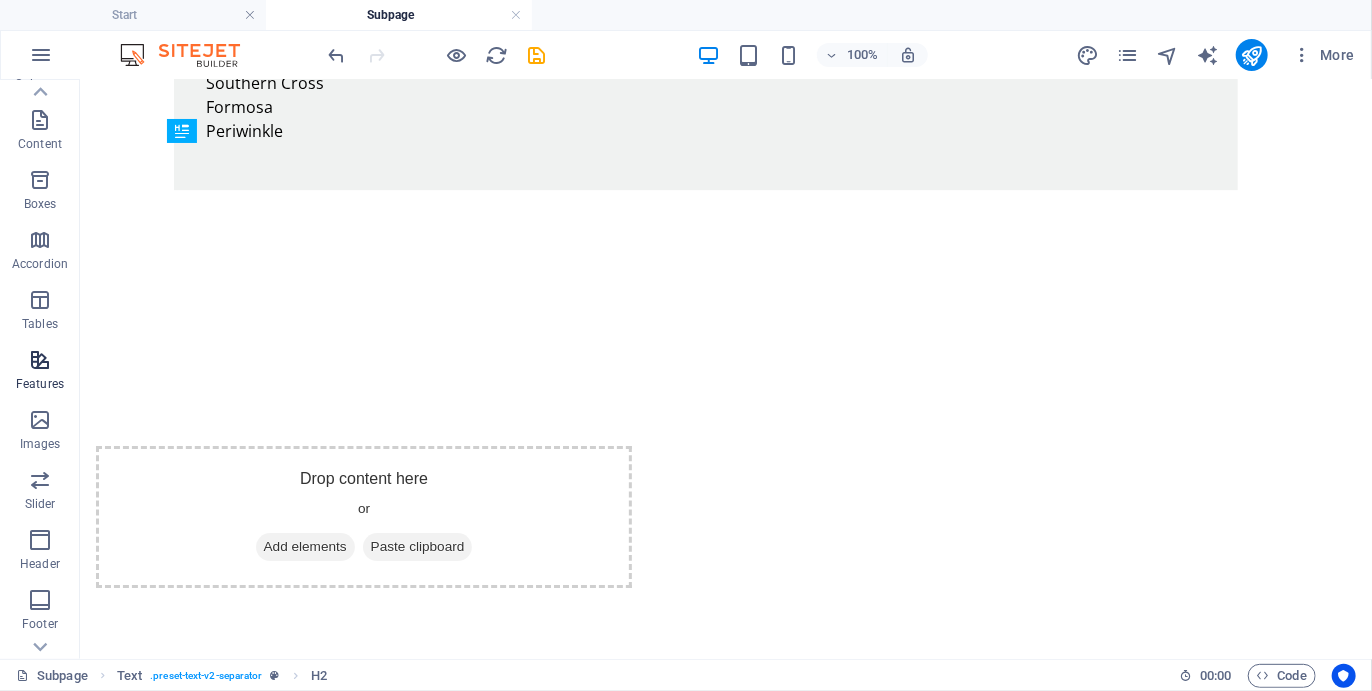 click on "Features" at bounding box center (40, 370) 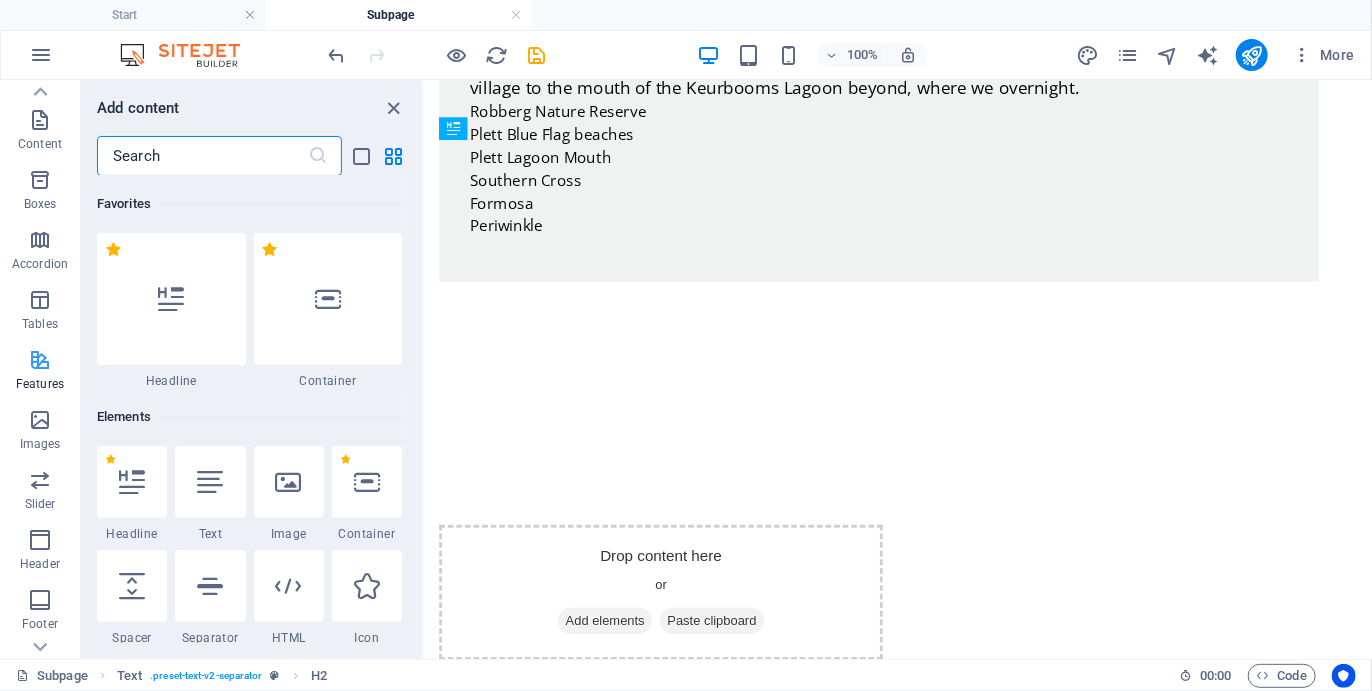 scroll, scrollTop: 2959, scrollLeft: 0, axis: vertical 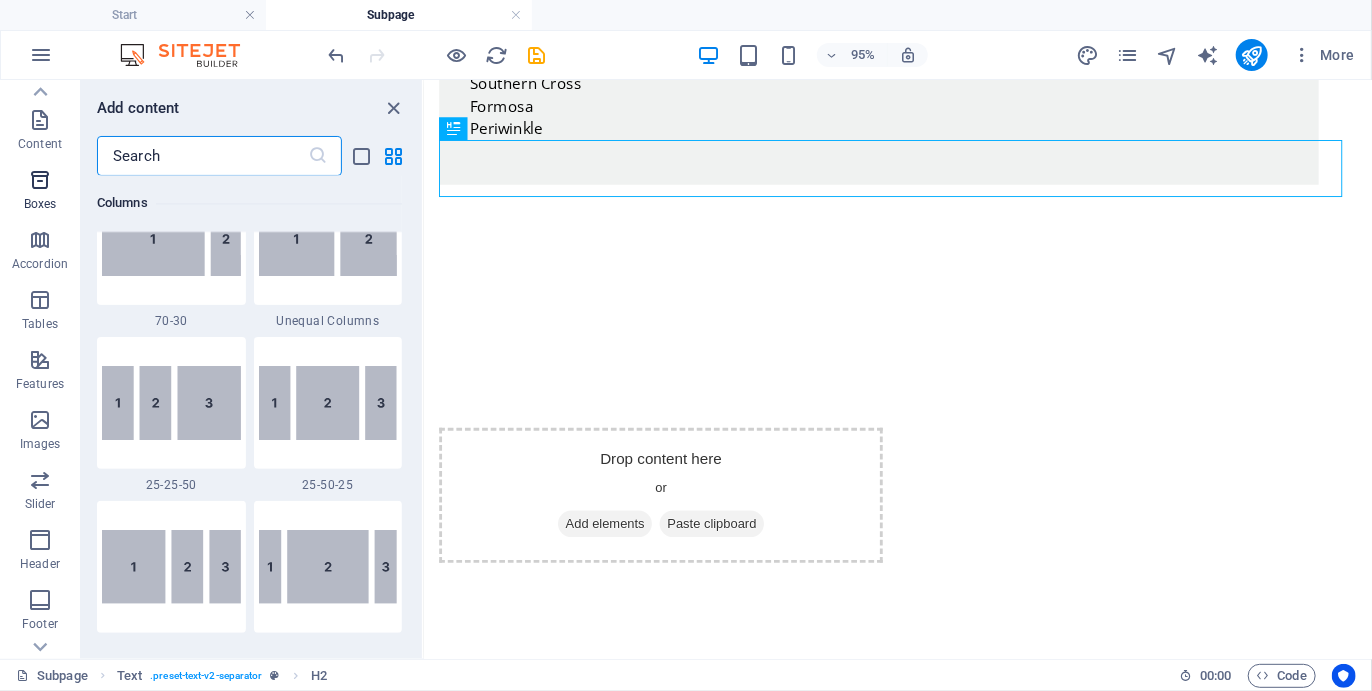 click at bounding box center [40, 180] 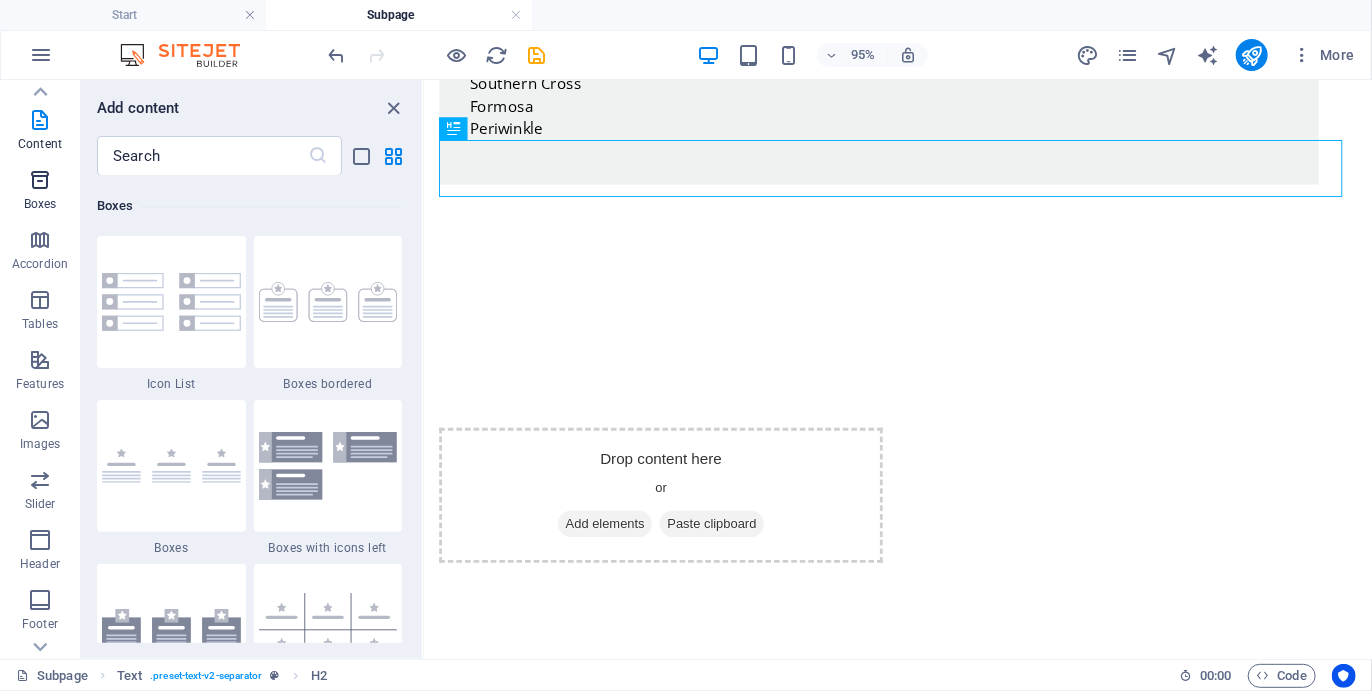 scroll, scrollTop: 5516, scrollLeft: 0, axis: vertical 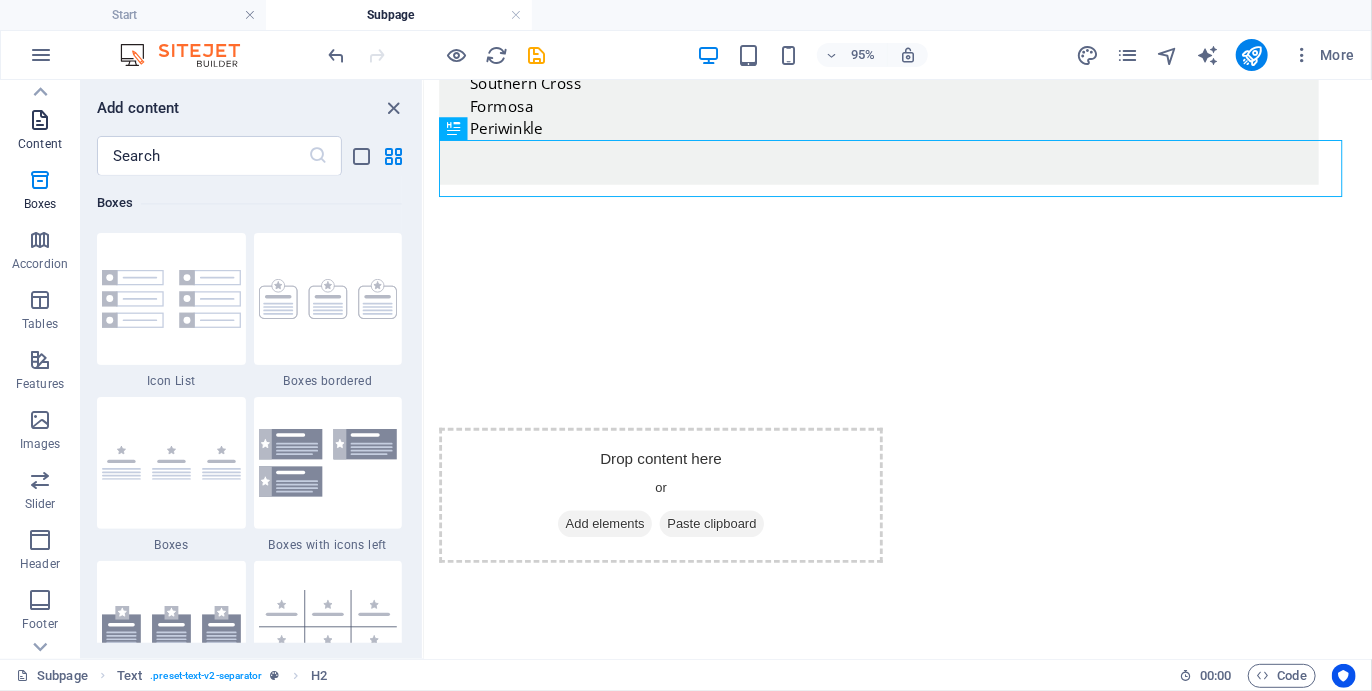 click on "Content" at bounding box center (40, 132) 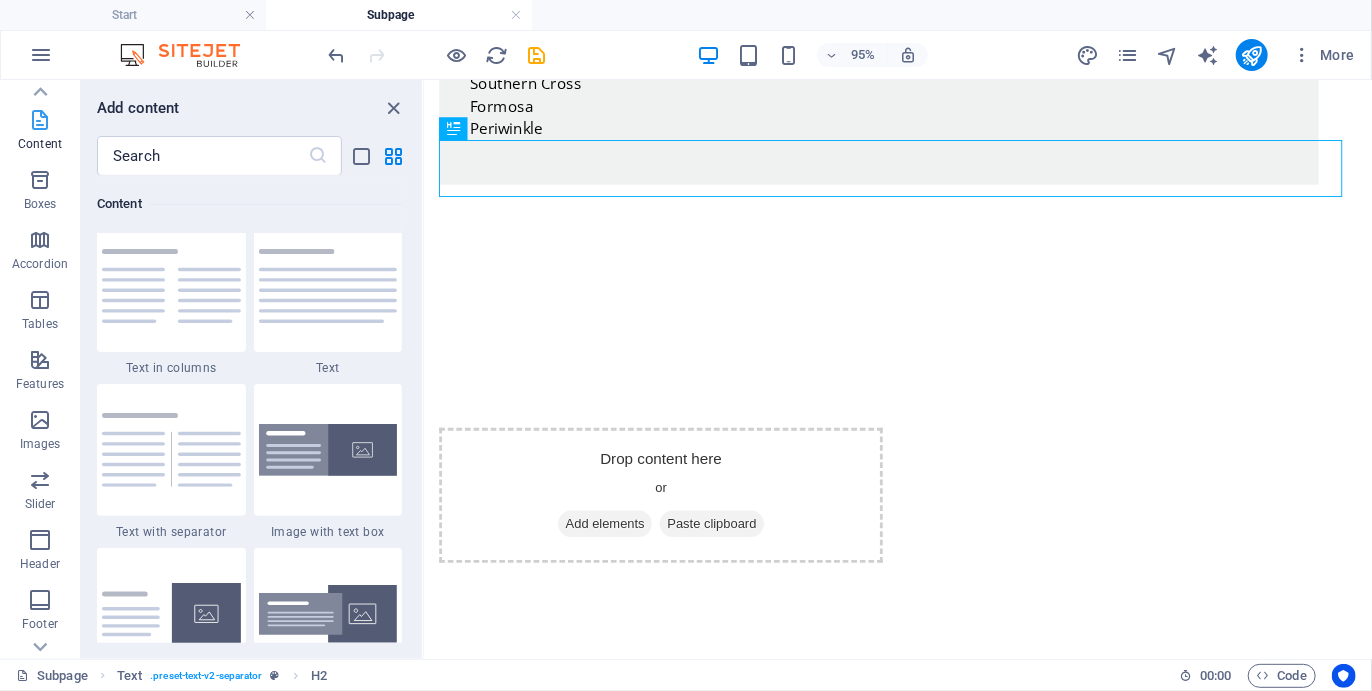 scroll, scrollTop: 3499, scrollLeft: 0, axis: vertical 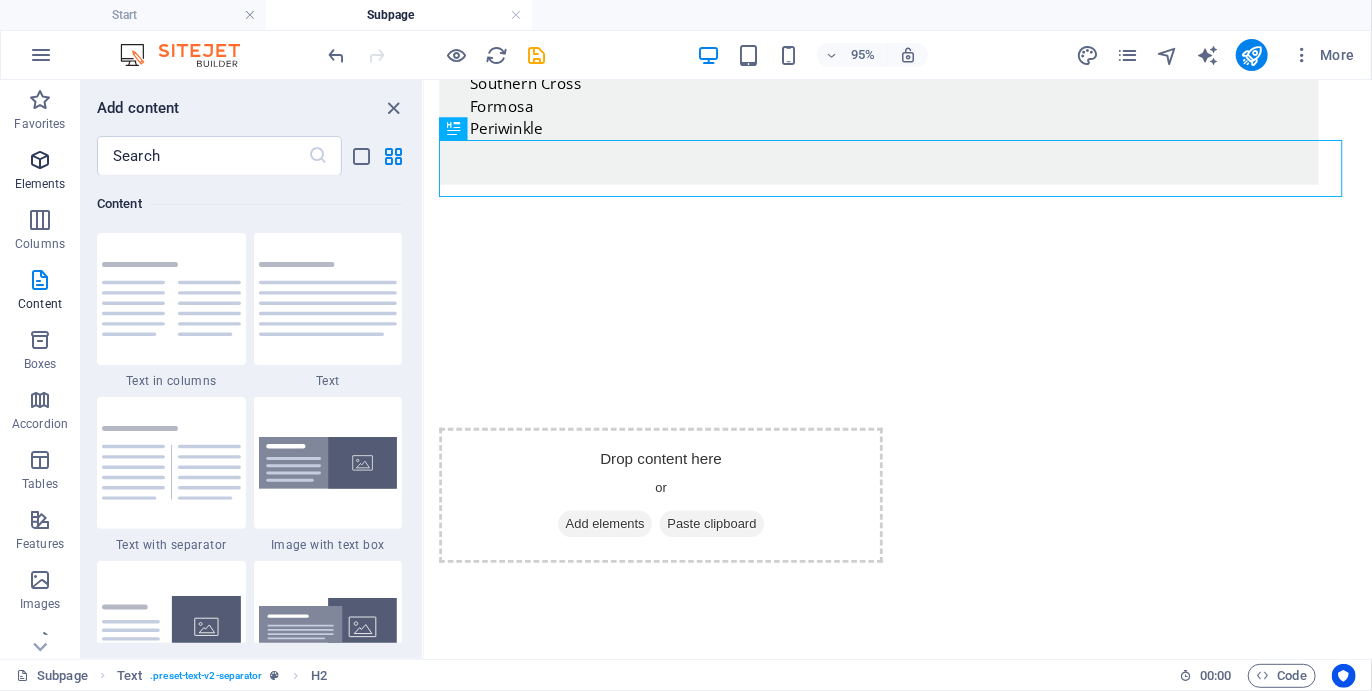 click at bounding box center [40, 160] 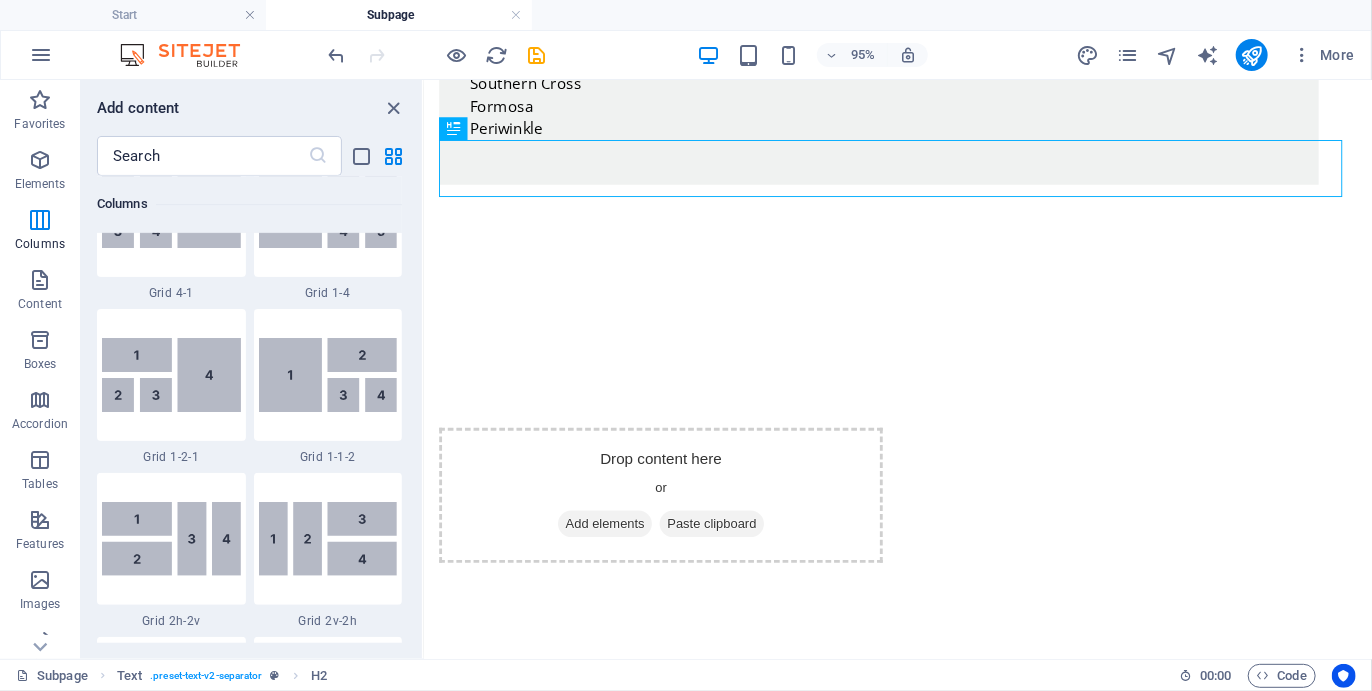 scroll, scrollTop: 2885, scrollLeft: 0, axis: vertical 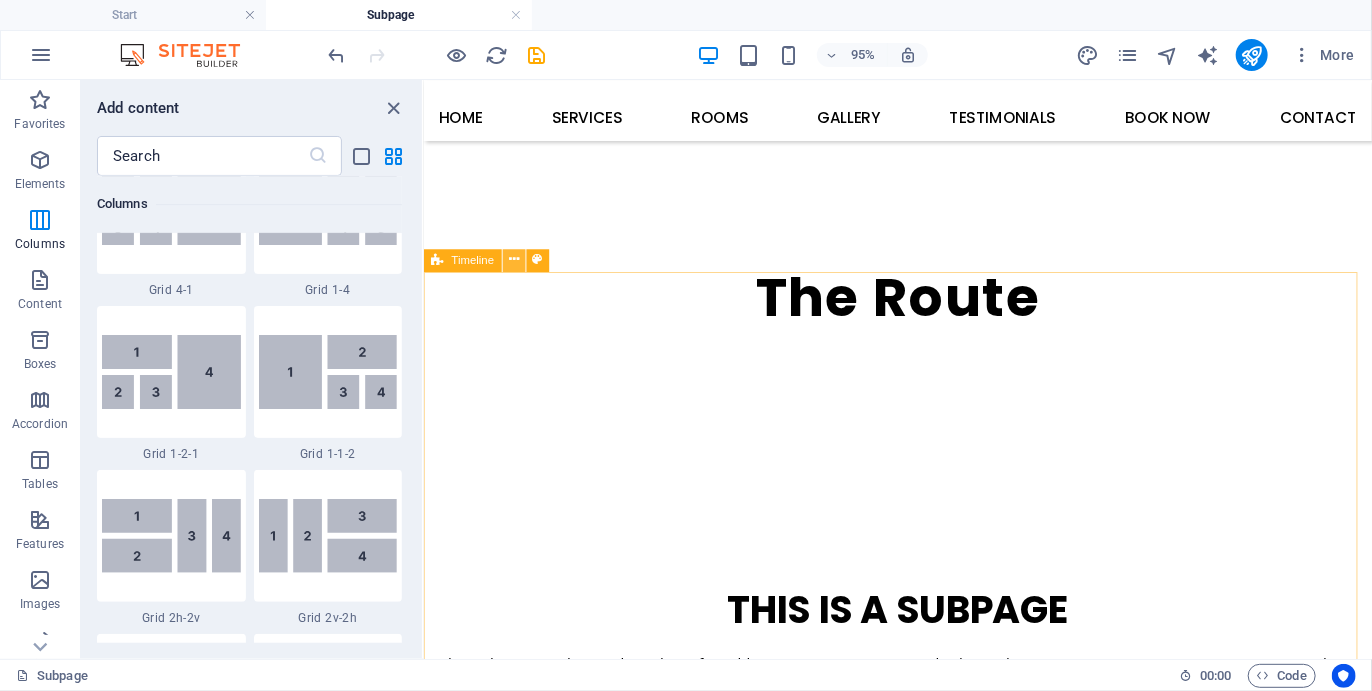 click at bounding box center (514, 260) 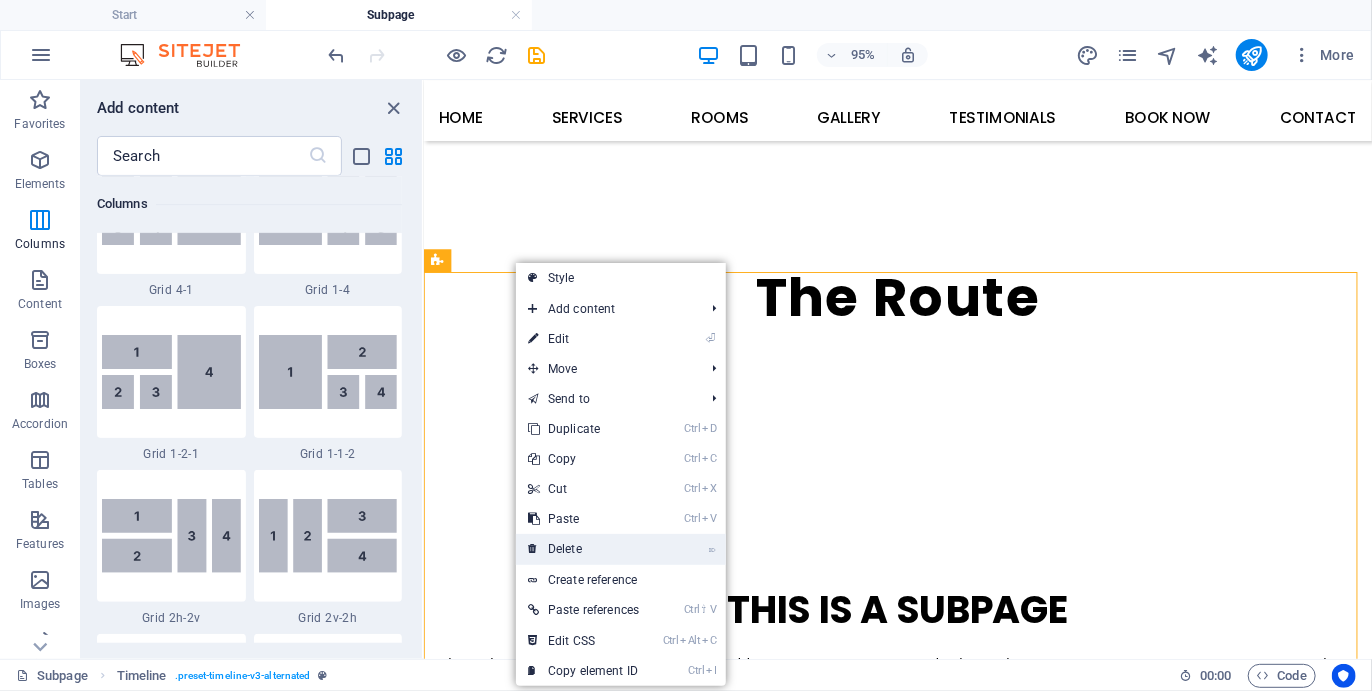 click on "⌦  Delete" at bounding box center [583, 549] 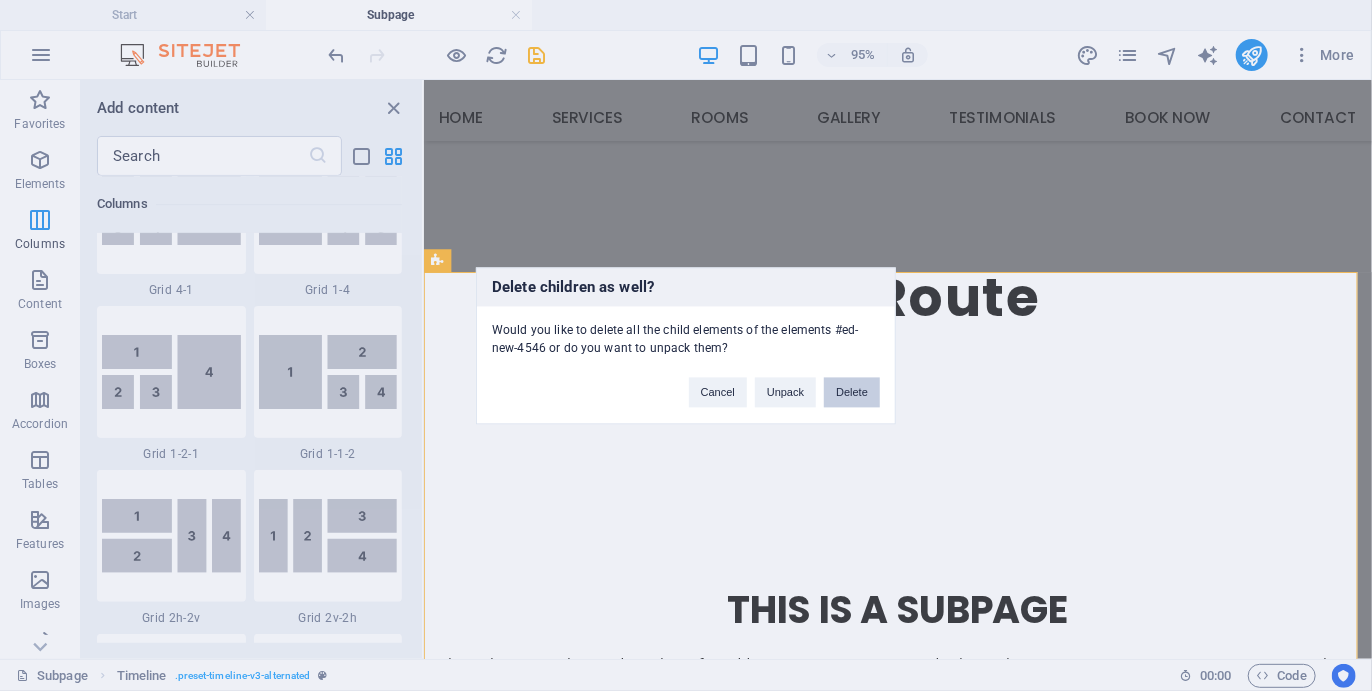 click on "Delete" at bounding box center [852, 392] 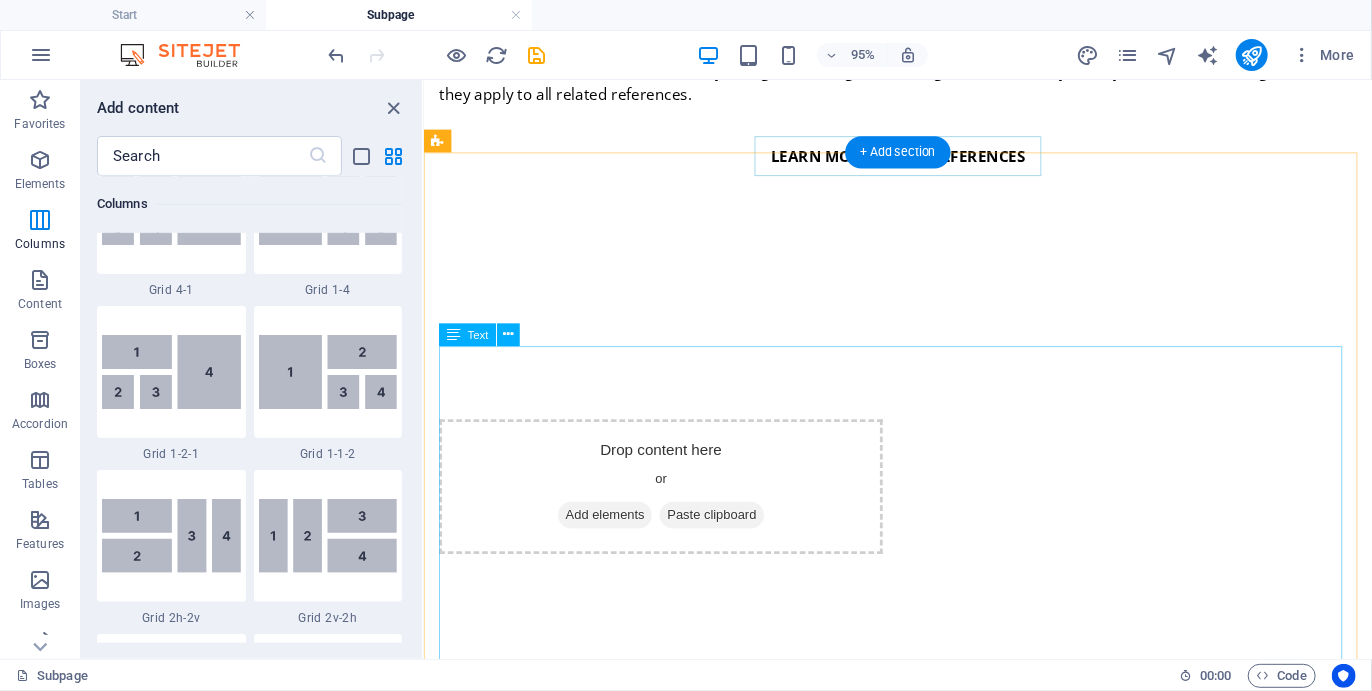 scroll, scrollTop: 1413, scrollLeft: 0, axis: vertical 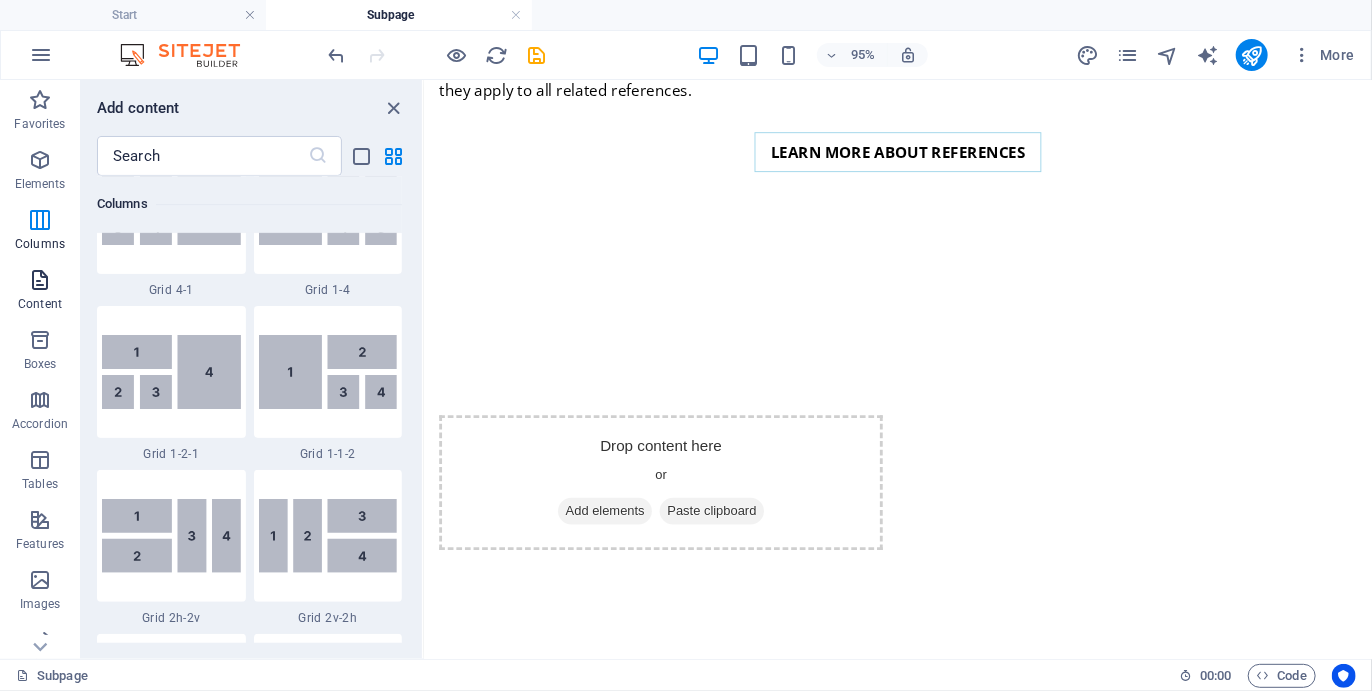 click at bounding box center (40, 280) 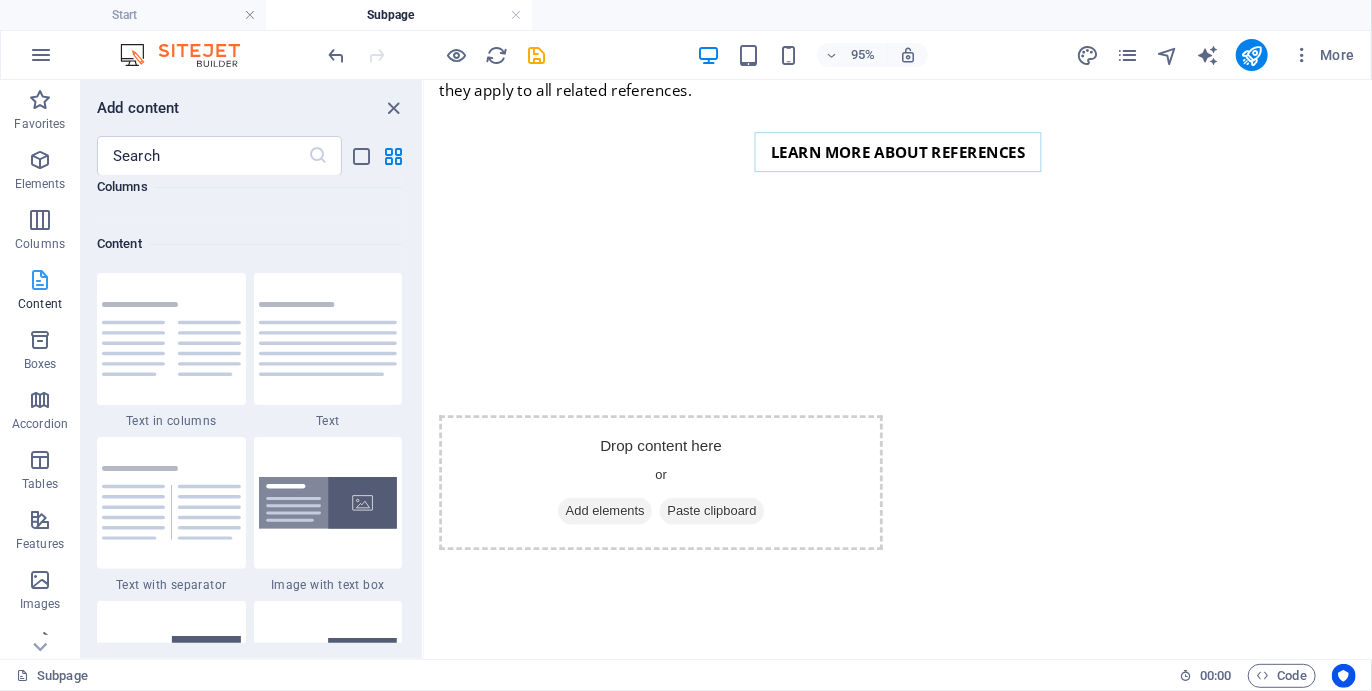 scroll, scrollTop: 3498, scrollLeft: 0, axis: vertical 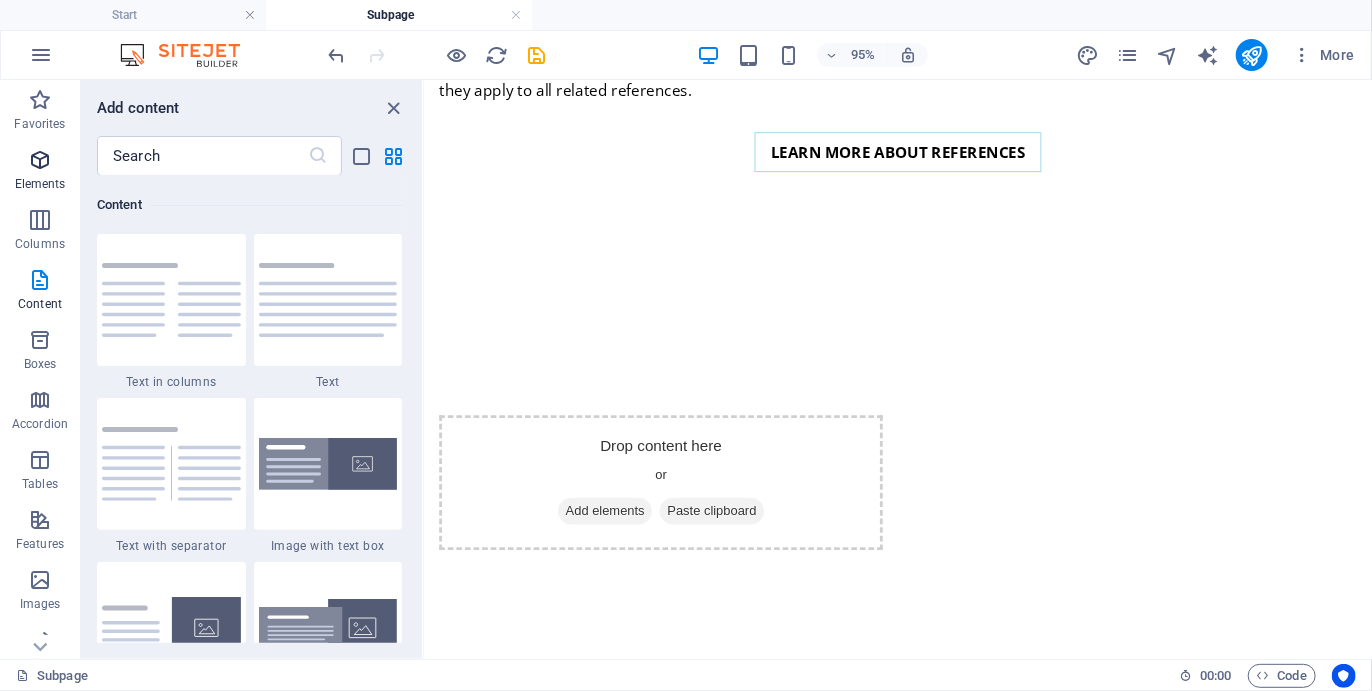 click on "Elements" at bounding box center [40, 172] 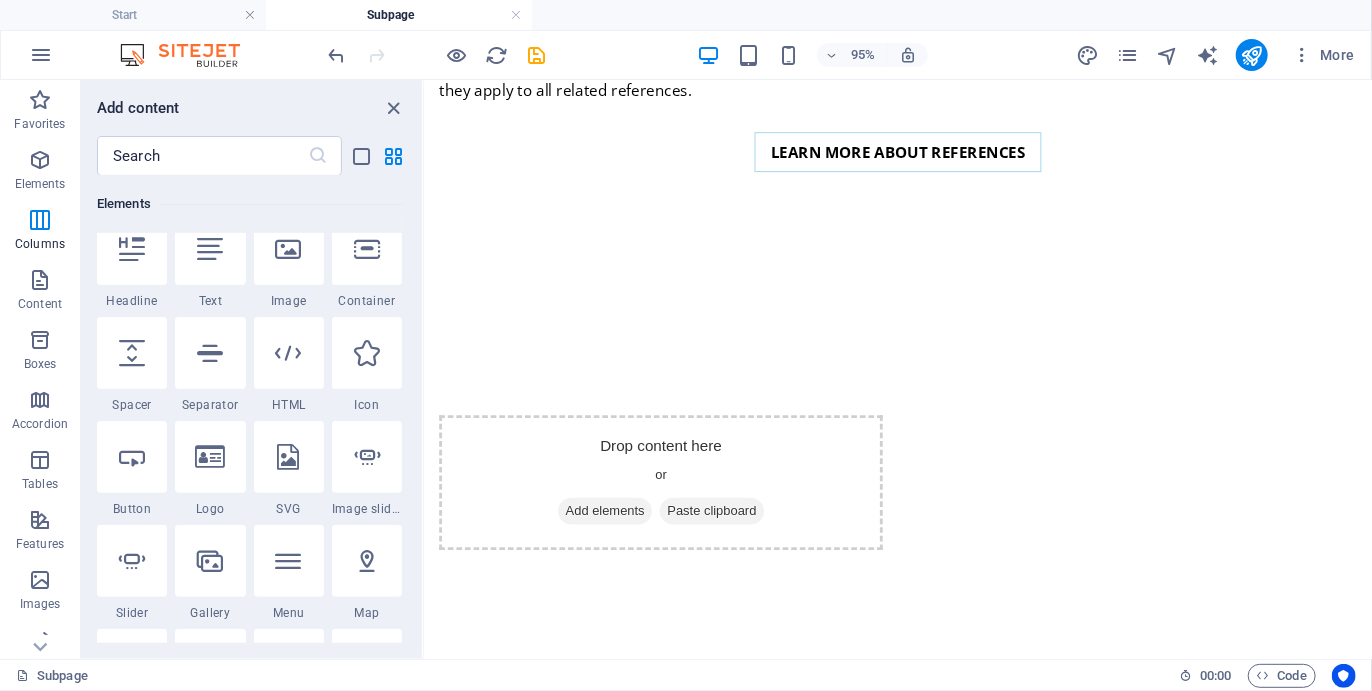 scroll, scrollTop: 212, scrollLeft: 0, axis: vertical 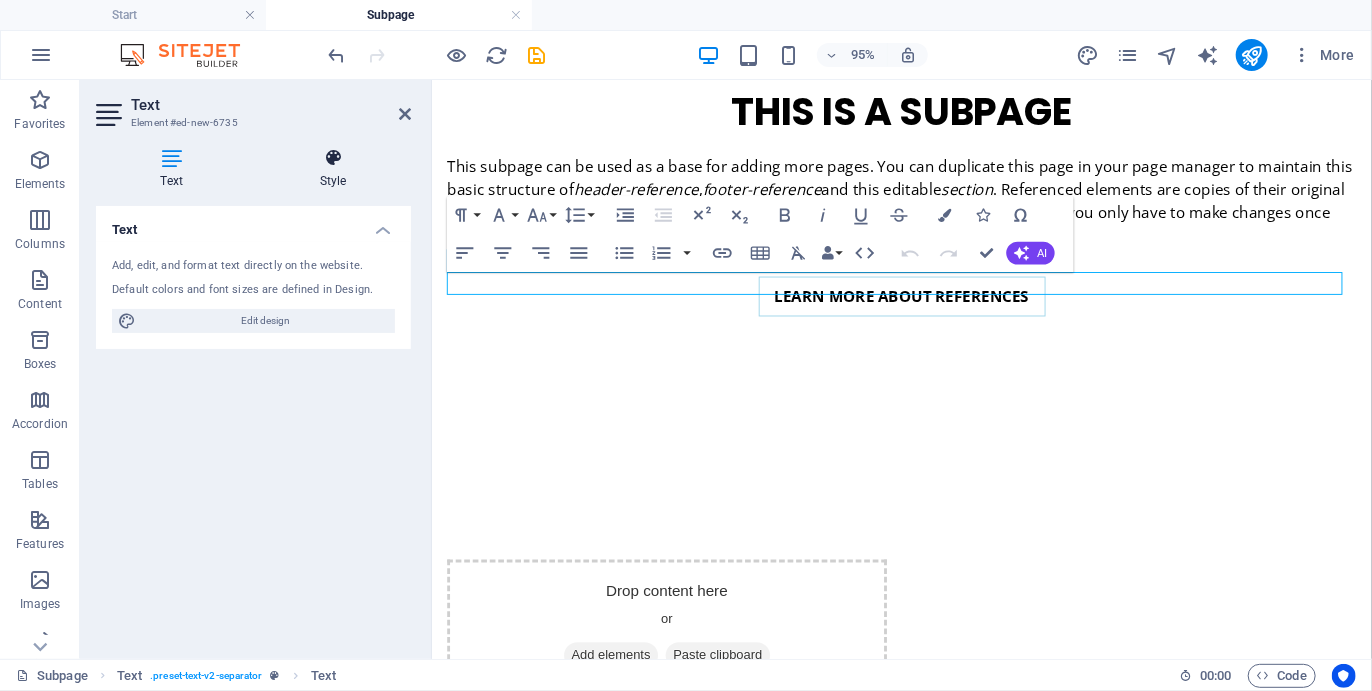 click on "Style" at bounding box center (333, 169) 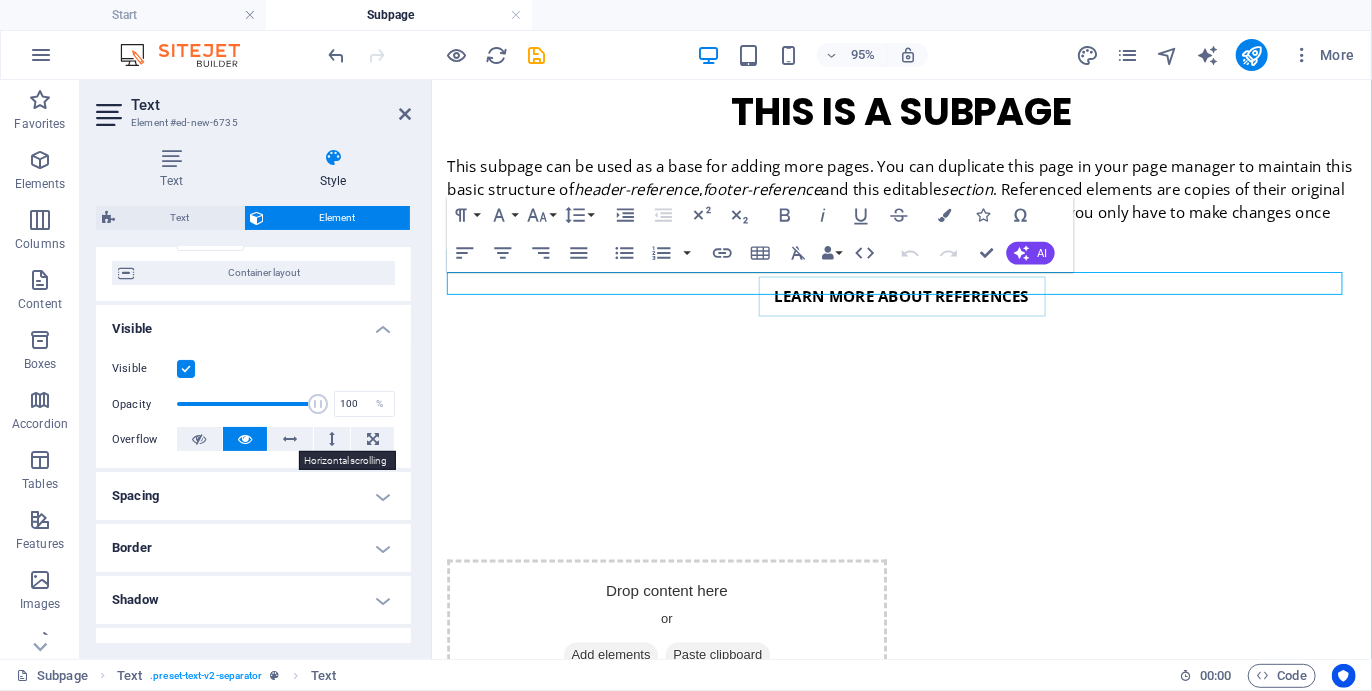 scroll, scrollTop: 0, scrollLeft: 0, axis: both 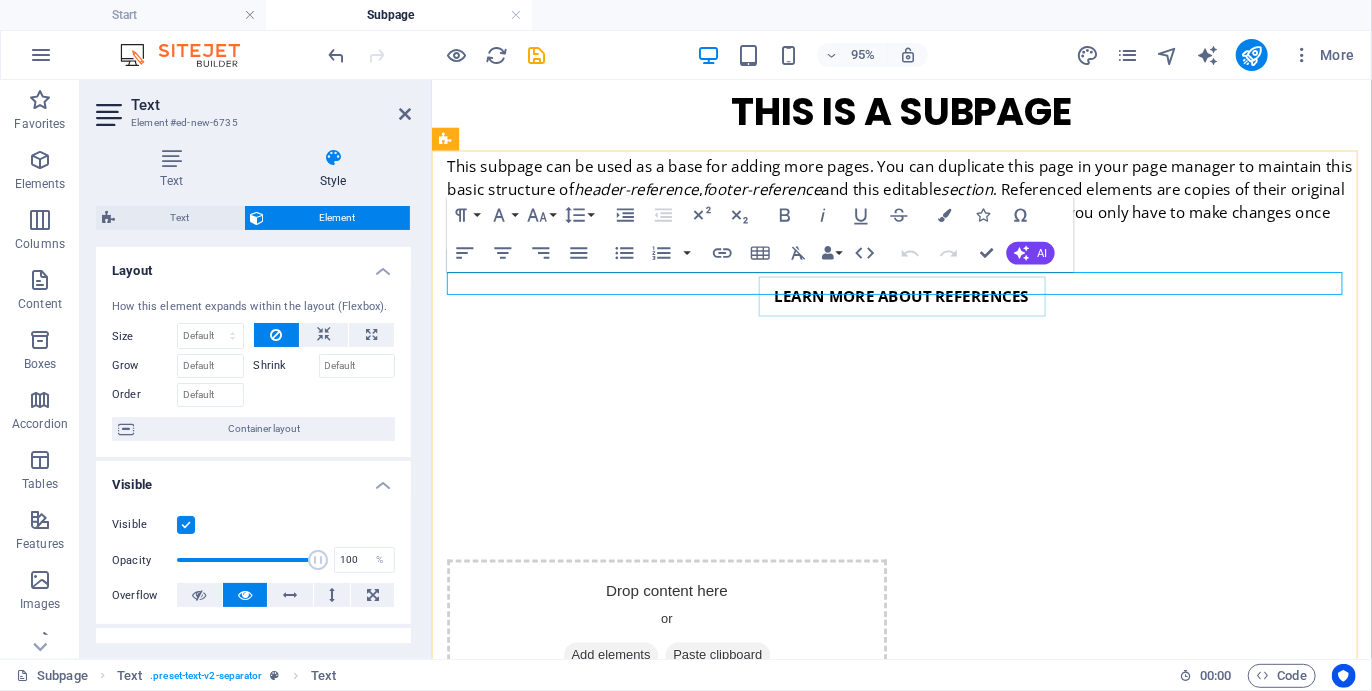 click on "New text element" at bounding box center [925, 994] 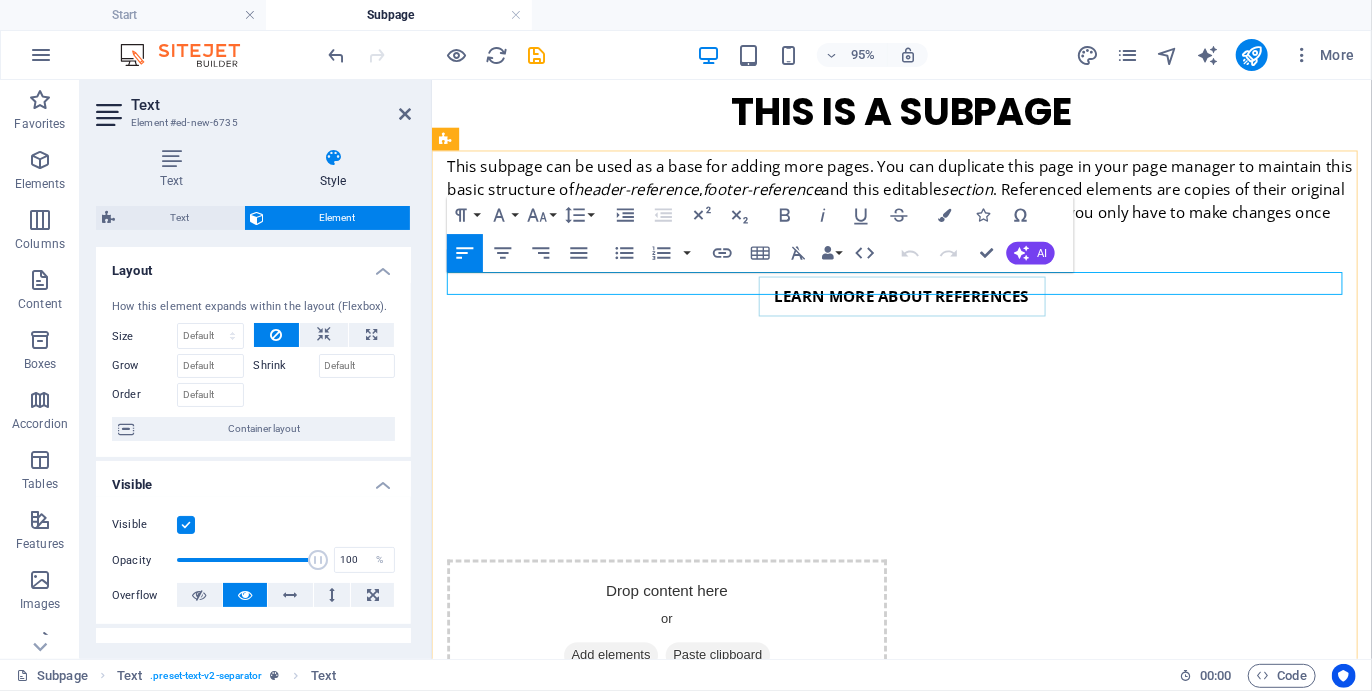 drag, startPoint x: 517, startPoint y: 298, endPoint x: 1004, endPoint y: 292, distance: 487.03696 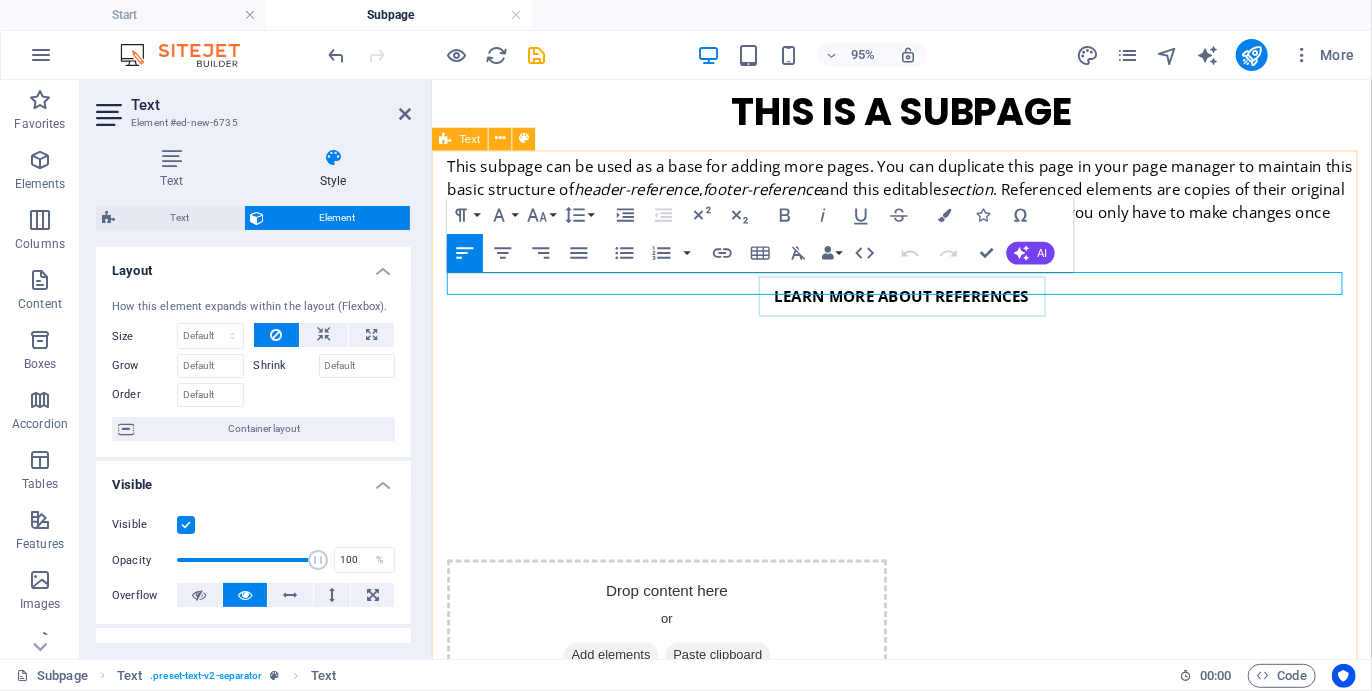 click on "New text element Headline Some participants may choose to arrive the day before the start of the Camino and book into our recommended accommodation. They may also choose to participate in some additional activities the day before the Camino commences, or the day after it ends (see Itineraries). Others may arrive on the morning of the start of the Plett Coastal Camino and start hiking straight away Southern Cross We kick off the Plett Coastal Camino hiking along the Robberg Peninsula, a World Heritage Site with its own spectacular island and home to hundreds of seals. Besides the marvelous views you visit some archeologically significant caves and hidden pools in the fascinating geological formations and conglomerate which cover much of the area. We picnic on a rare tombola beach, one which resembles a wine glass, and celebrate being there. After hiking Robberg we hike along three Blue Flag beaches past Plettenberg Bay village to the mouth of the Keurbooms Lagoon beyond, where we overnight. Southern Cross ." at bounding box center [925, 1296] 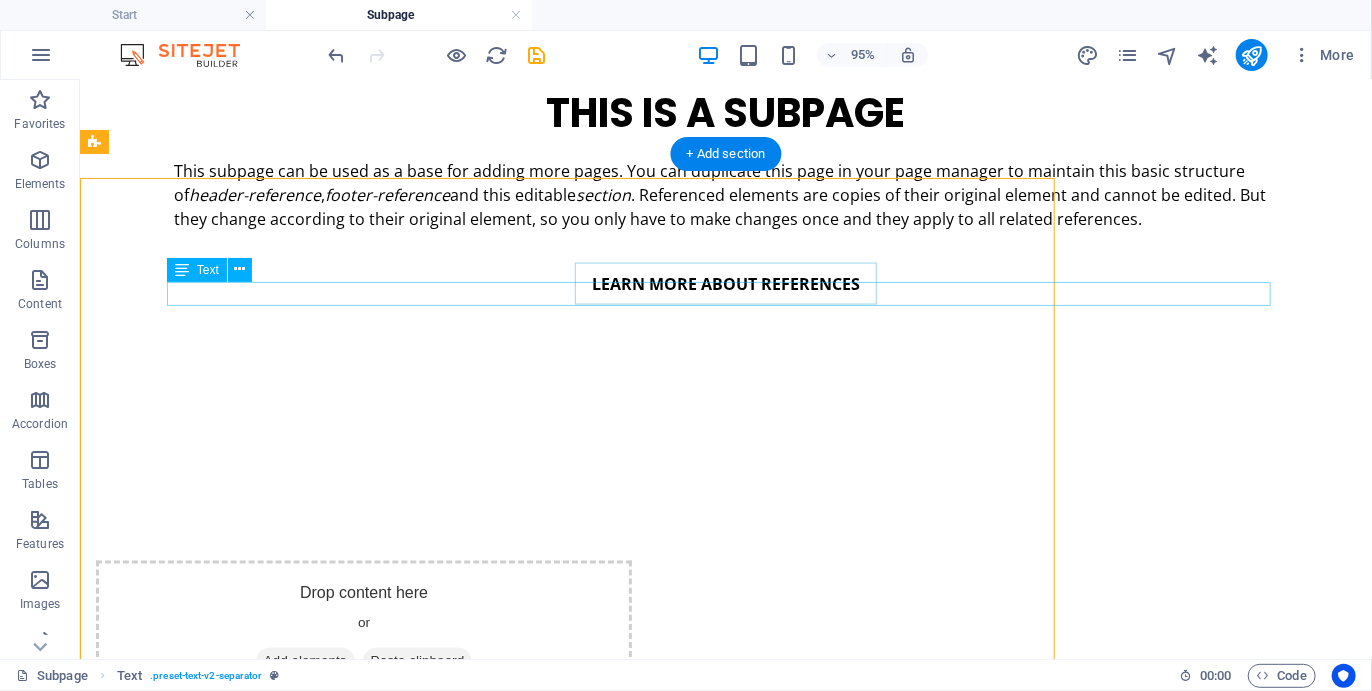 scroll, scrollTop: 1390, scrollLeft: 0, axis: vertical 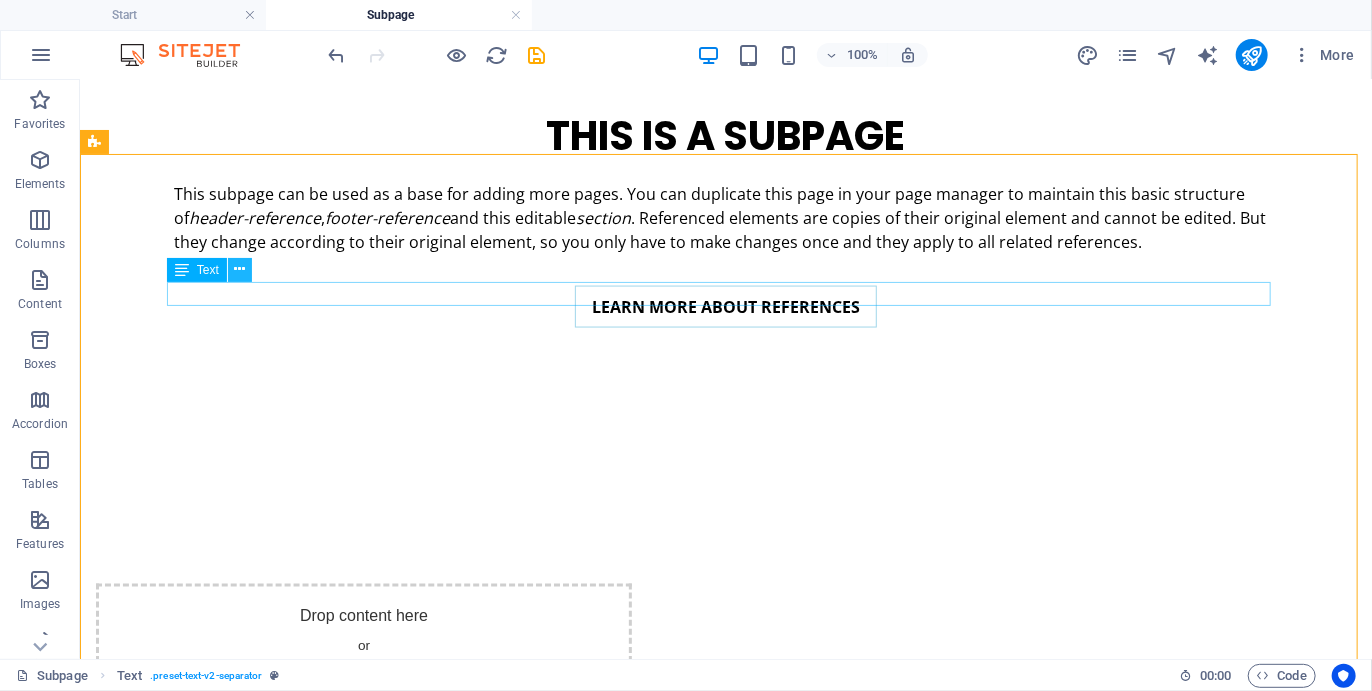 click at bounding box center (239, 269) 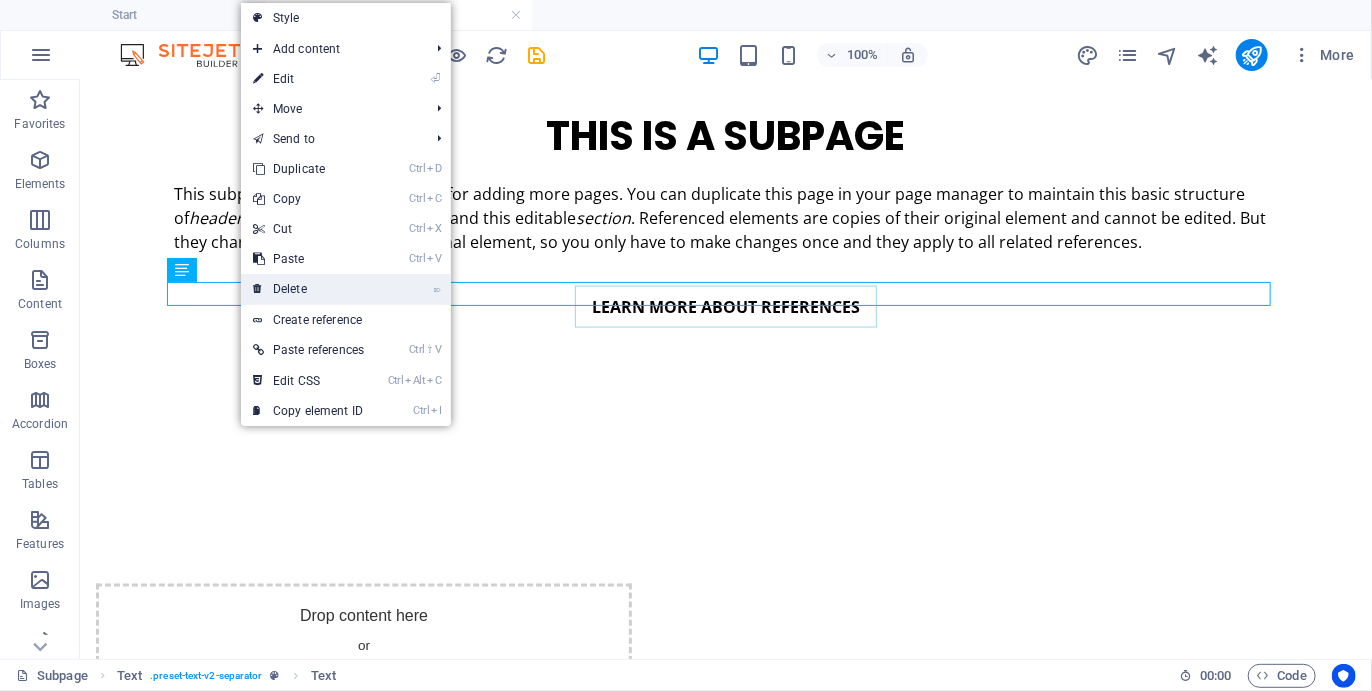 click on "⌦  Delete" at bounding box center (308, 289) 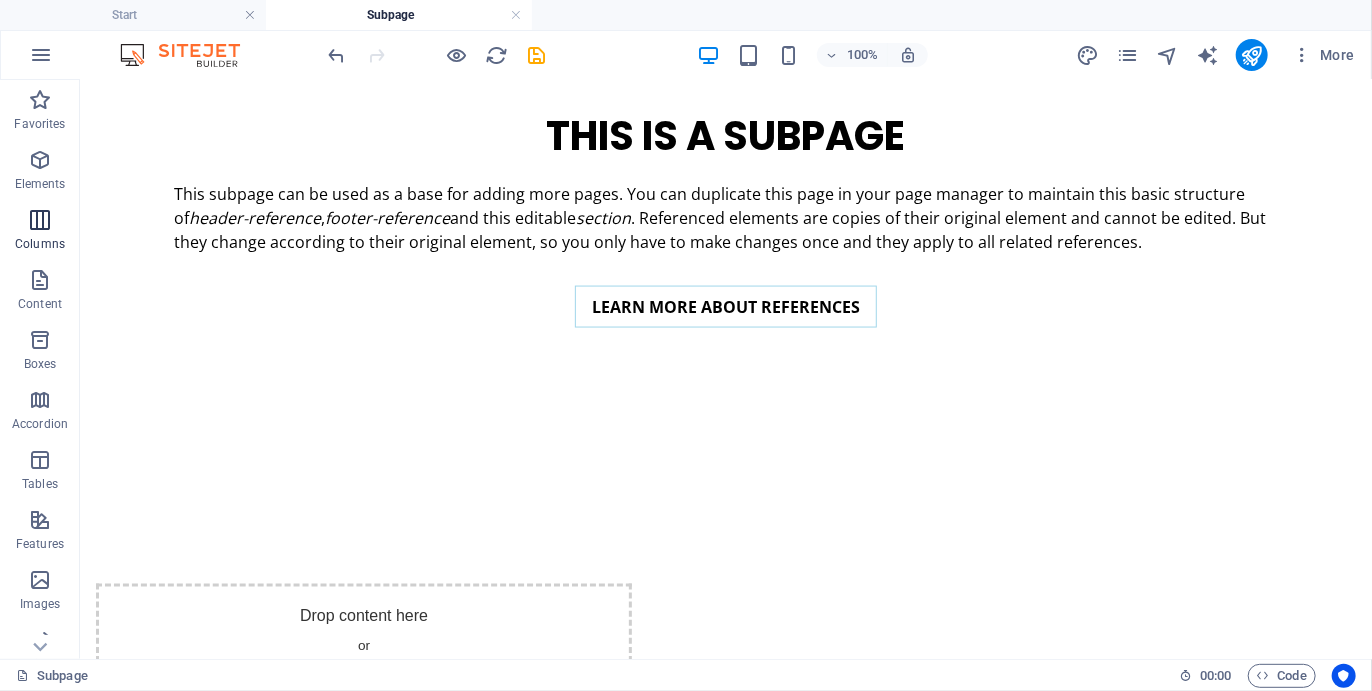 click on "Columns" at bounding box center [40, 232] 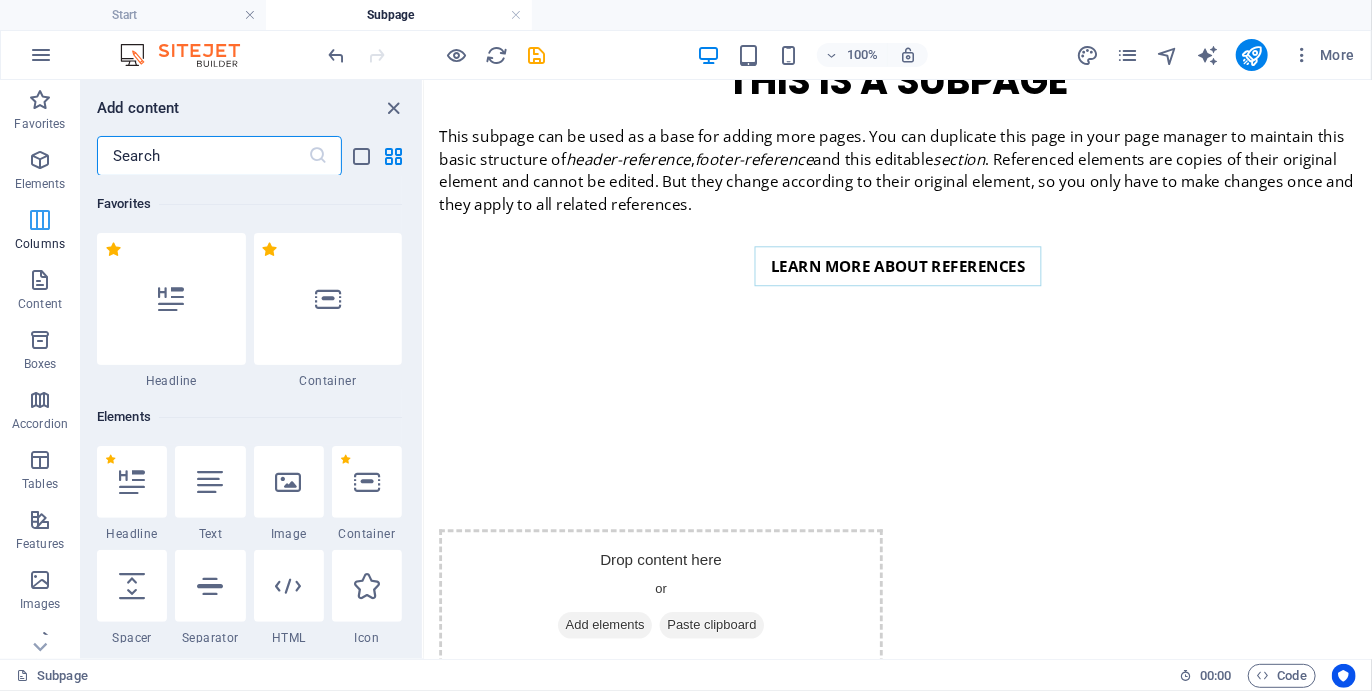 scroll, scrollTop: 1413, scrollLeft: 0, axis: vertical 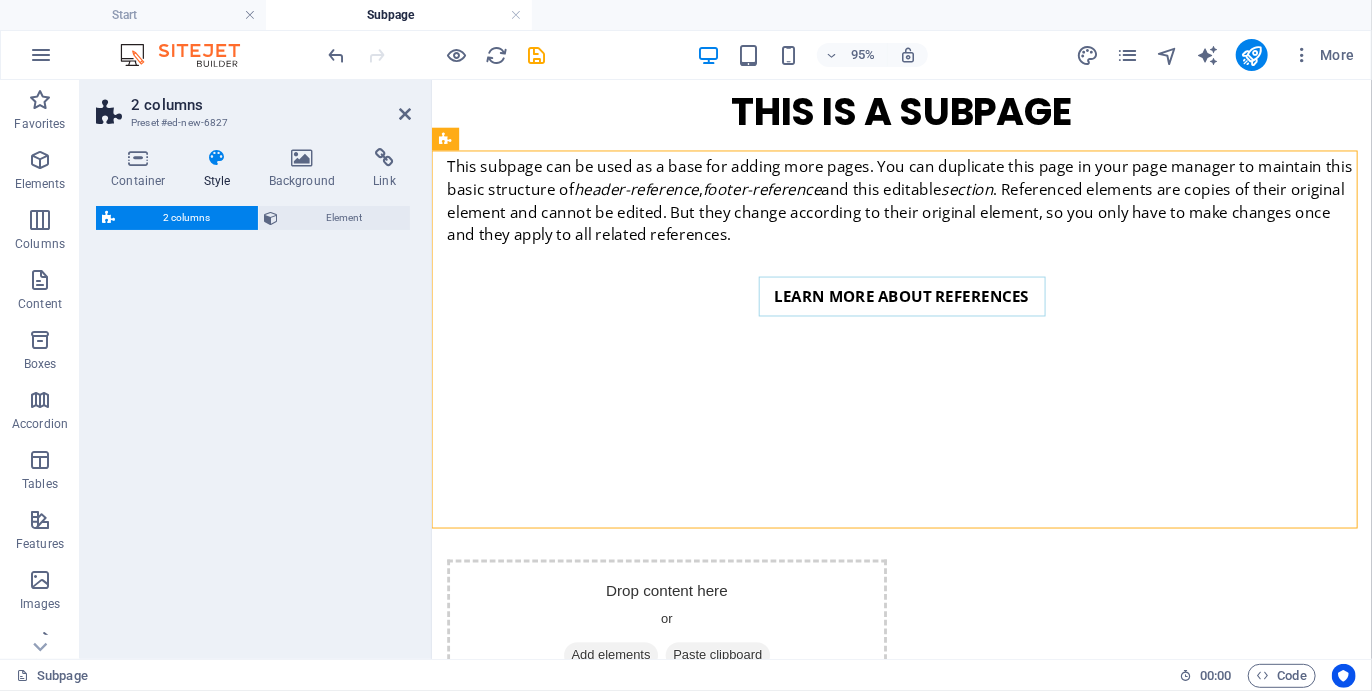 select on "rem" 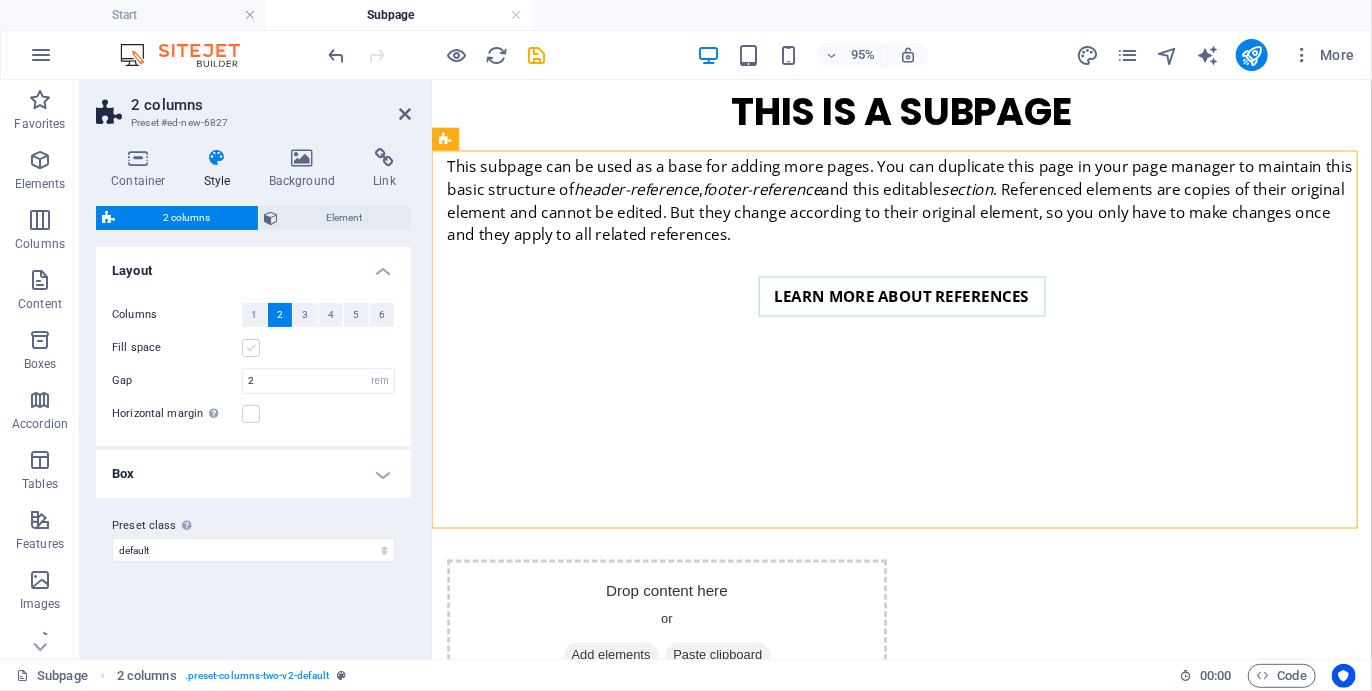 click at bounding box center [251, 348] 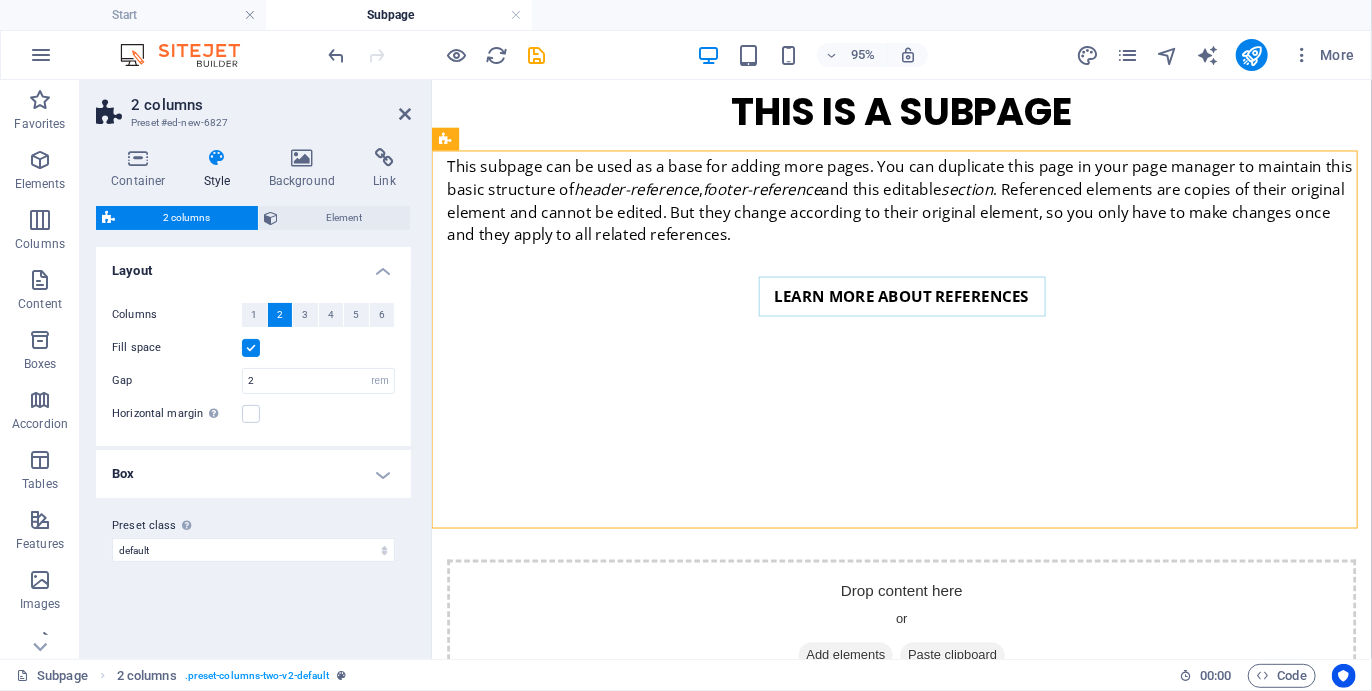 click on "Box" at bounding box center (253, 474) 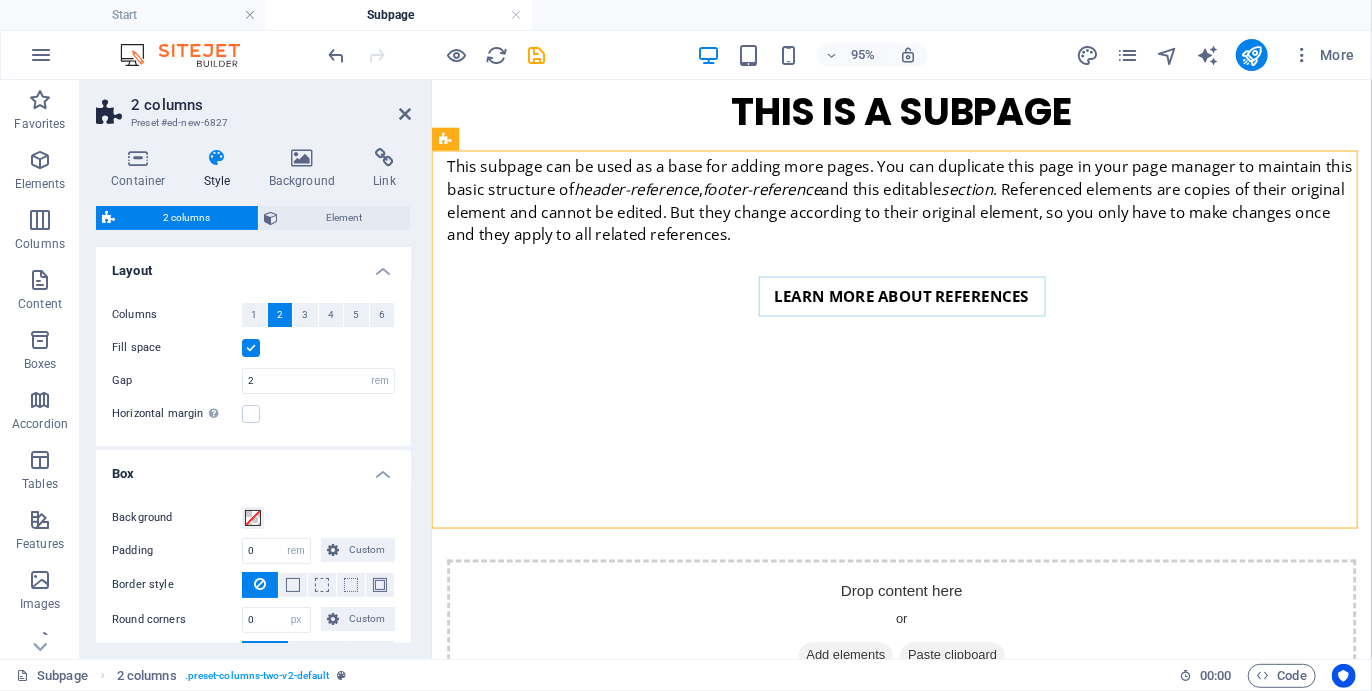 click on "Box" at bounding box center [253, 468] 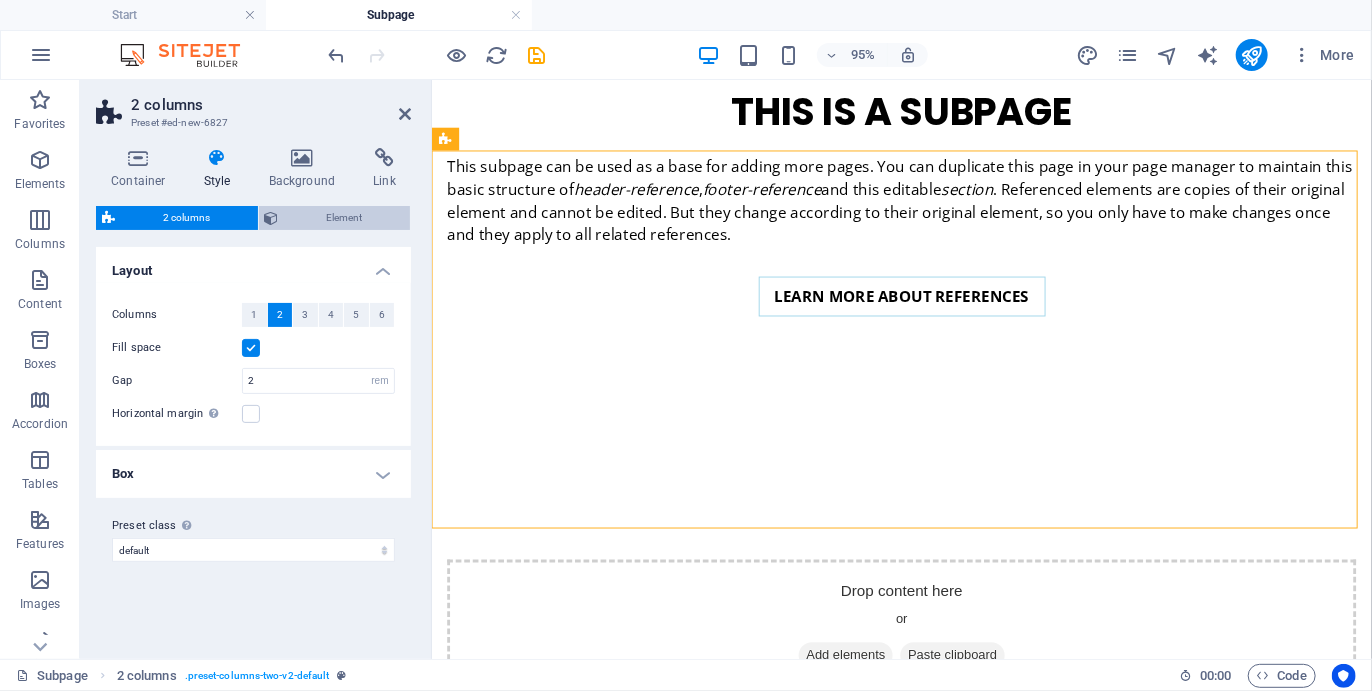 click on "Element" at bounding box center [345, 218] 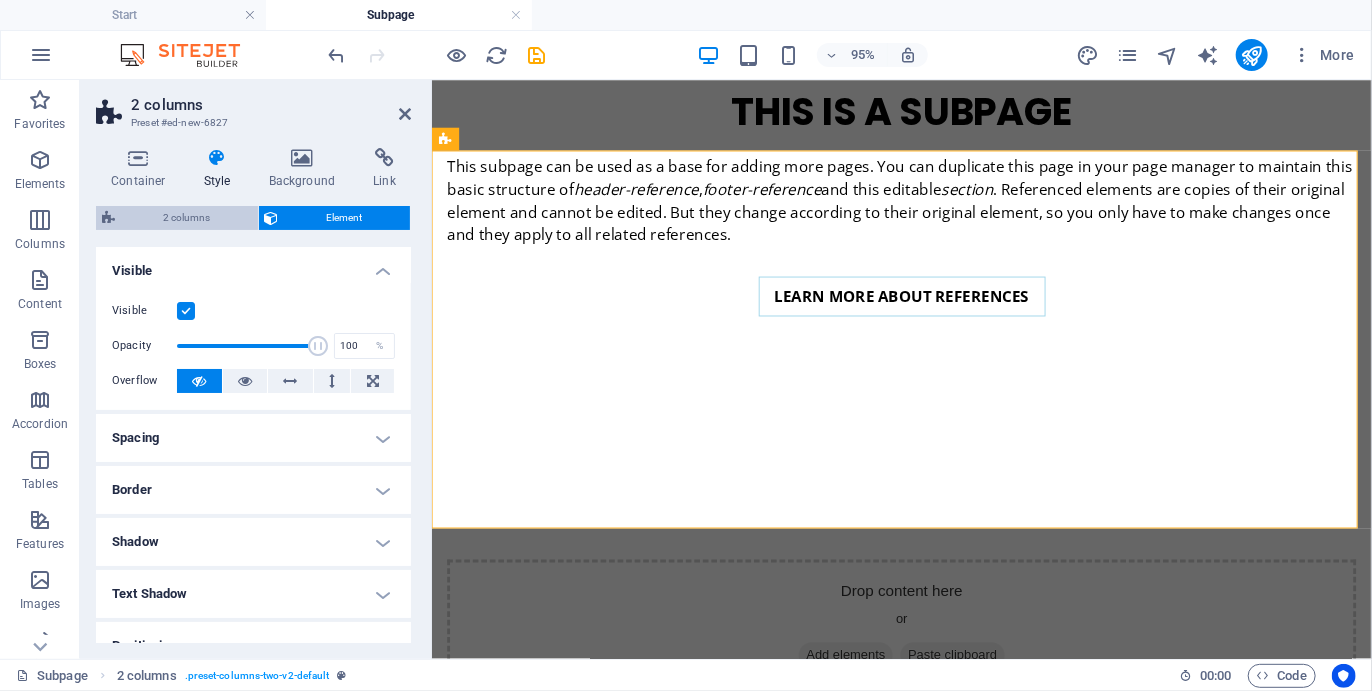 click on "2 columns" at bounding box center [186, 218] 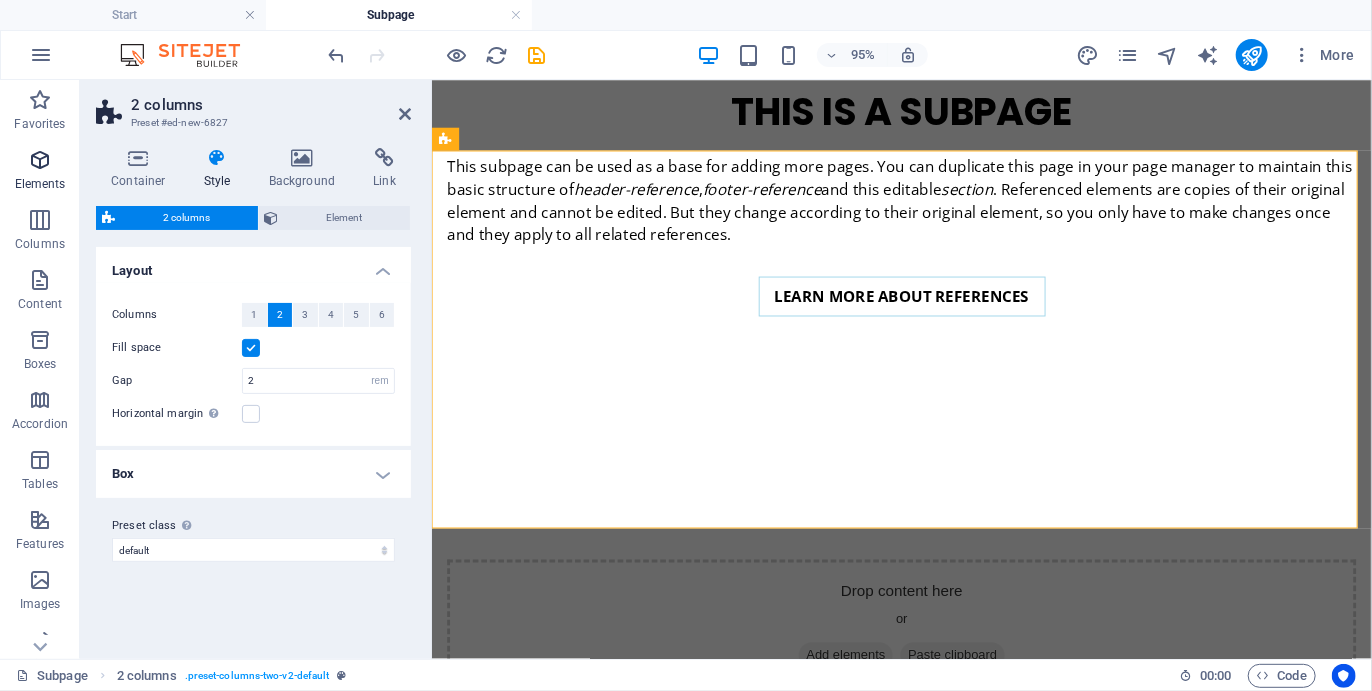 click on "Elements" at bounding box center (40, 172) 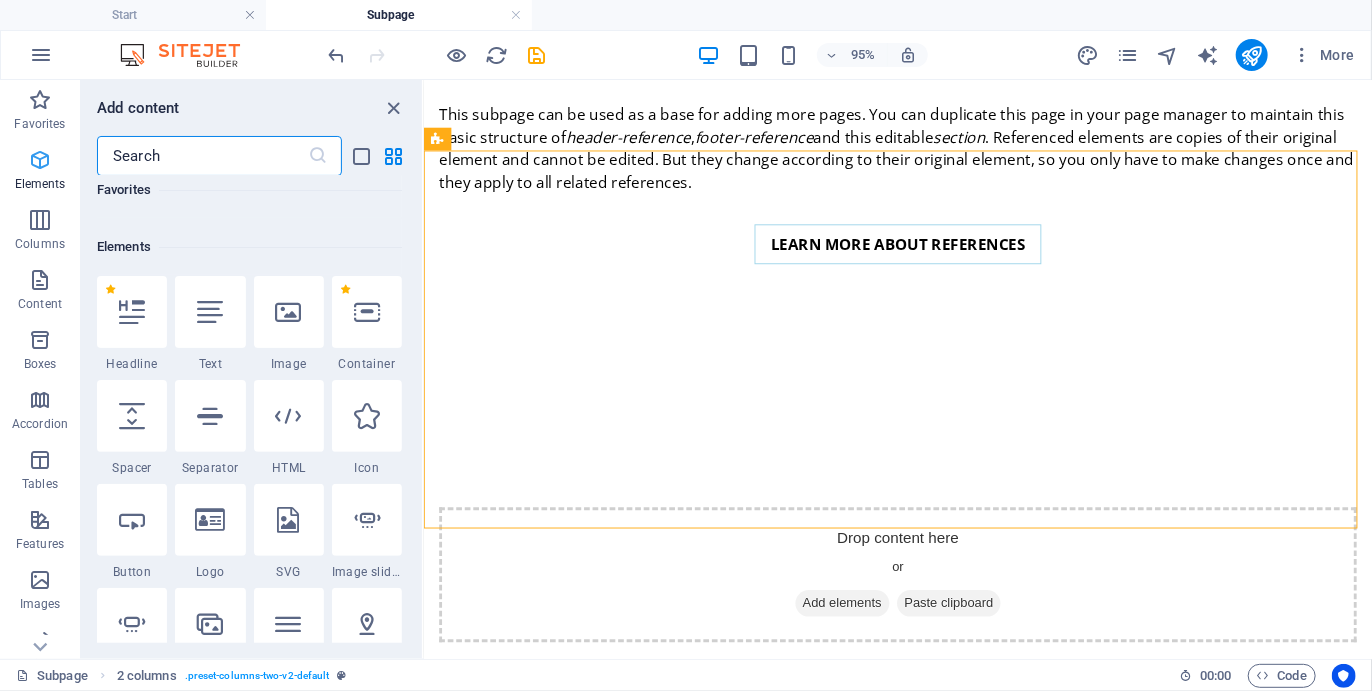scroll, scrollTop: 212, scrollLeft: 0, axis: vertical 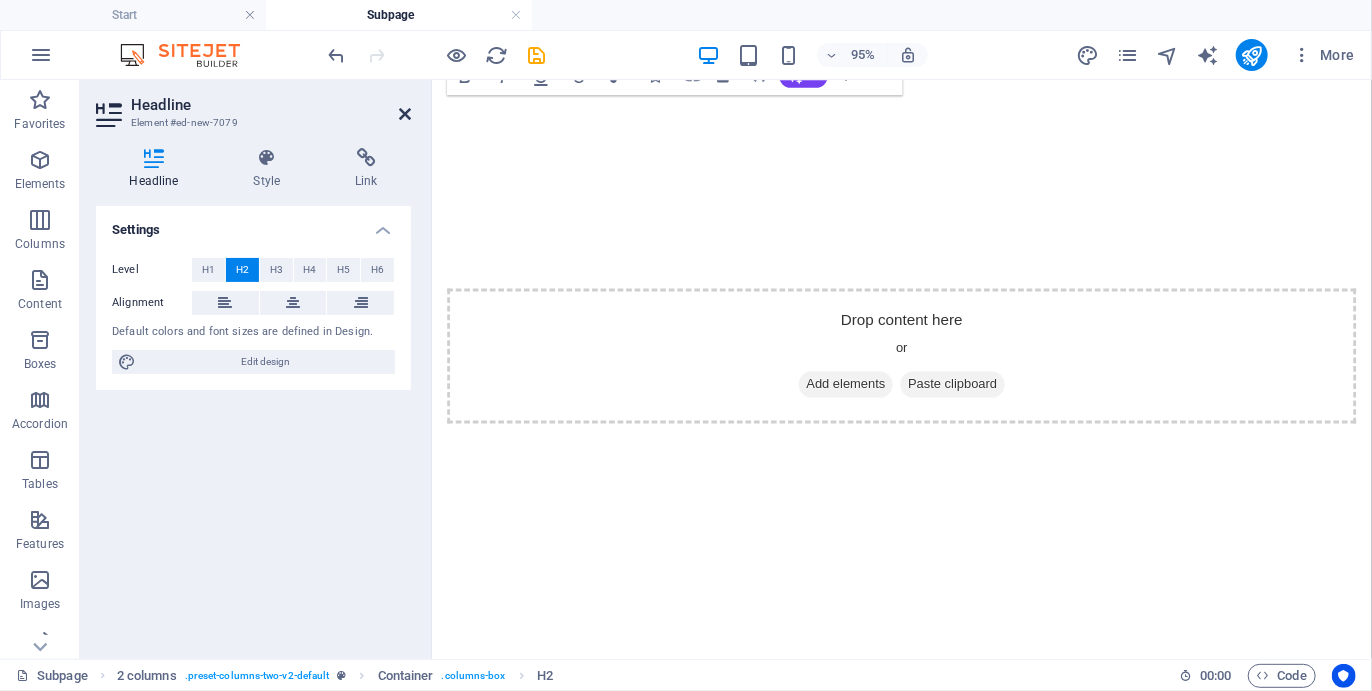 click at bounding box center [405, 114] 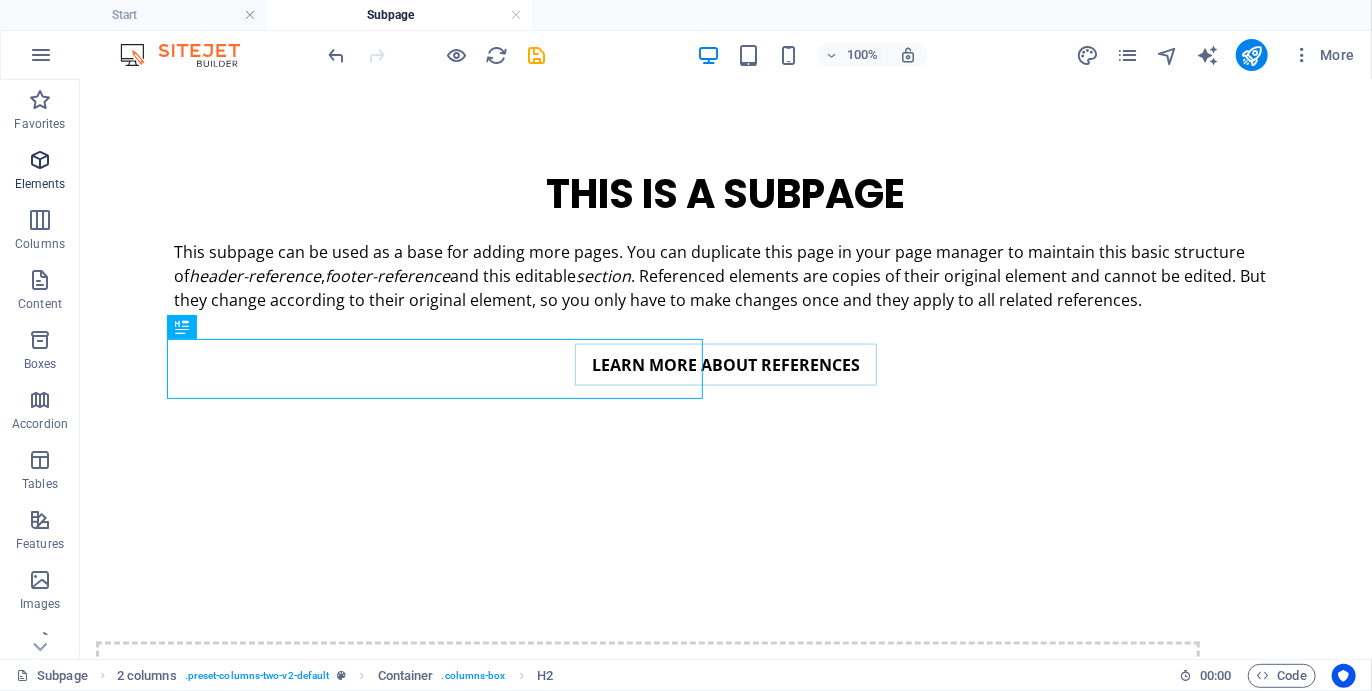 click on "Elements" at bounding box center [40, 172] 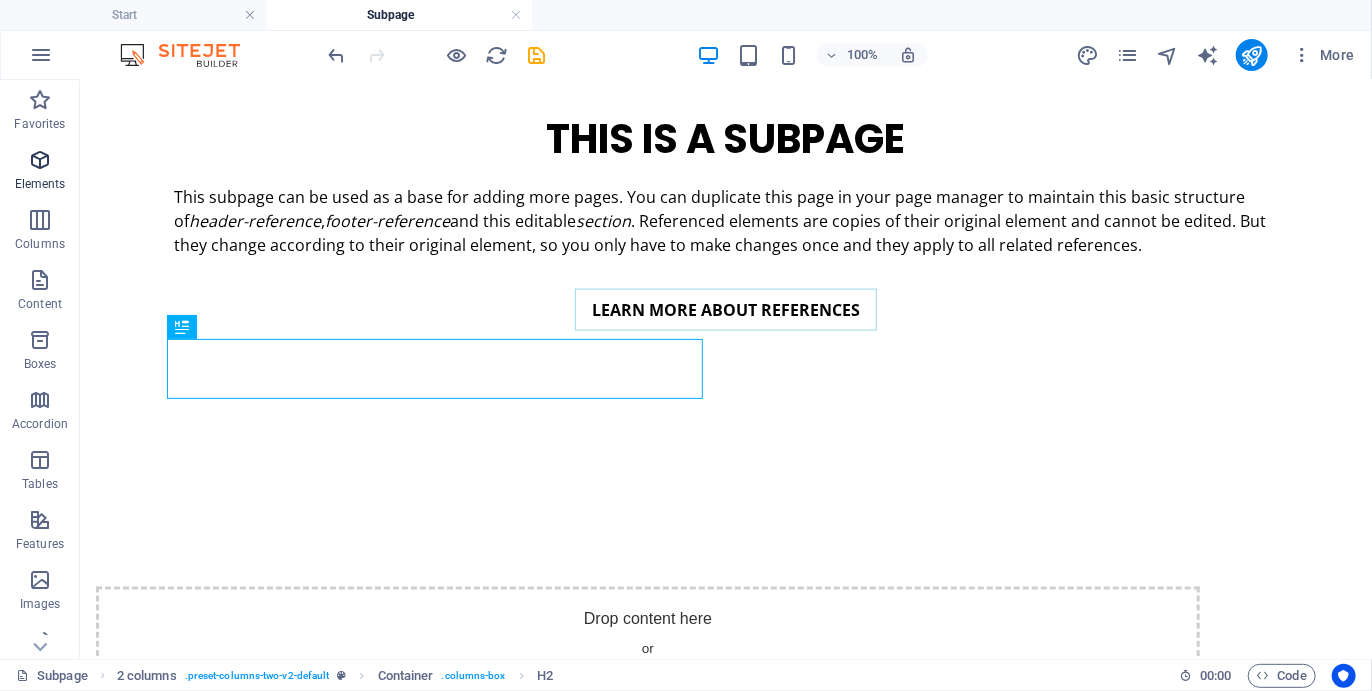 scroll, scrollTop: 1356, scrollLeft: 0, axis: vertical 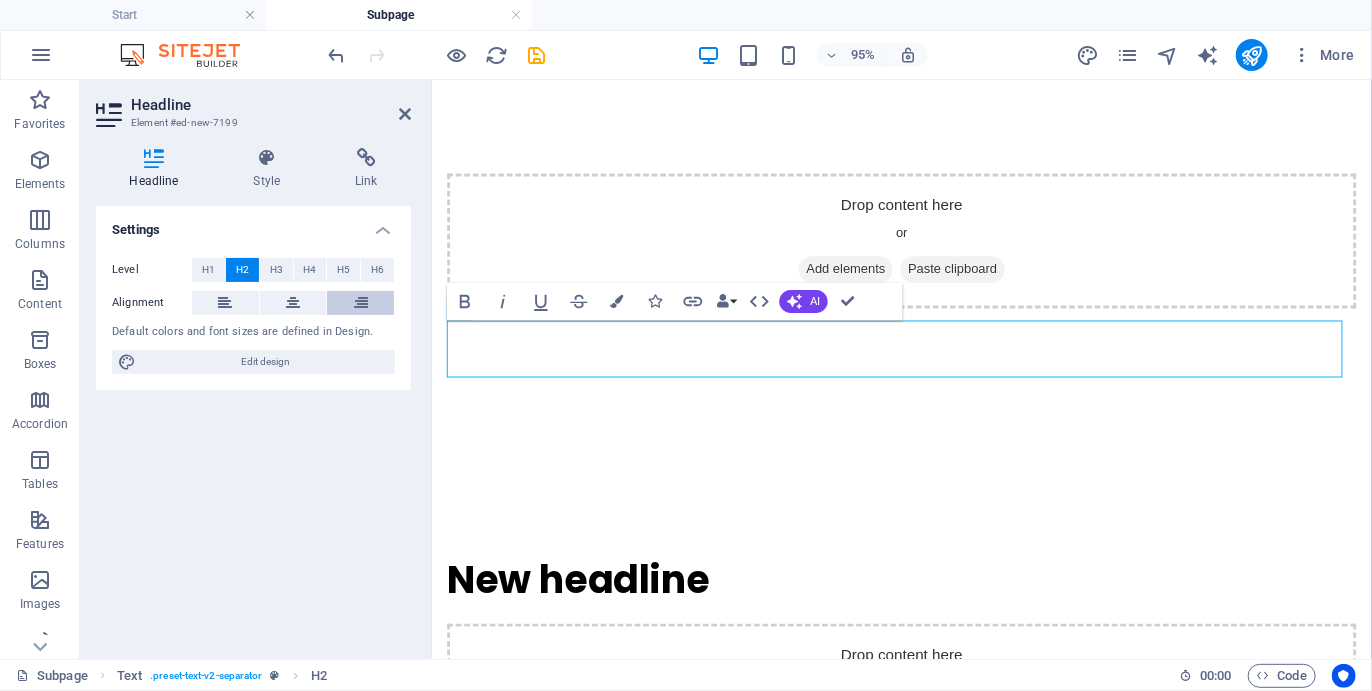 click at bounding box center [361, 303] 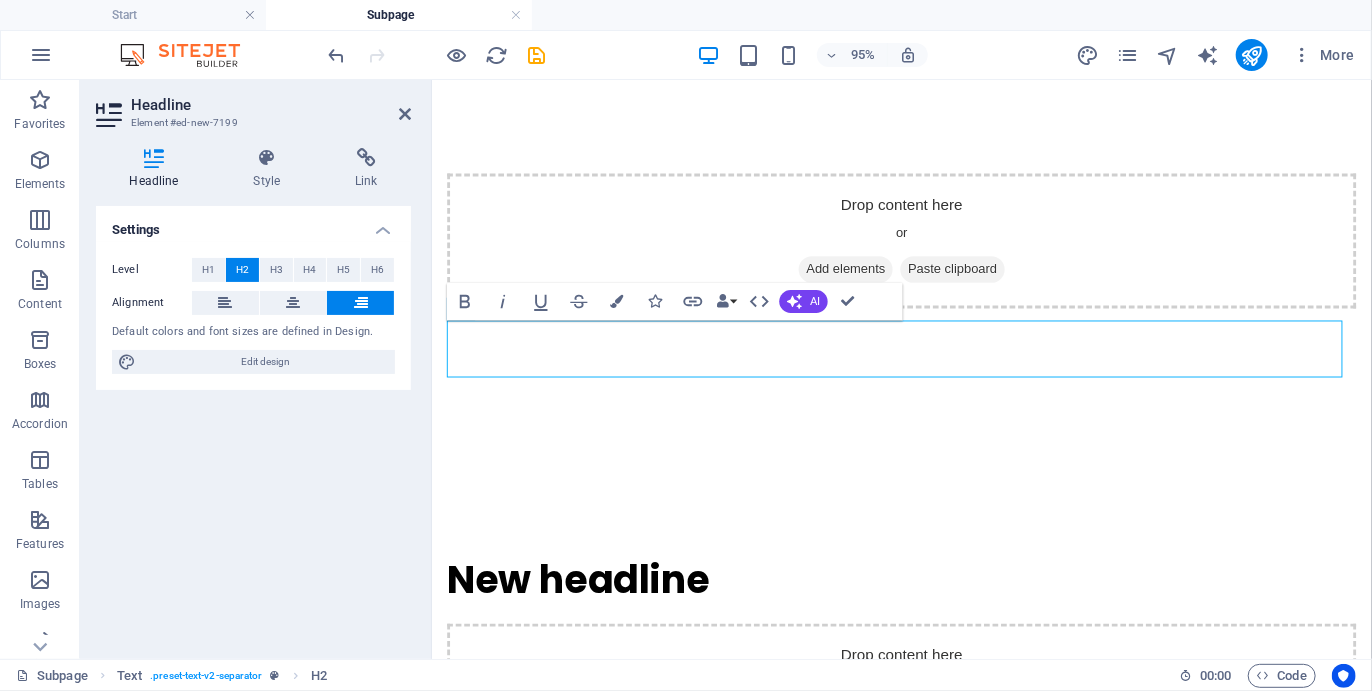 click on "Settings Level H1 H2 H3 H4 H5 H6 Alignment Default colors and font sizes are defined in Design. Edit design" at bounding box center [253, 424] 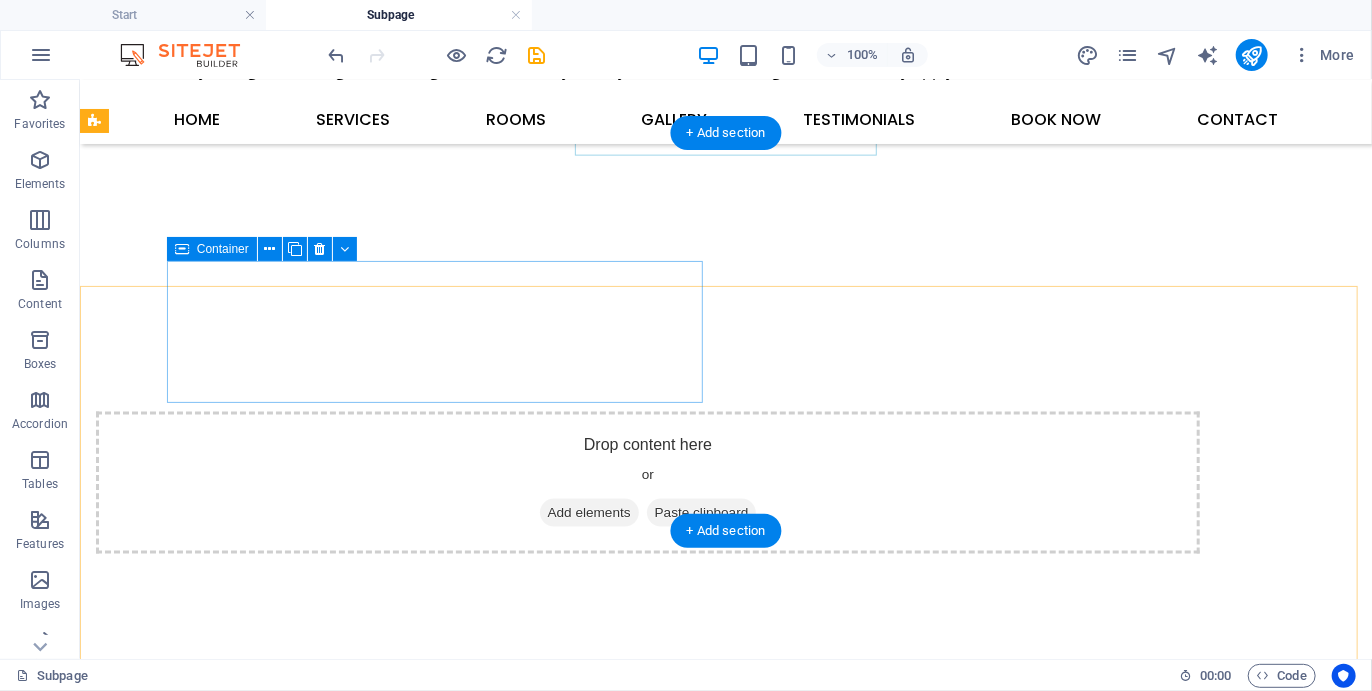 scroll, scrollTop: 1252, scrollLeft: 0, axis: vertical 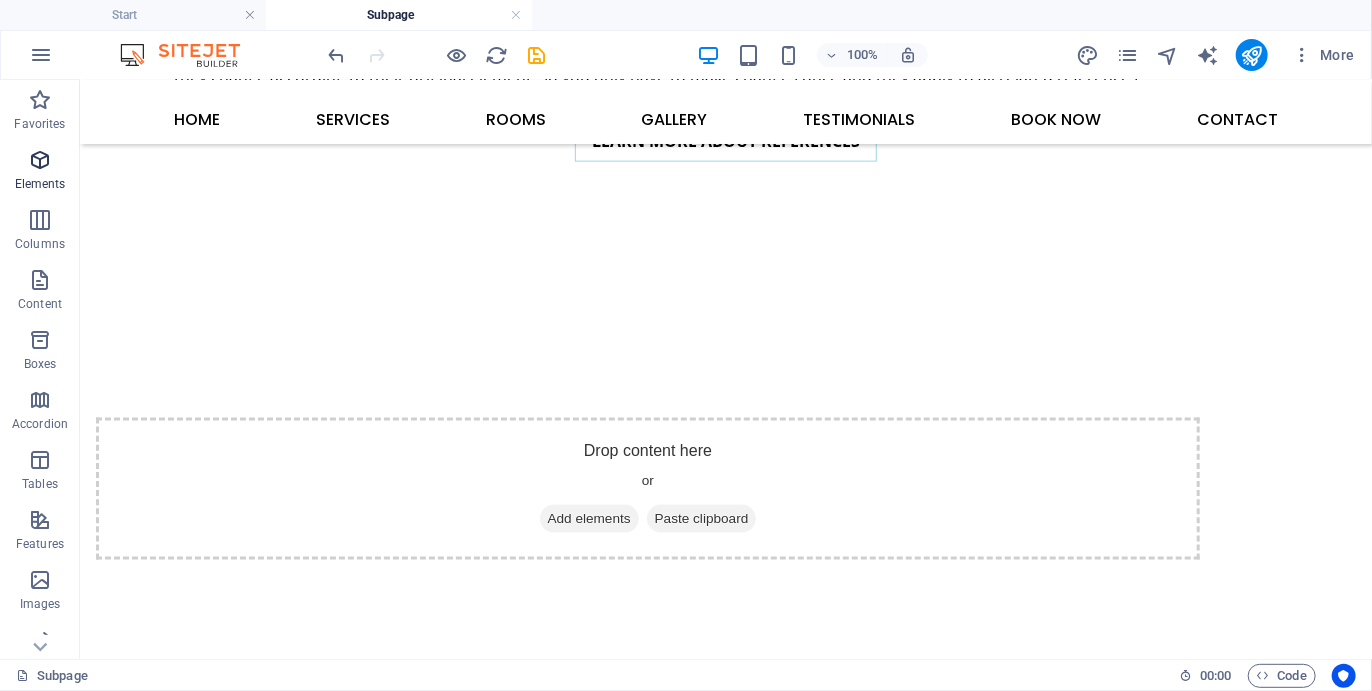click on "Elements" at bounding box center [40, 172] 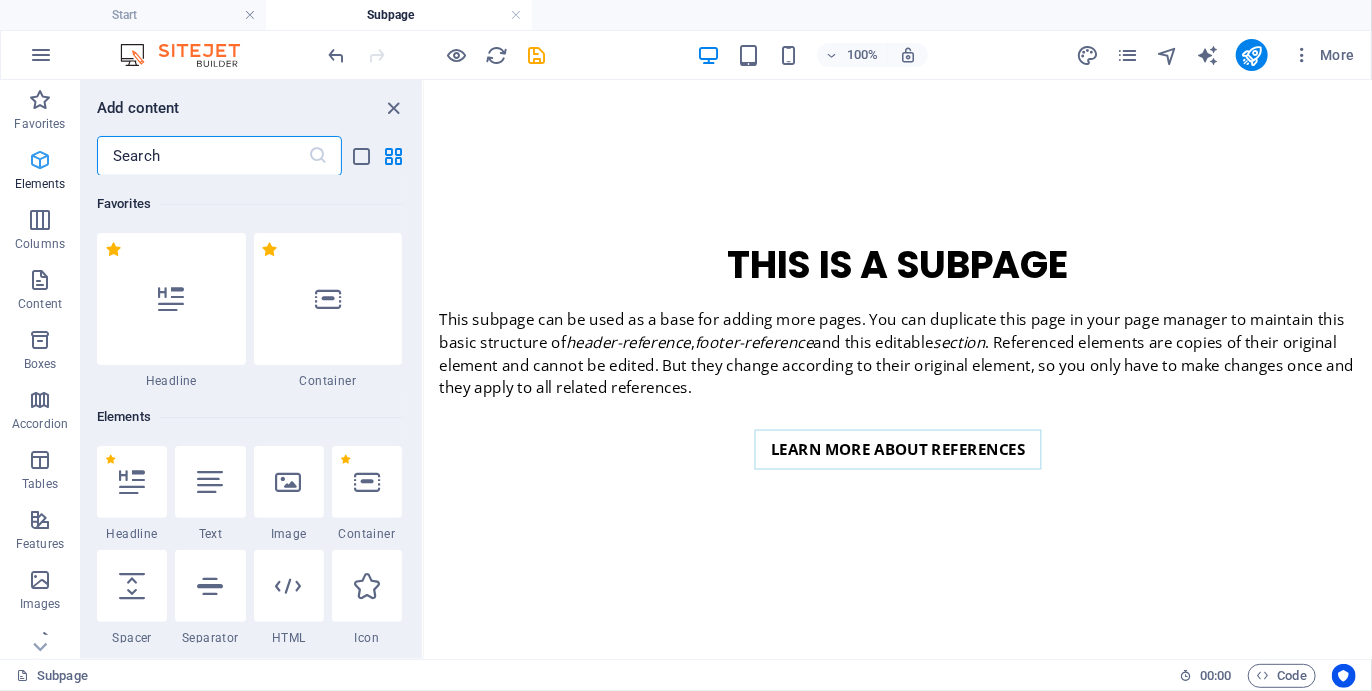 scroll, scrollTop: 1428, scrollLeft: 0, axis: vertical 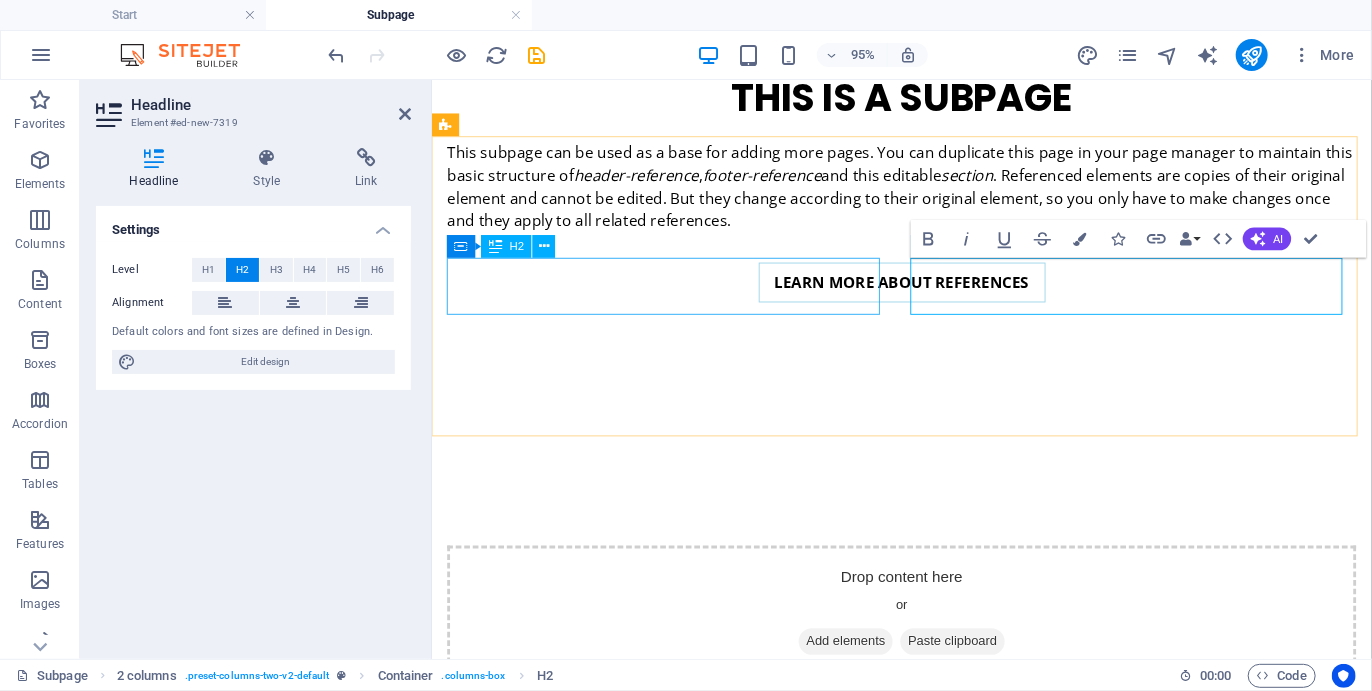 click on "New headline" at bounding box center (925, 997) 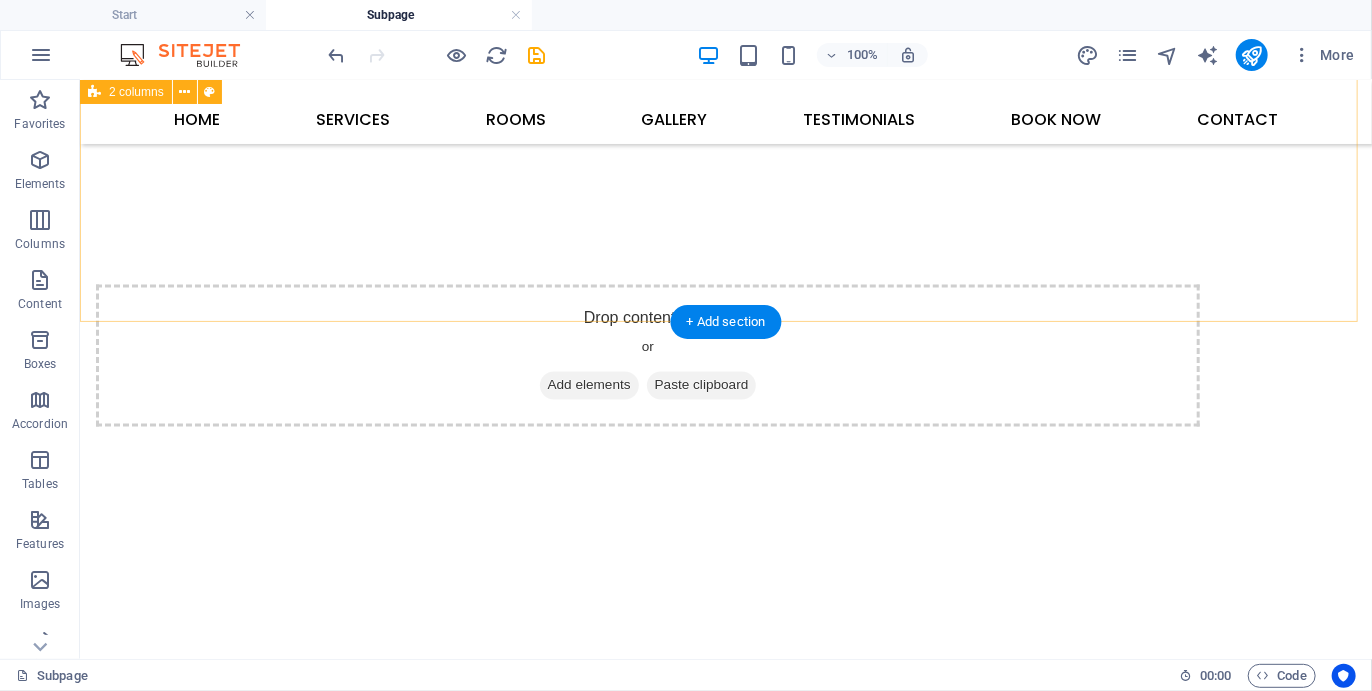 scroll, scrollTop: 1190, scrollLeft: 0, axis: vertical 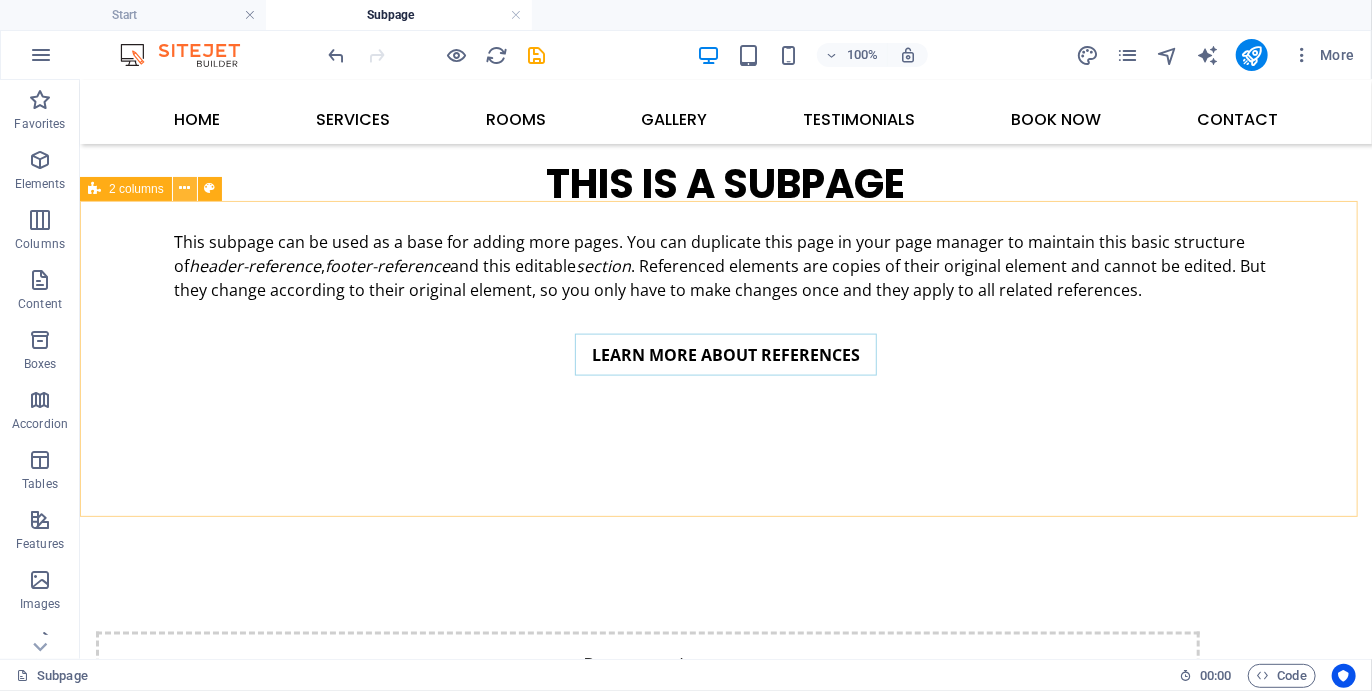 click at bounding box center (184, 188) 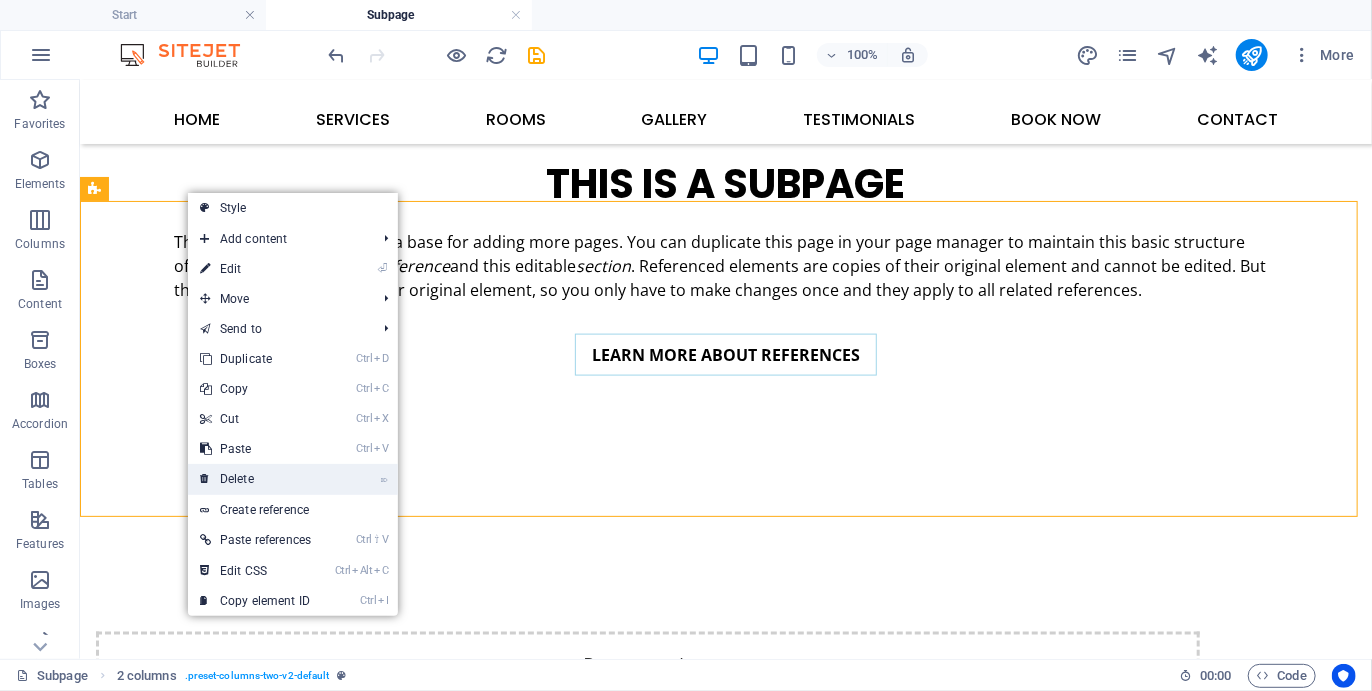 click on "⌦  Delete" at bounding box center [255, 479] 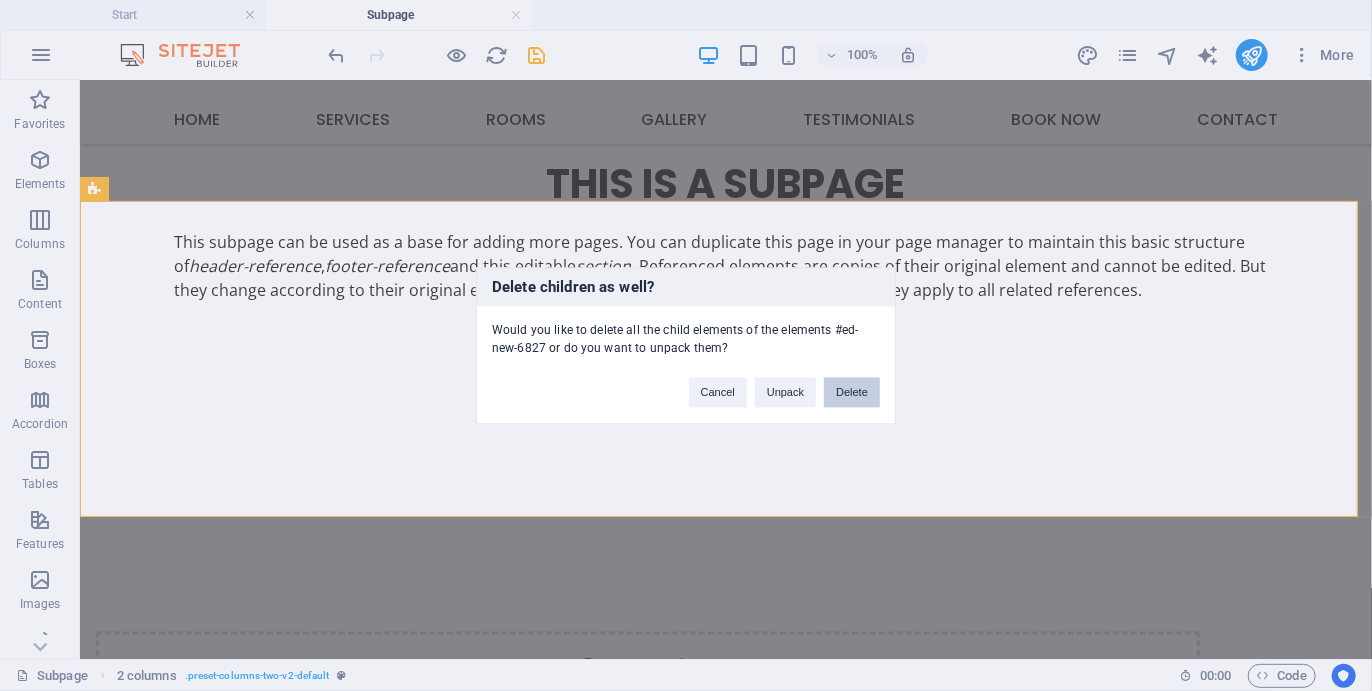 click on "Delete" at bounding box center (852, 392) 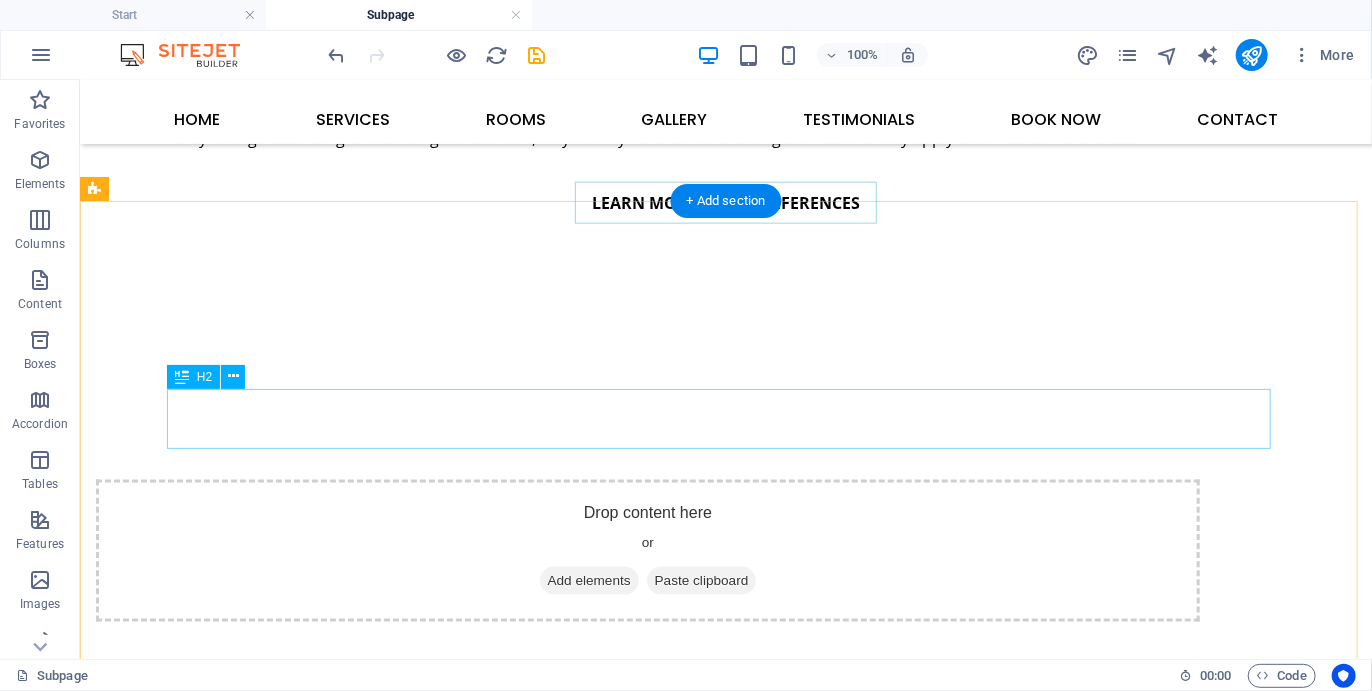 click on "New headline" at bounding box center (725, 967) 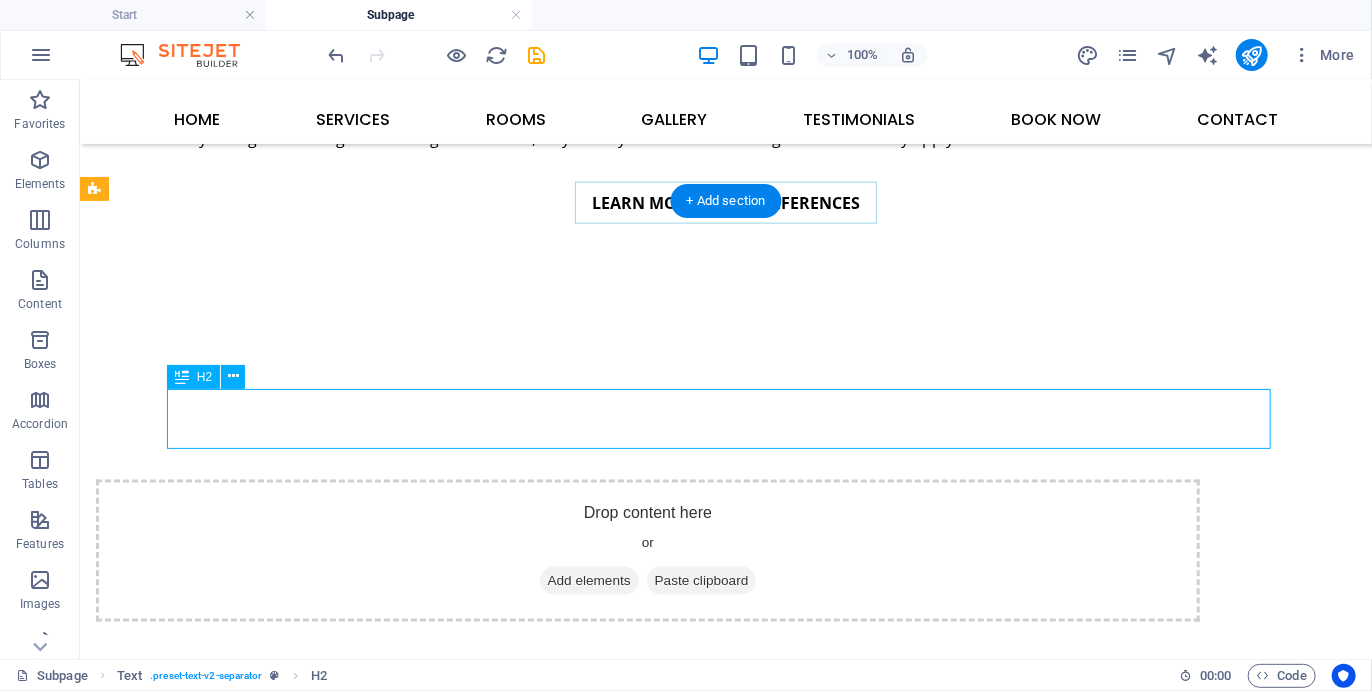 click on "New headline" at bounding box center (725, 967) 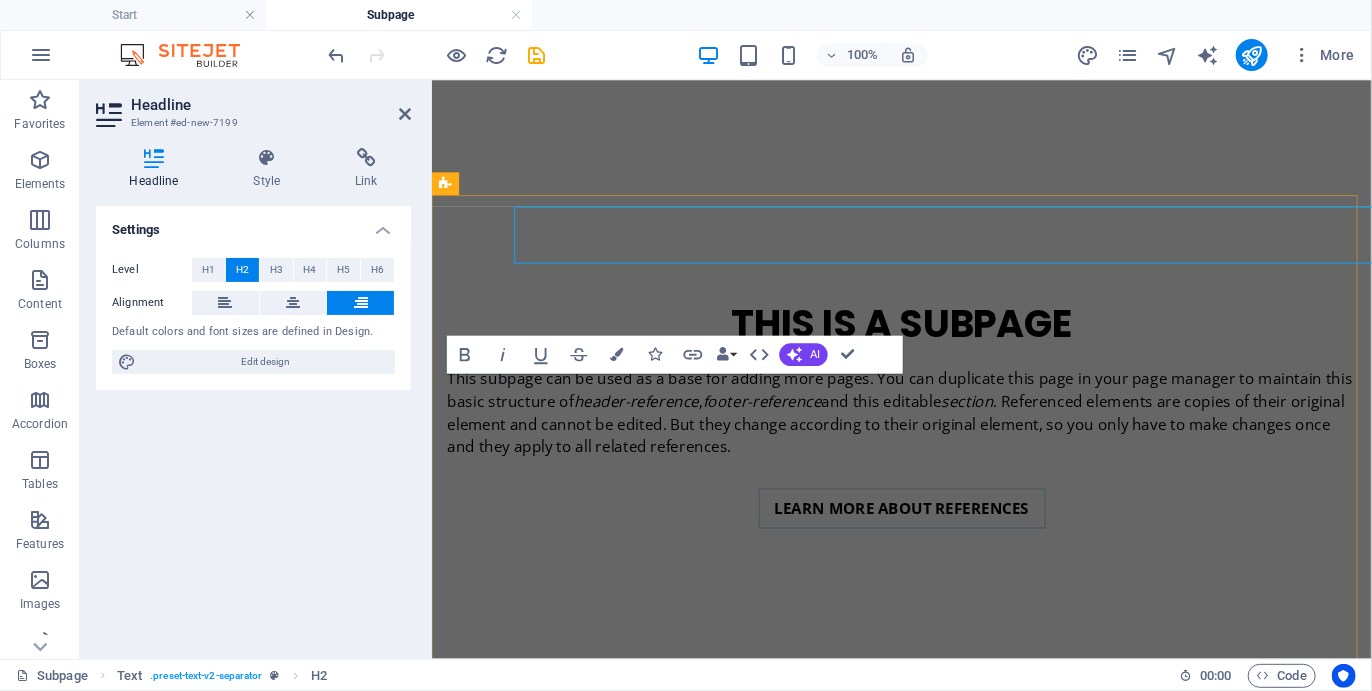 scroll, scrollTop: 1366, scrollLeft: 0, axis: vertical 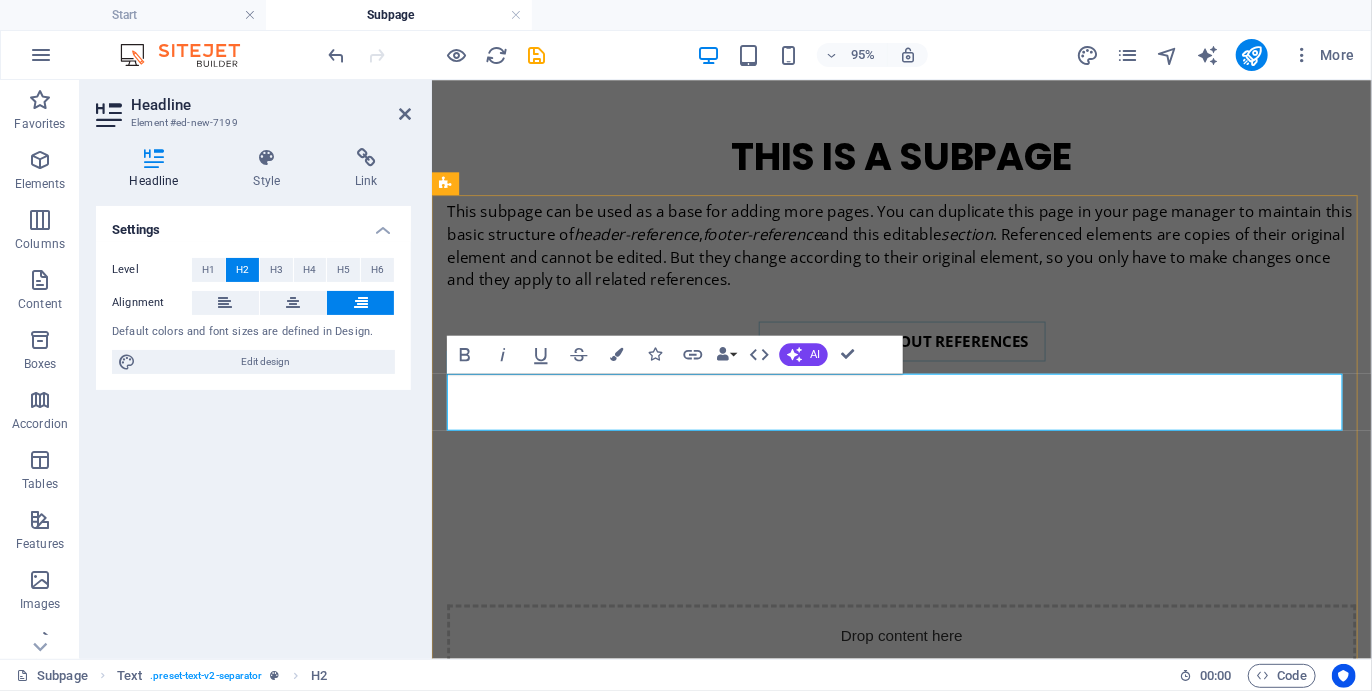type 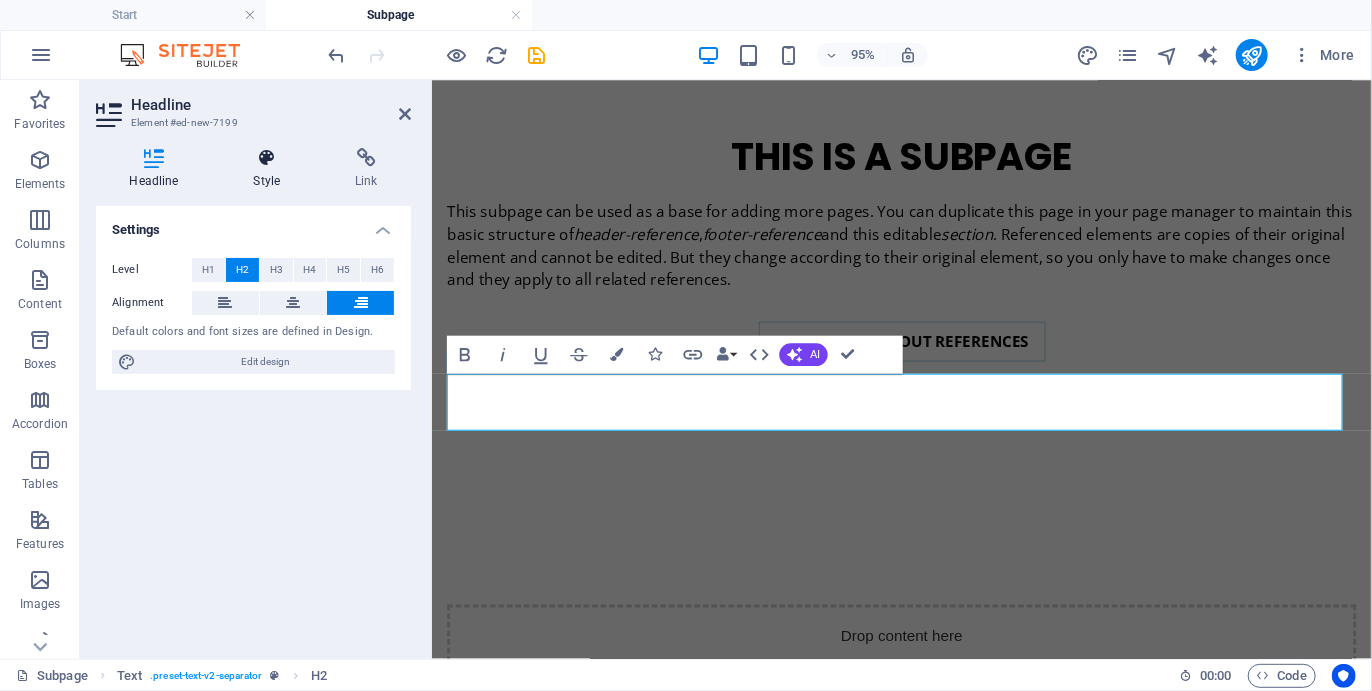 click on "Style" at bounding box center [271, 169] 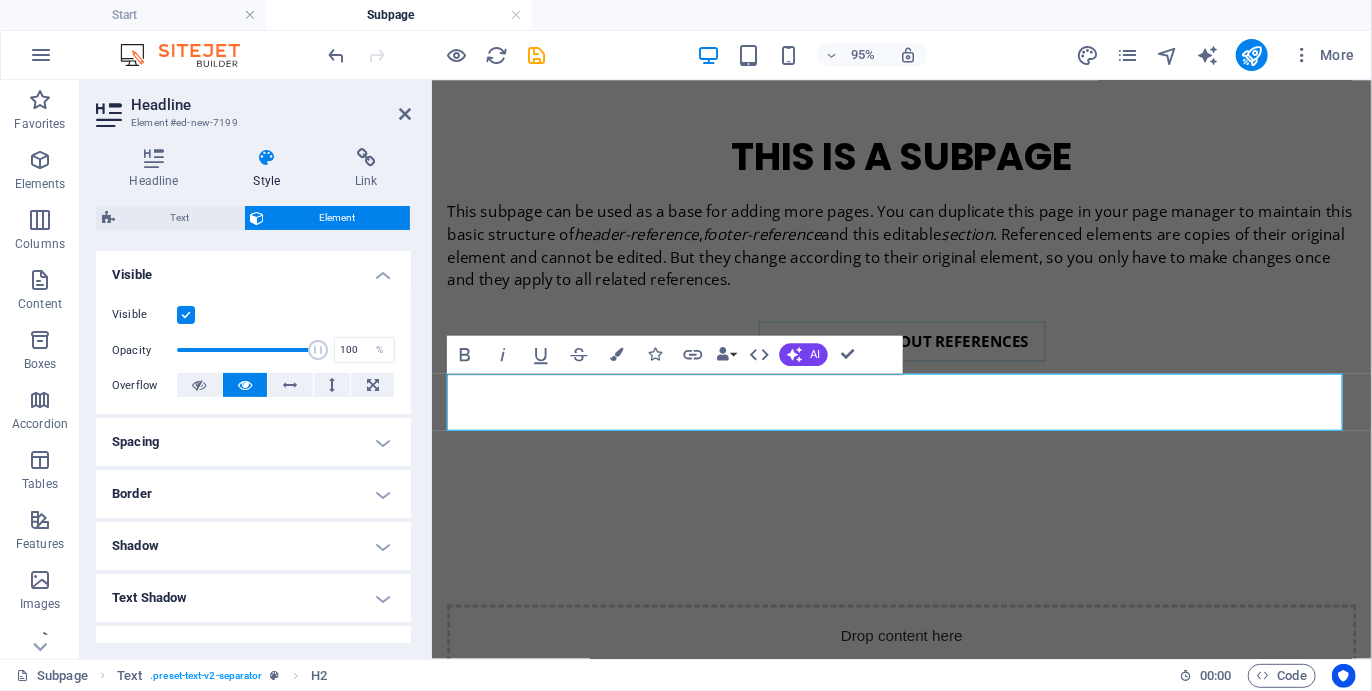 scroll, scrollTop: 289, scrollLeft: 0, axis: vertical 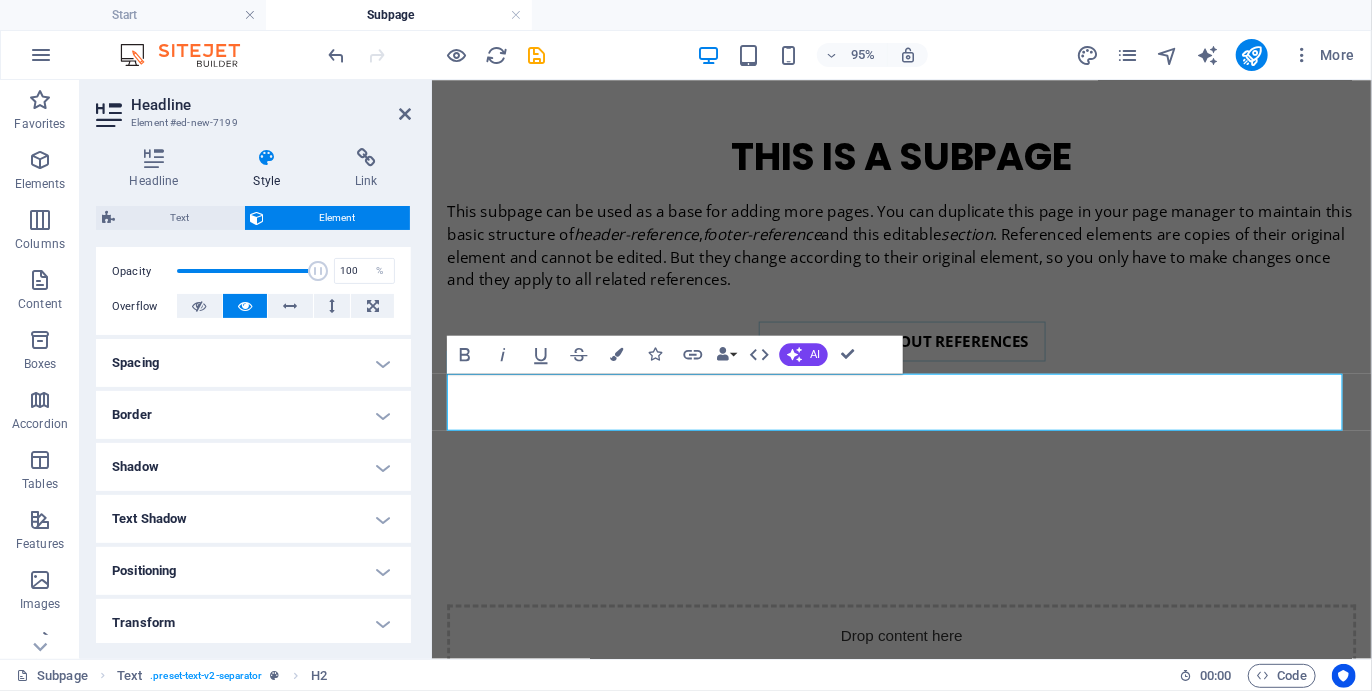 click on "Spacing" at bounding box center [253, 363] 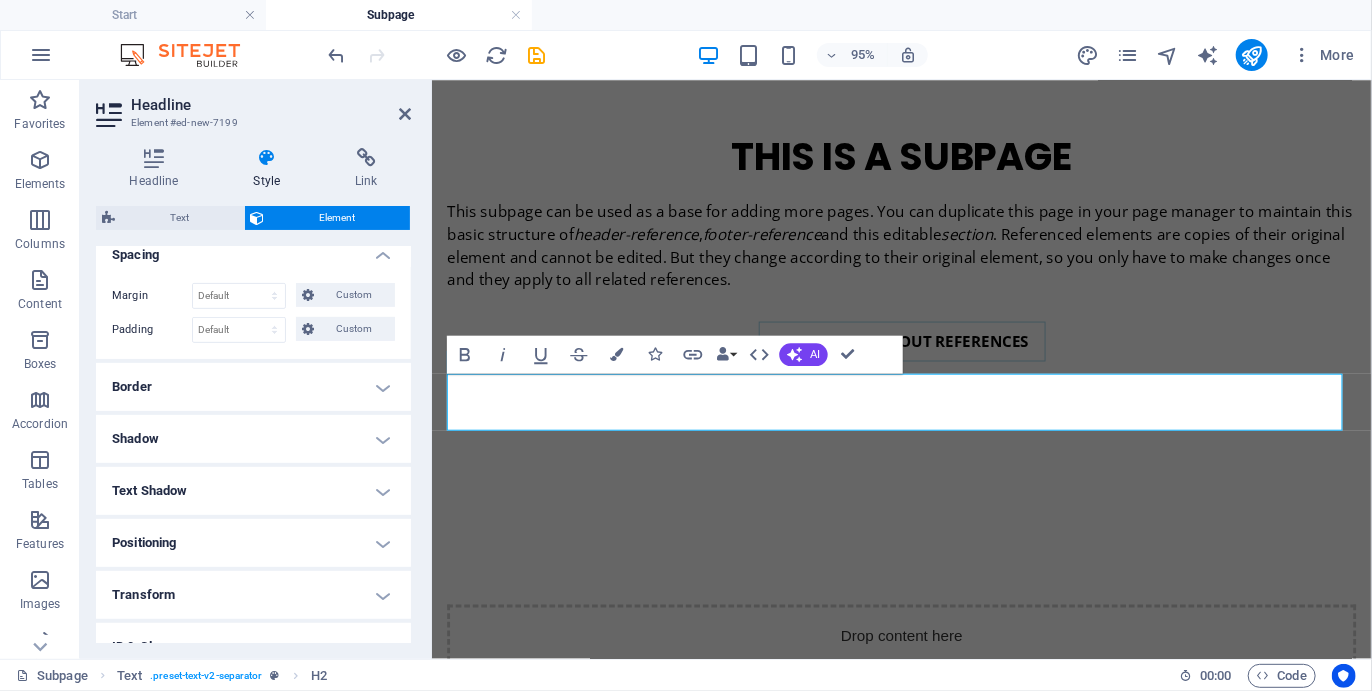 scroll, scrollTop: 459, scrollLeft: 0, axis: vertical 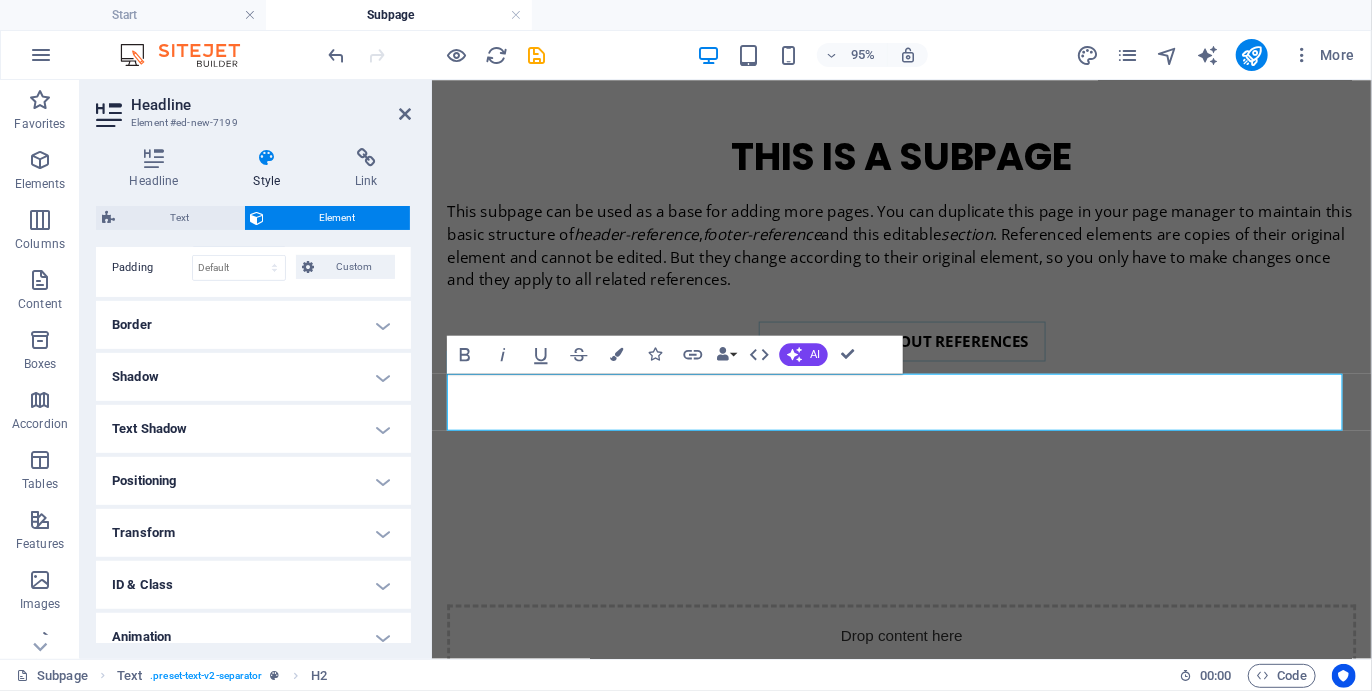 click on "Border" at bounding box center (253, 325) 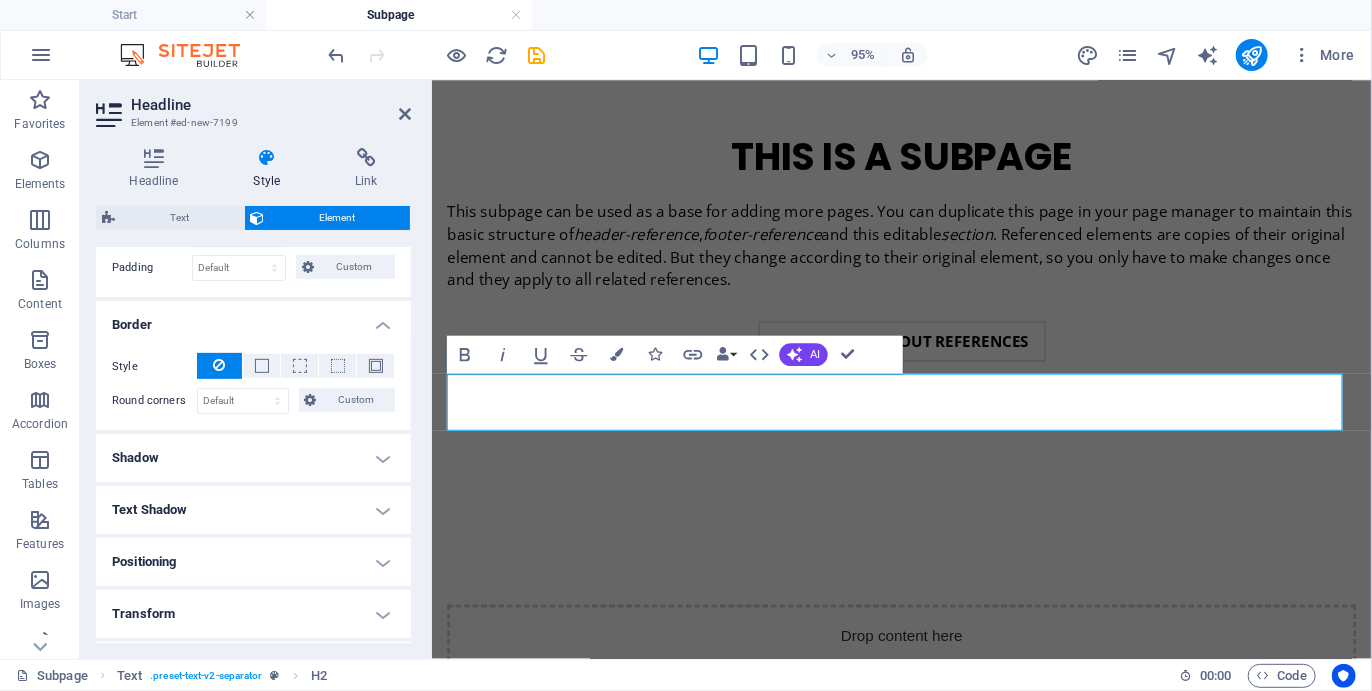 click on "Style              - Width 1 auto px rem % vh vw Custom Custom 1 auto px rem % vh vw 1 auto px rem % vh vw 1 auto px rem % vh vw 1 auto px rem % vh vw  - Color Round corners Default px rem % vh vw Custom Custom px rem % vh vw px rem % vh vw px rem % vh vw px rem % vh vw" at bounding box center (253, 383) 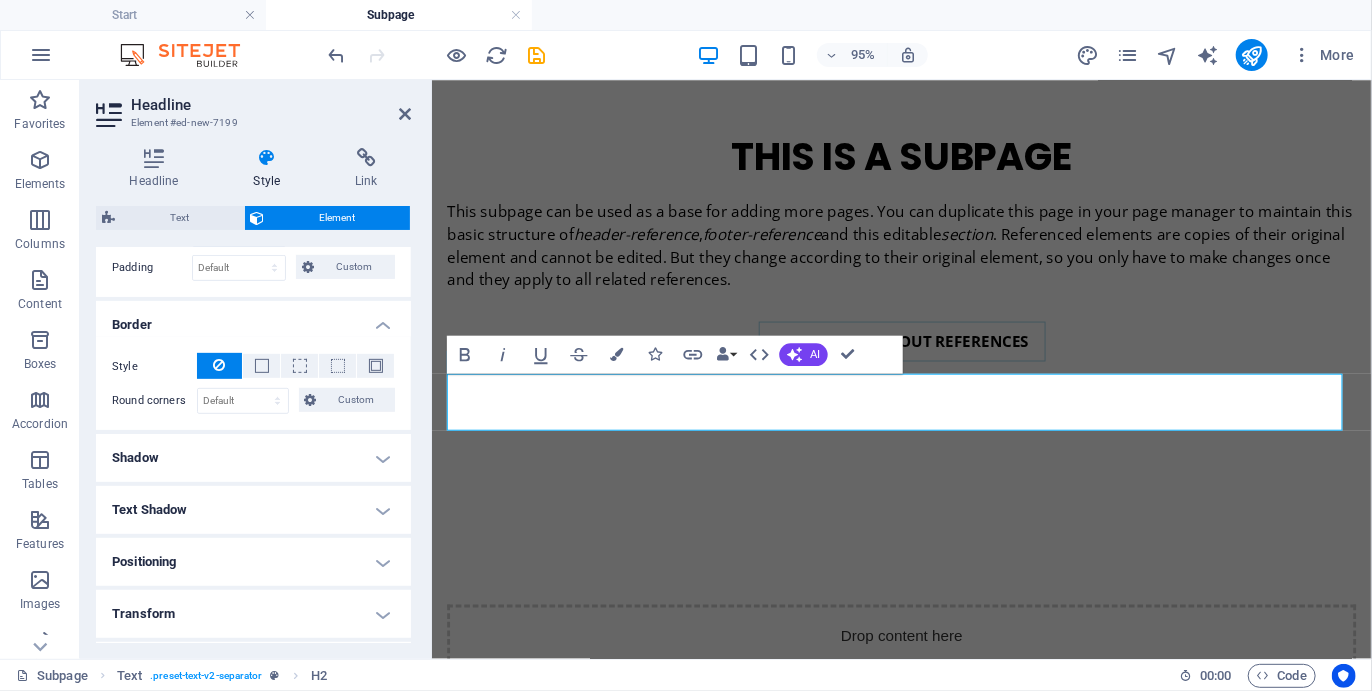 click on "Border" at bounding box center [253, 319] 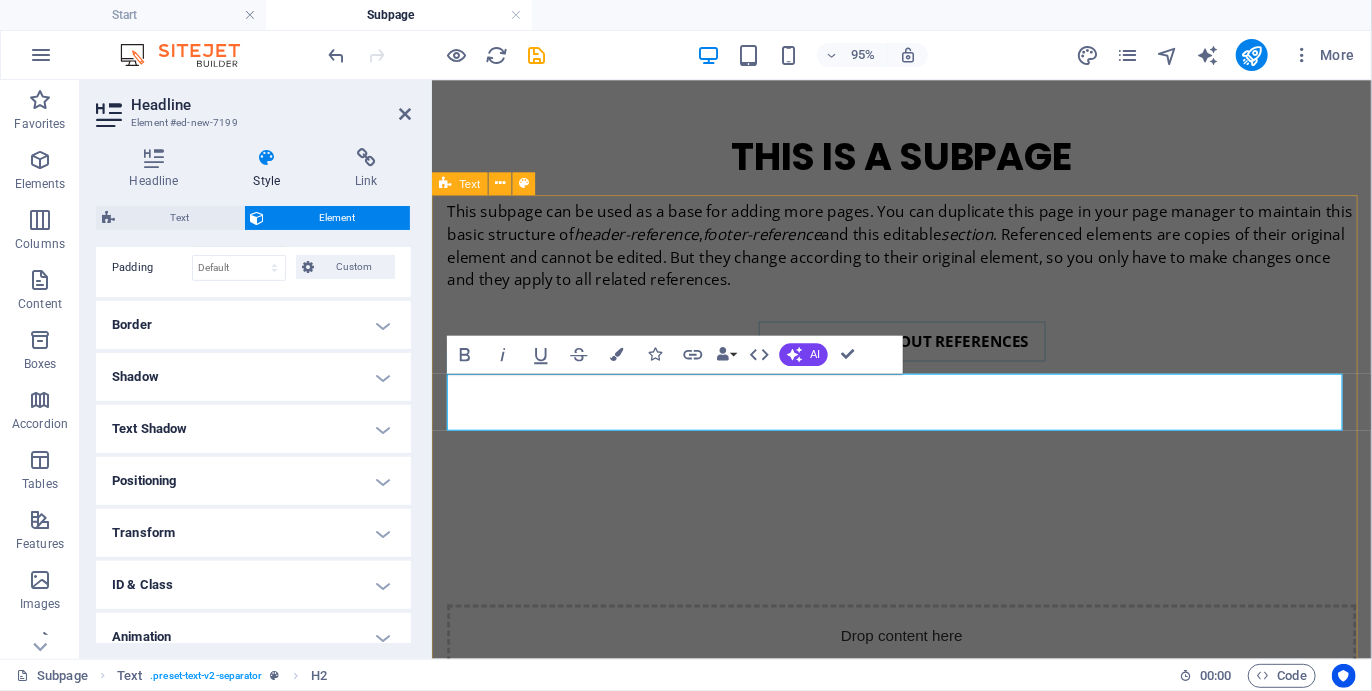 drag, startPoint x: 1349, startPoint y: 426, endPoint x: 1391, endPoint y: 435, distance: 42.953465 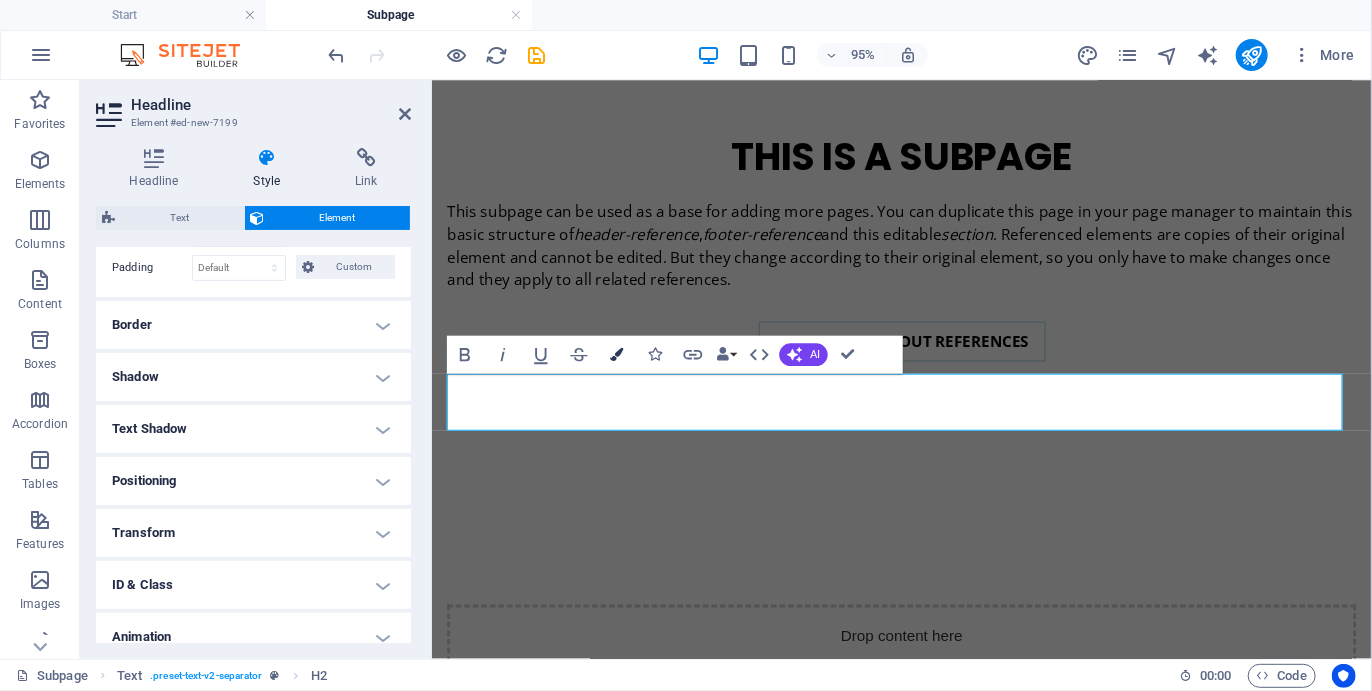click at bounding box center [617, 354] 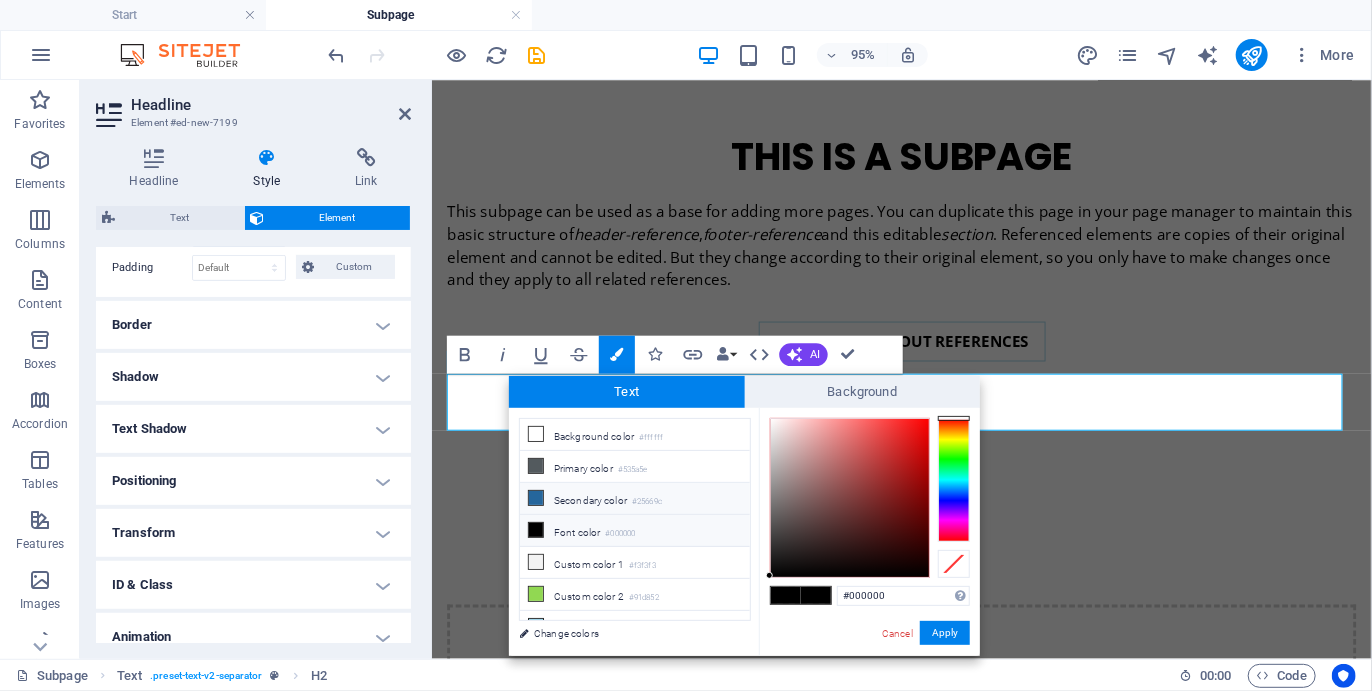 click on "#25669c" at bounding box center (647, 502) 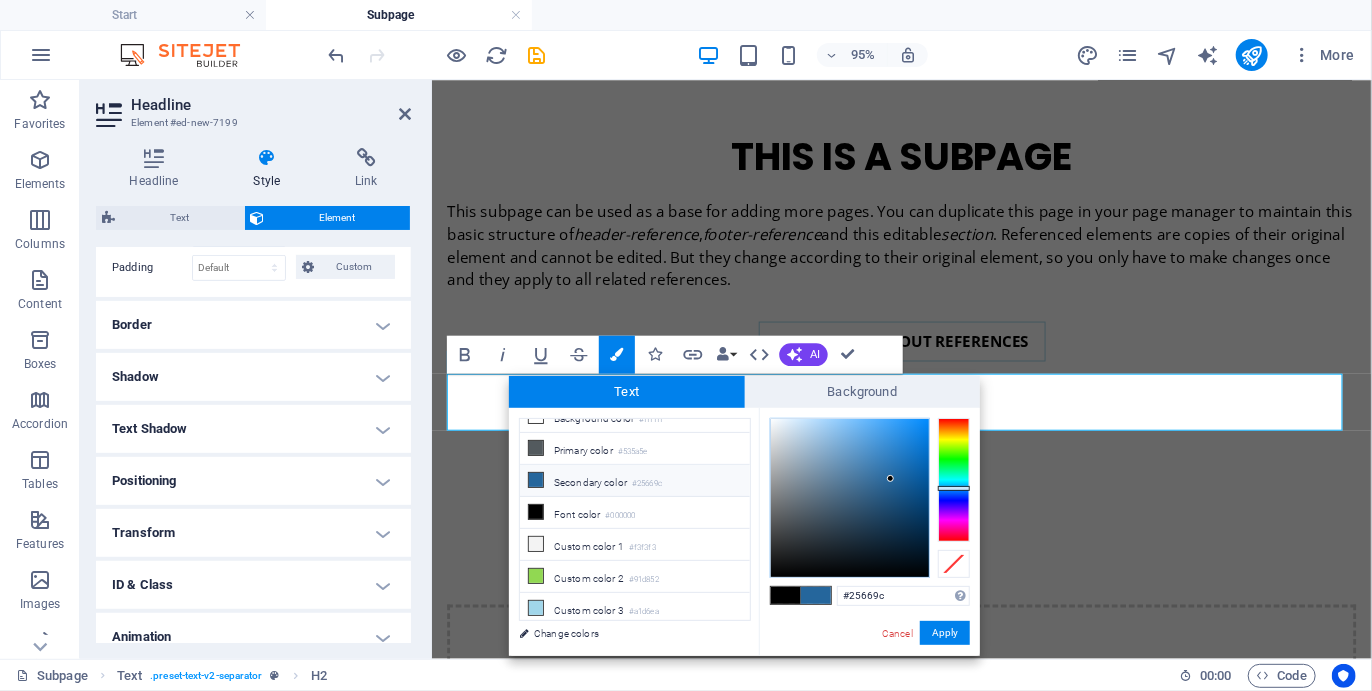 scroll, scrollTop: 17, scrollLeft: 0, axis: vertical 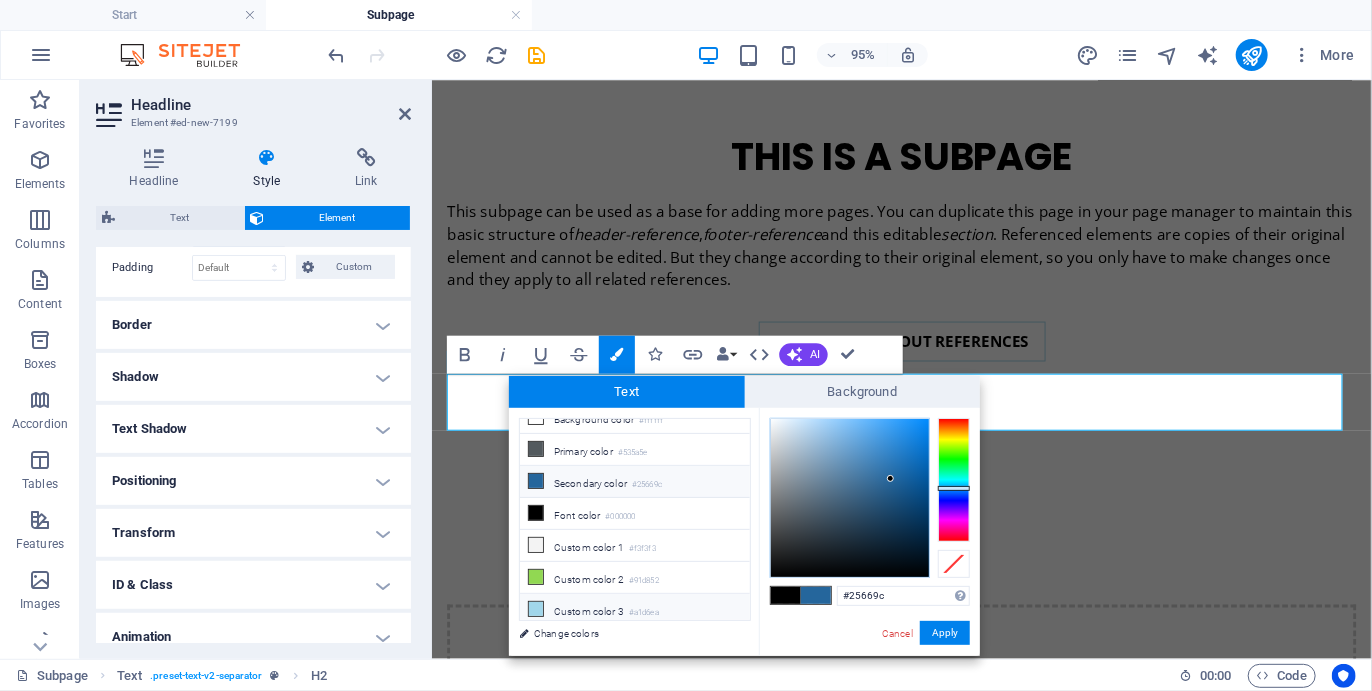 click on "Custom color 3
#a1d6ea" at bounding box center [635, 610] 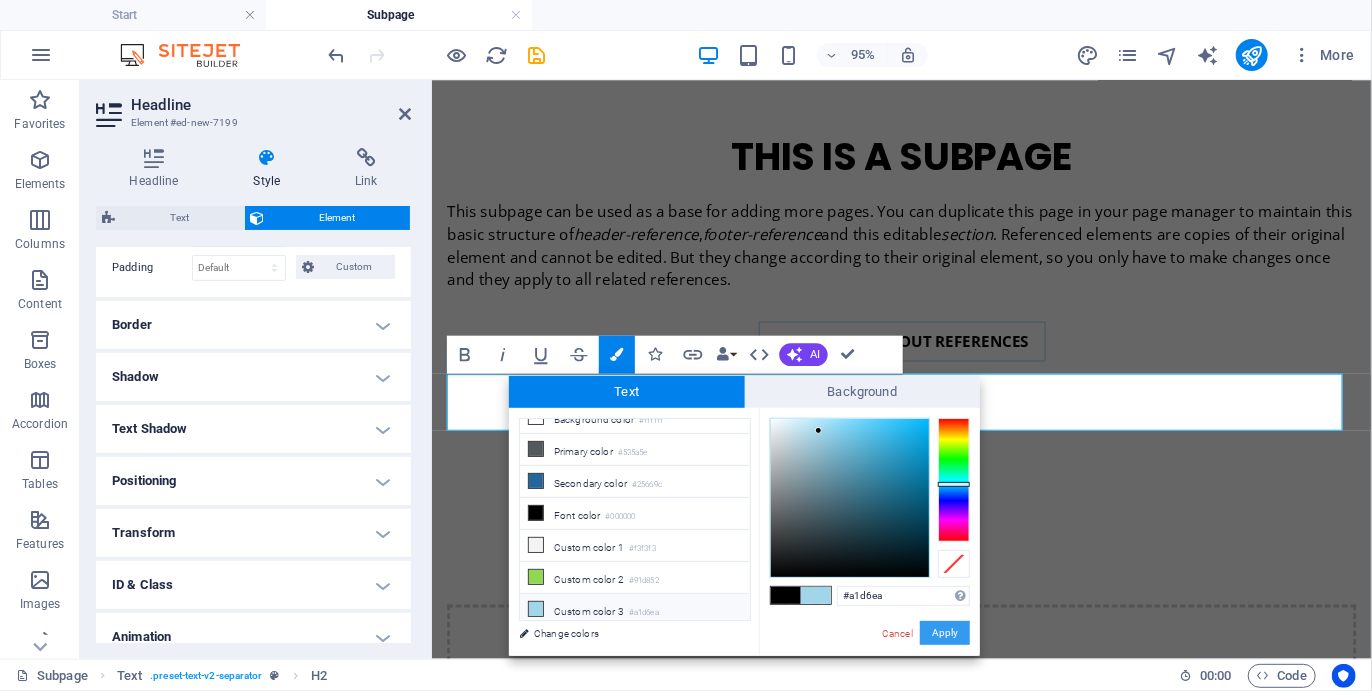 click on "Apply" at bounding box center (945, 633) 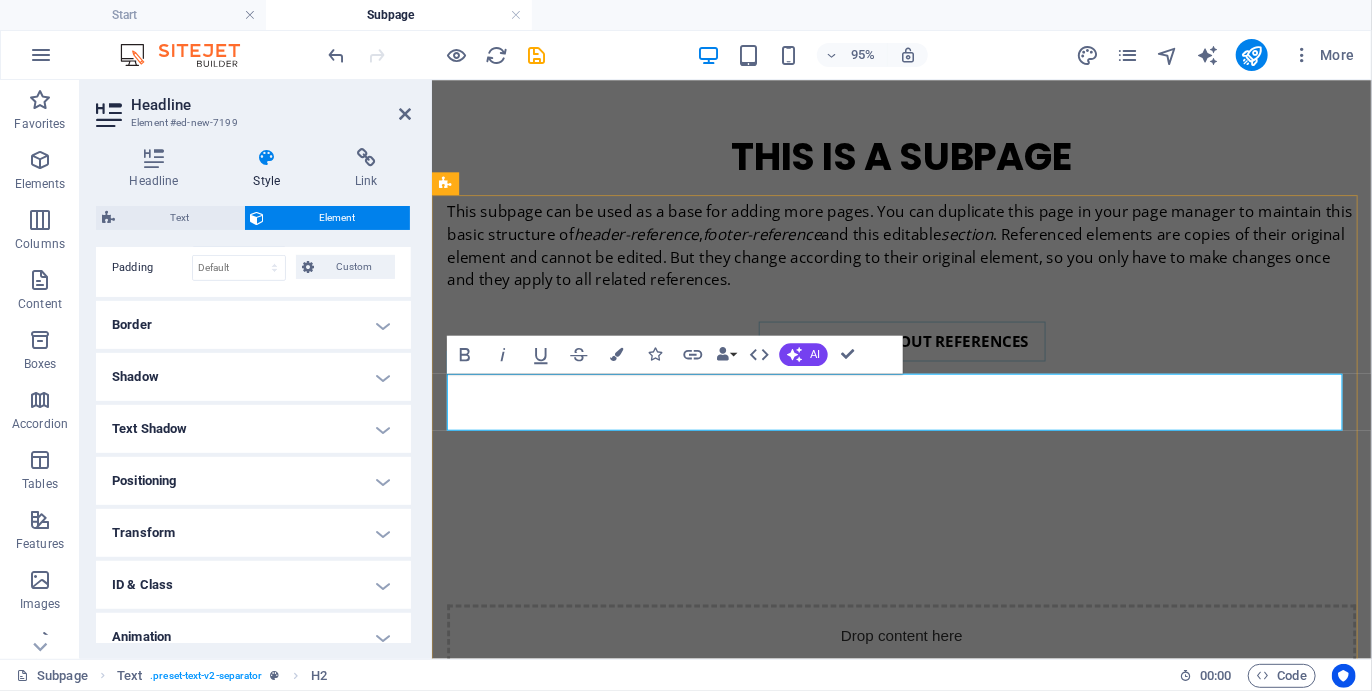 click on "01" at bounding box center [925, 1119] 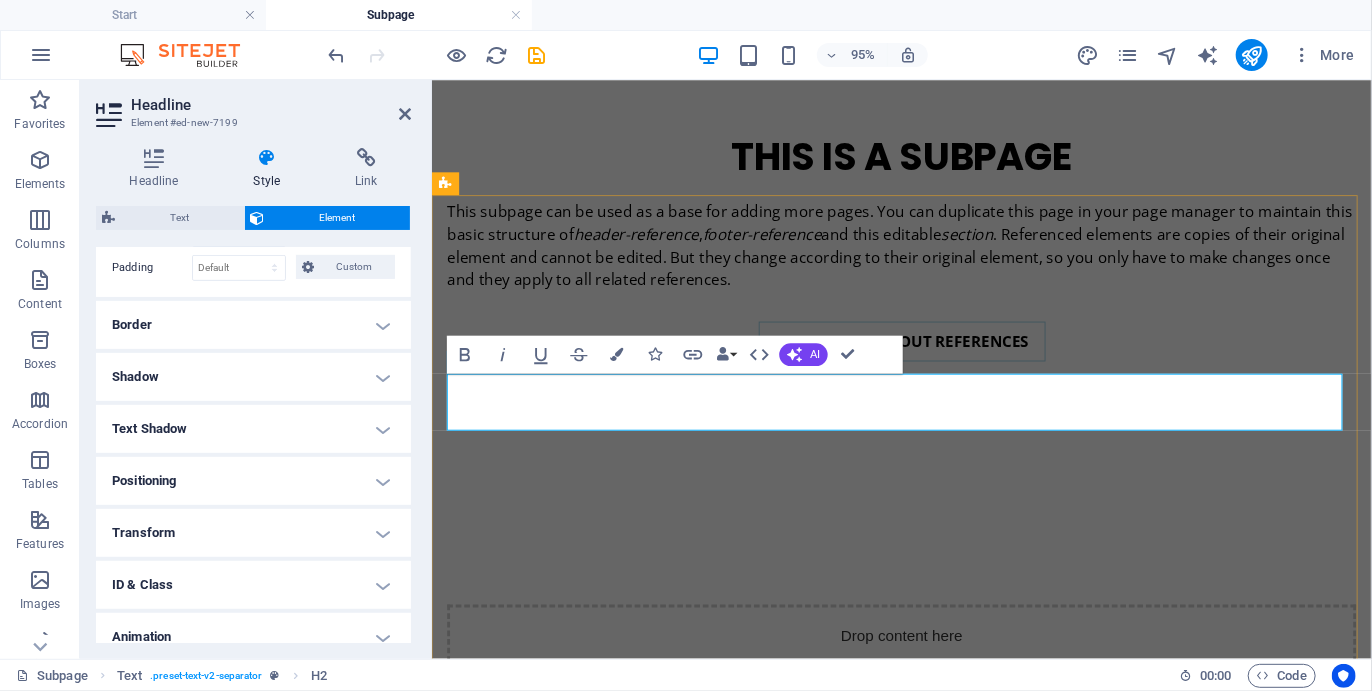 drag, startPoint x: 1184, startPoint y: 414, endPoint x: 1386, endPoint y: 419, distance: 202.06187 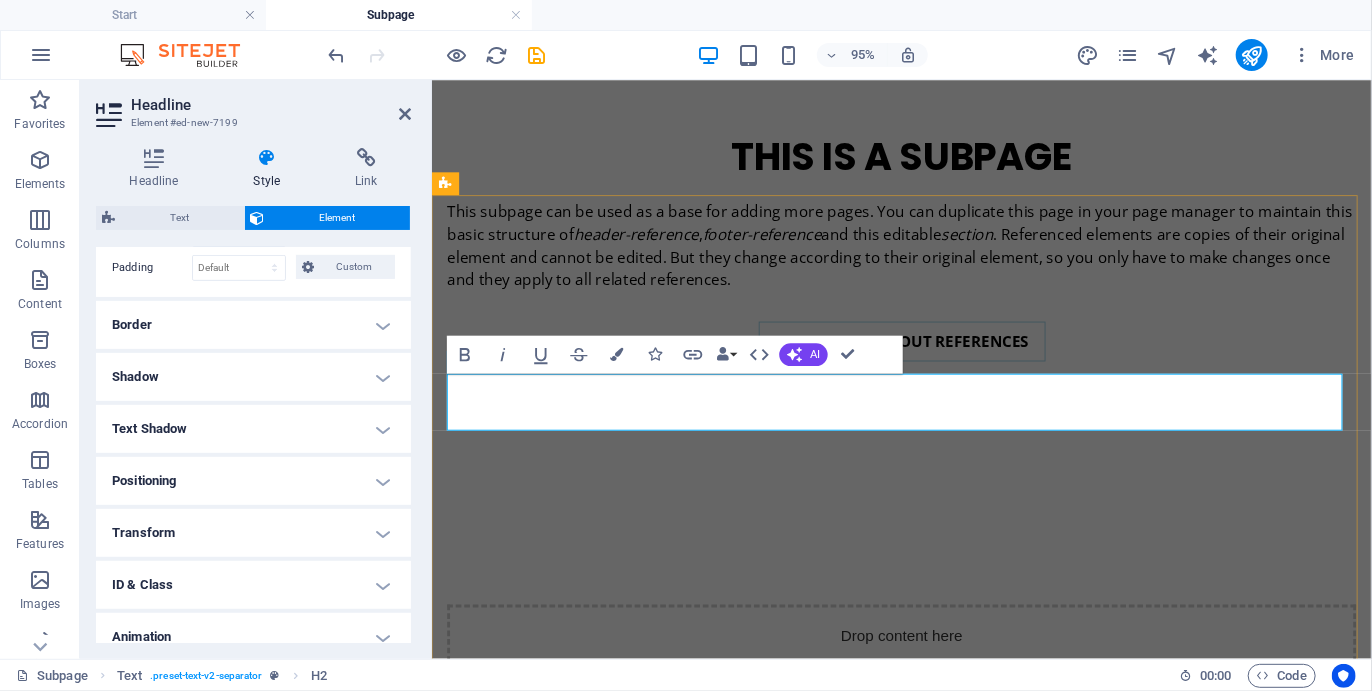 click on "01 THE START" at bounding box center [1274, 1119] 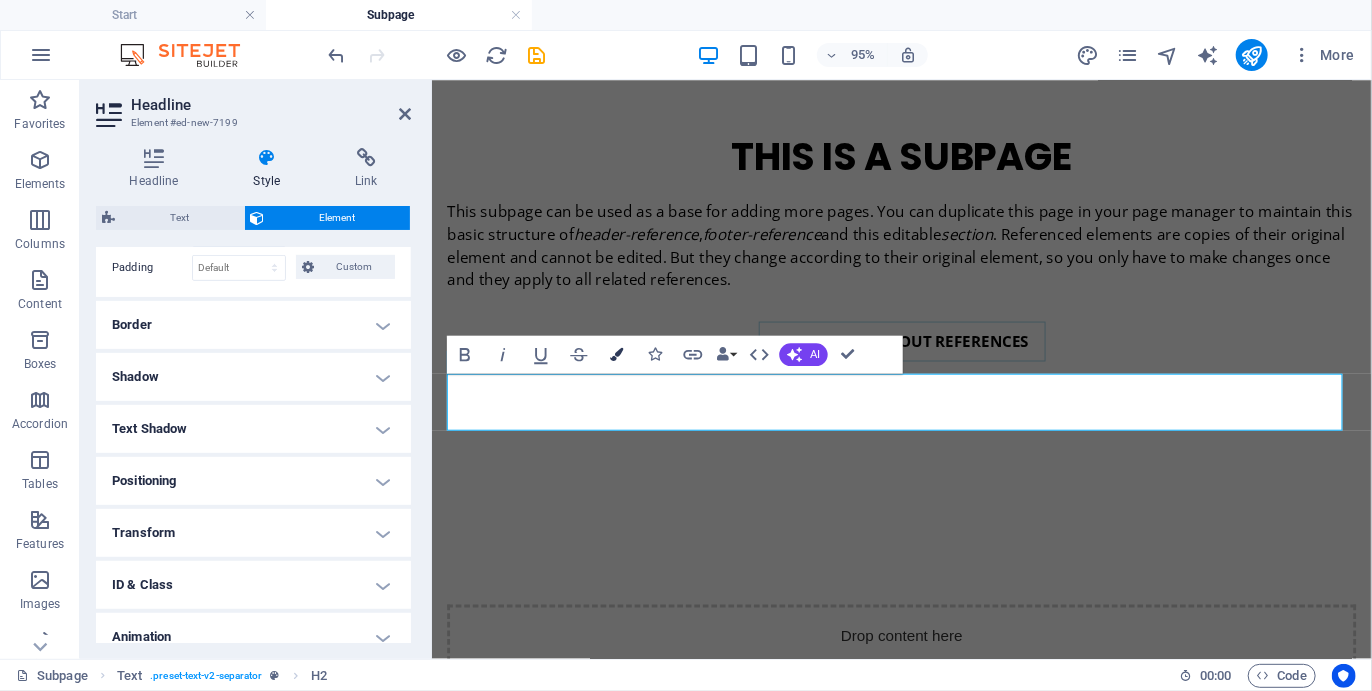 click at bounding box center [617, 354] 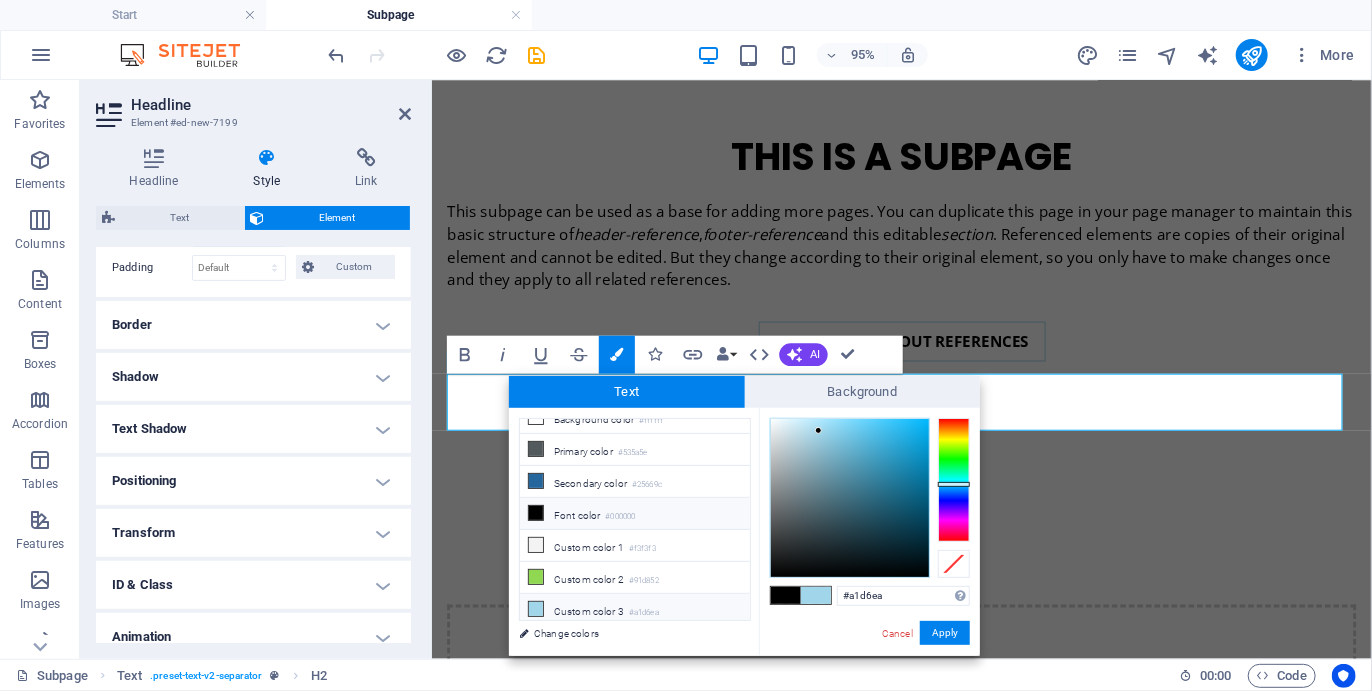 click on "Font color
#000000" at bounding box center [635, 514] 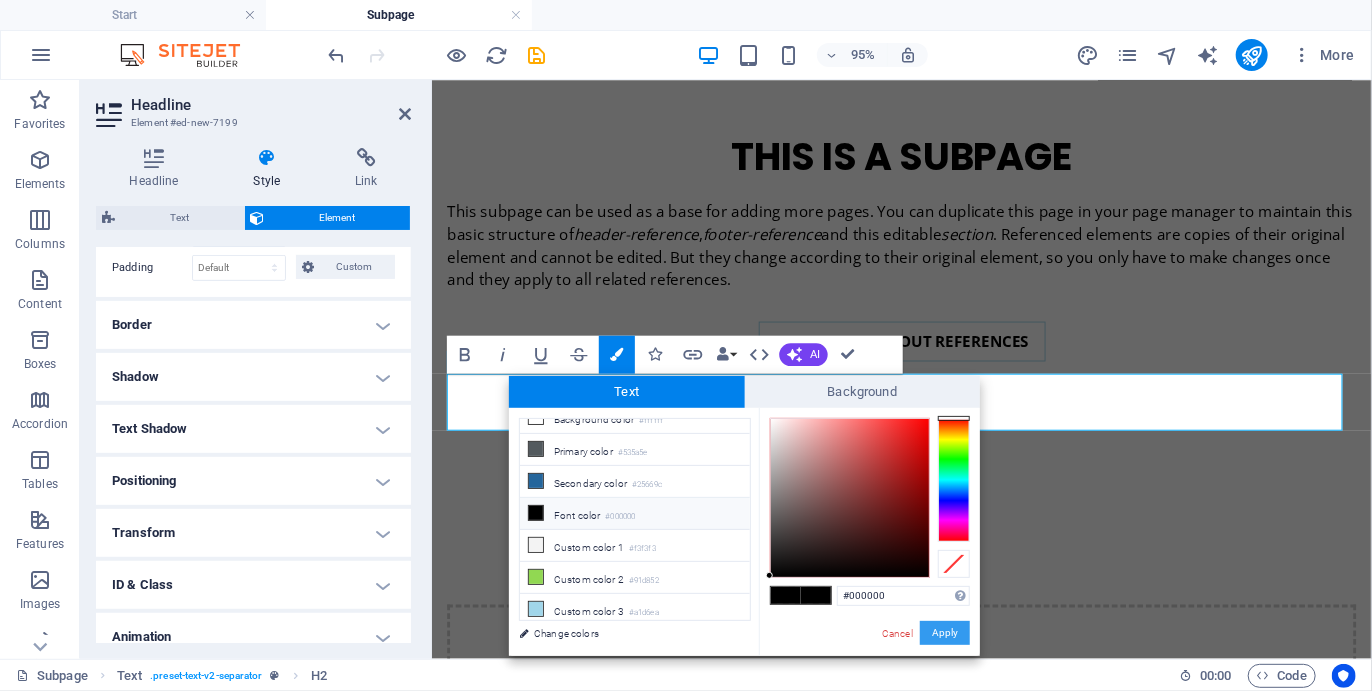 click on "Apply" at bounding box center (945, 633) 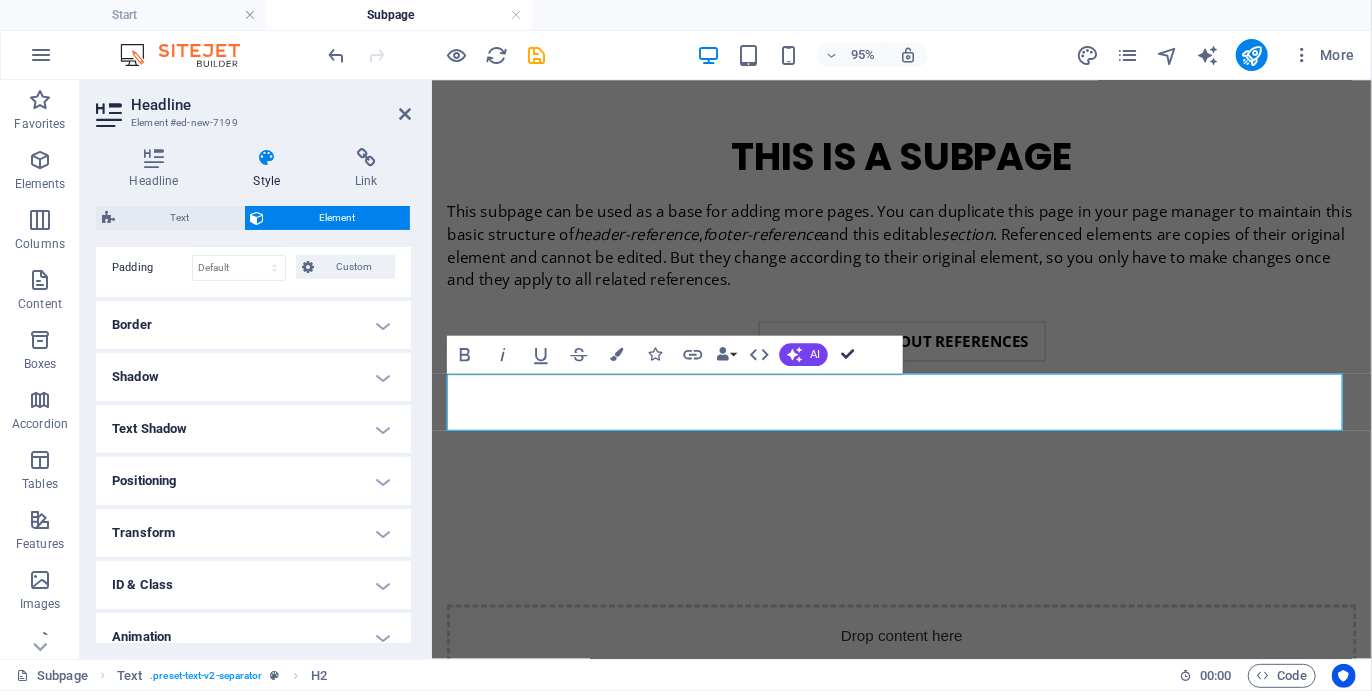 scroll, scrollTop: 1342, scrollLeft: 0, axis: vertical 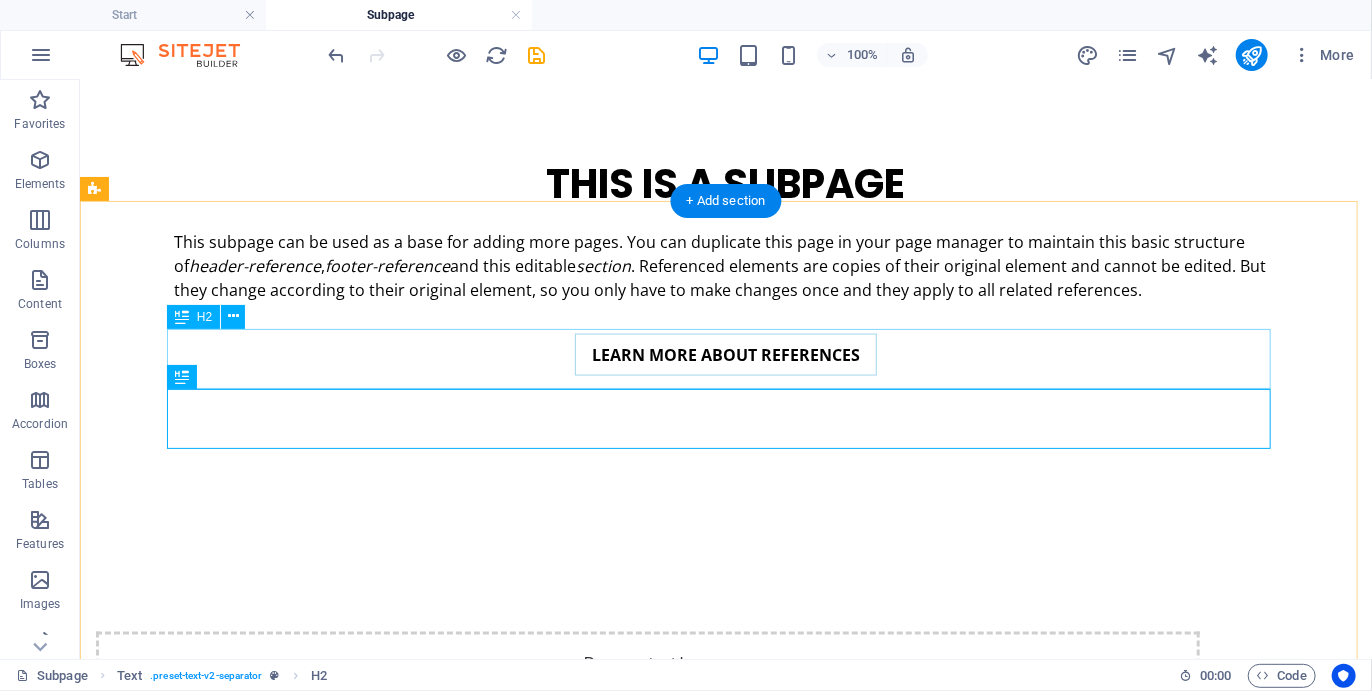 click on "Headline" at bounding box center (725, 1059) 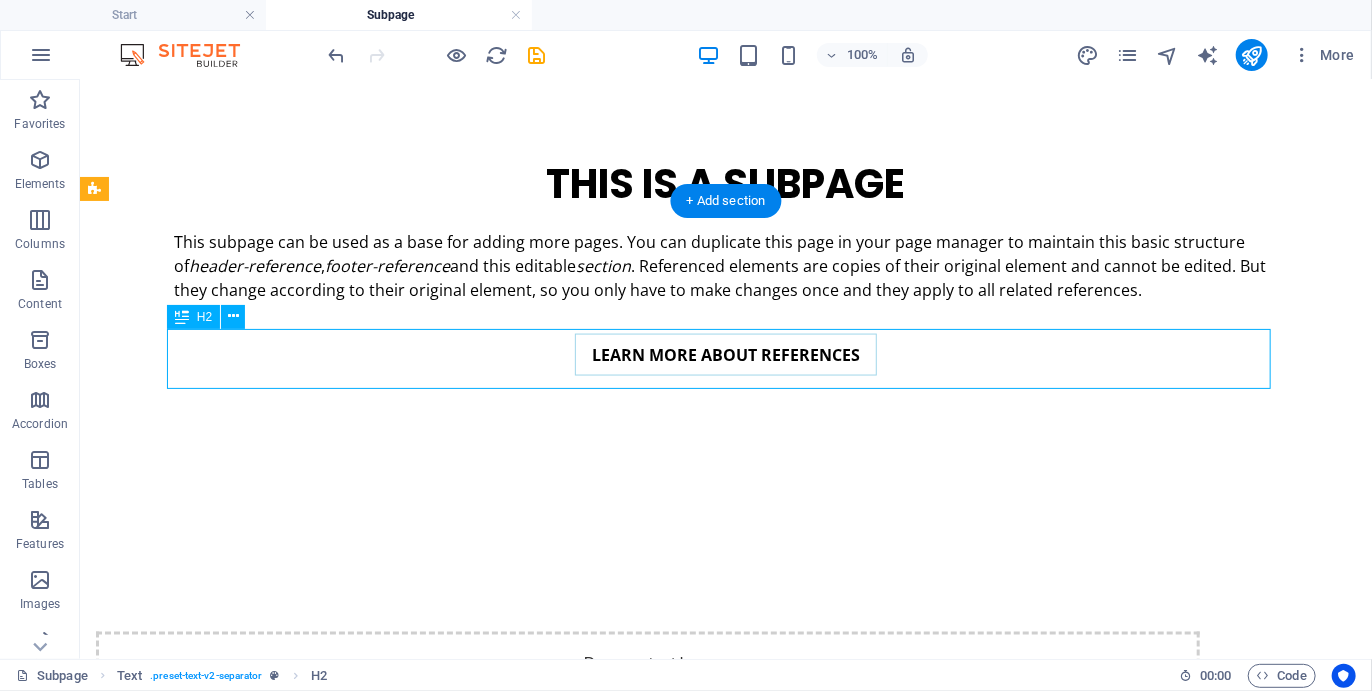 click on "Headline" at bounding box center [725, 1059] 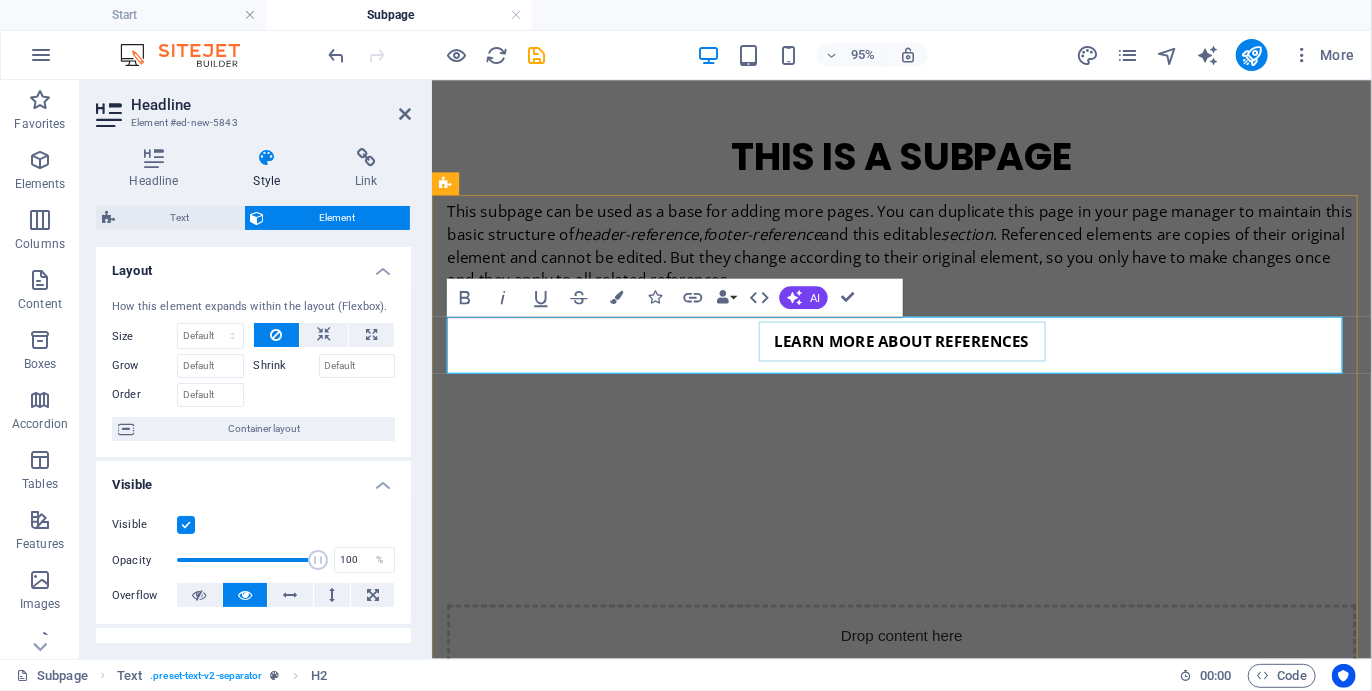 type 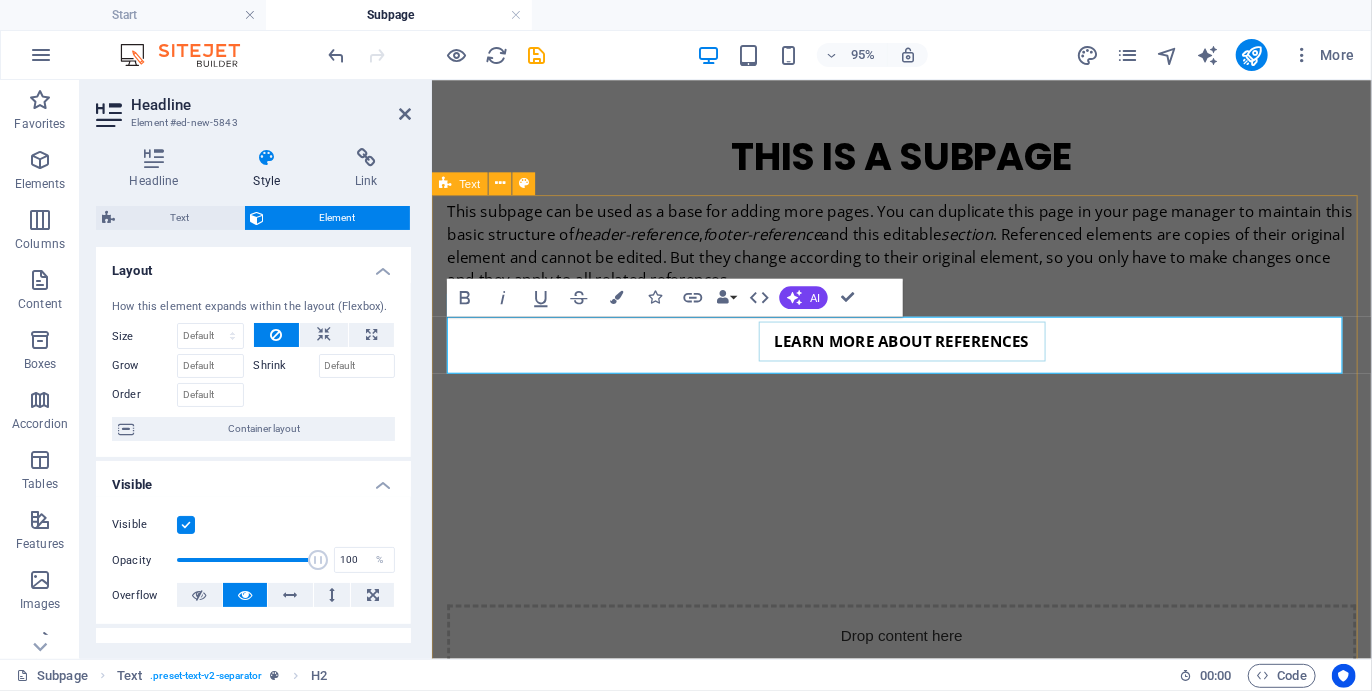 drag, startPoint x: 501, startPoint y: 362, endPoint x: 442, endPoint y: 361, distance: 59.008472 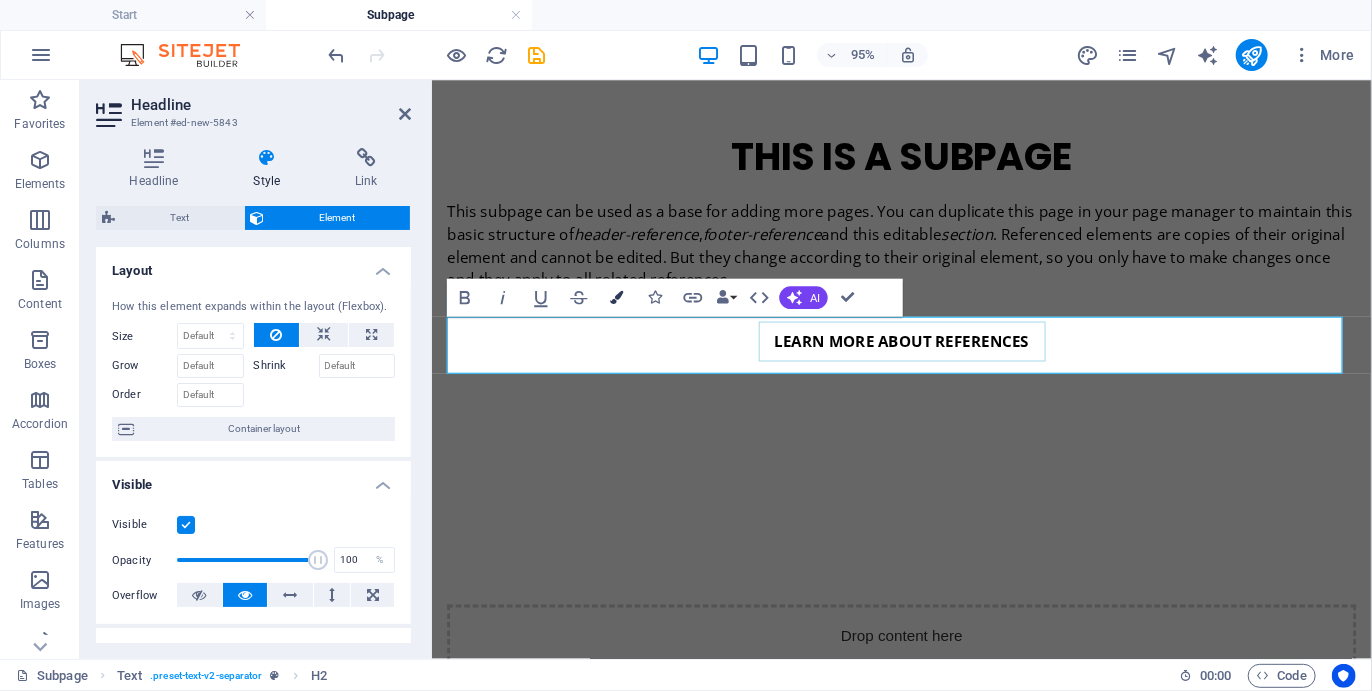 click at bounding box center (617, 297) 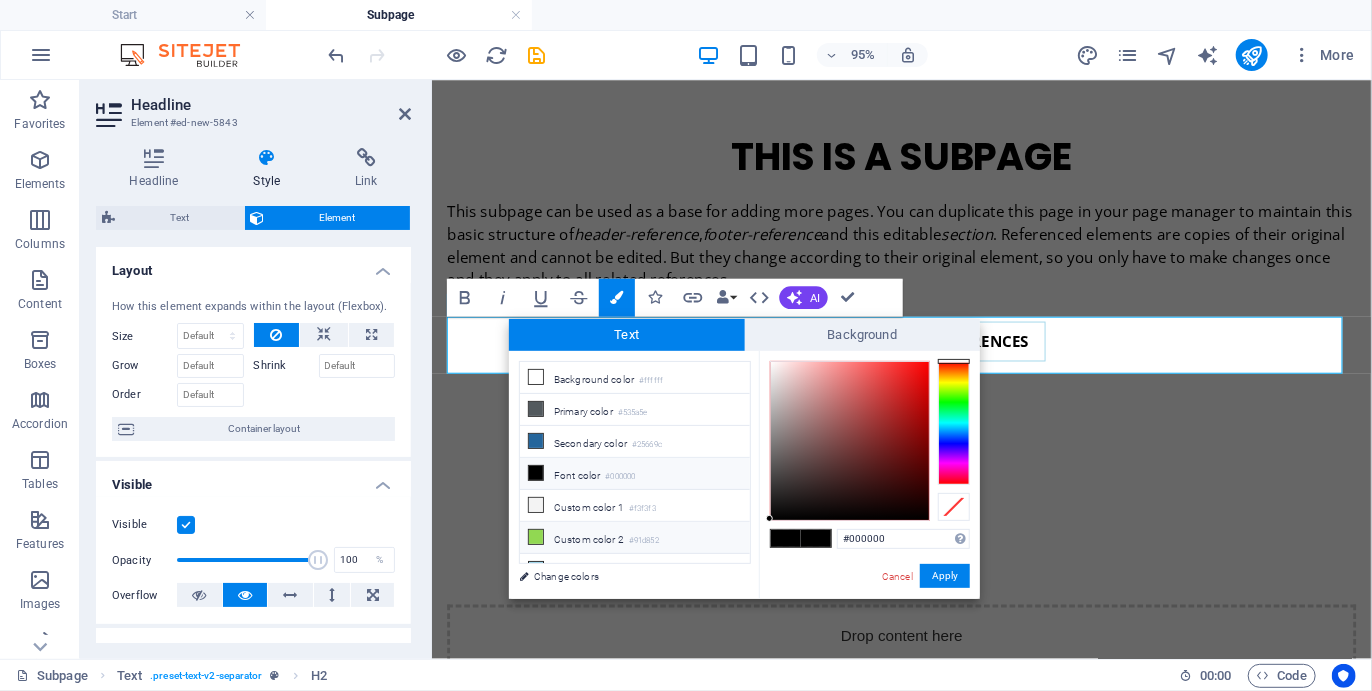 scroll, scrollTop: 18, scrollLeft: 0, axis: vertical 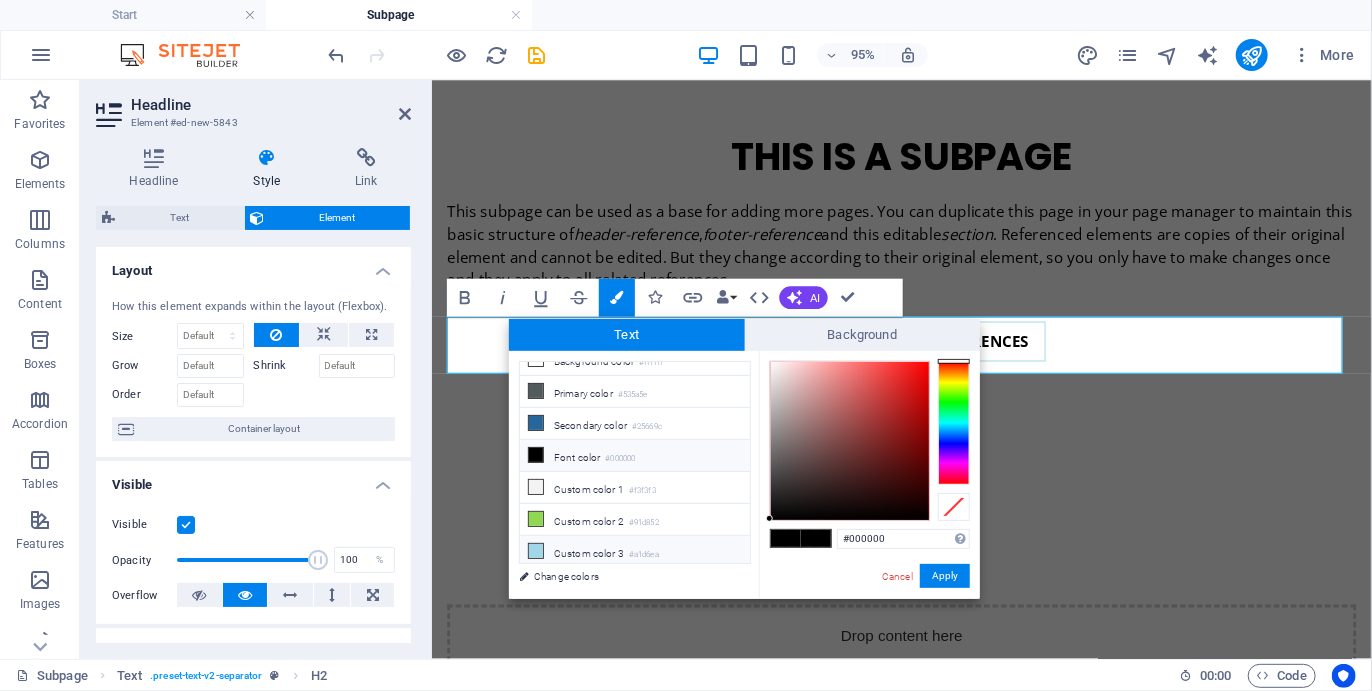 click on "Custom color 3
#a1d6ea" at bounding box center [635, 552] 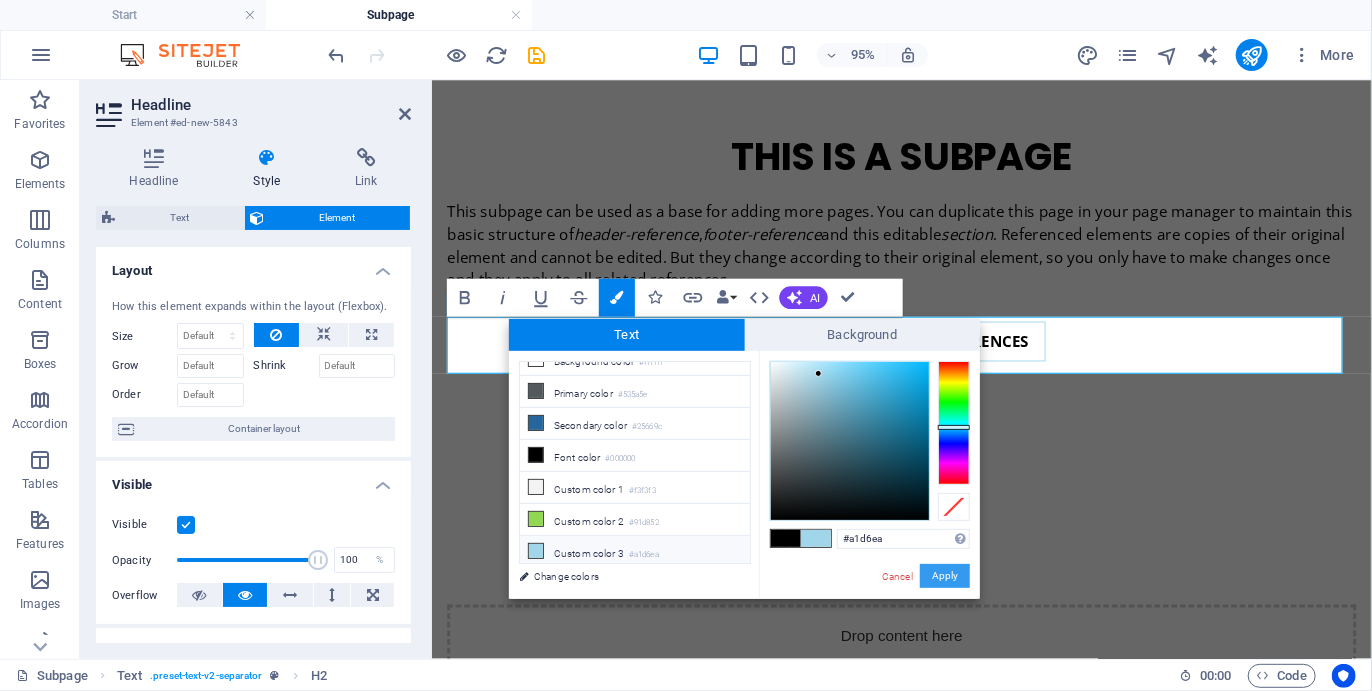 click on "Apply" at bounding box center (945, 576) 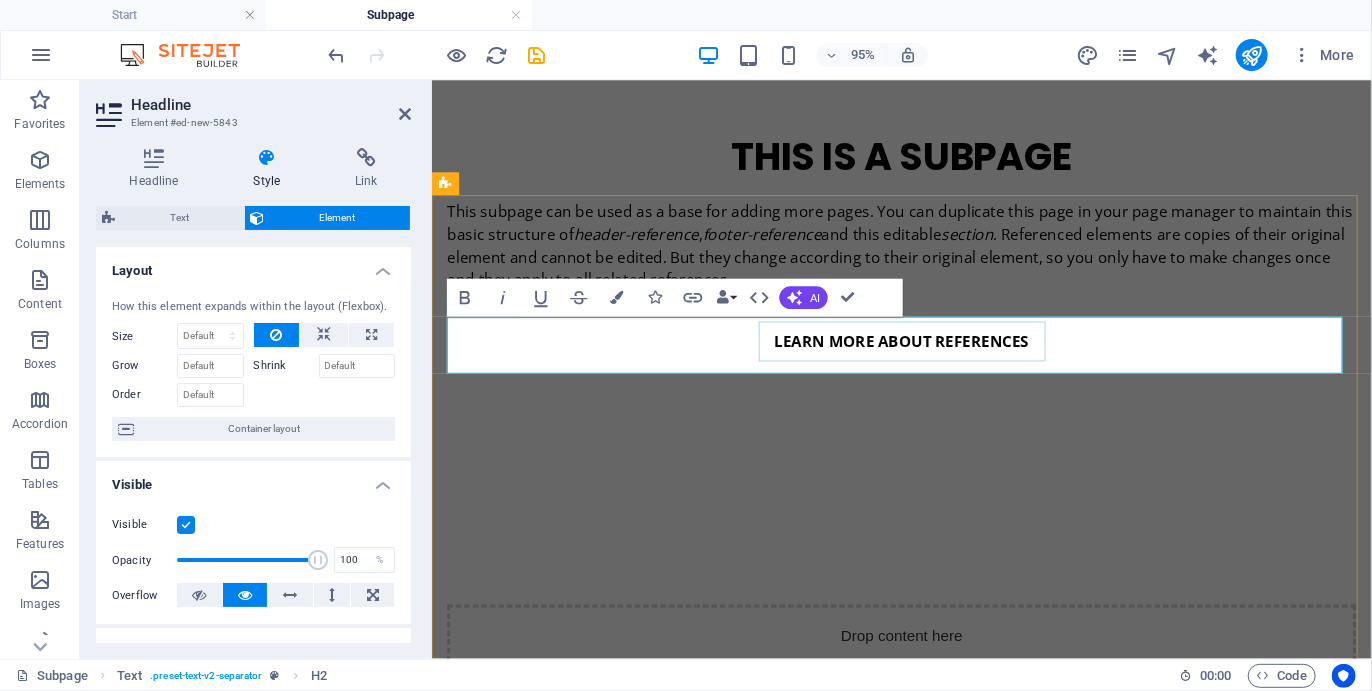 click on "00  ARRIVAL DAY" at bounding box center (925, 1059) 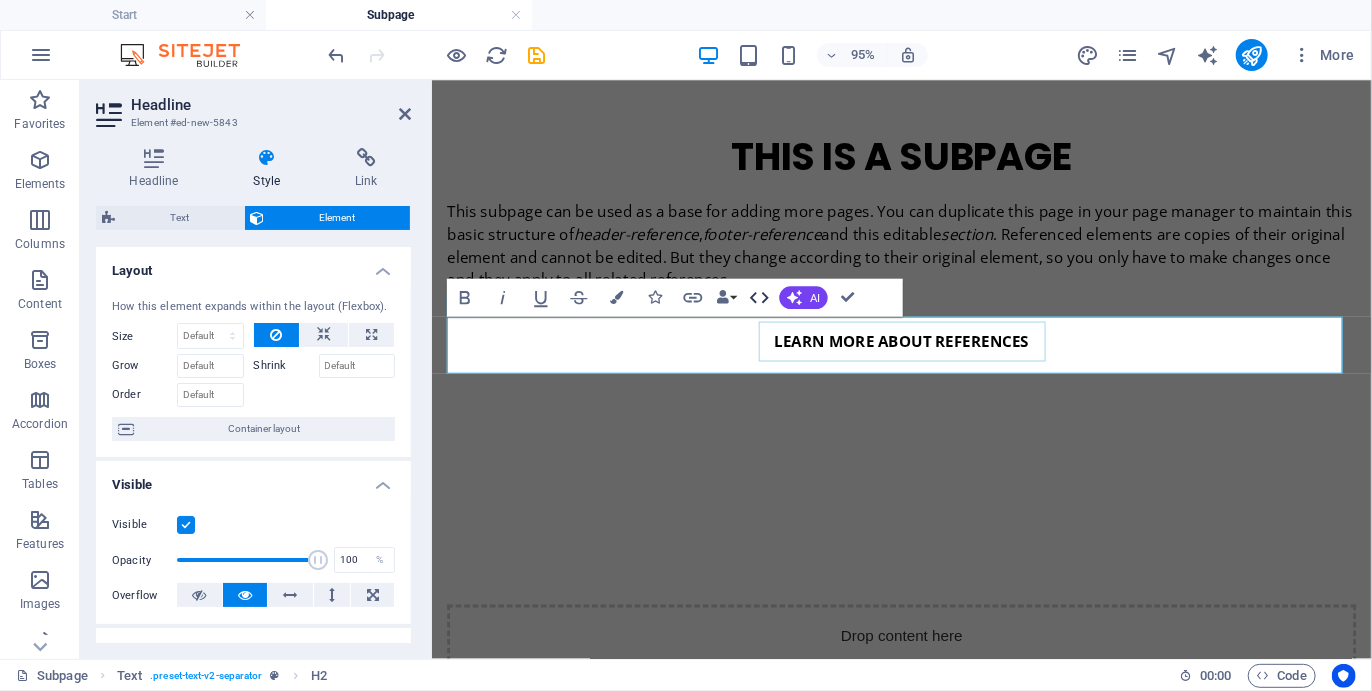 click 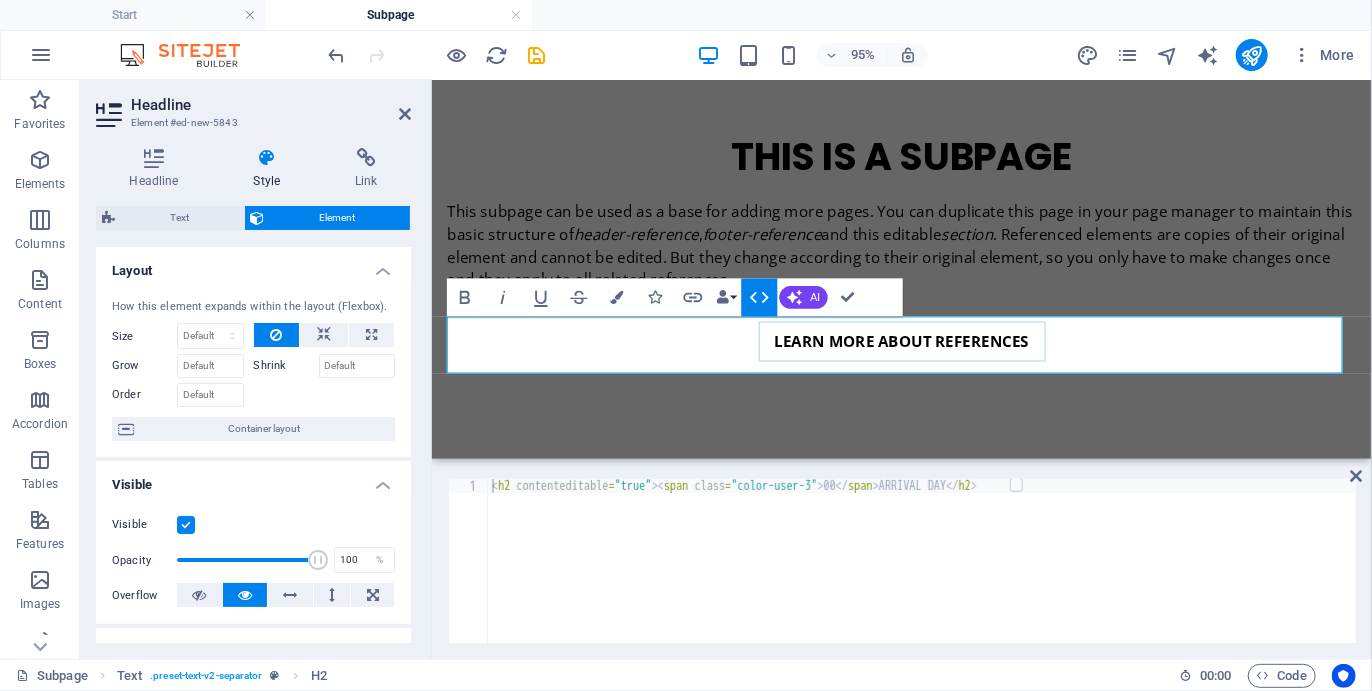 click 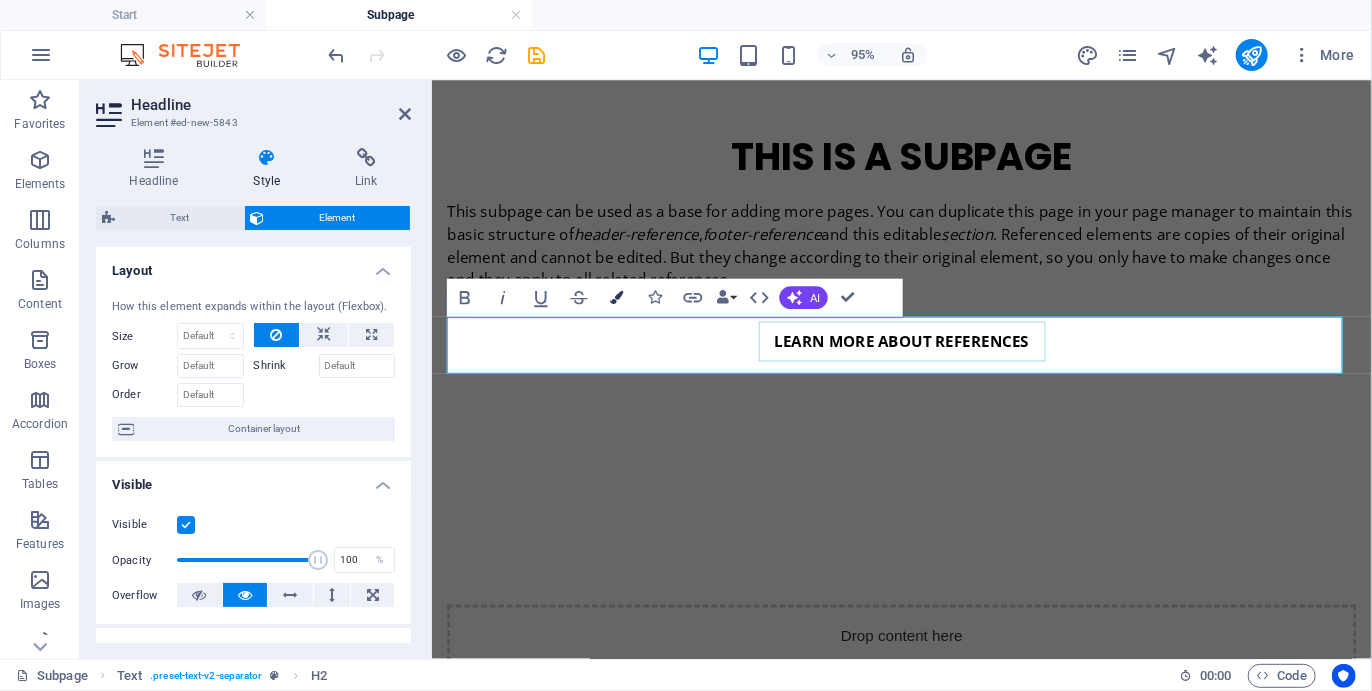 click on "Colors" at bounding box center (617, 298) 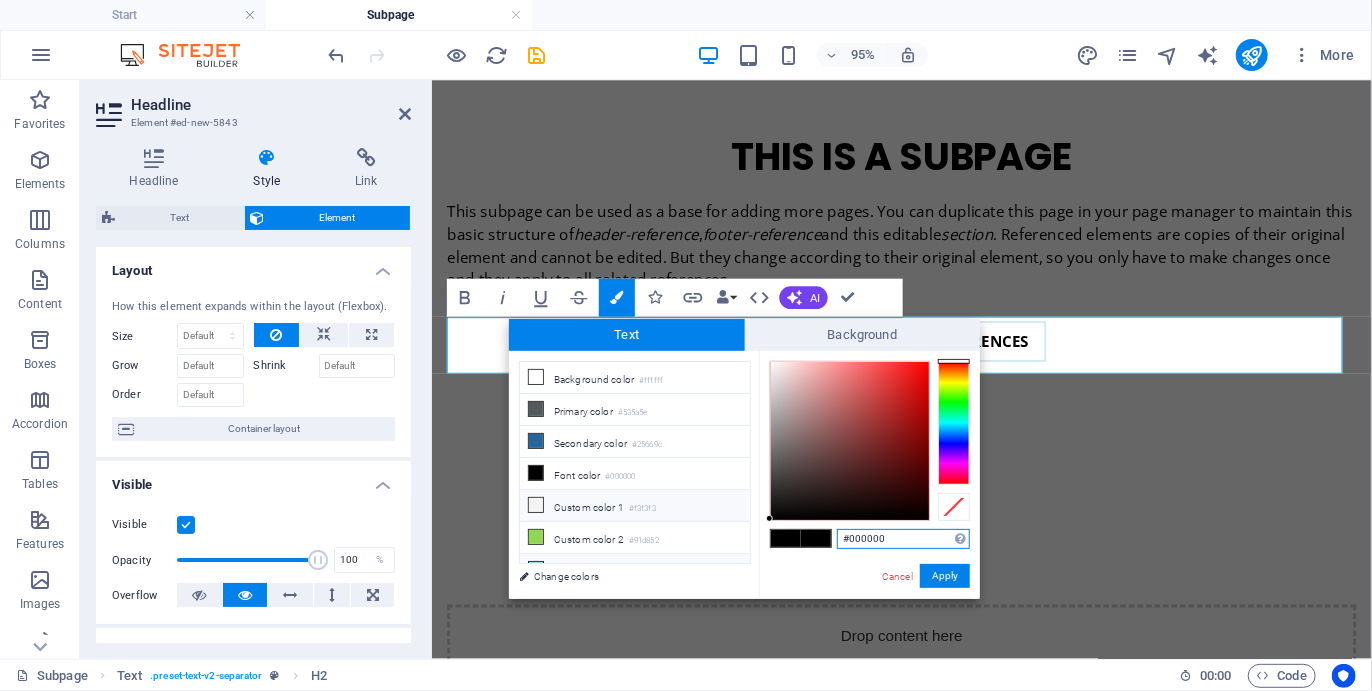 scroll, scrollTop: 18, scrollLeft: 0, axis: vertical 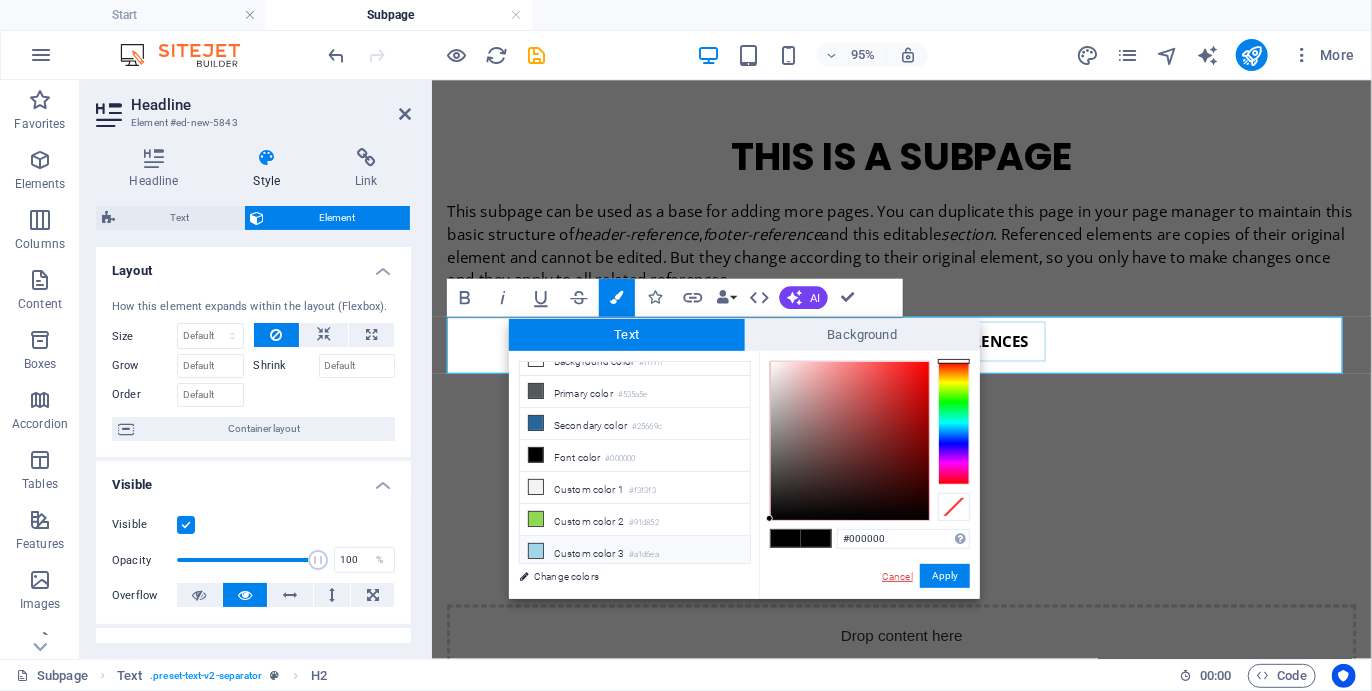 click on "Cancel" at bounding box center (897, 576) 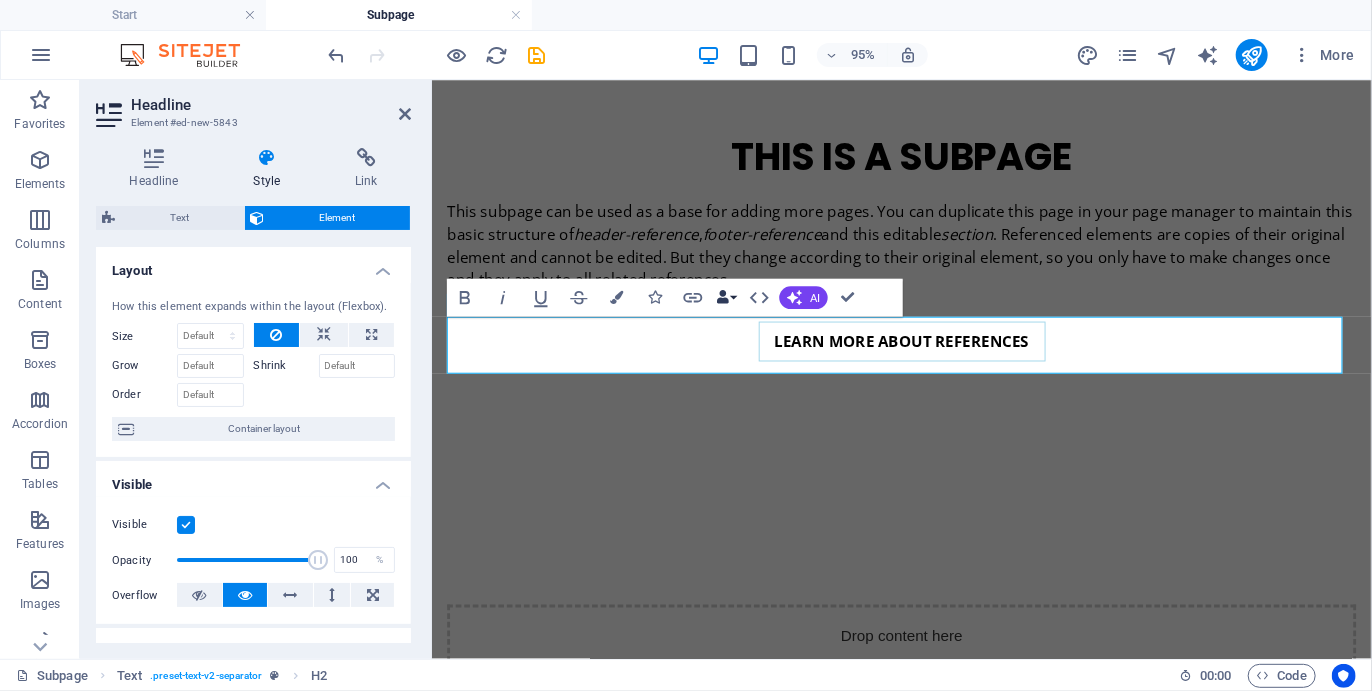 click on "Data Bindings" at bounding box center [726, 298] 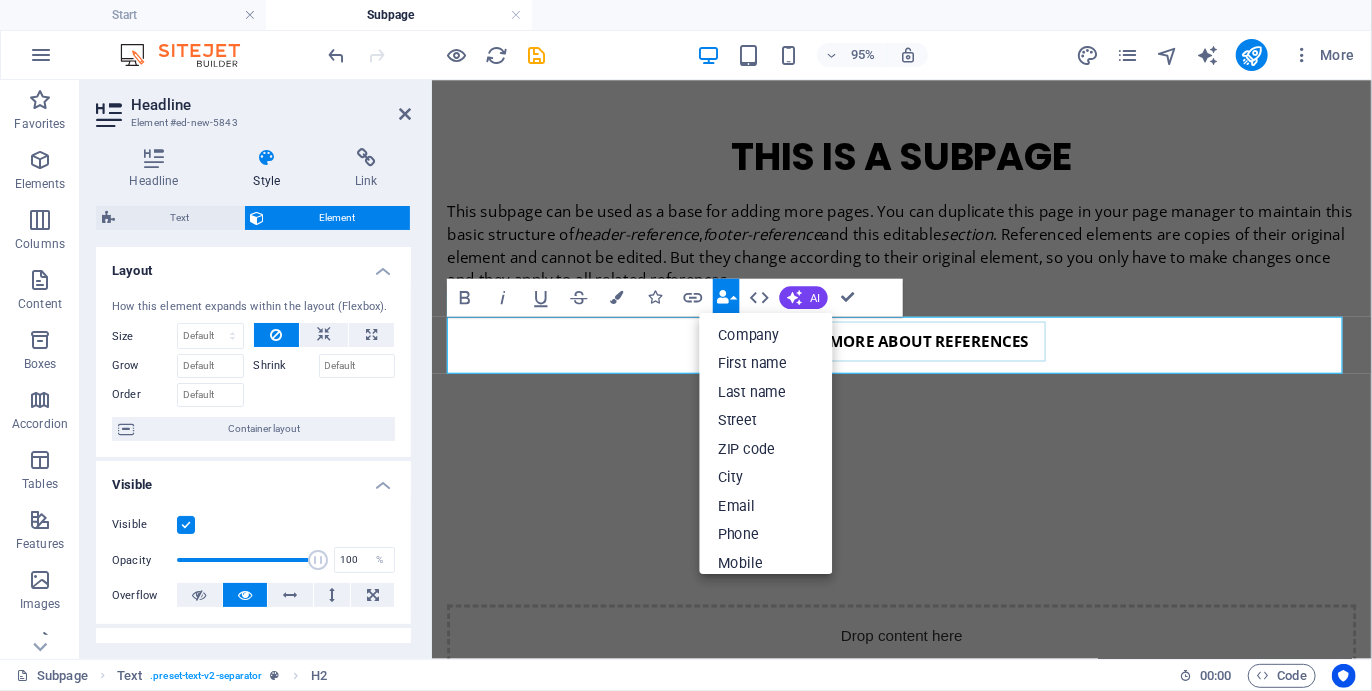 click on "Data Bindings" at bounding box center (726, 298) 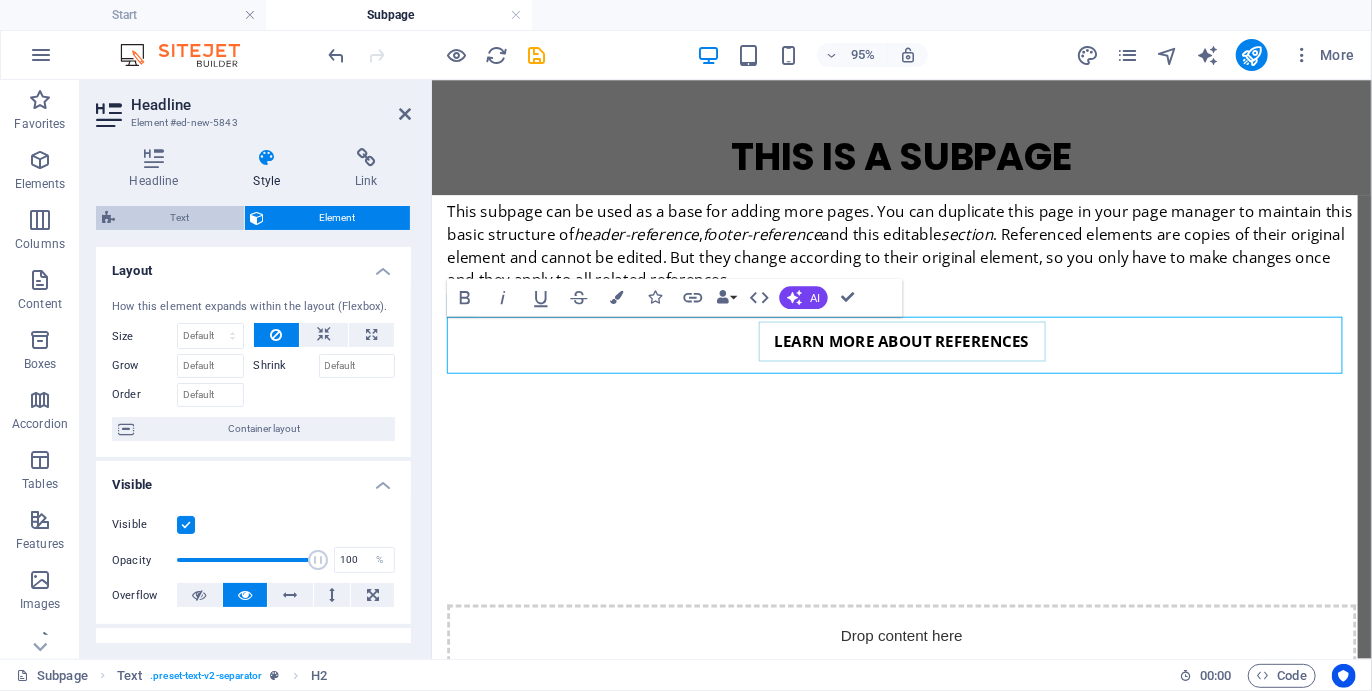 click on "Text" at bounding box center (179, 218) 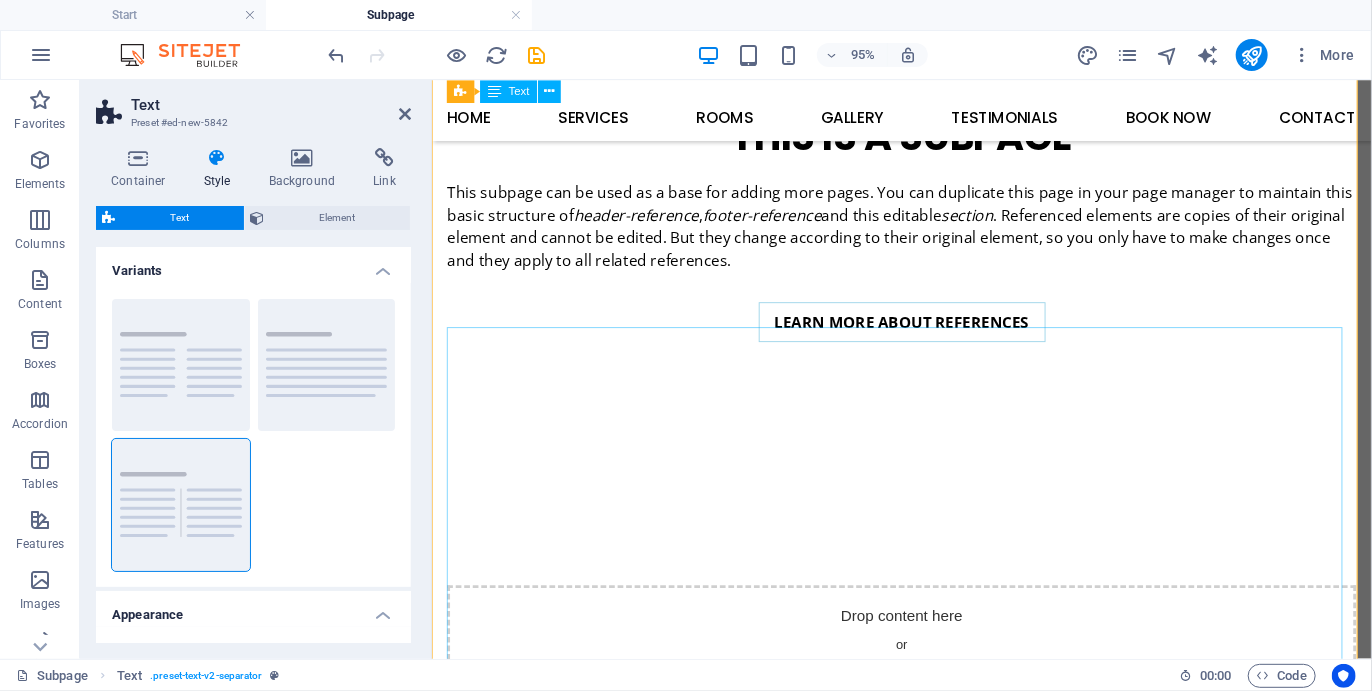 scroll, scrollTop: 1232, scrollLeft: 0, axis: vertical 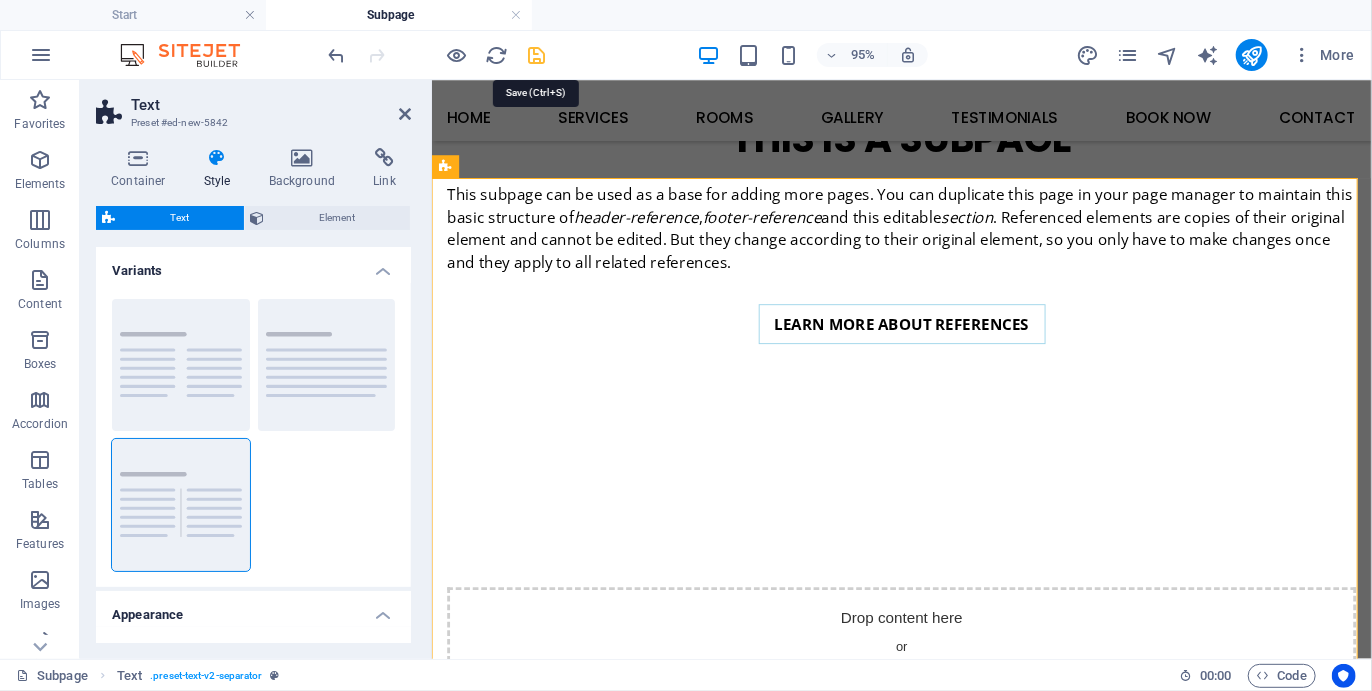 click at bounding box center (537, 55) 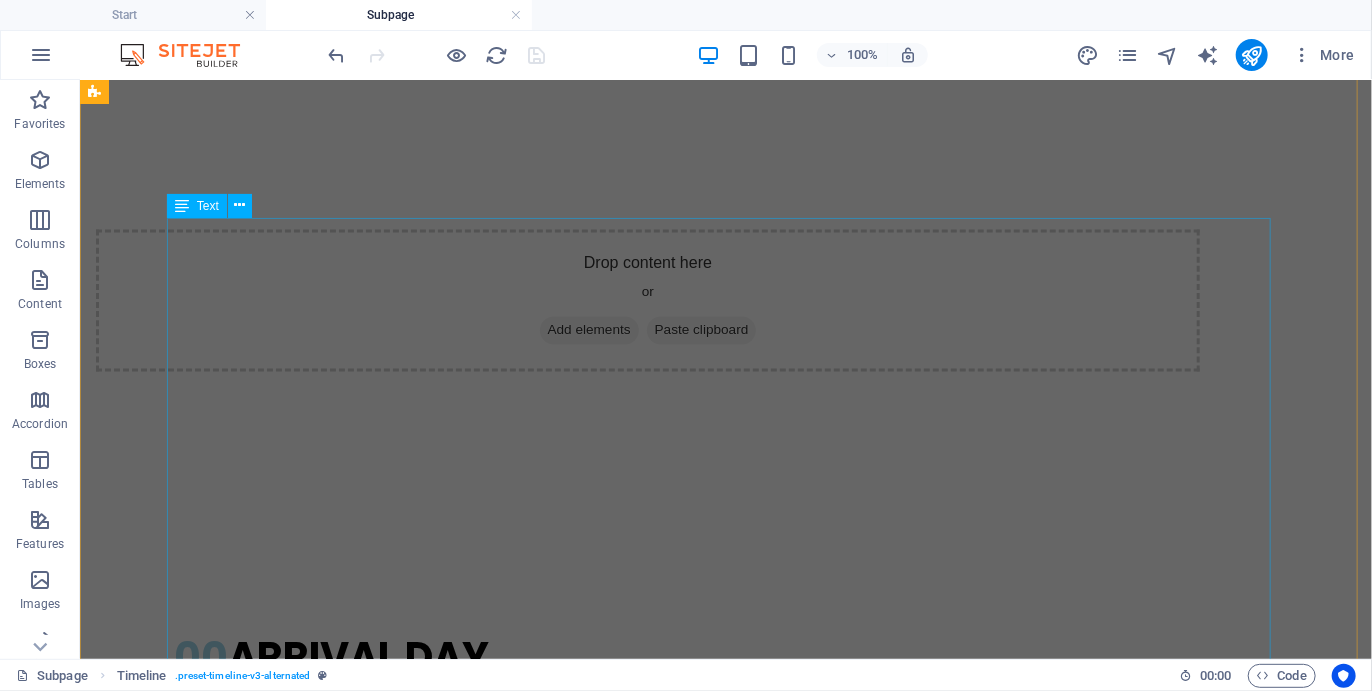 scroll, scrollTop: 1593, scrollLeft: 0, axis: vertical 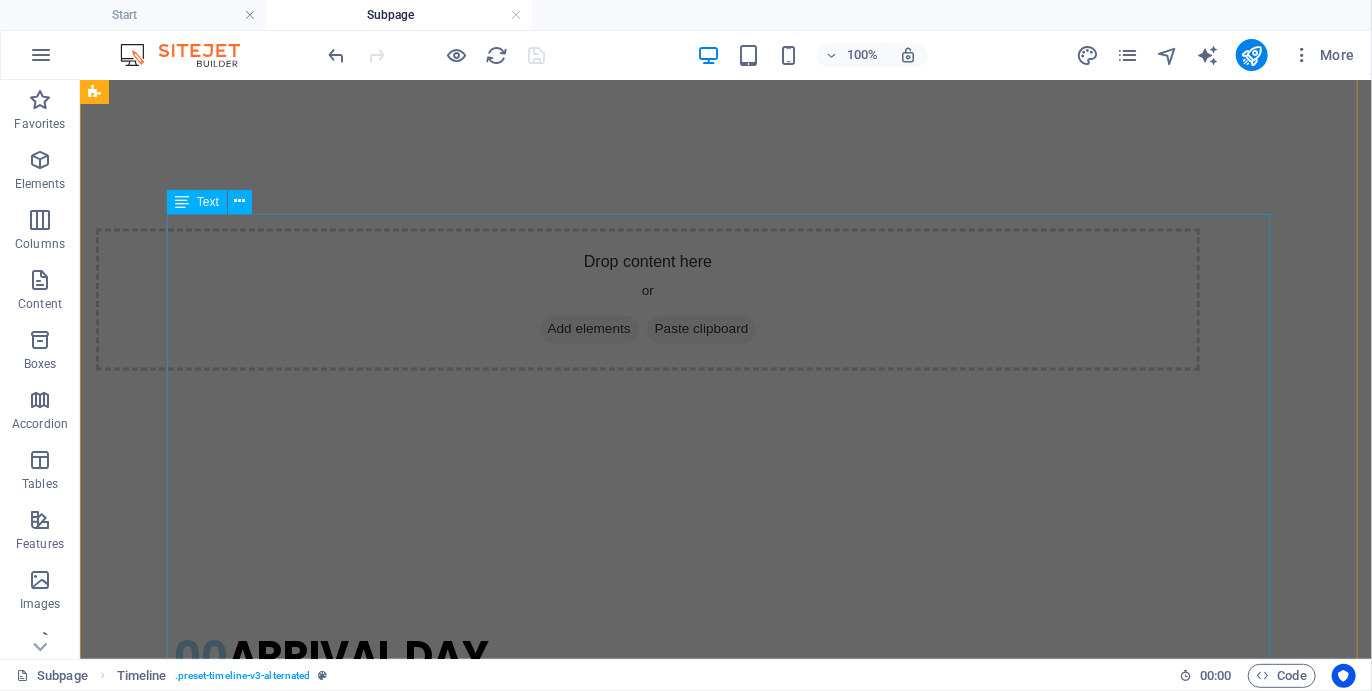 click on "Some participants may choose to arrive the day before the start of the Camino and book into our recommended accommodation. They may also choose to participate in some additional activities the day before the Camino commences, or the day after it ends (see Itineraries). Others may arrive on the morning of the start of the Plett Coastal Camino and start hiking straight away Southern Cross We kick off the Plett Coastal Camino hiking along the Robberg Peninsula, a World Heritage Site with its own spectacular island and home to hundreds of seals. Besides the marvelous views you visit some archeologically significant caves and hidden pools in the fascinating geological formations and conglomerate which cover much of the area. We picnic on a rare tombola beach, one which resembles a wine glass, and celebrate being there. After hiking Robberg we hike along three Blue Flag beaches past Plettenberg Bay village to the mouth of the Keurbooms Lagoon beyond, where we overnight. Robberg Nature Reserve Plett Lagoon Mouth" at bounding box center (725, 1007) 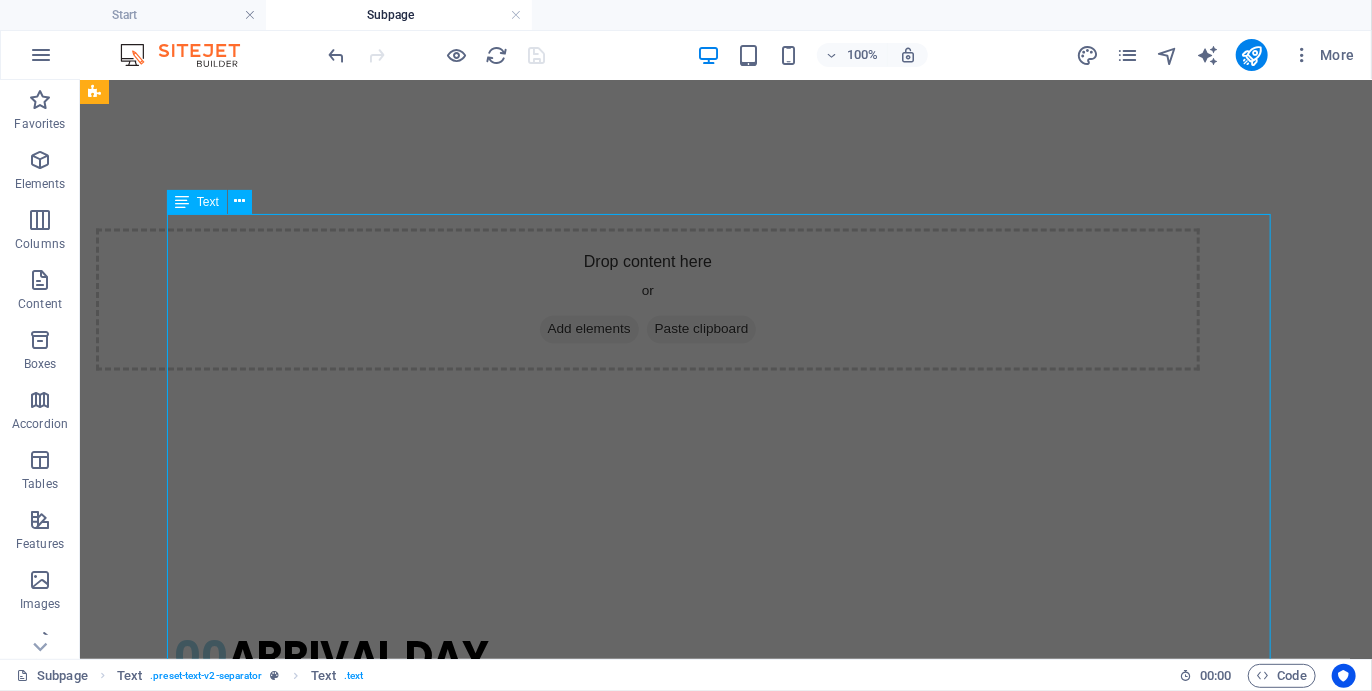 click on "Some participants may choose to arrive the day before the start of the Camino and book into our recommended accommodation. They may also choose to participate in some additional activities the day before the Camino commences, or the day after it ends (see Itineraries). Others may arrive on the morning of the start of the Plett Coastal Camino and start hiking straight away Southern Cross We kick off the Plett Coastal Camino hiking along the Robberg Peninsula, a World Heritage Site with its own spectacular island and home to hundreds of seals. Besides the marvelous views you visit some archeologically significant caves and hidden pools in the fascinating geological formations and conglomerate which cover much of the area. We picnic on a rare tombola beach, one which resembles a wine glass, and celebrate being there. After hiking Robberg we hike along three Blue Flag beaches past Plettenberg Bay village to the mouth of the Keurbooms Lagoon beyond, where we overnight. Robberg Nature Reserve Plett Lagoon Mouth" at bounding box center (725, 1007) 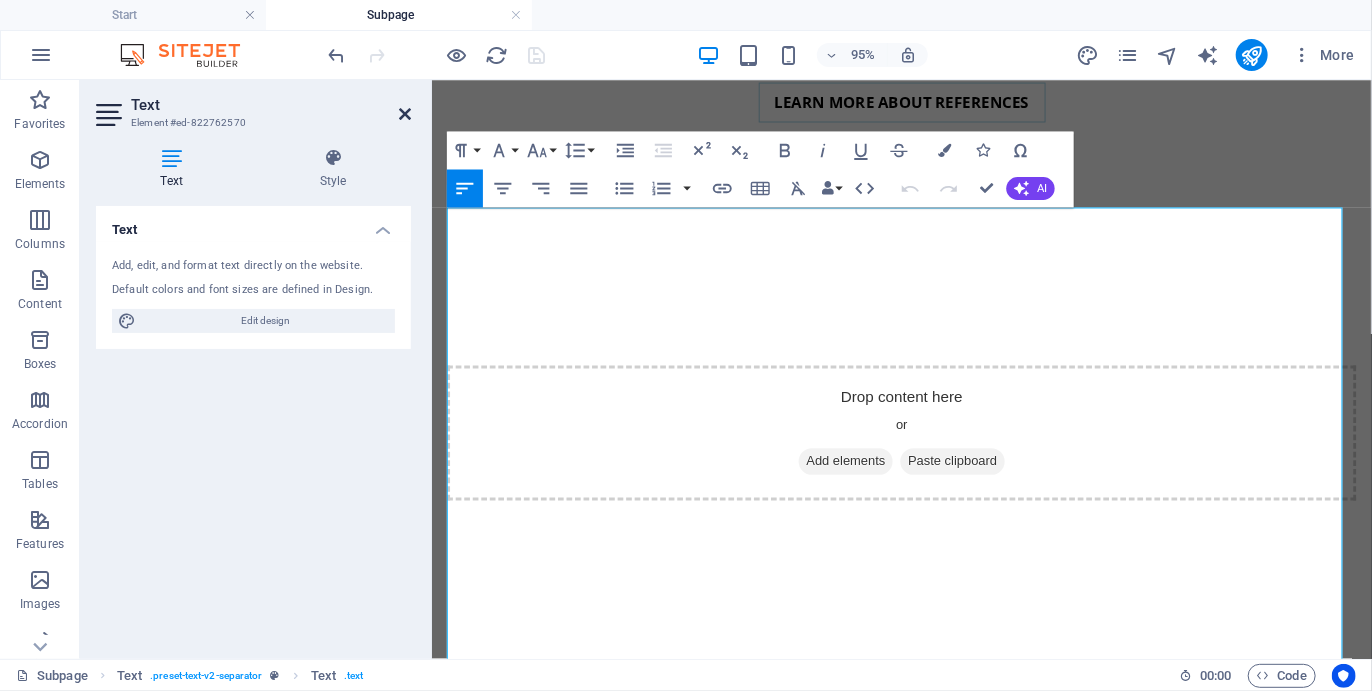 click at bounding box center [405, 114] 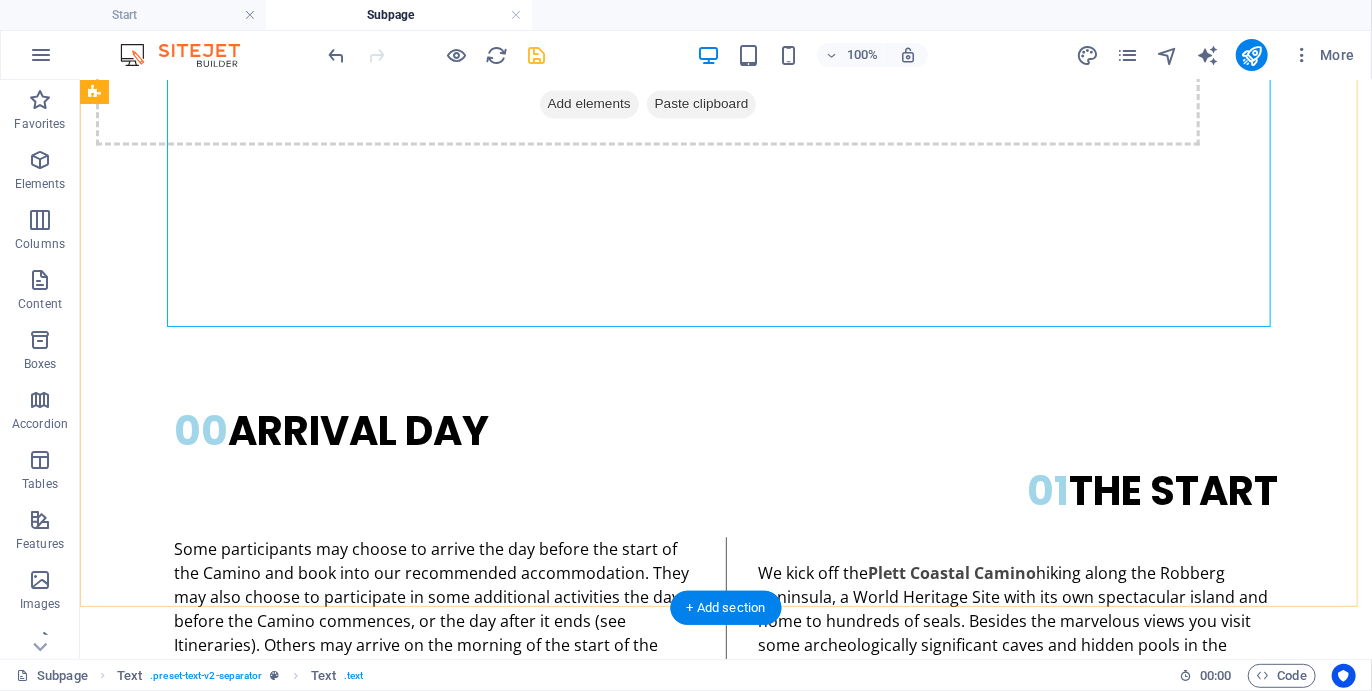 scroll, scrollTop: 1819, scrollLeft: 0, axis: vertical 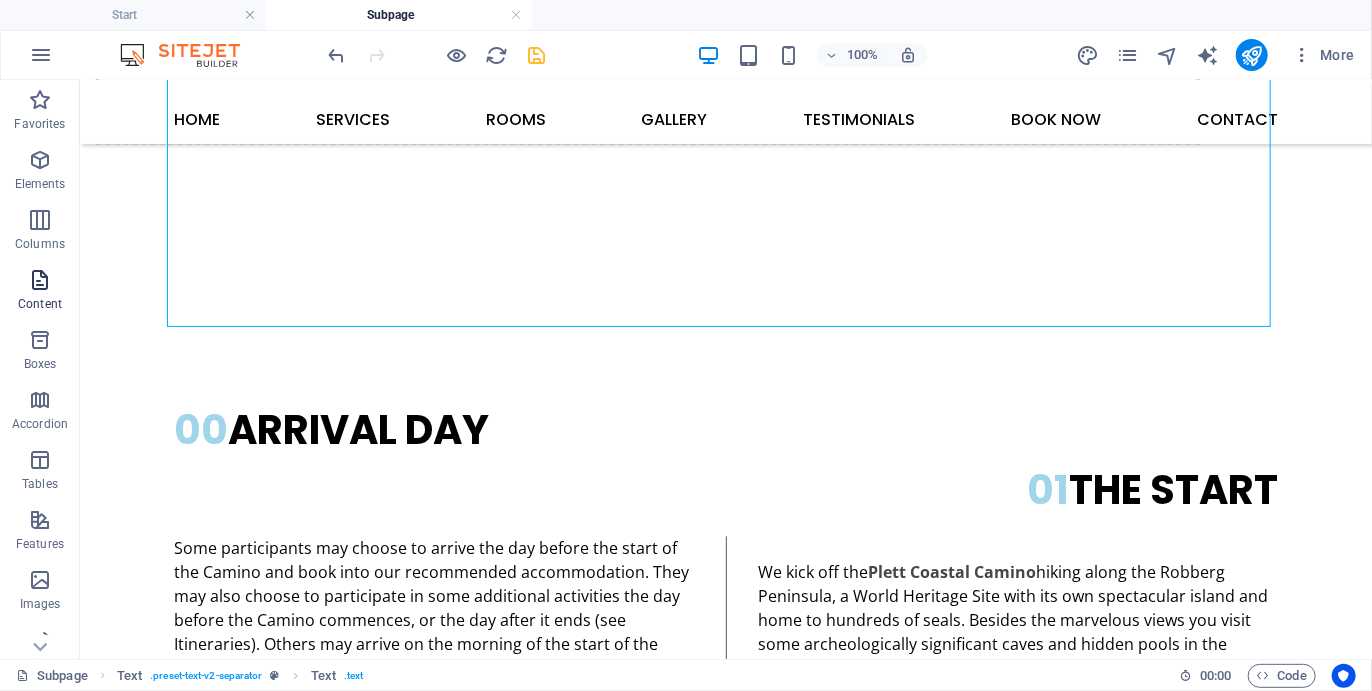 click at bounding box center (40, 280) 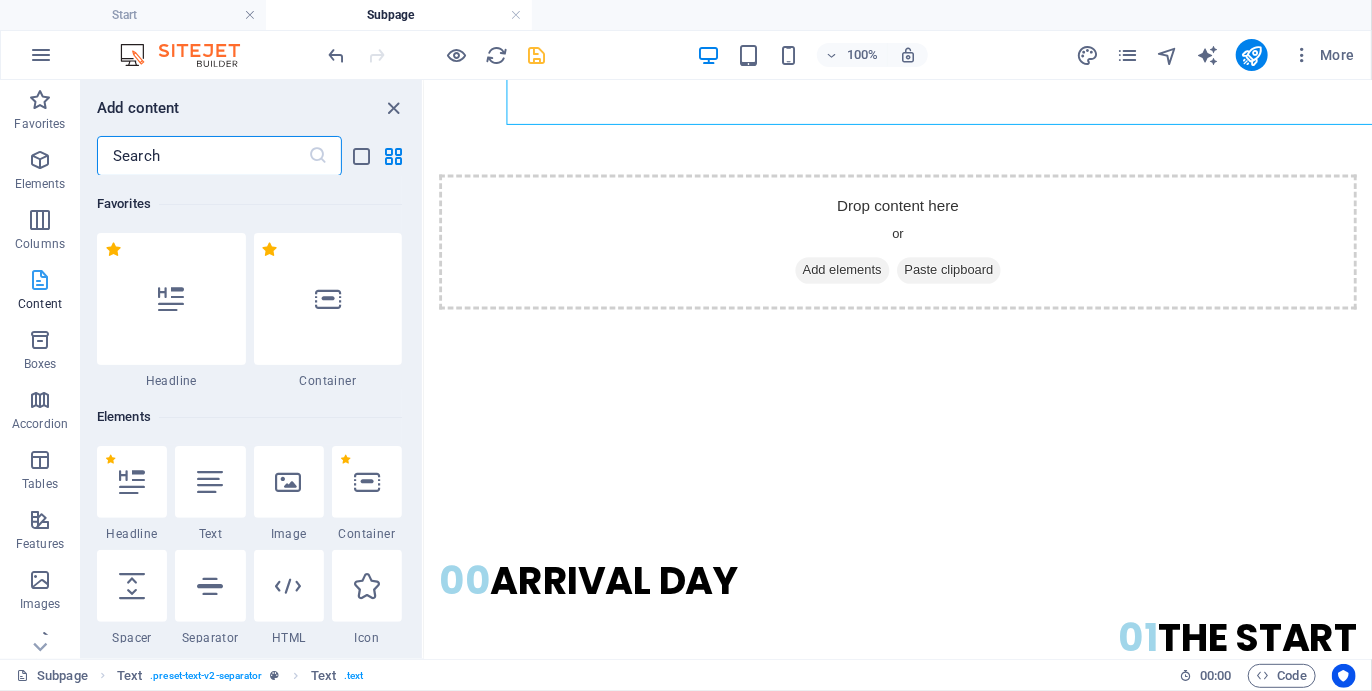 scroll, scrollTop: 2019, scrollLeft: 0, axis: vertical 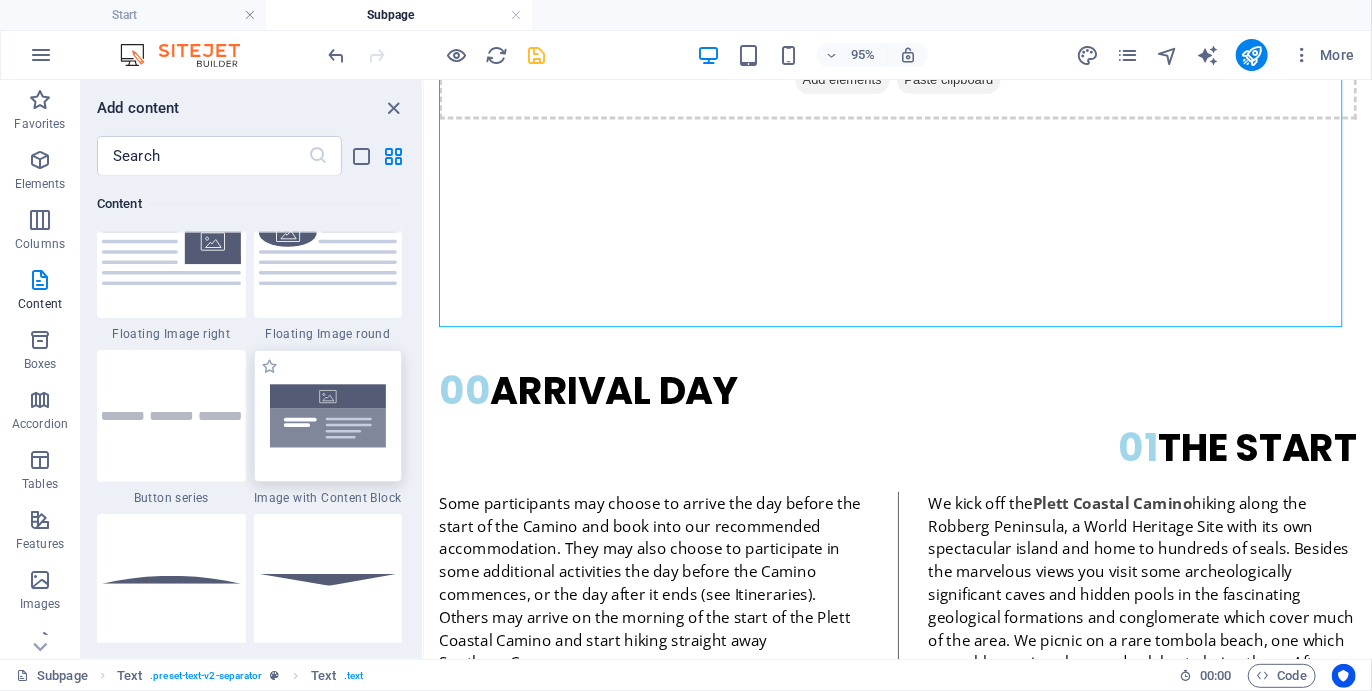 click at bounding box center (328, 416) 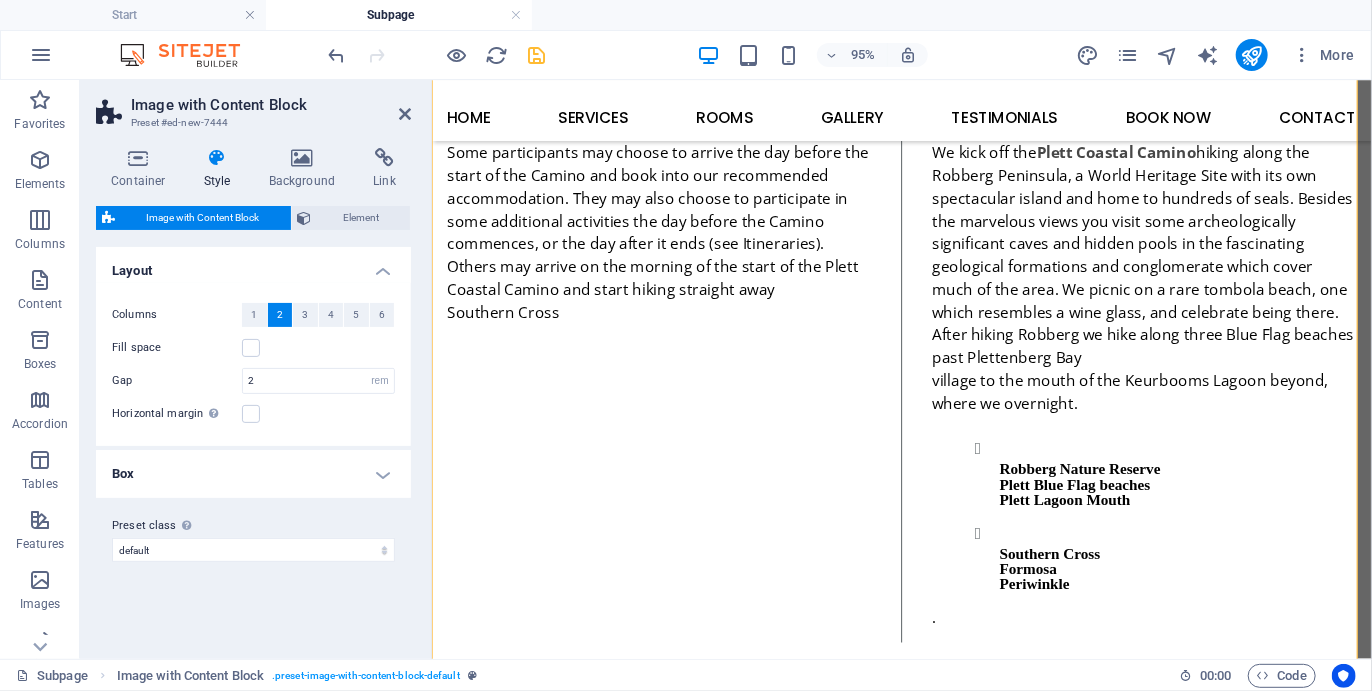 scroll, scrollTop: 2068, scrollLeft: 0, axis: vertical 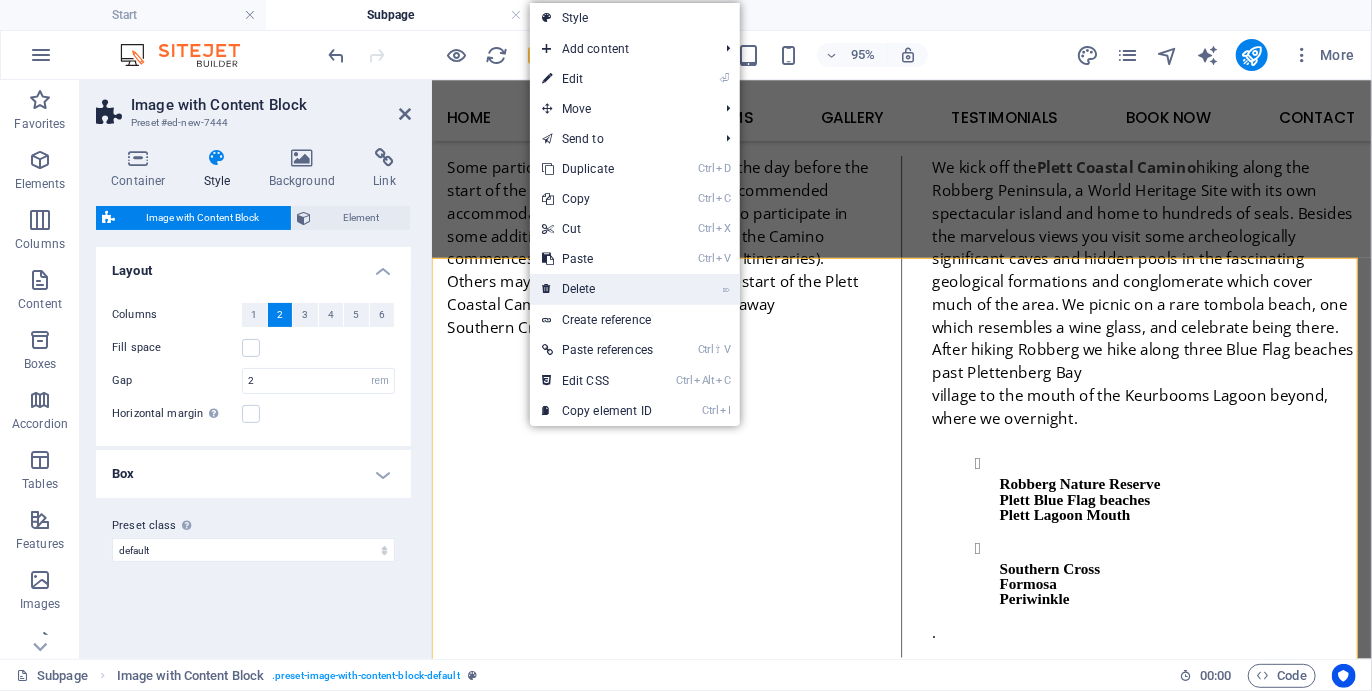 click on "⌦  Delete" at bounding box center (597, 289) 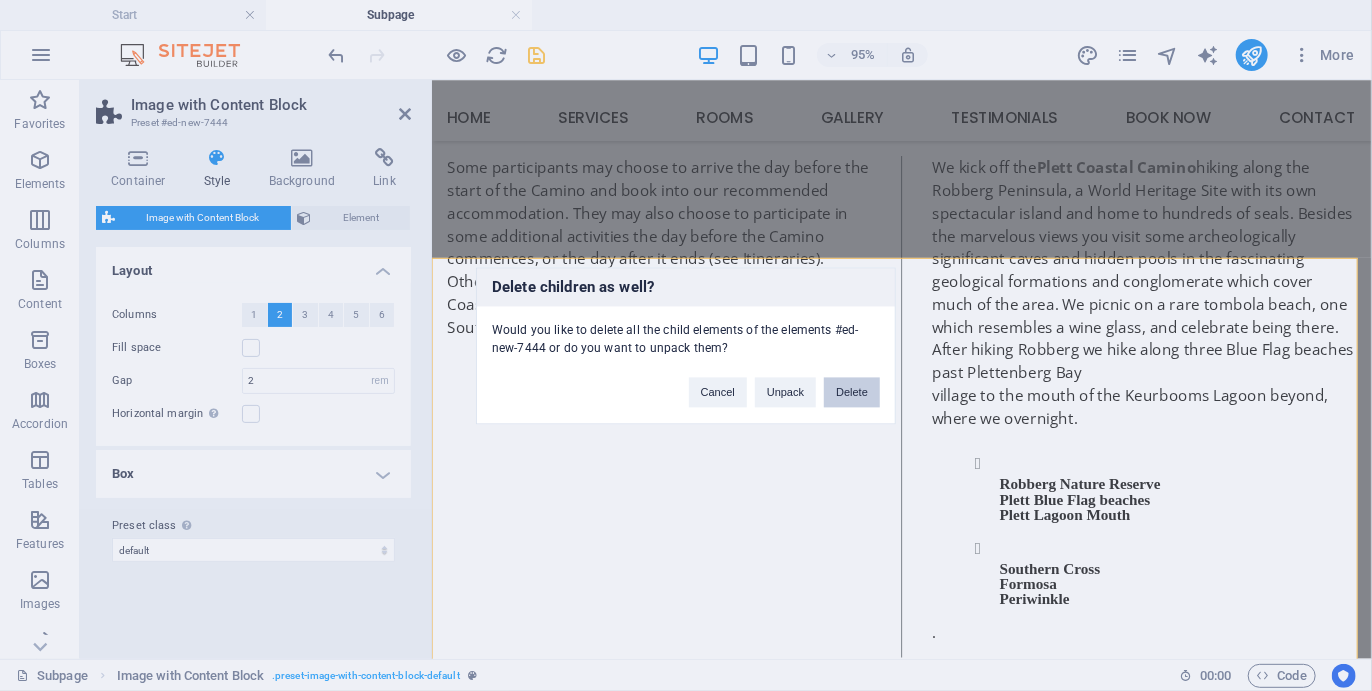 click on "Delete" at bounding box center (852, 392) 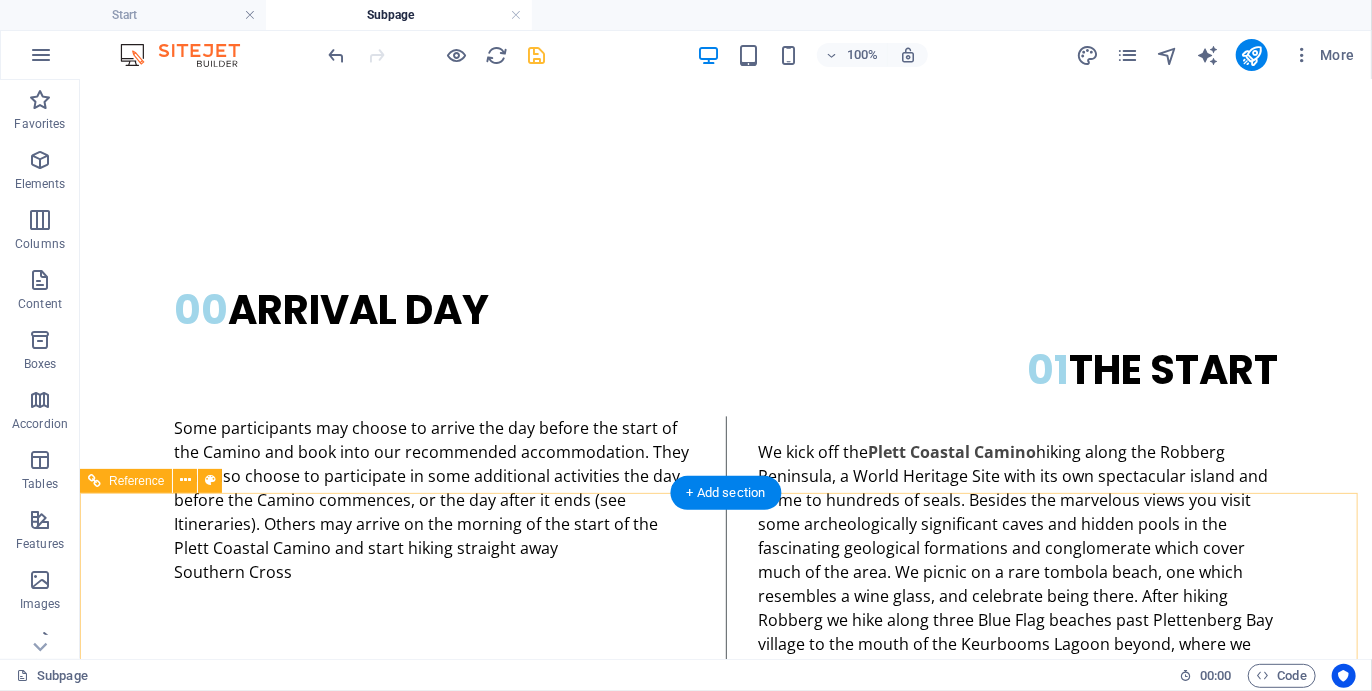 scroll, scrollTop: 1942, scrollLeft: 0, axis: vertical 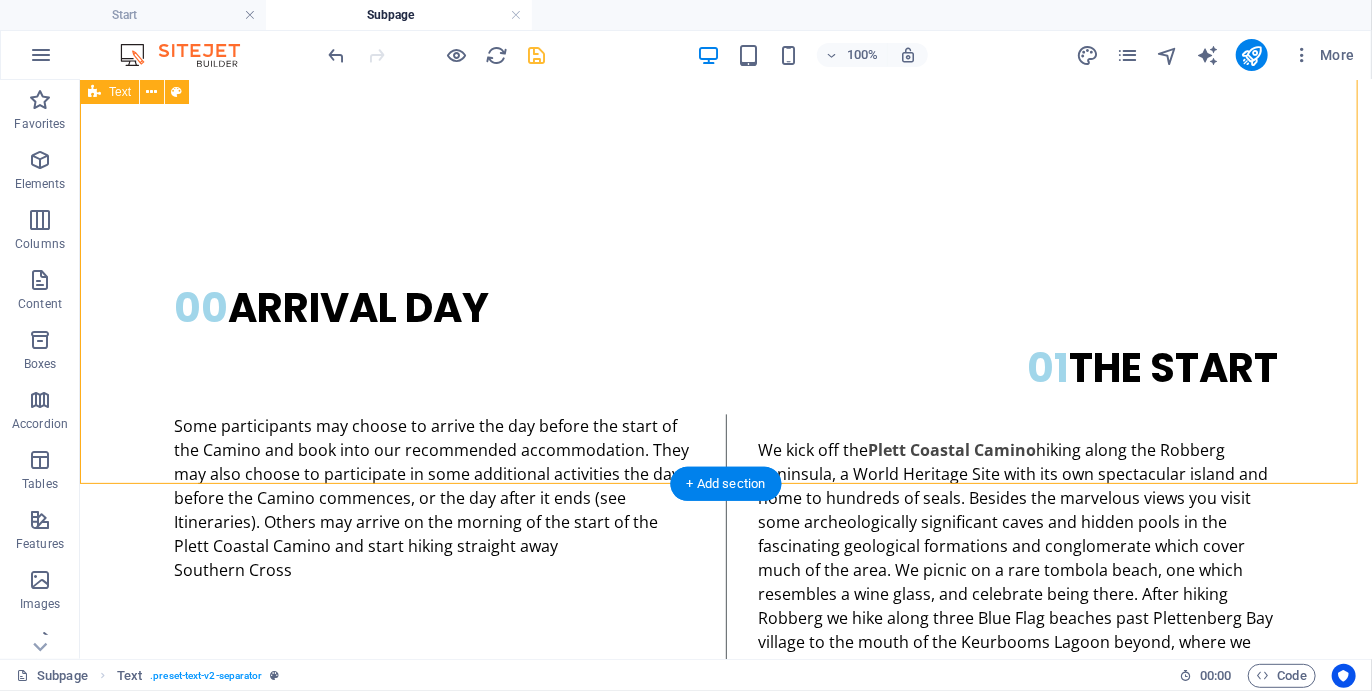 click on "00 ARRIVAL DAY 01 THE START Some participants may choose to arrive the day before the start of the Camino and book into our recommended accommodation. They may also choose to participate in some additional activities the day before the Camino commences, or the day after it ends (see Itineraries). Others may arrive on the morning of the start of the Plett Coastal Camino and start hiking straight away Southern Cross We kick off the Plett Coastal Camino hiking along the Robberg Peninsula, a World Heritage Site with its own spectacular island and home to hundreds of seals. Besides the marvelous views you visit some archeologically significant caves and hidden pools in the fascinating geological formations and conglomerate which cover much of the area. We picnic on a rare tombola beach, one which resembles a wine glass, and celebrate being there. After hiking Robberg we hike along three Blue Flag beaches past Plettenberg Bay village to the mouth of the Keurbooms Lagoon beyond, where we overnight. Formosa ." at bounding box center (725, 590) 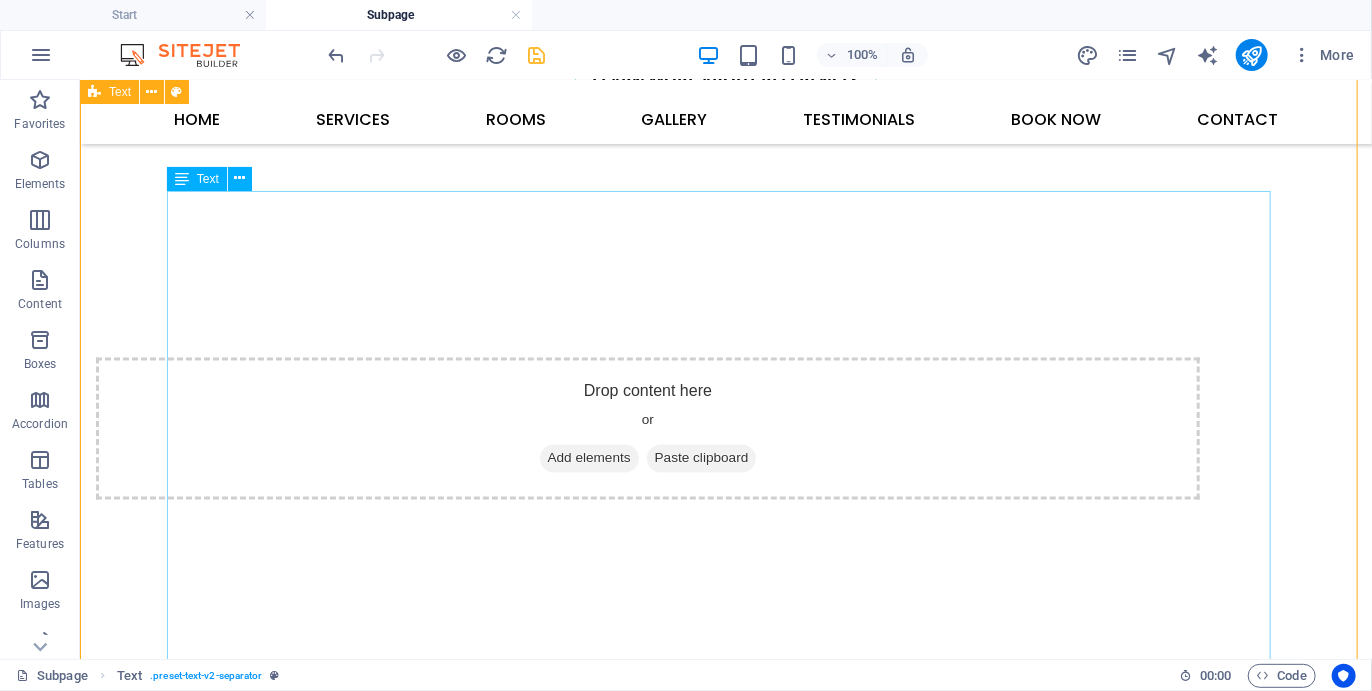 scroll, scrollTop: 1408, scrollLeft: 0, axis: vertical 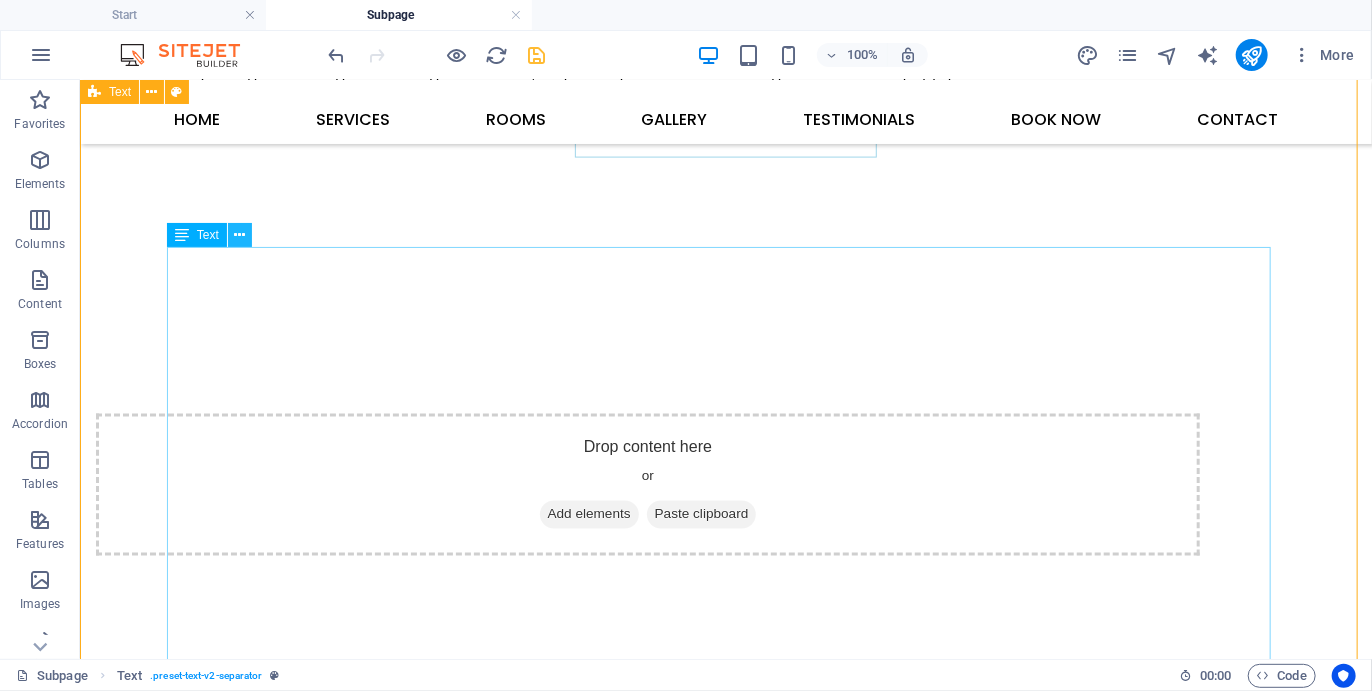 click at bounding box center (239, 235) 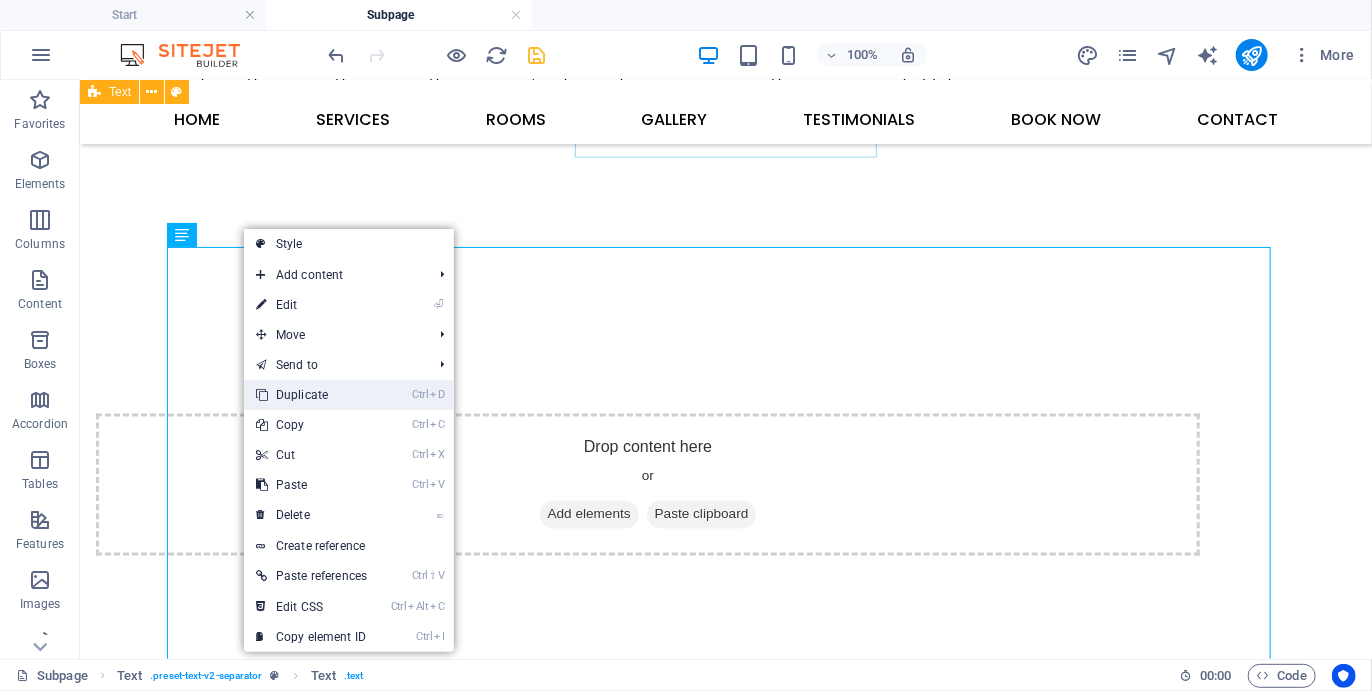 click on "Ctrl D  Duplicate" at bounding box center [311, 395] 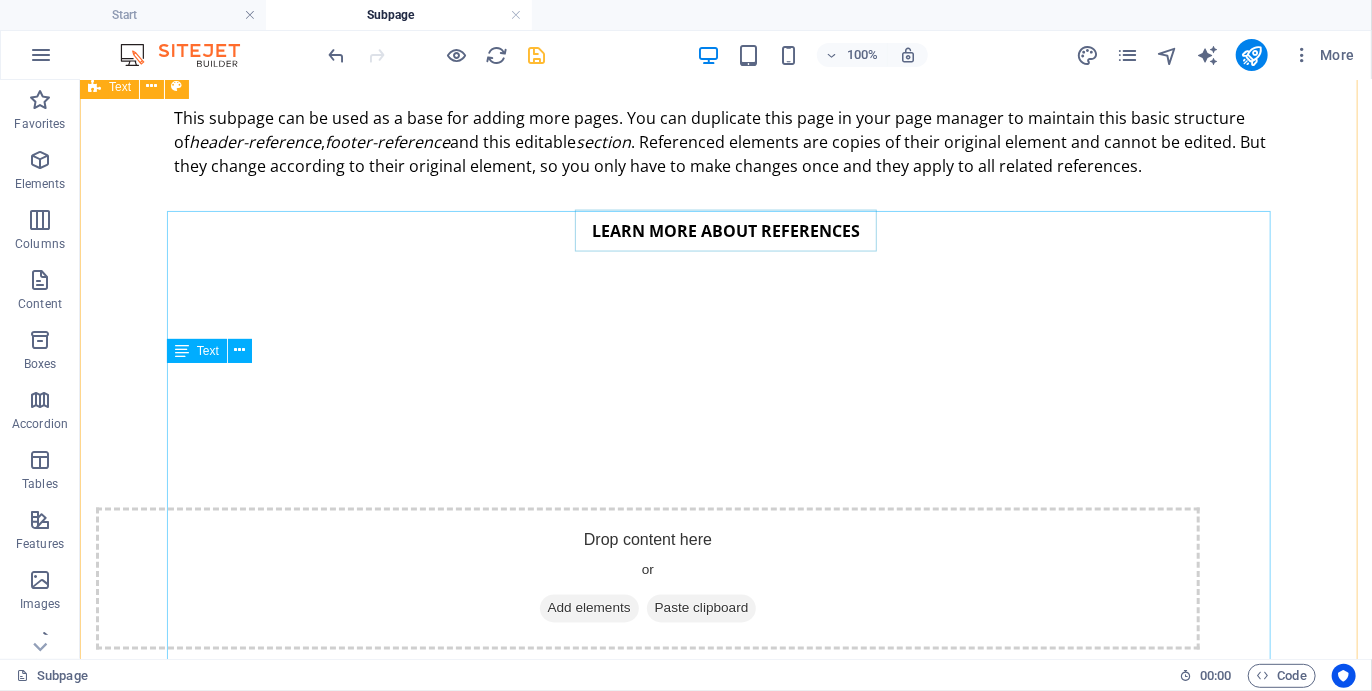 scroll, scrollTop: 1470, scrollLeft: 0, axis: vertical 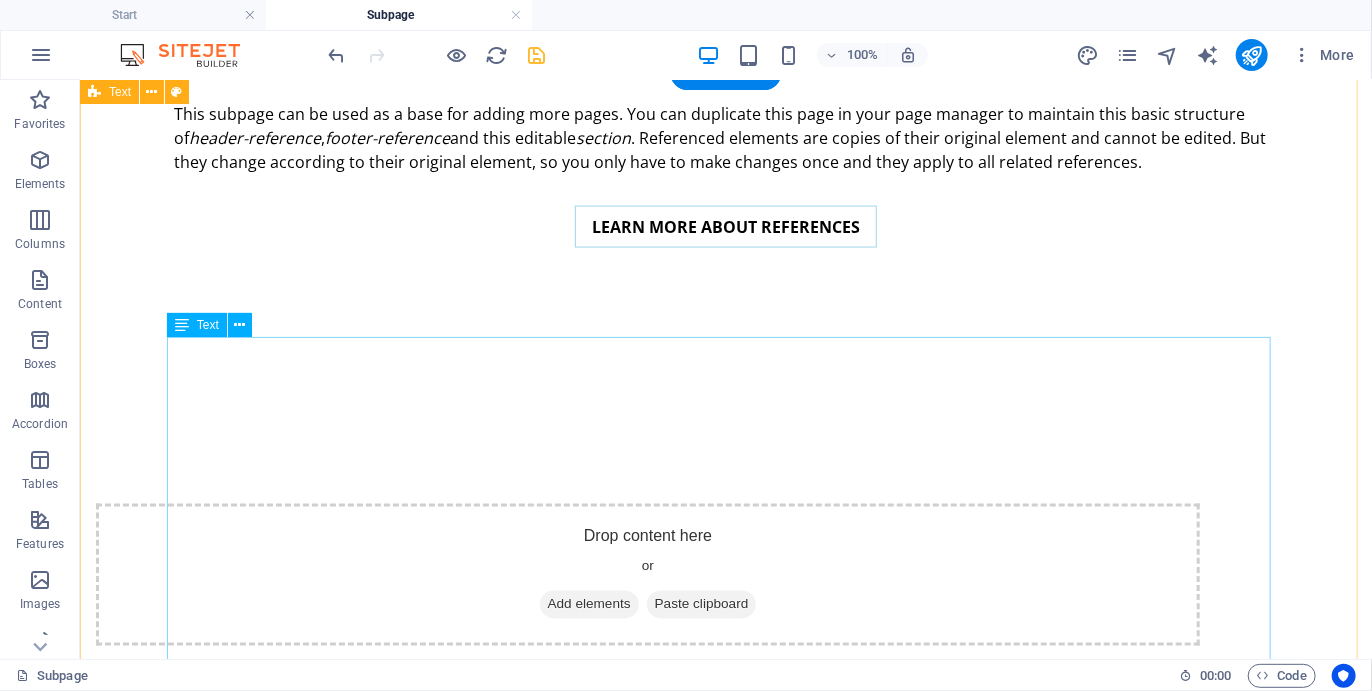 click on "Some participants may choose to arrive the day before the start of the Camino and book into our recommended accommodation. They may also choose to participate in some additional activities the day before the Camino commences, or the day after it ends (see Itineraries). Others may arrive on the morning of the start of the Plett Coastal Camino and start hiking straight away Southern Cross We kick off the Plett Coastal Camino hiking along the Robberg Peninsula, a World Heritage Site with its own spectacular island and home to hundreds of seals. Besides the marvelous views you visit some archeologically significant caves and hidden pools in the fascinating geological formations and conglomerate which cover much of the area. We picnic on a rare tombola beach, one which resembles a wine glass, and celebrate being there. After hiking Robberg we hike along three Blue Flag beaches past Plettenberg Bay village to the mouth of the Keurbooms Lagoon beyond, where we overnight. Robberg Nature Reserve Plett Lagoon Mouth" at bounding box center (725, 1282) 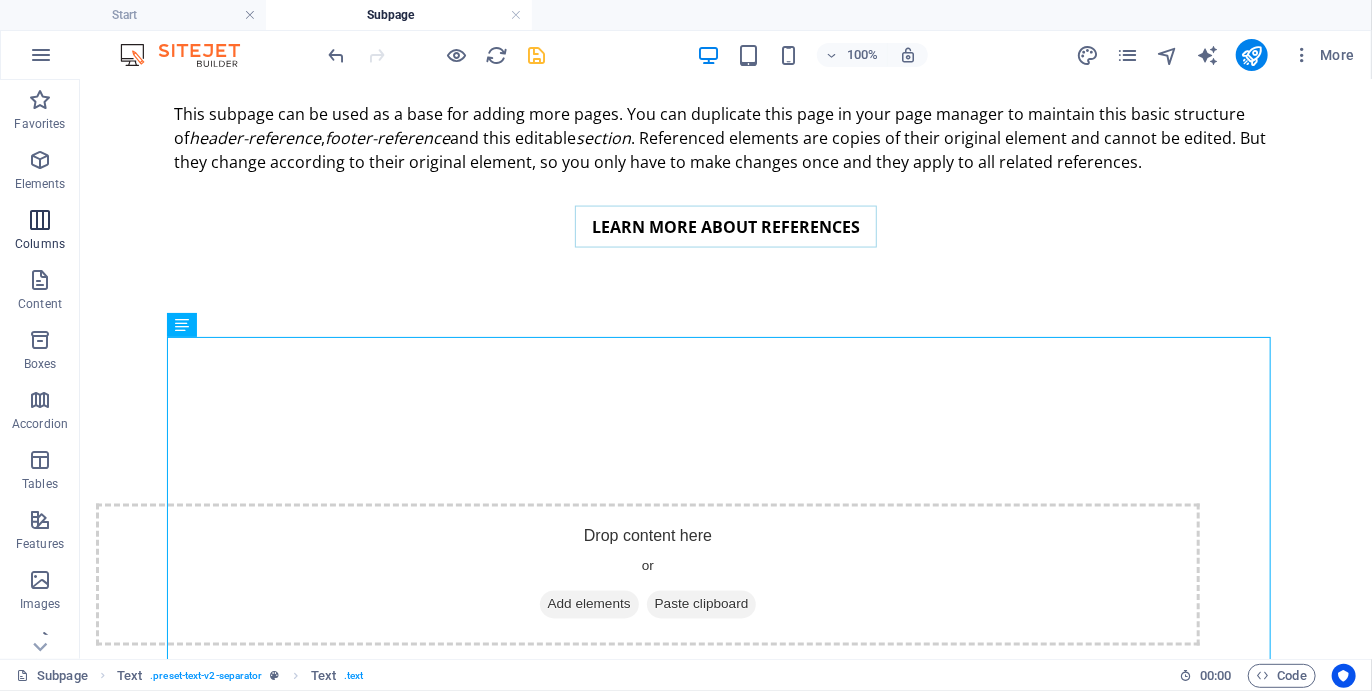 click on "Columns" at bounding box center (40, 230) 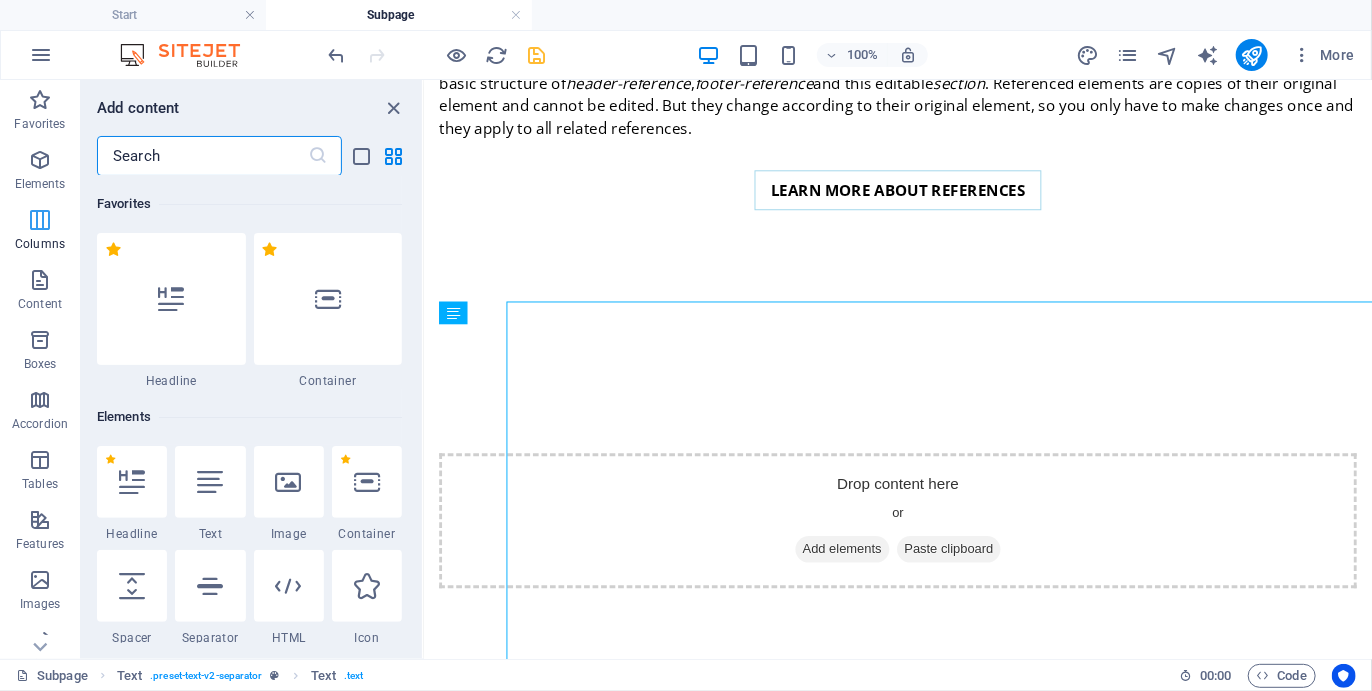 scroll, scrollTop: 1494, scrollLeft: 0, axis: vertical 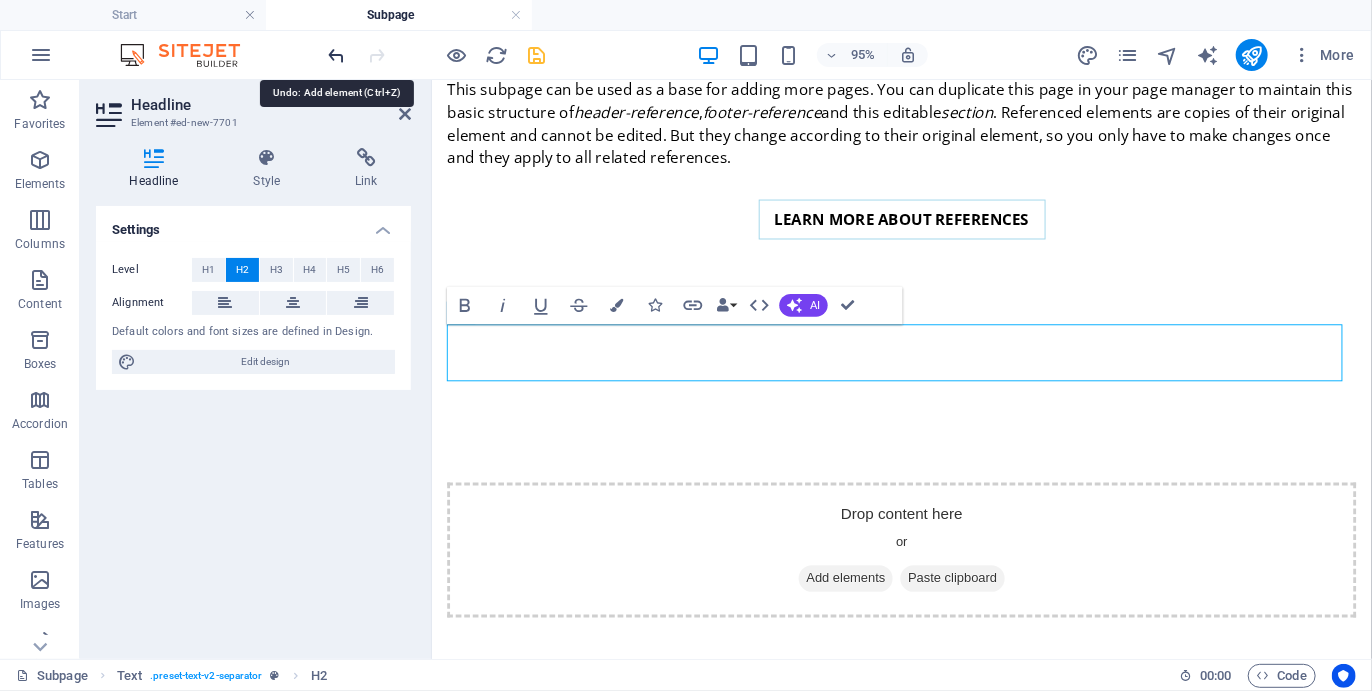 click at bounding box center (337, 55) 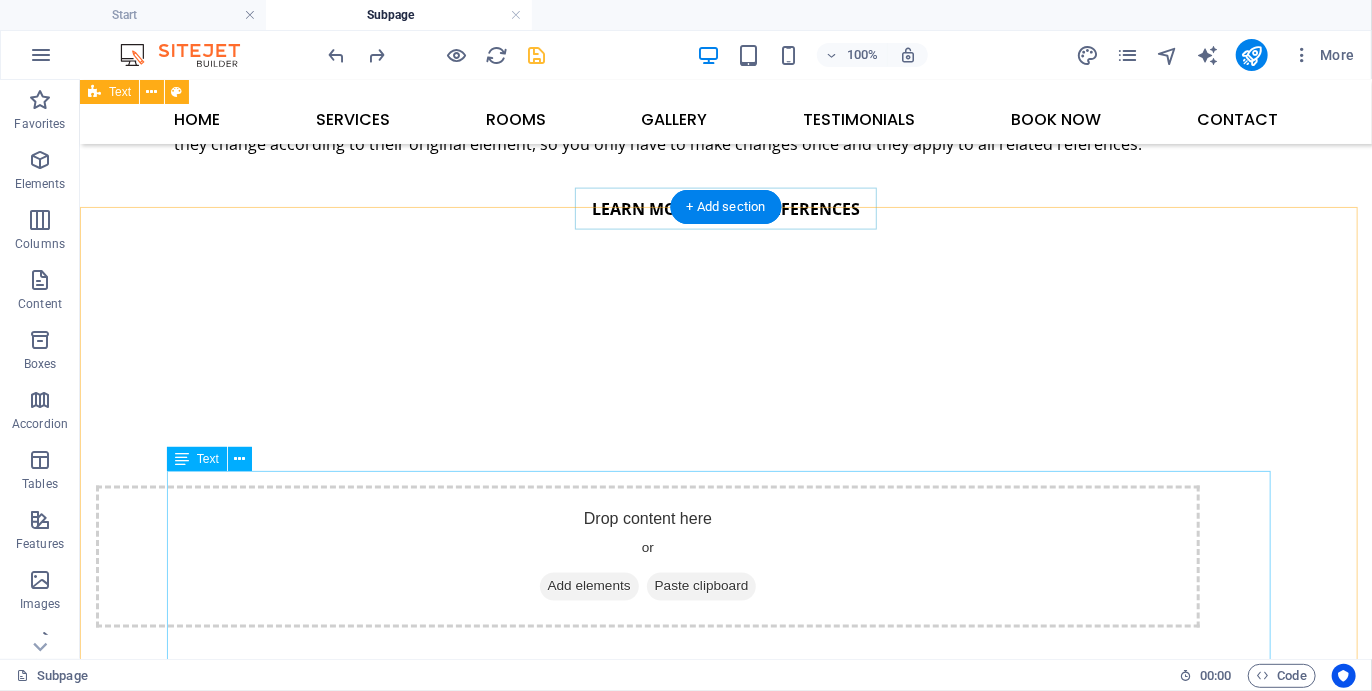 scroll, scrollTop: 1296, scrollLeft: 0, axis: vertical 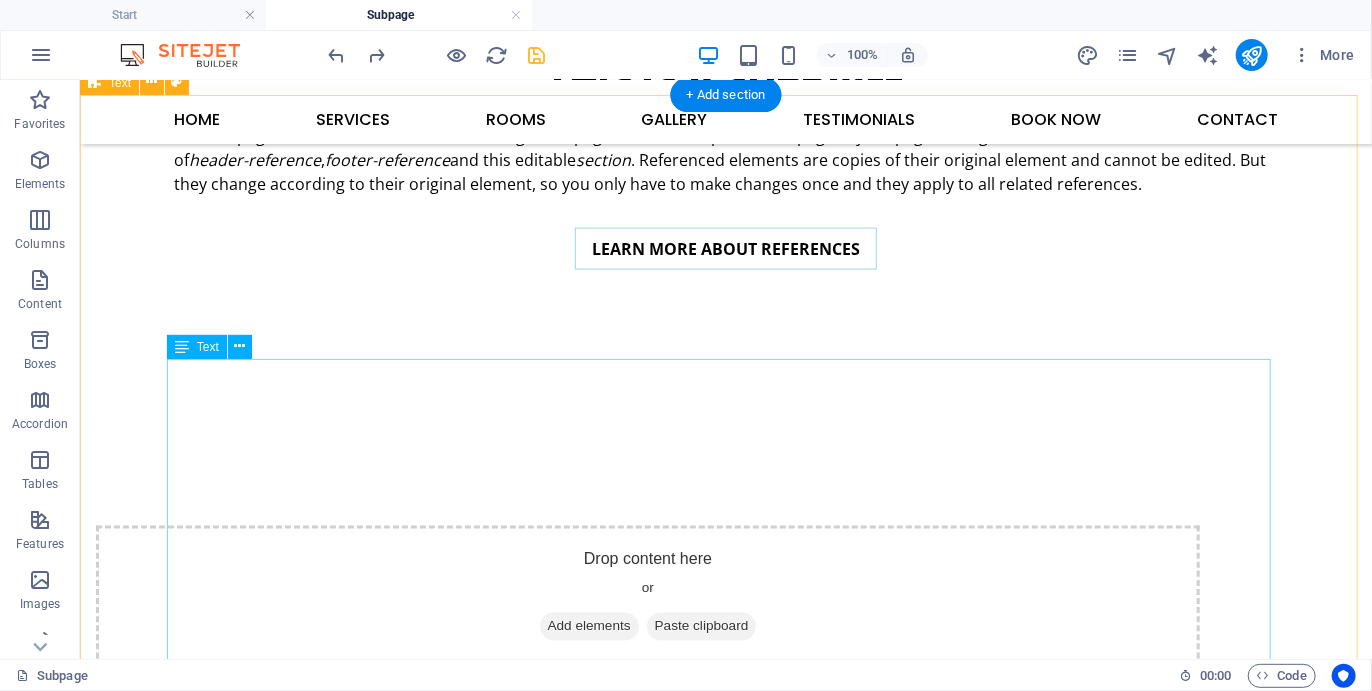 click on "Some participants may choose to arrive the day before the start of the Camino and book into our recommended accommodation. They may also choose to participate in some additional activities the day before the Camino commences, or the day after it ends (see Itineraries). Others may arrive on the morning of the start of the Plett Coastal Camino and start hiking straight away Southern Cross We kick off the Plett Coastal Camino hiking along the Robberg Peninsula, a World Heritage Site with its own spectacular island and home to hundreds of seals. Besides the marvelous views you visit some archeologically significant caves and hidden pools in the fascinating geological formations and conglomerate which cover much of the area. We picnic on a rare tombola beach, one which resembles a wine glass, and celebrate being there. After hiking Robberg we hike along three Blue Flag beaches past Plettenberg Bay village to the mouth of the Keurbooms Lagoon beyond, where we overnight. Robberg Nature Reserve Plett Lagoon Mouth" at bounding box center (725, 1304) 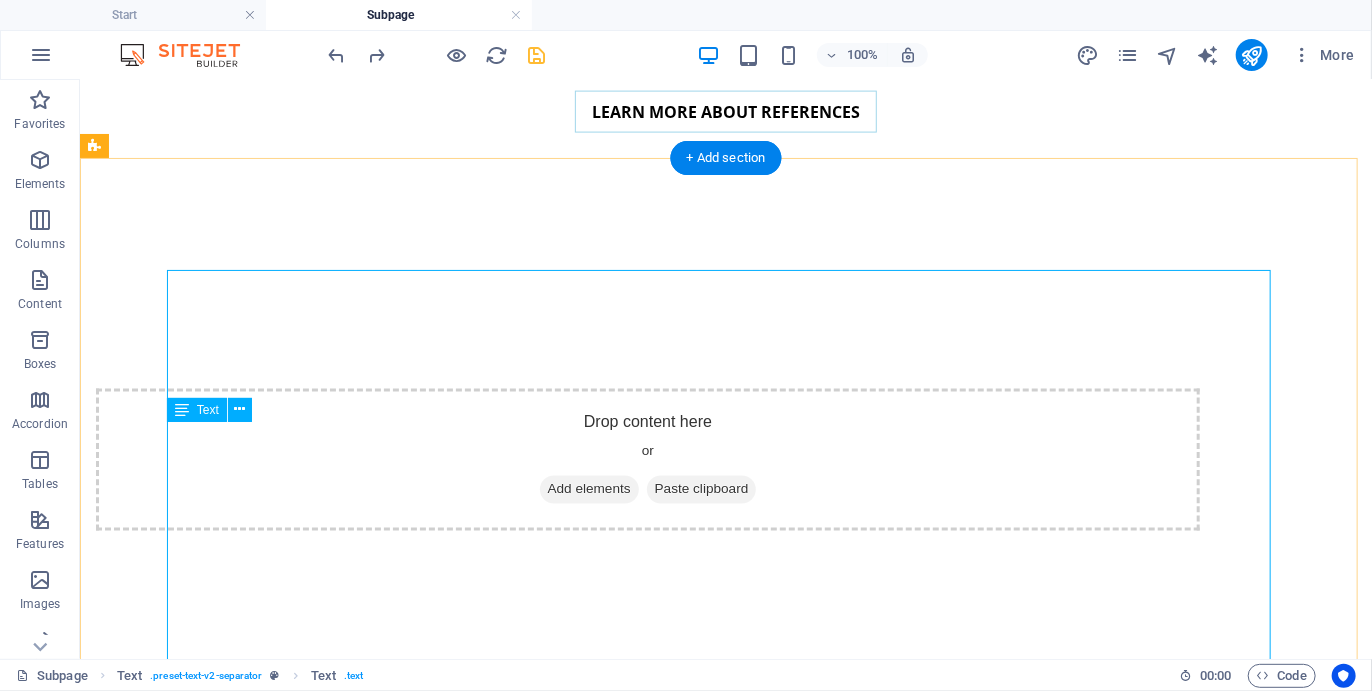 scroll, scrollTop: 1436, scrollLeft: 0, axis: vertical 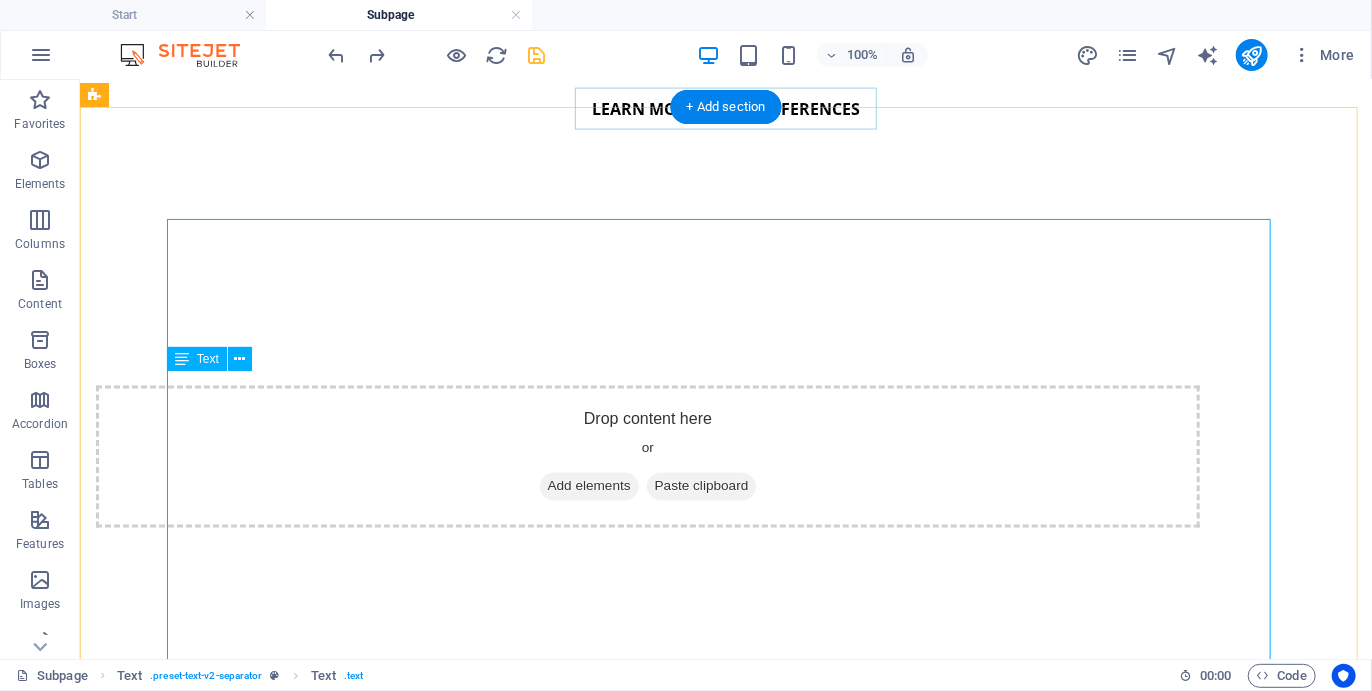 click on "Some participants may choose to arrive the day before the start of the Camino and book into our recommended accommodation. They may also choose to participate in some additional activities the day before the Camino commences, or the day after it ends (see Itineraries). Others may arrive on the morning of the start of the Plett Coastal Camino and start hiking straight away Southern Cross We kick off the Plett Coastal Camino hiking along the Robberg Peninsula, a World Heritage Site with its own spectacular island and home to hundreds of seals. Besides the marvelous views you visit some archeologically significant caves and hidden pools in the fascinating geological formations and conglomerate which cover much of the area. We picnic on a rare tombola beach, one which resembles a wine glass, and celebrate being there. After hiking Robberg we hike along three Blue Flag beaches past Plettenberg Bay village to the mouth of the Keurbooms Lagoon beyond, where we overnight. Robberg Nature Reserve Plett Lagoon Mouth" at bounding box center [725, 1164] 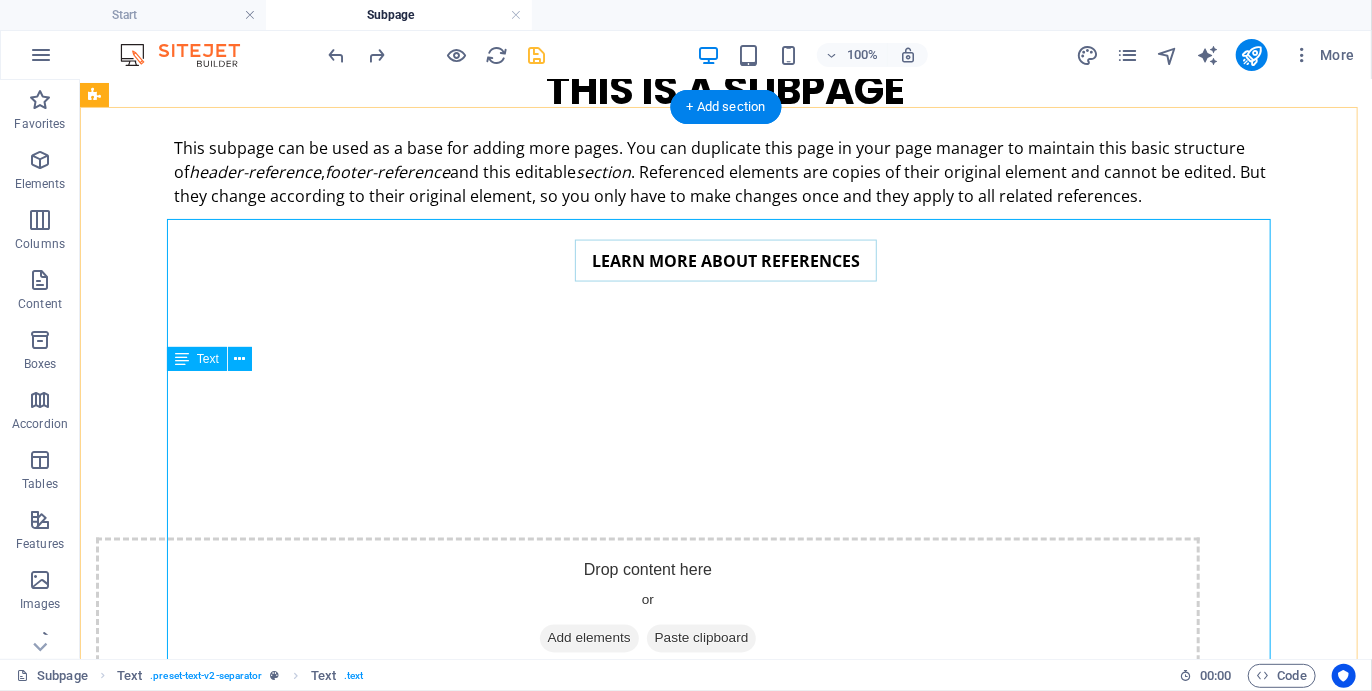 scroll, scrollTop: 1460, scrollLeft: 0, axis: vertical 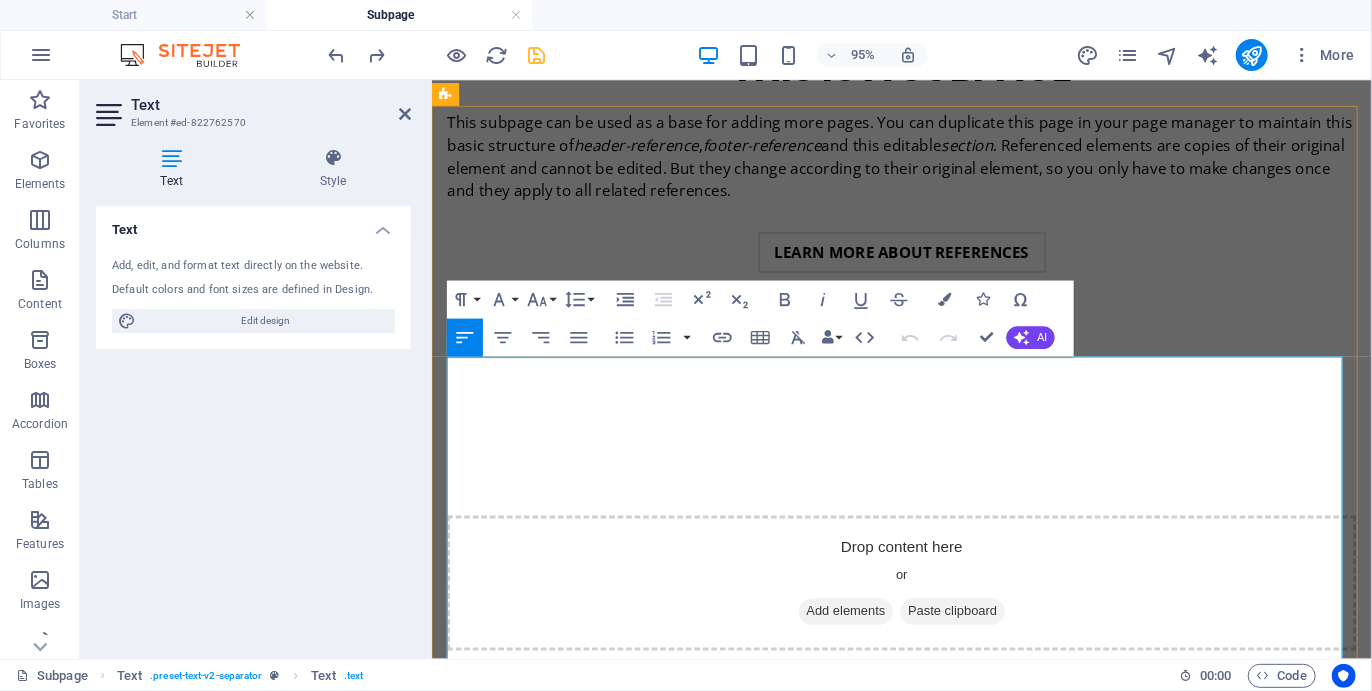 click on "We kick off the Plett Coastal Camino hiking along the Robberg Peninsula, a World Heritage Site with its own spectacular island and home to hundreds of seals. Besides the marvelous views you visit some archeologically significant caves and hidden pools in the fascinating geological formations and conglomerate which cover much of the area. We picnic on a rare tombola beach, one which resembles a wine glass, and celebrate being there. After hiking Robberg we hike along three Blue Flag beaches past Plettenberg Bay" at bounding box center [1181, 1191] 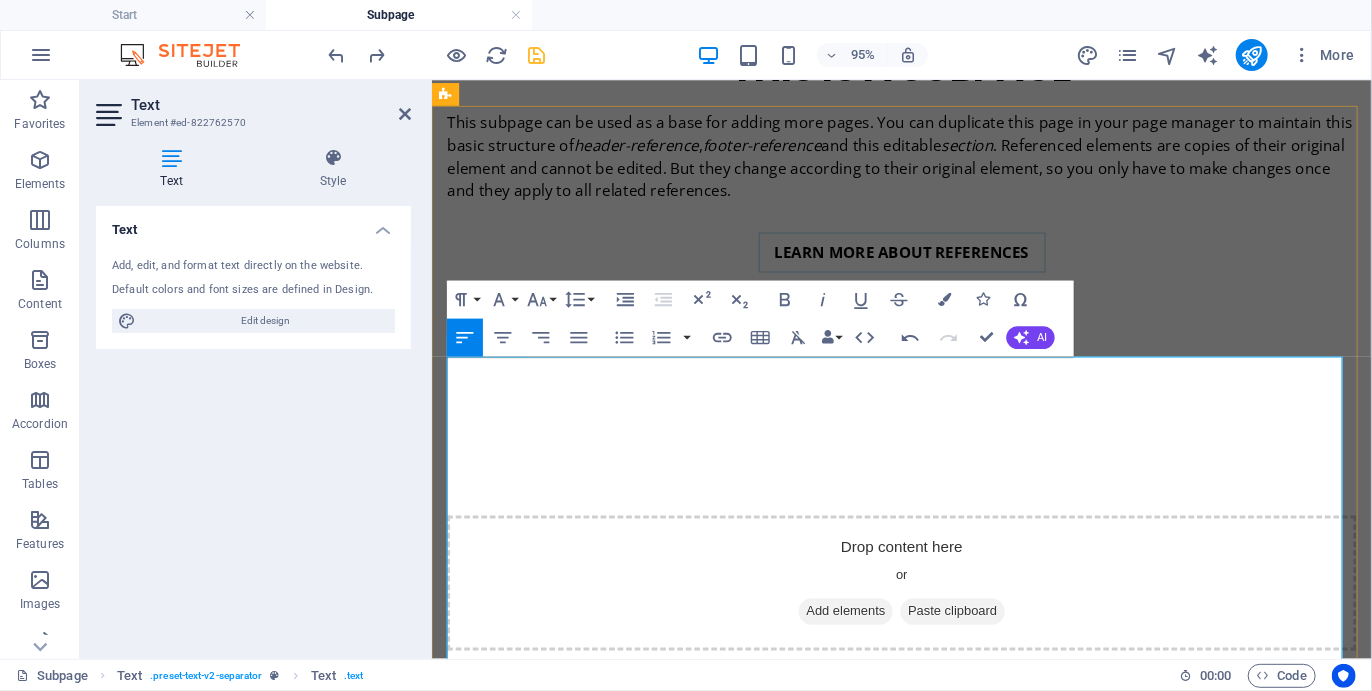 click at bounding box center [1181, 1083] 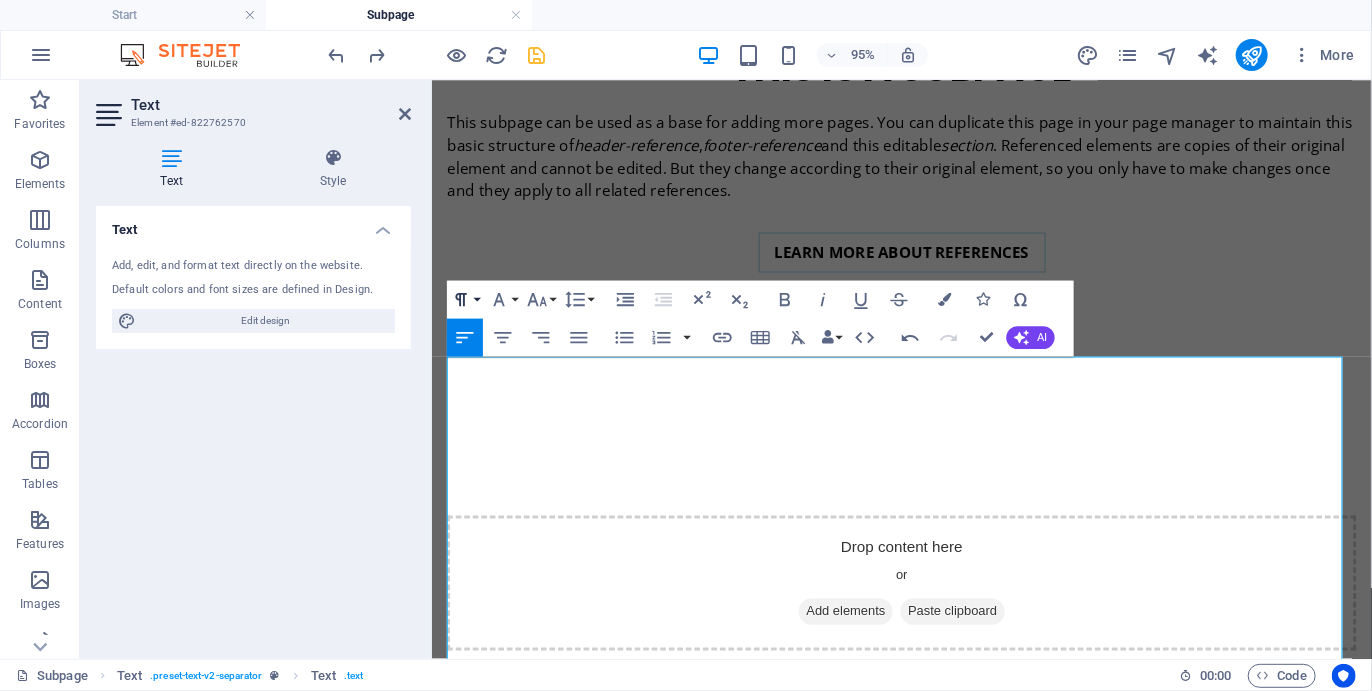 click 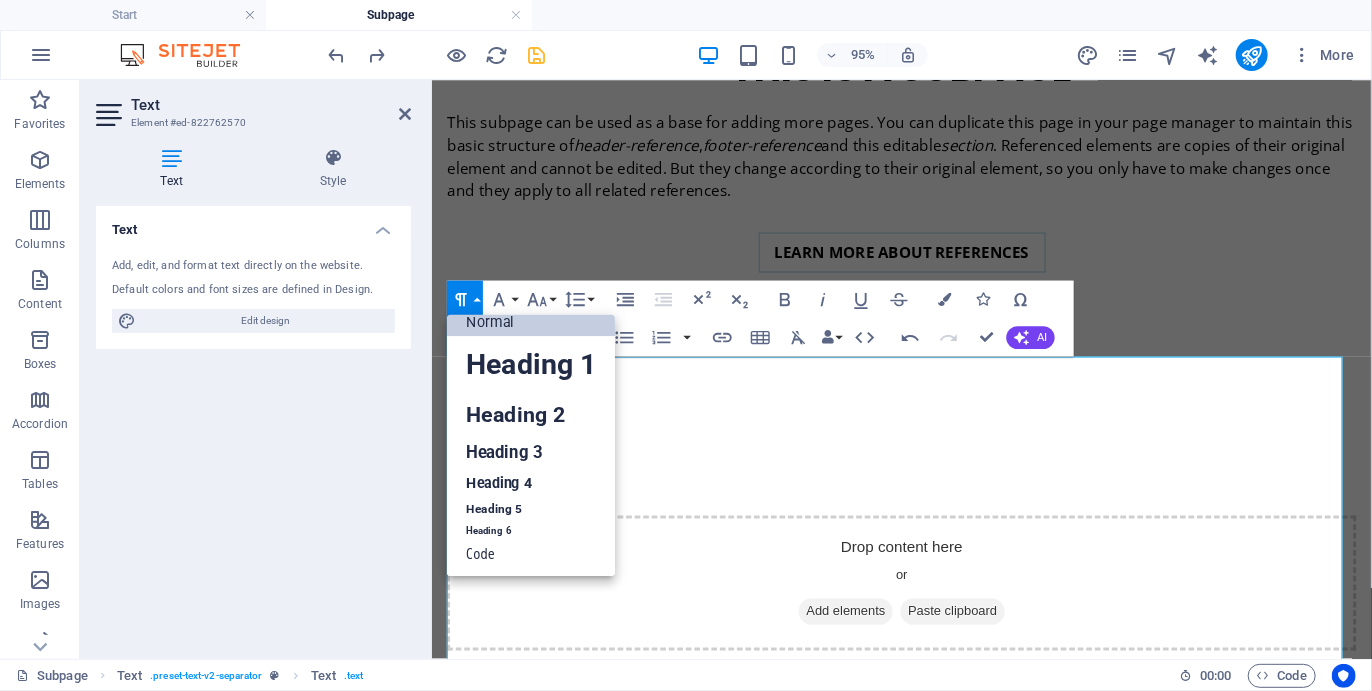 scroll, scrollTop: 15, scrollLeft: 0, axis: vertical 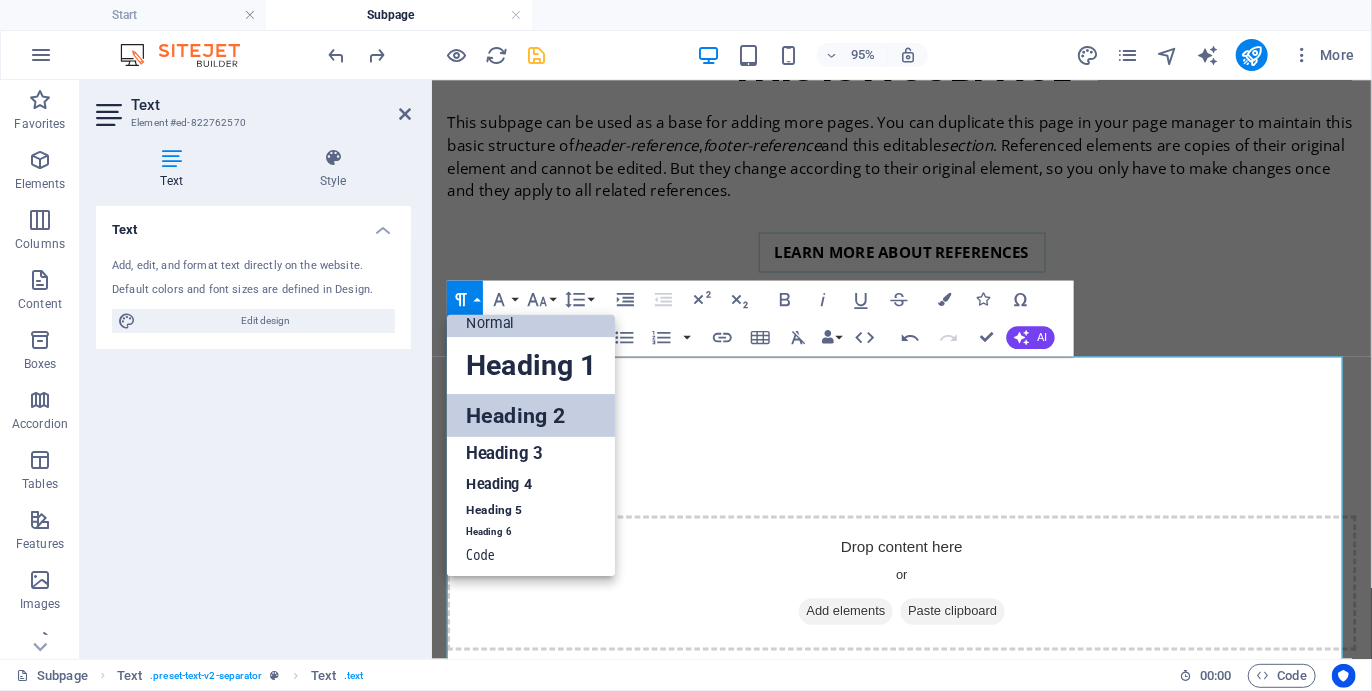 click on "Heading 2" at bounding box center (531, 415) 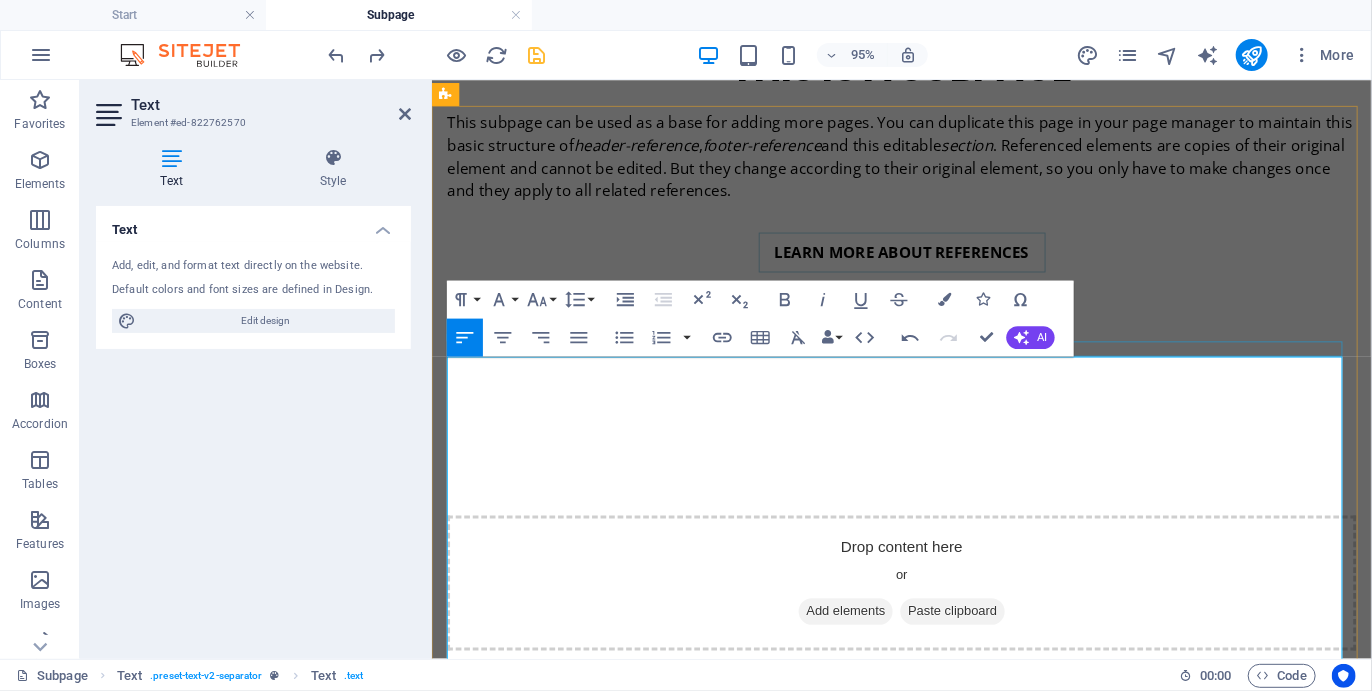 click at bounding box center (925, 1063) 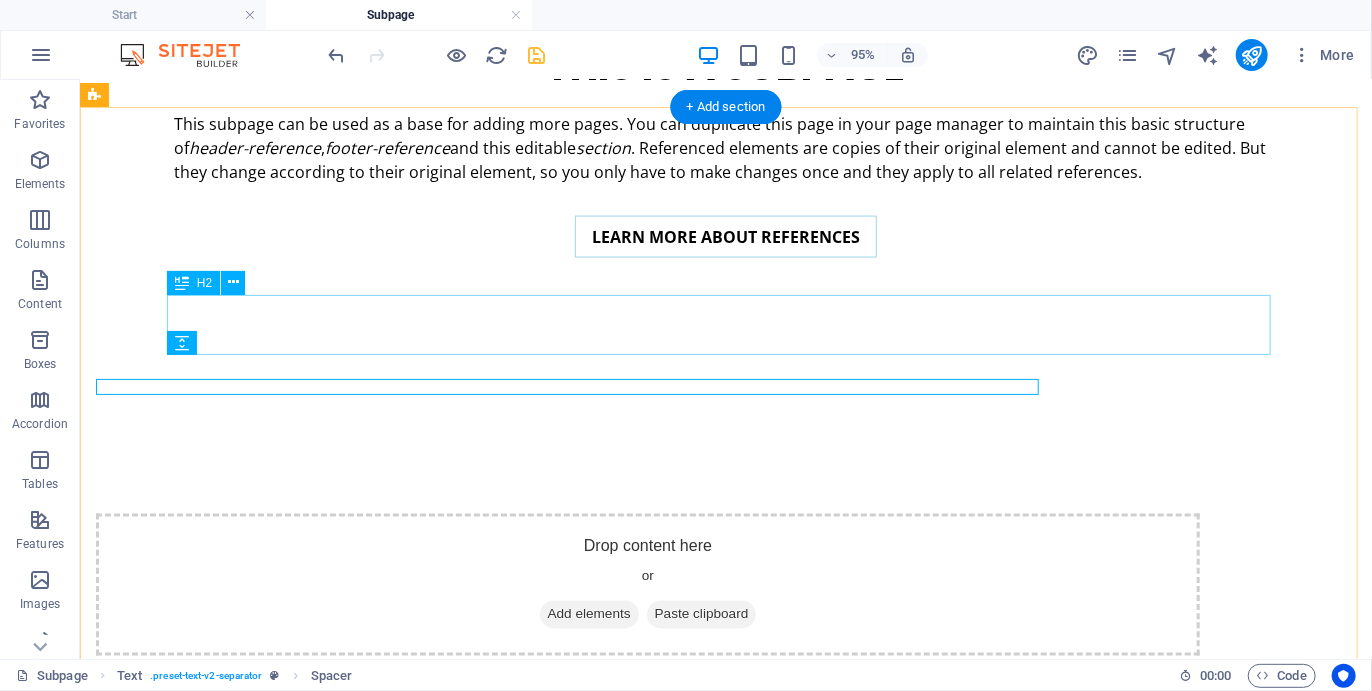 scroll, scrollTop: 1436, scrollLeft: 0, axis: vertical 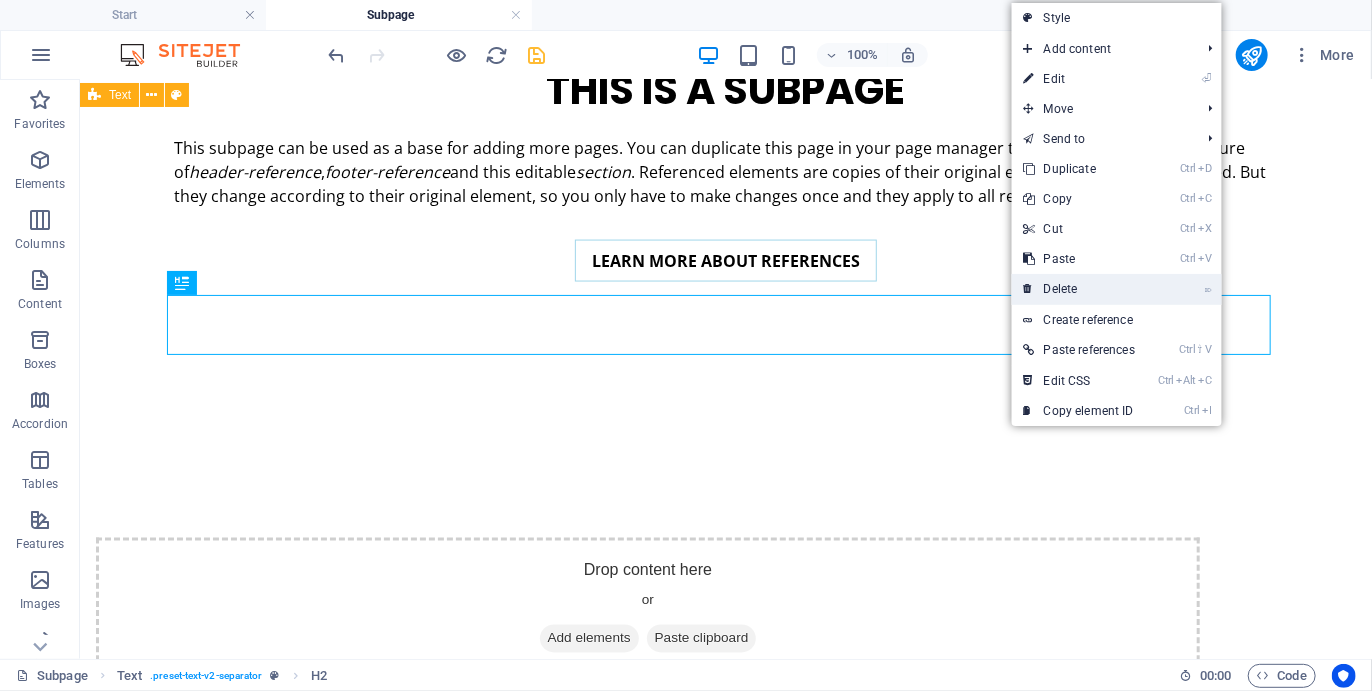 click on "⌦  Delete" at bounding box center [1079, 289] 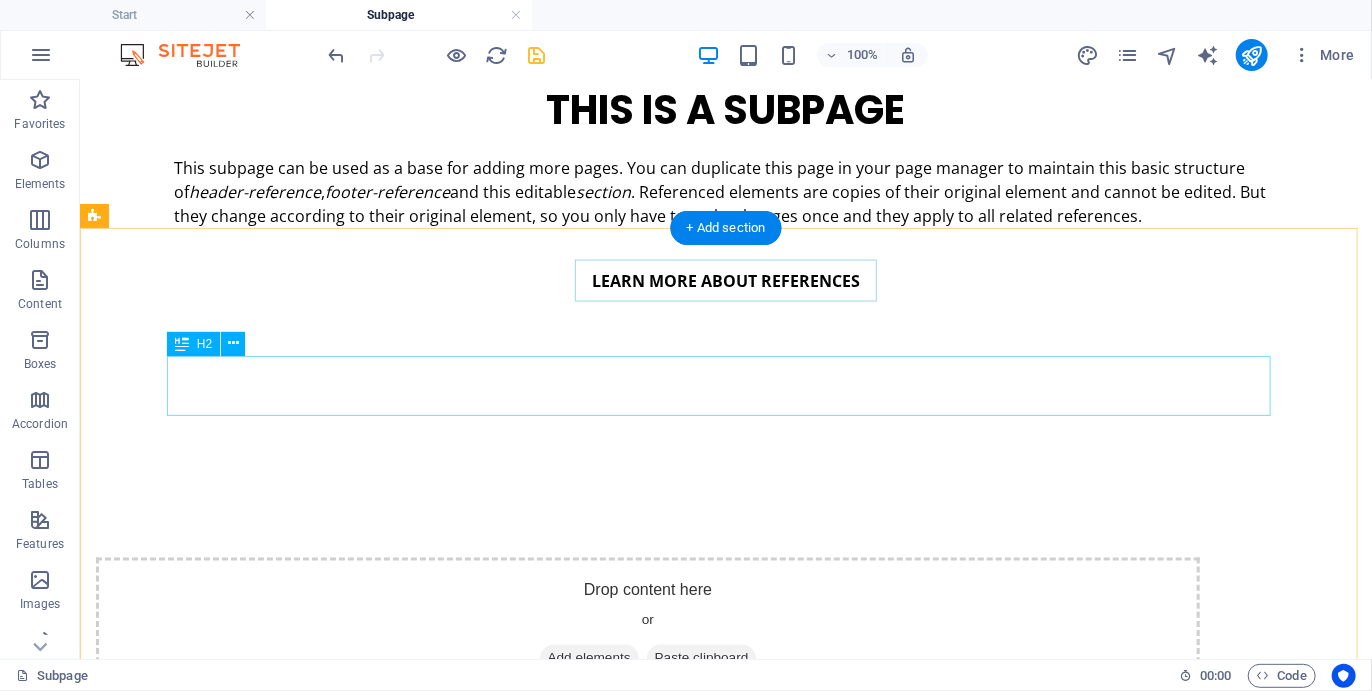 scroll, scrollTop: 1421, scrollLeft: 0, axis: vertical 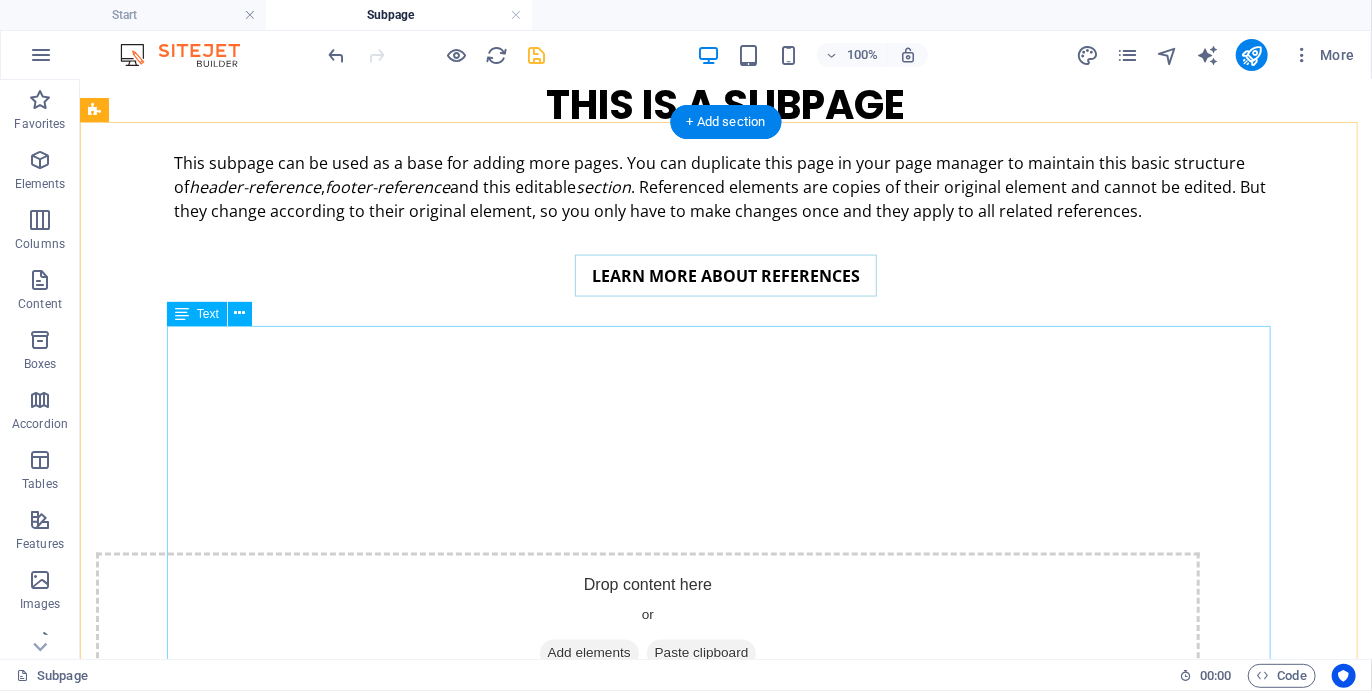 click on "Some participants may choose to arrive the day before the start of the Camino and book into our recommended accommodation. They may also choose to participate in some additional activities the day before the Camino commences, or the day after it ends (see Itineraries). Others may arrive on the morning of the start of the Plett Coastal Camino and start hiking straight away Southern Cross 01 THE START We kick off the Plett Coastal Camino hiking along the Robberg Peninsula, a World Heritage Site with its own spectacular island and home to hundreds of seals. Besides the marvelous views you visit some archeologically significant caves and hidden pools in the fascinating geological formations and conglomerate which cover much of the area. We picnic on a rare tombola beach, one which resembles a wine glass, and celebrate being there. After hiking Robberg we hike along three Blue Flag beaches past Plettenberg Bay village to the mouth of the Keurbooms Lagoon beyond, where we overnight. Robberg Nature Reserve ." at bounding box center [725, 1289] 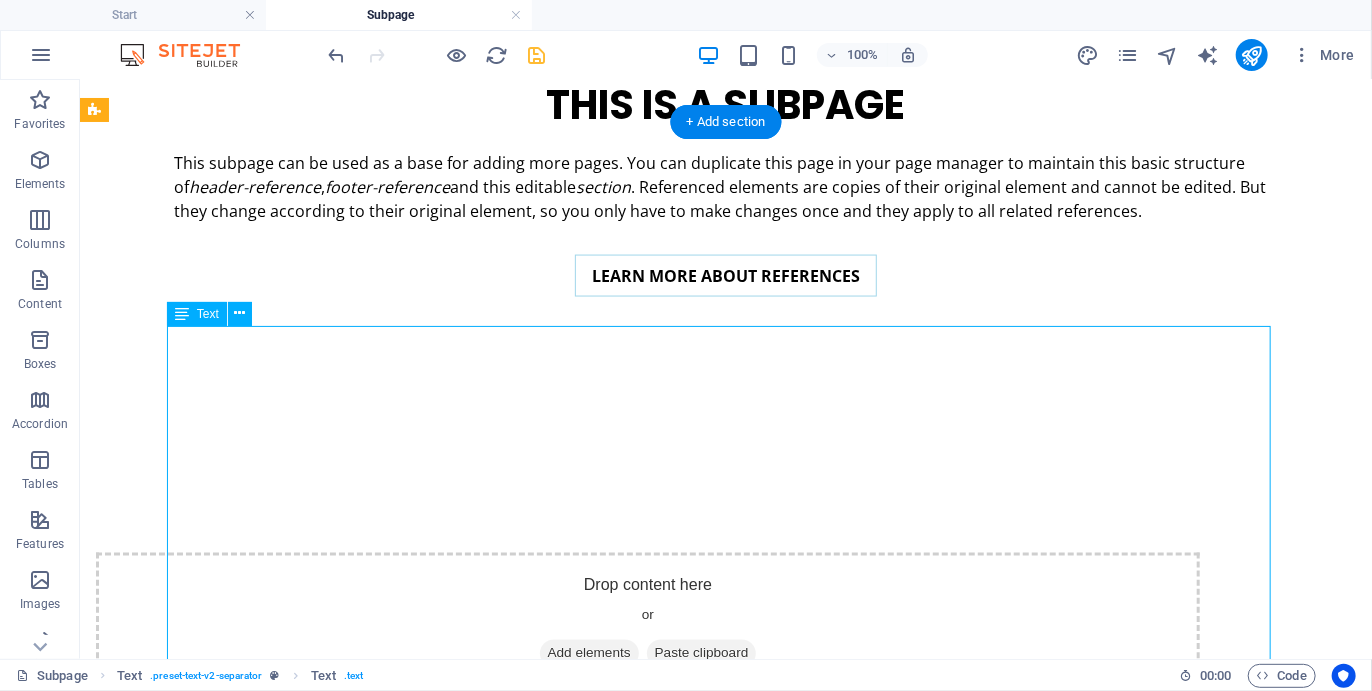 click on "Some participants may choose to arrive the day before the start of the Camino and book into our recommended accommodation. They may also choose to participate in some additional activities the day before the Camino commences, or the day after it ends (see Itineraries). Others may arrive on the morning of the start of the Plett Coastal Camino and start hiking straight away Southern Cross 01 THE START We kick off the Plett Coastal Camino hiking along the Robberg Peninsula, a World Heritage Site with its own spectacular island and home to hundreds of seals. Besides the marvelous views you visit some archeologically significant caves and hidden pools in the fascinating geological formations and conglomerate which cover much of the area. We picnic on a rare tombola beach, one which resembles a wine glass, and celebrate being there. After hiking Robberg we hike along three Blue Flag beaches past Plettenberg Bay village to the mouth of the Keurbooms Lagoon beyond, where we overnight. Robberg Nature Reserve ." at bounding box center [725, 1289] 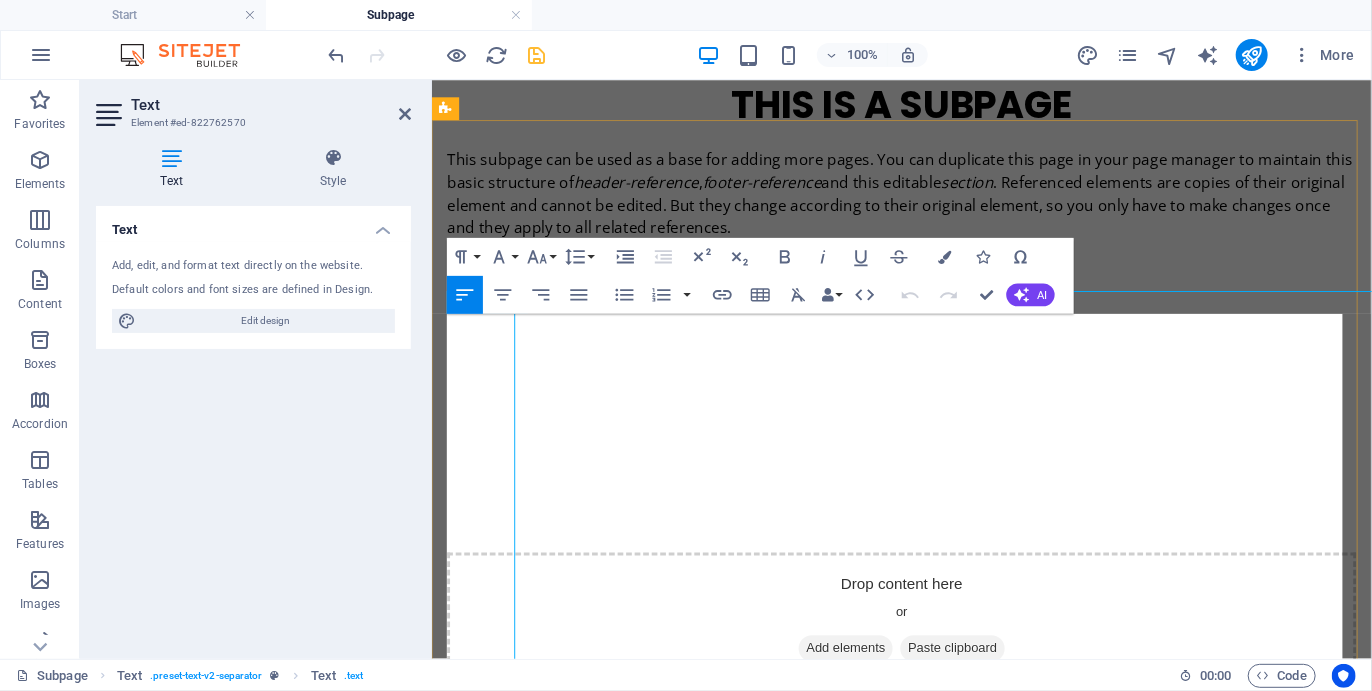 scroll, scrollTop: 1445, scrollLeft: 0, axis: vertical 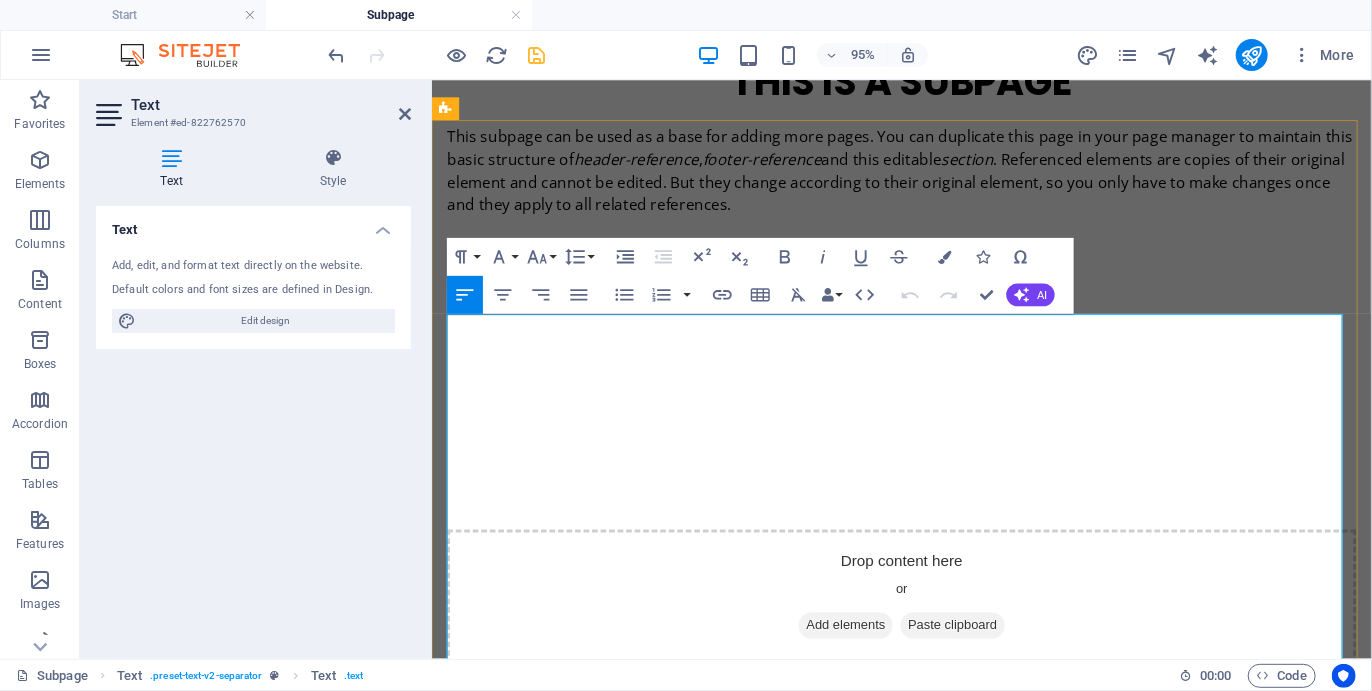 drag, startPoint x: 995, startPoint y: 350, endPoint x: 949, endPoint y: 356, distance: 46.389652 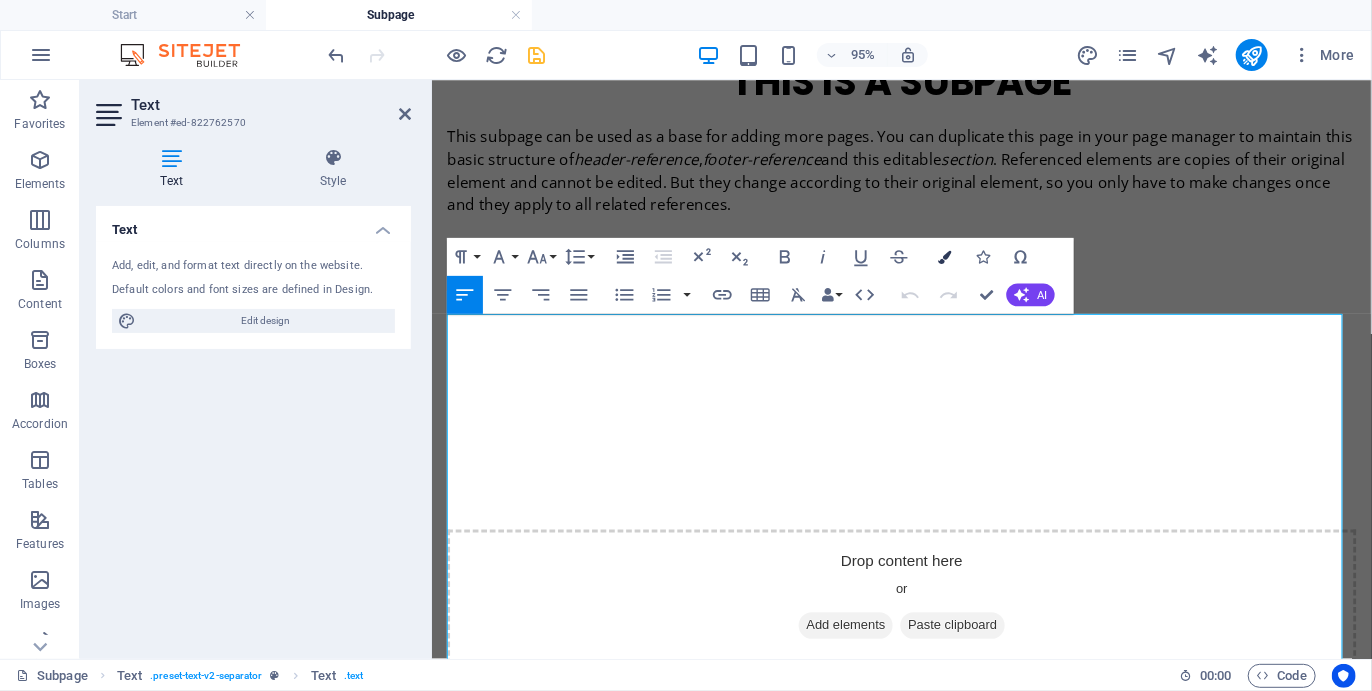 click at bounding box center [944, 256] 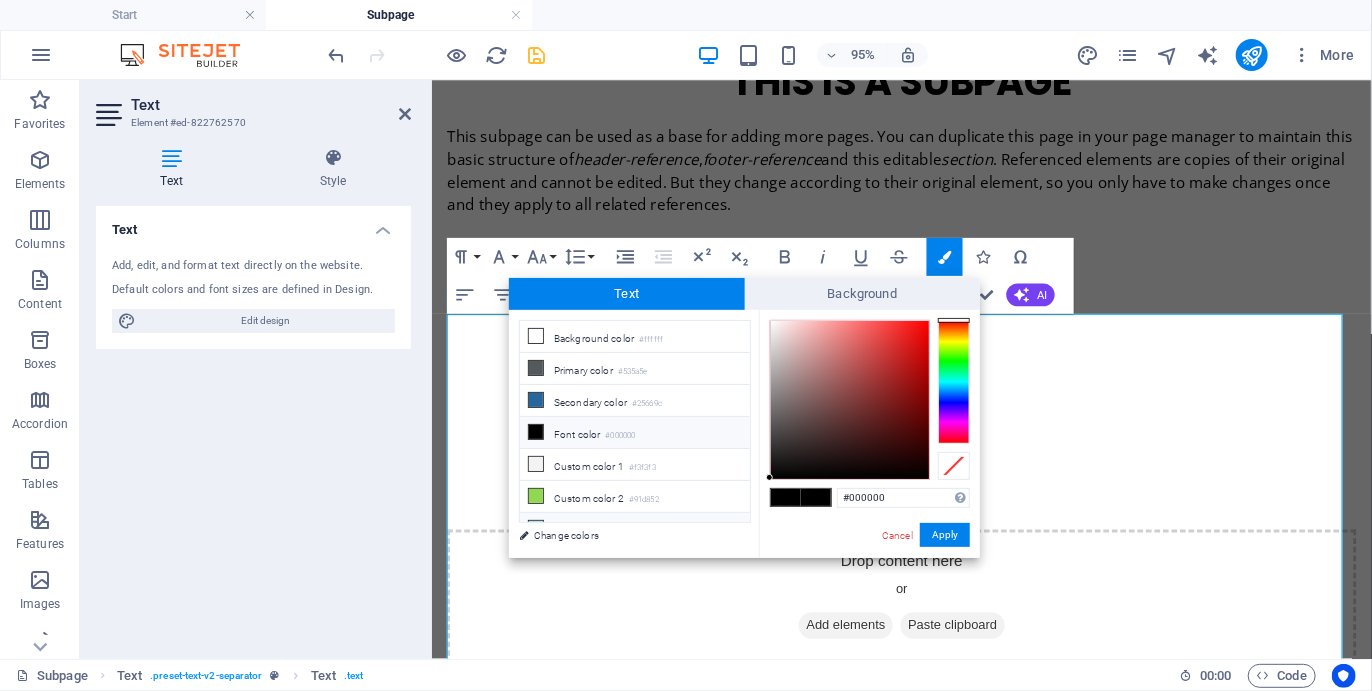 click on "Custom color 3
#a1d6ea" at bounding box center [635, 529] 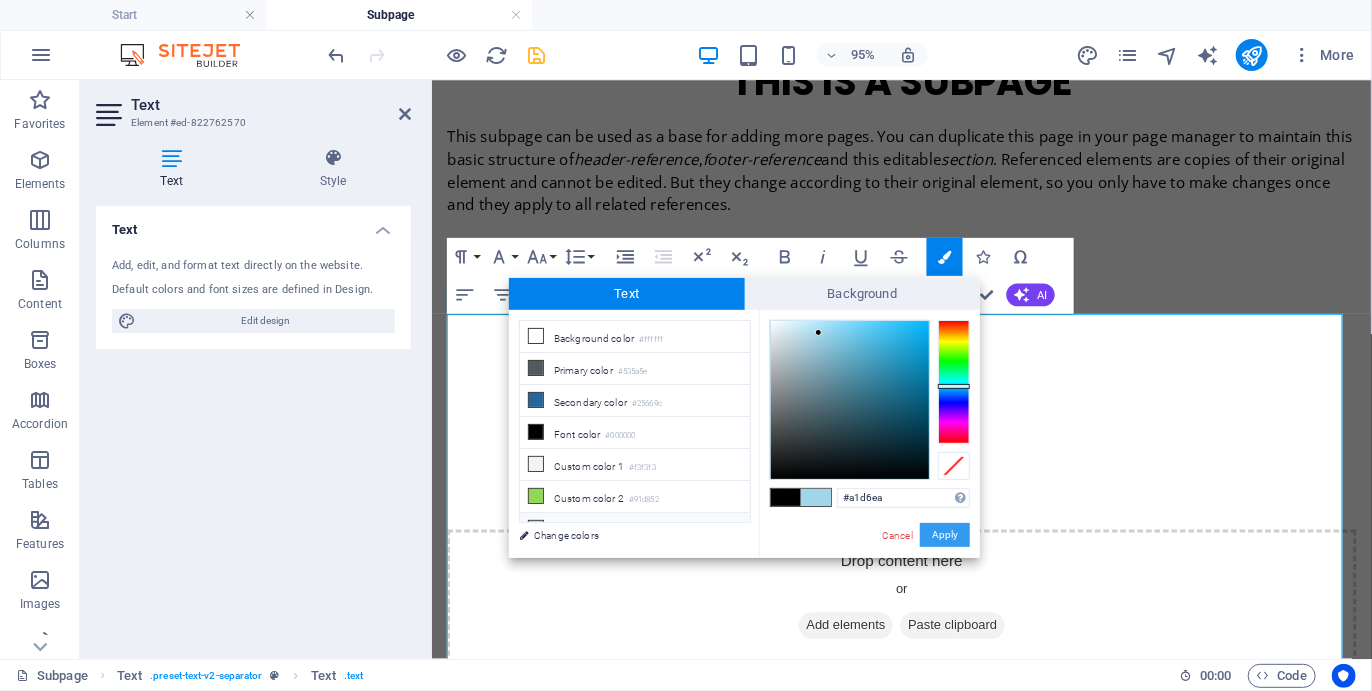 click on "Apply" at bounding box center (945, 535) 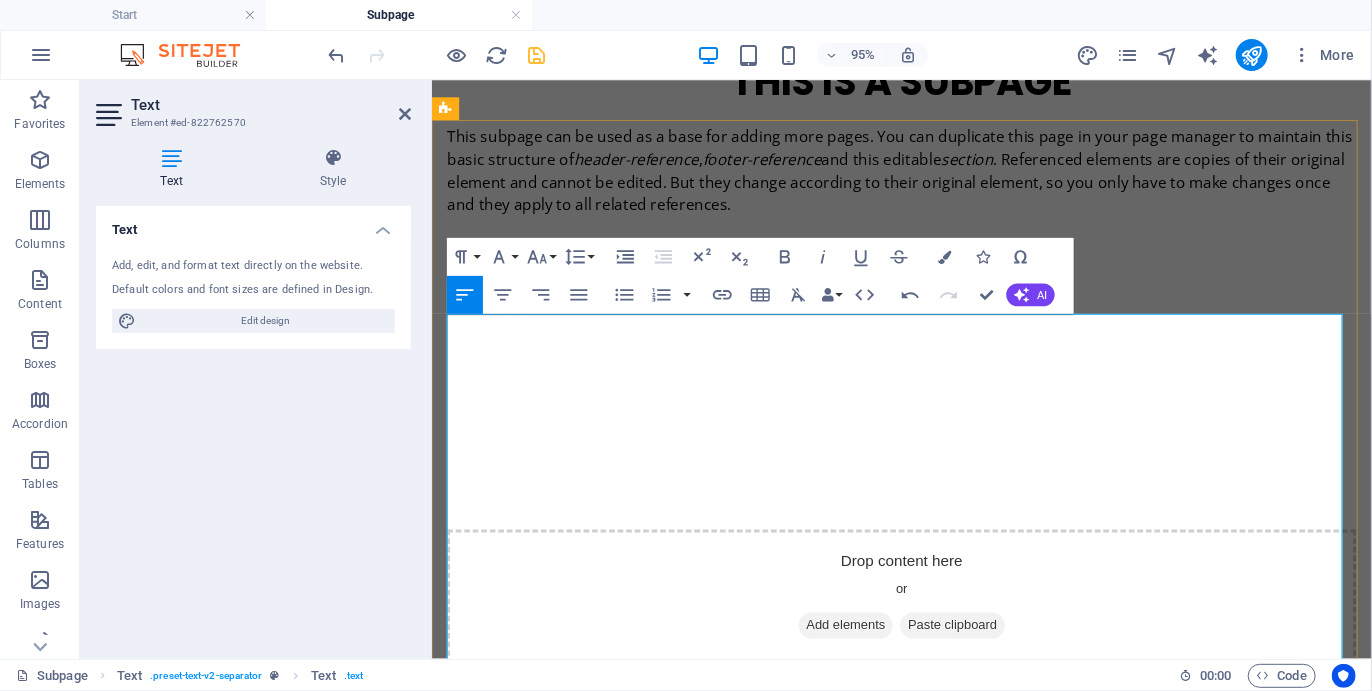click on "01  THE START" at bounding box center [1181, 1056] 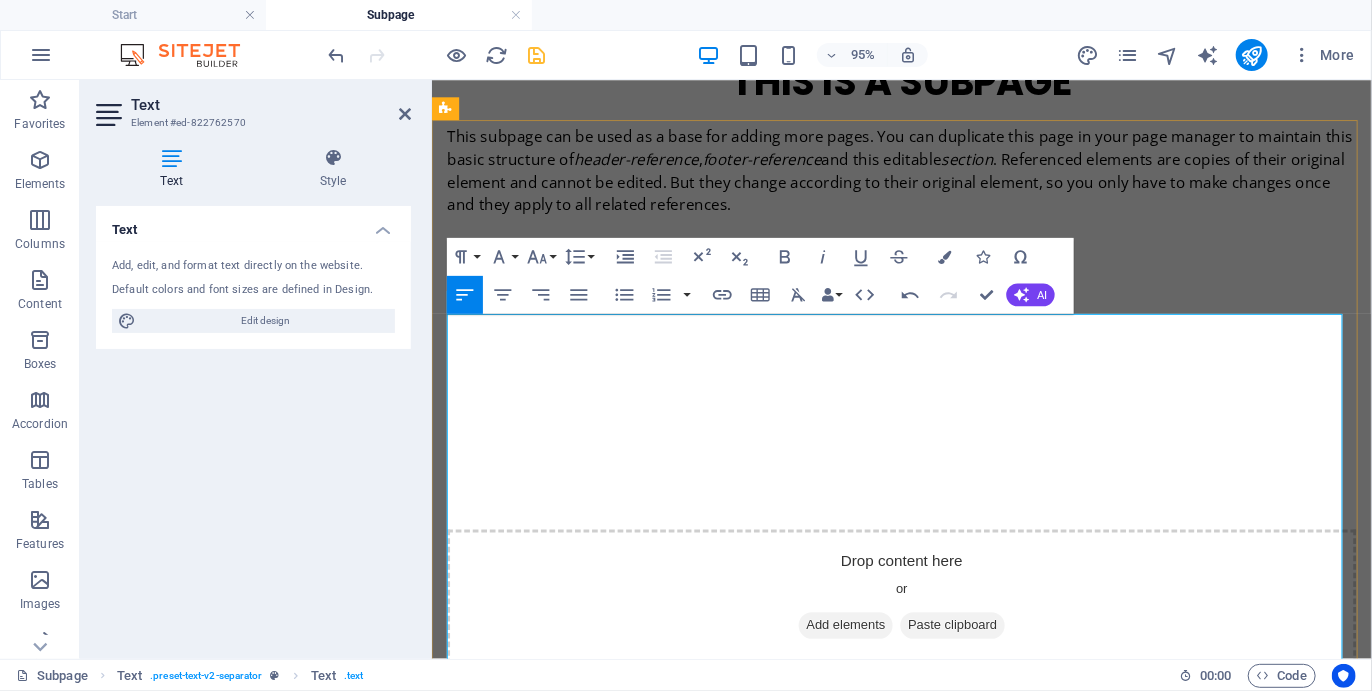 drag, startPoint x: 1220, startPoint y: 351, endPoint x: 1003, endPoint y: 340, distance: 217.27863 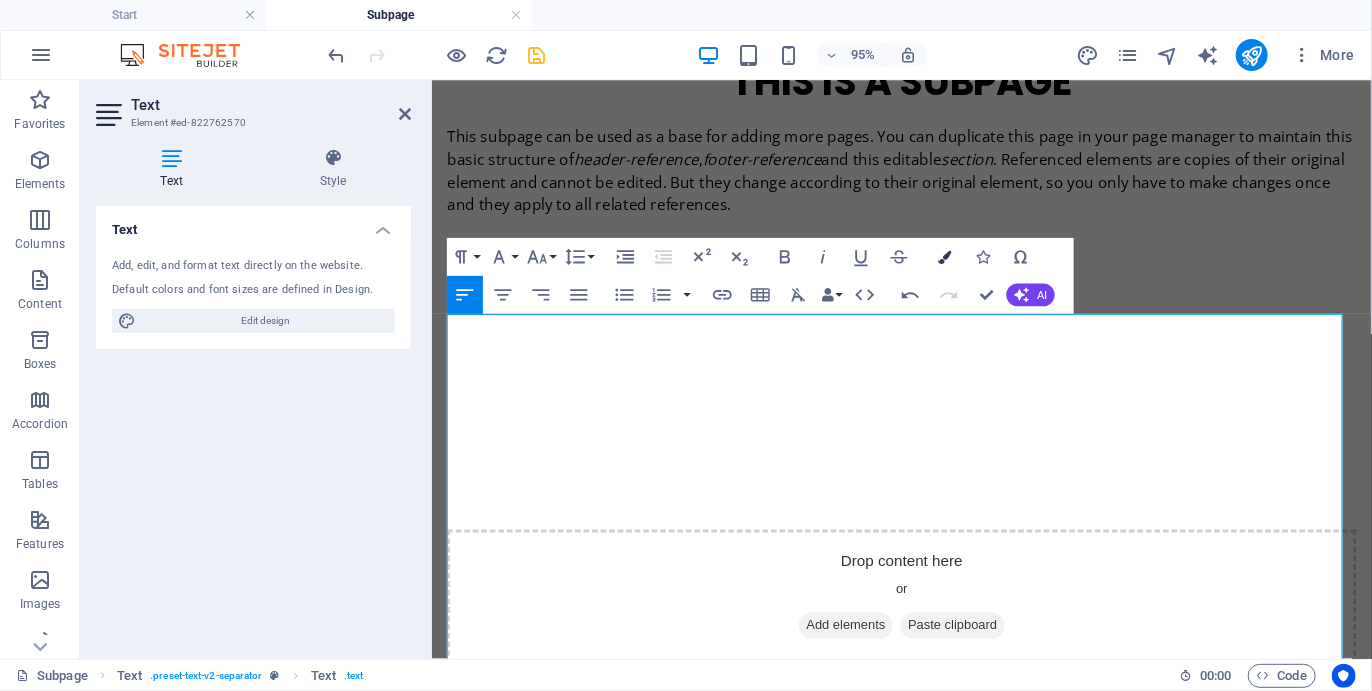 click at bounding box center [944, 256] 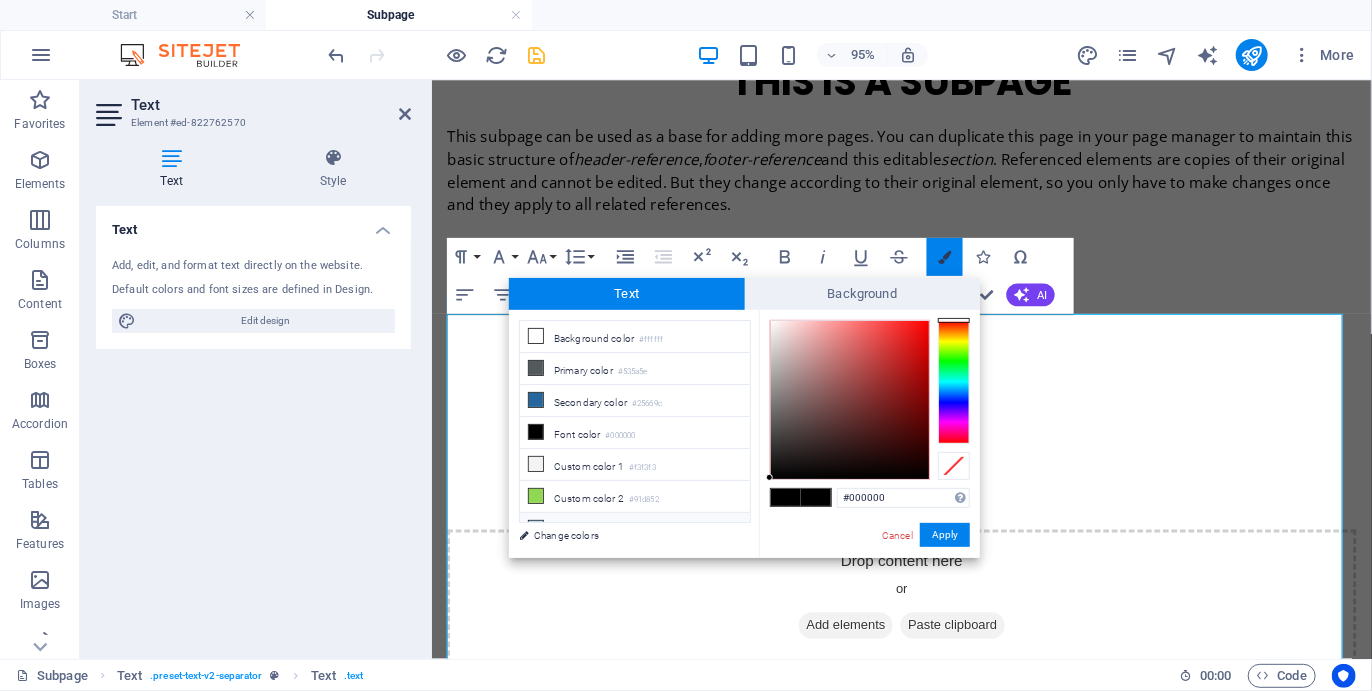 click at bounding box center [944, 256] 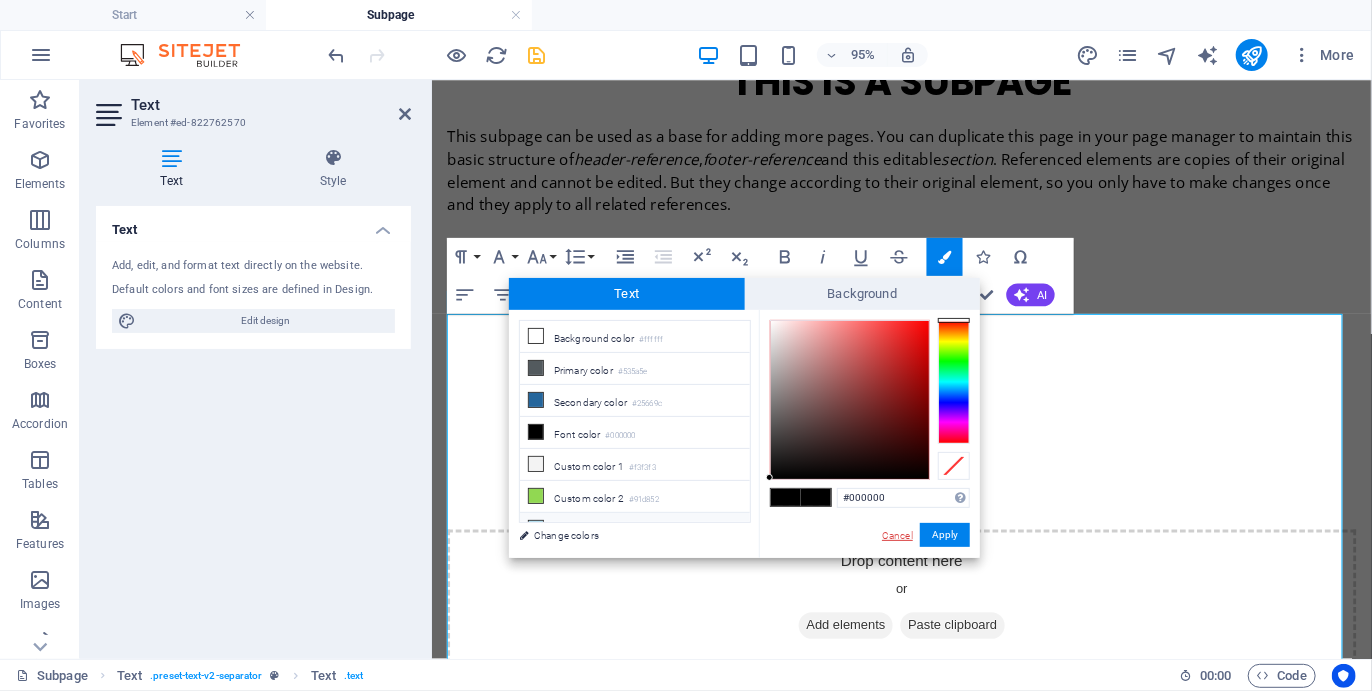 click on "Cancel" at bounding box center [897, 535] 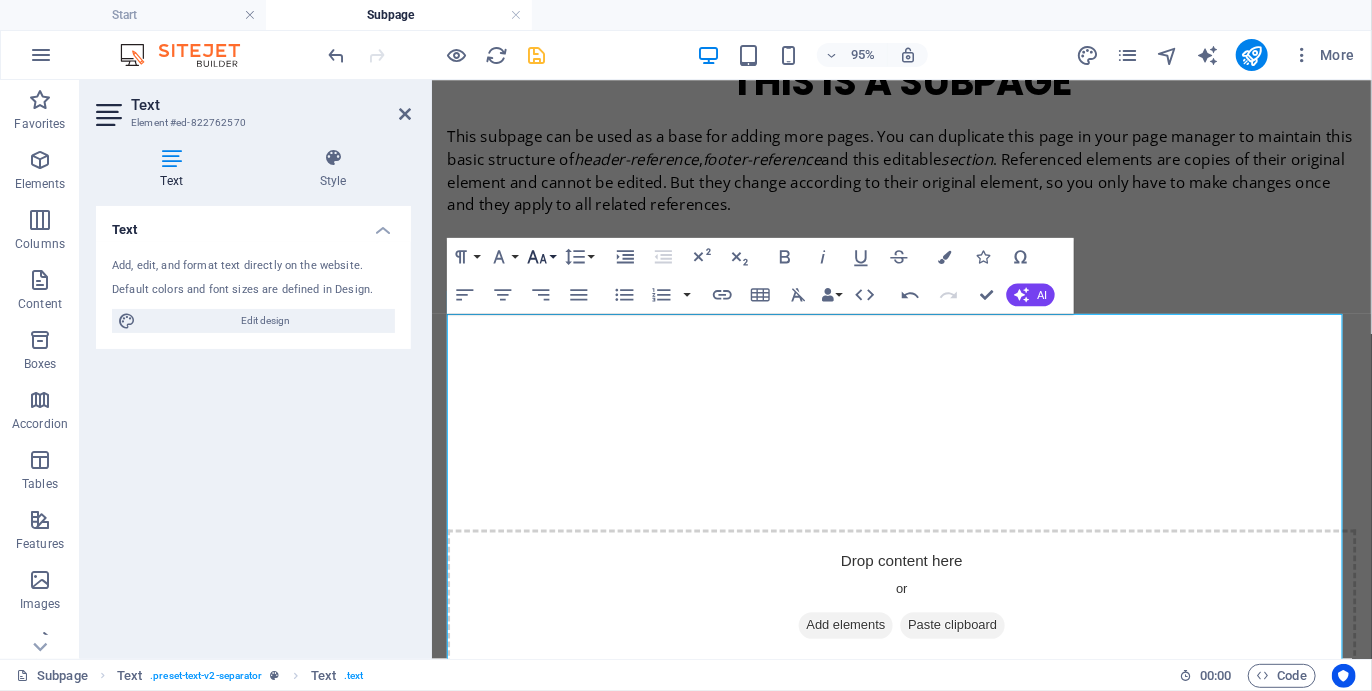 click 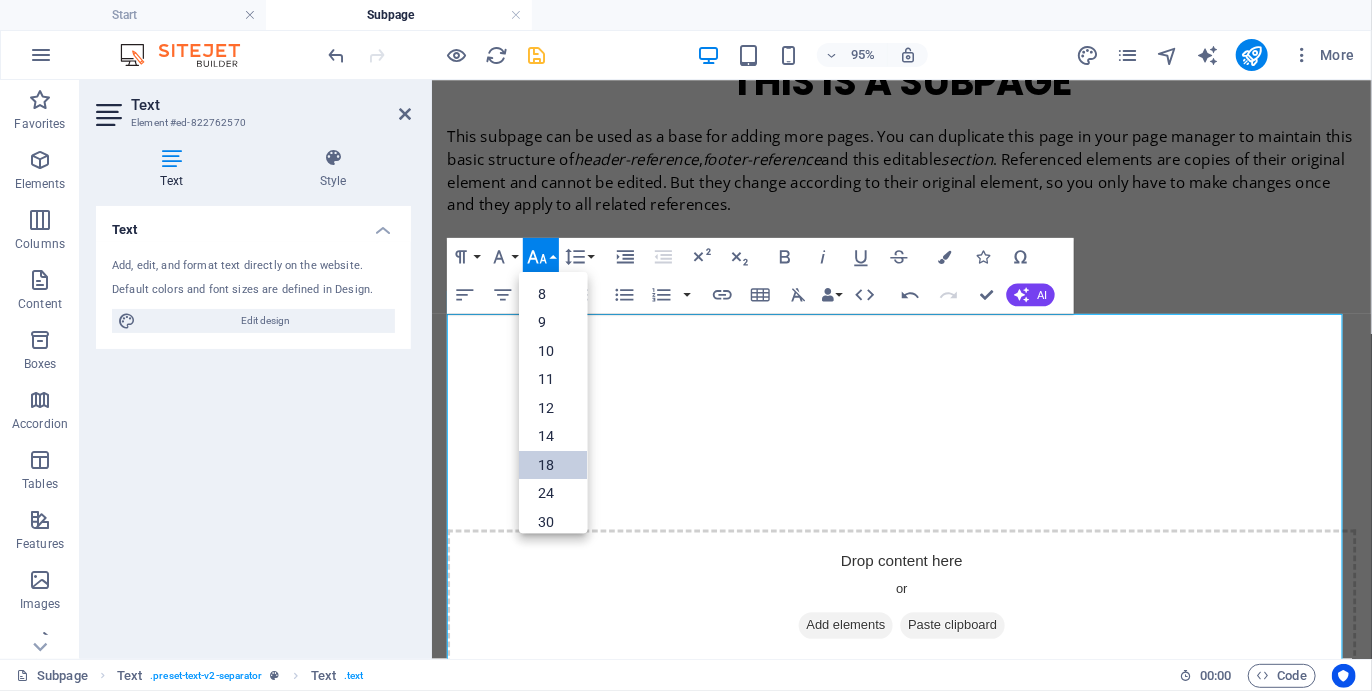 click on "18" at bounding box center (553, 464) 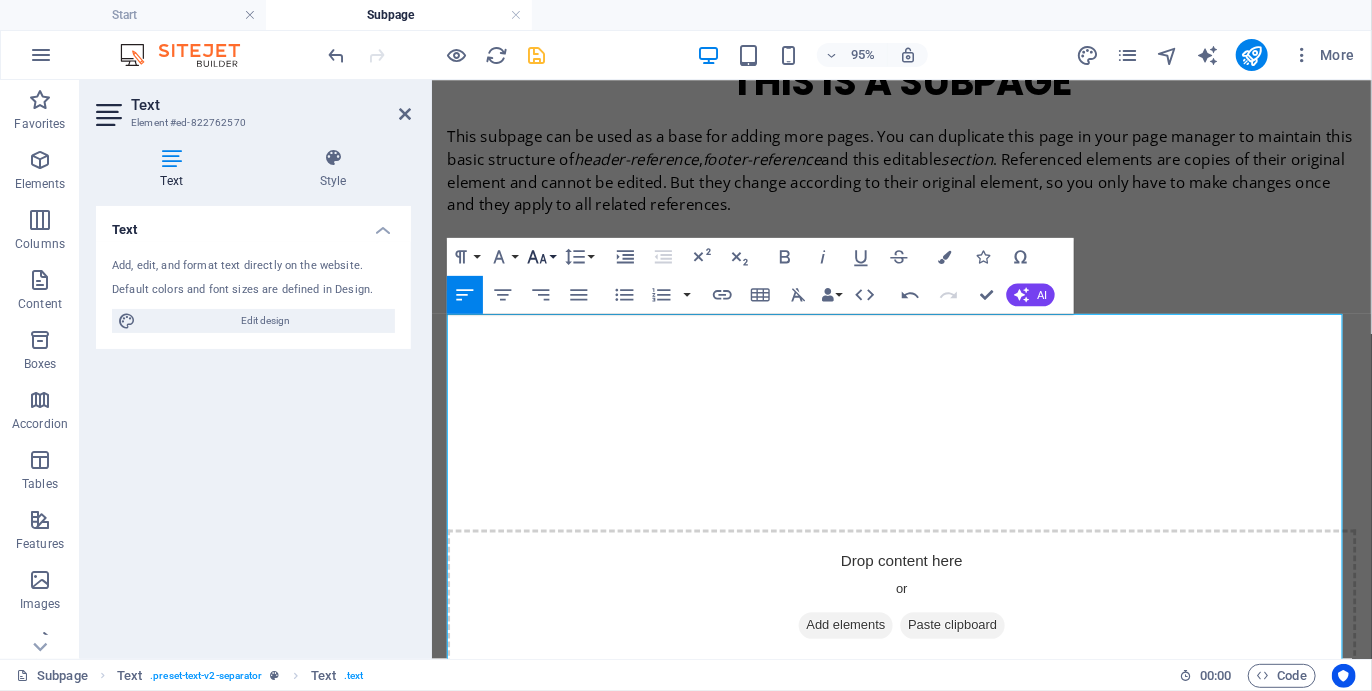 click 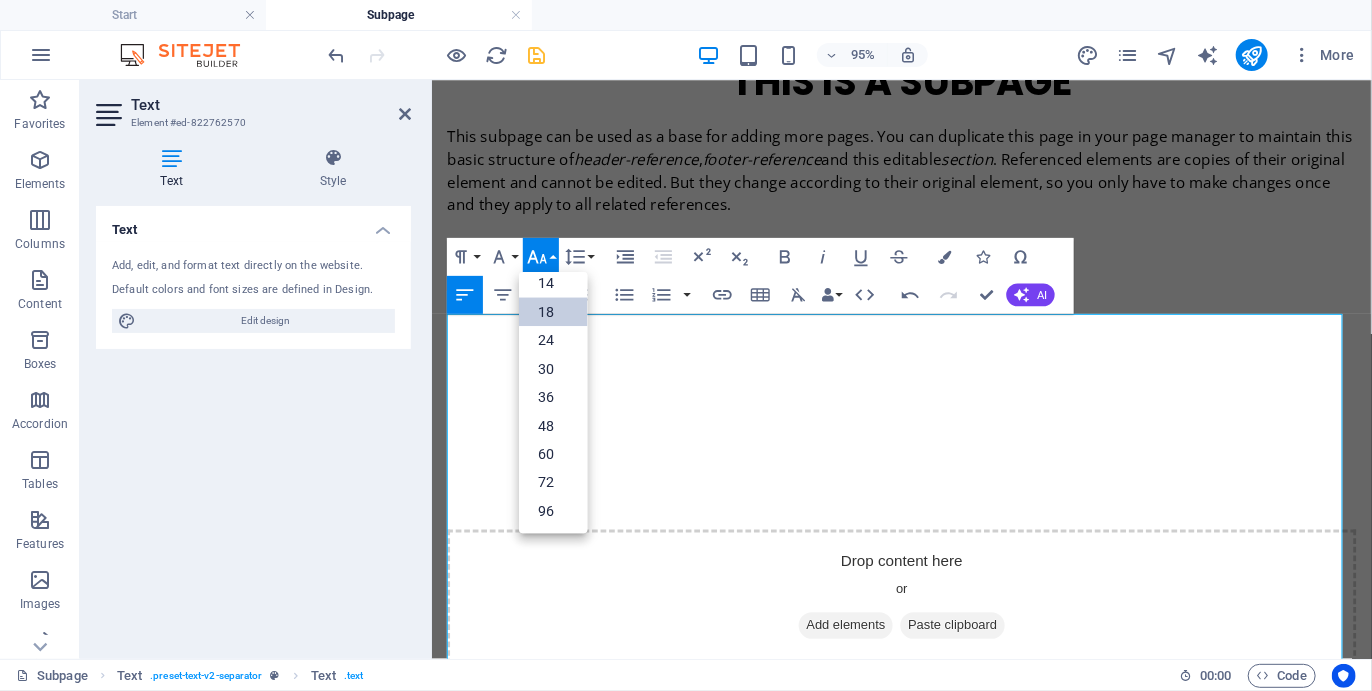 scroll, scrollTop: 160, scrollLeft: 0, axis: vertical 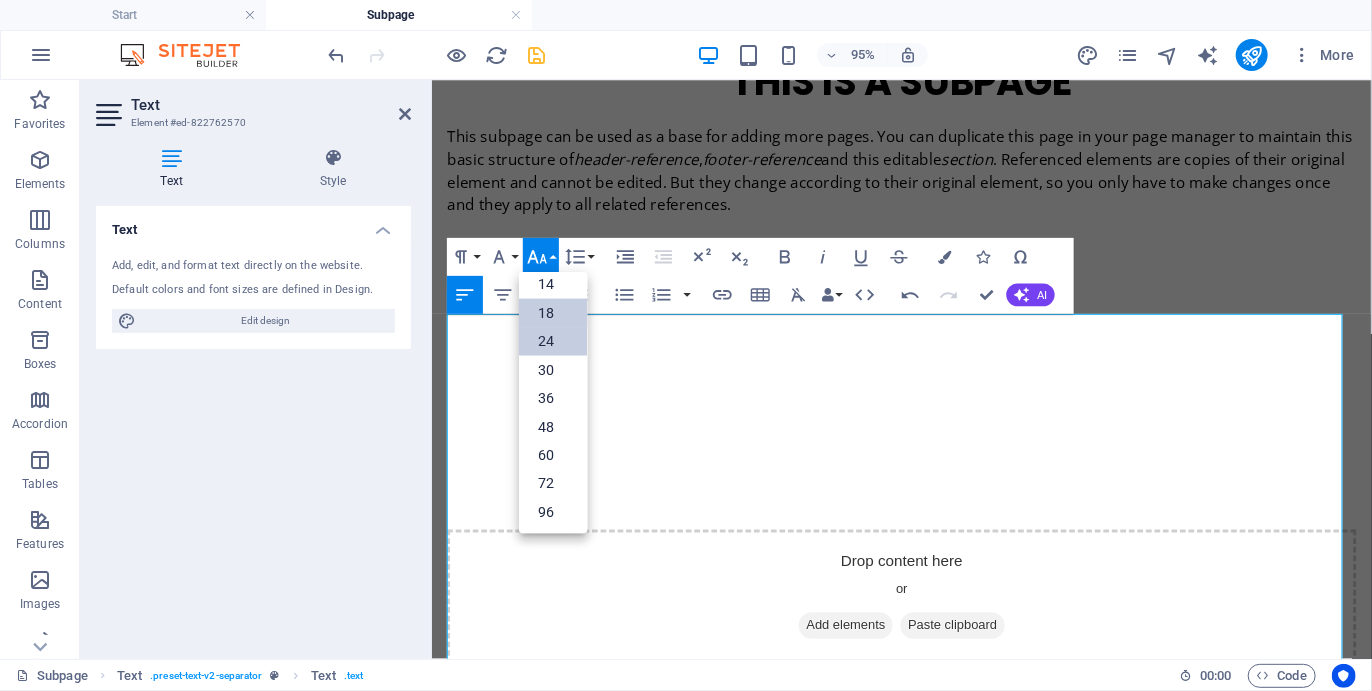 click on "24" at bounding box center [553, 341] 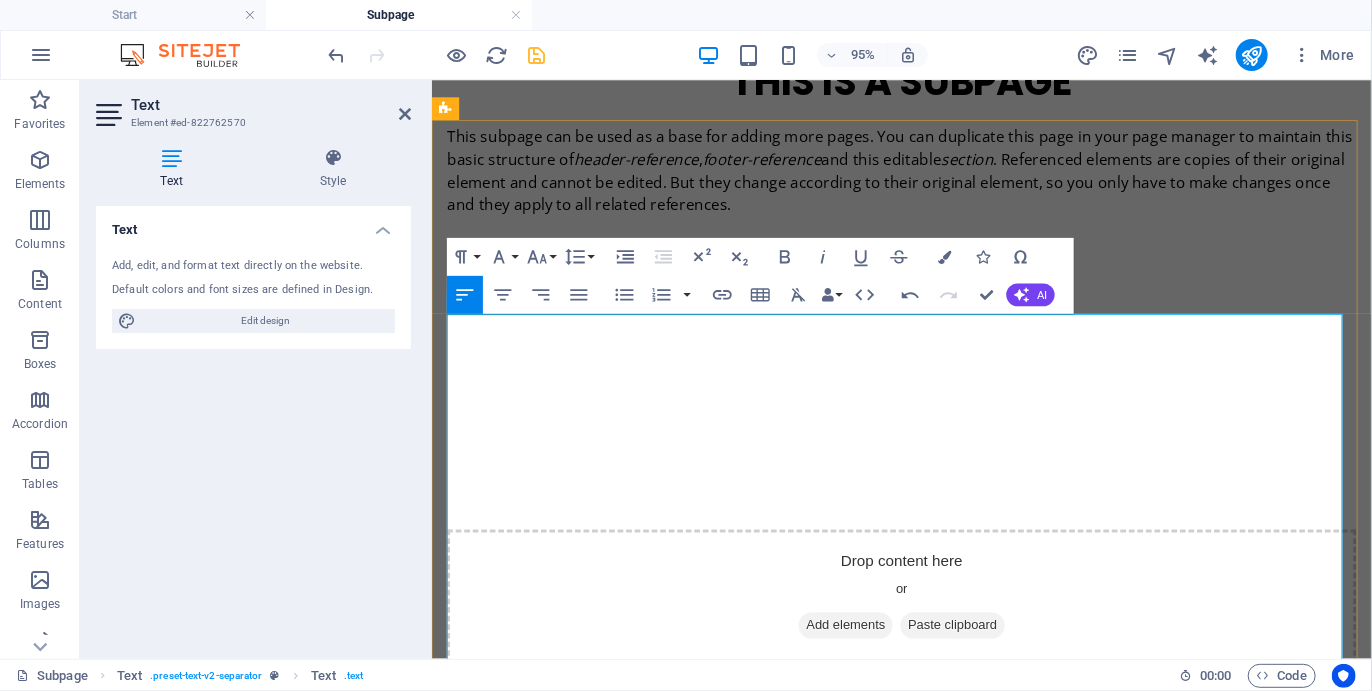 click on "01   THE START" at bounding box center [1181, 1056] 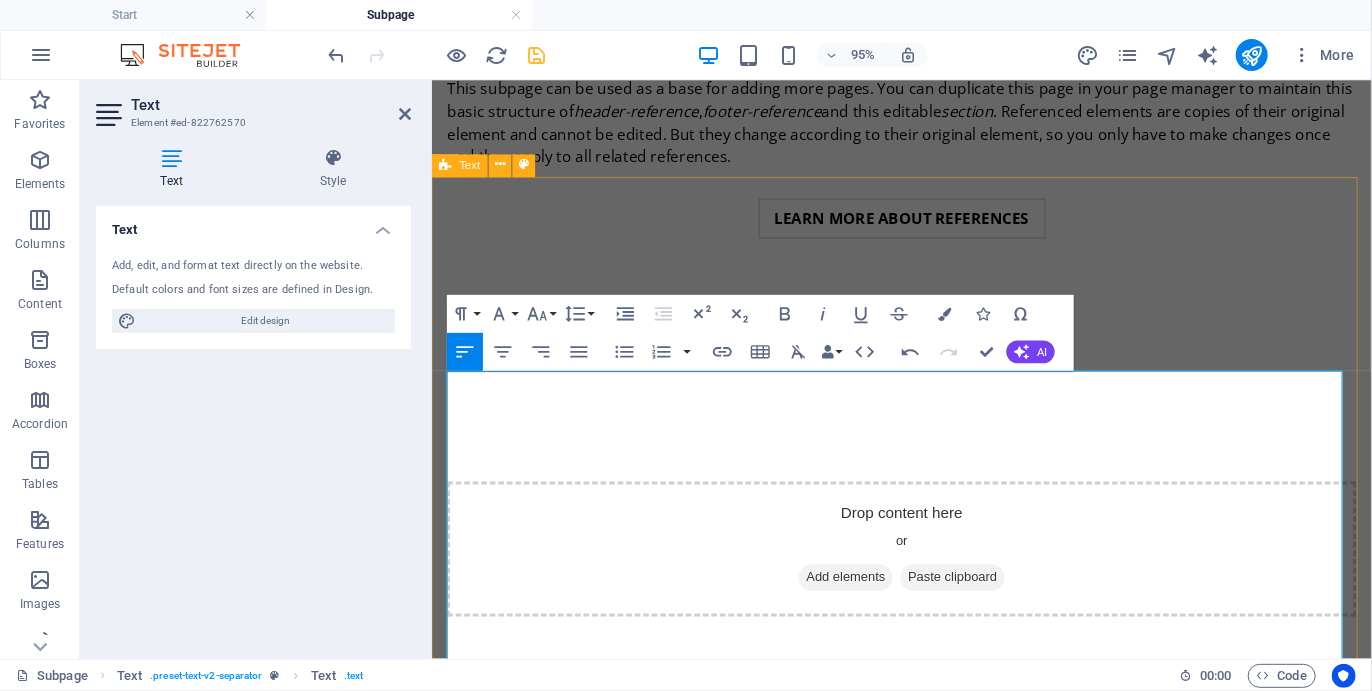 scroll, scrollTop: 1498, scrollLeft: 0, axis: vertical 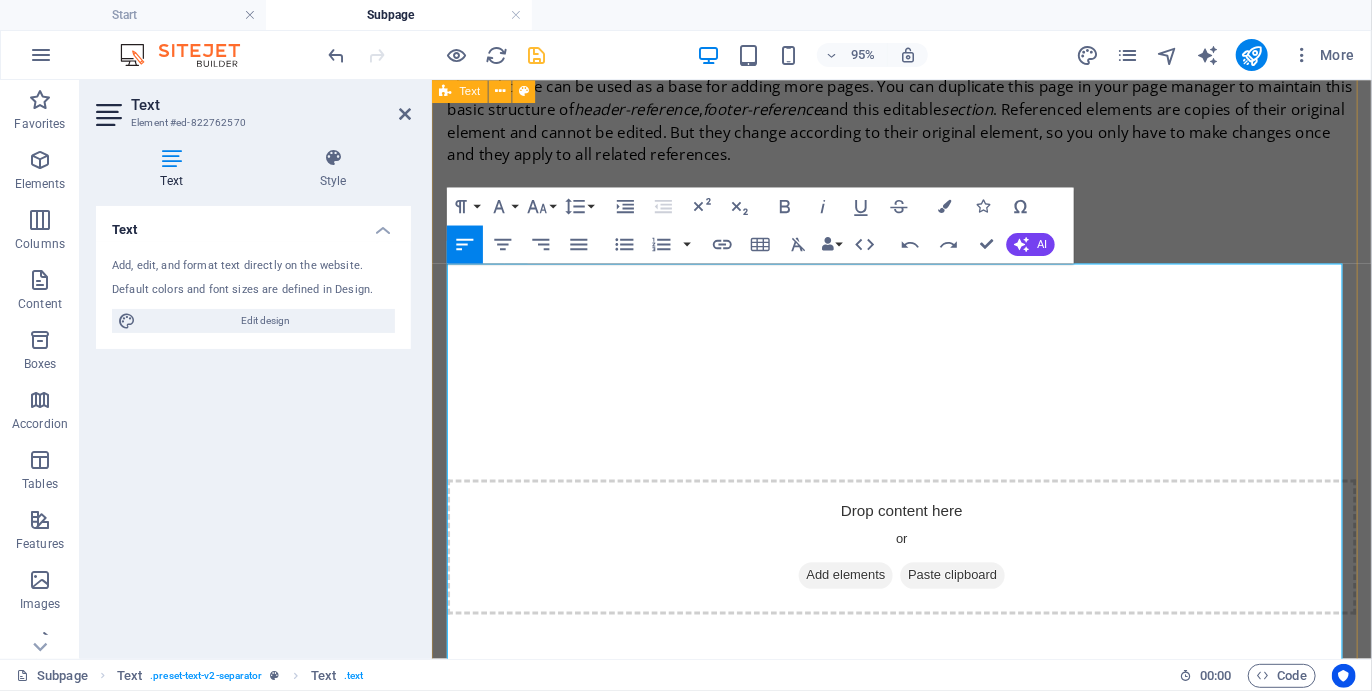 click on "01   THE START" at bounding box center [1181, 1003] 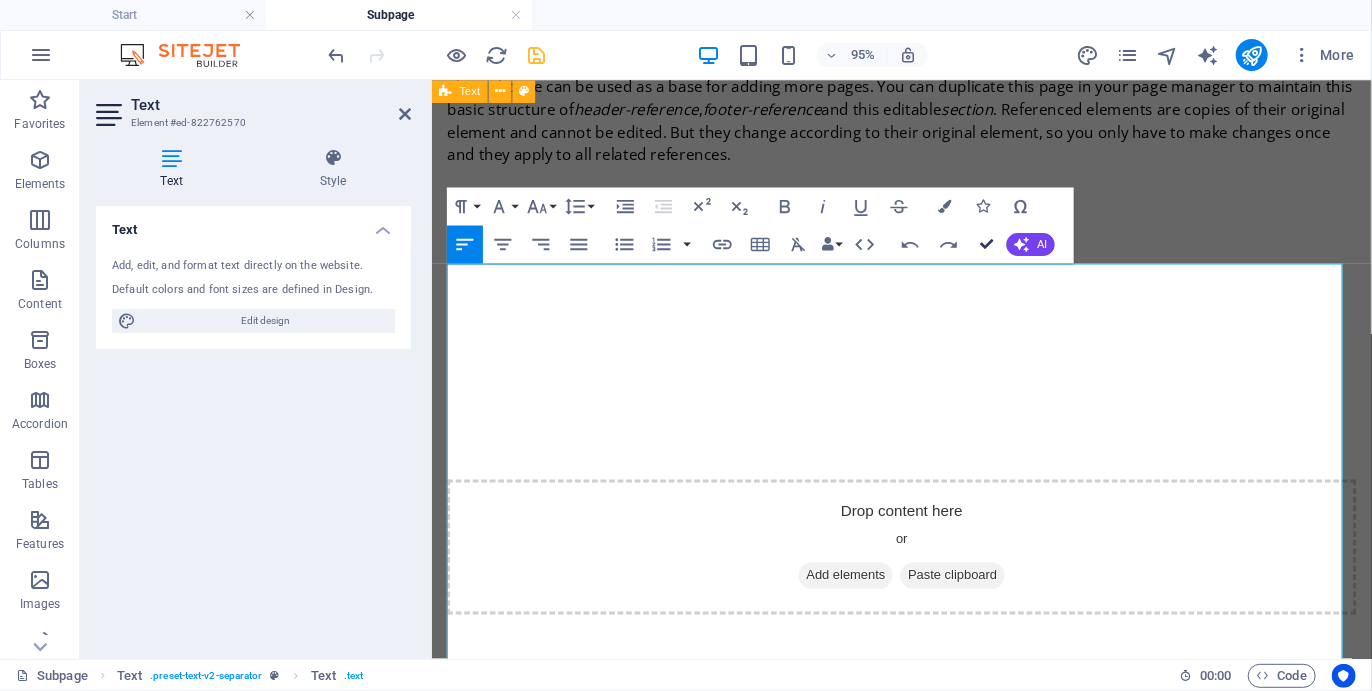 scroll, scrollTop: 1474, scrollLeft: 0, axis: vertical 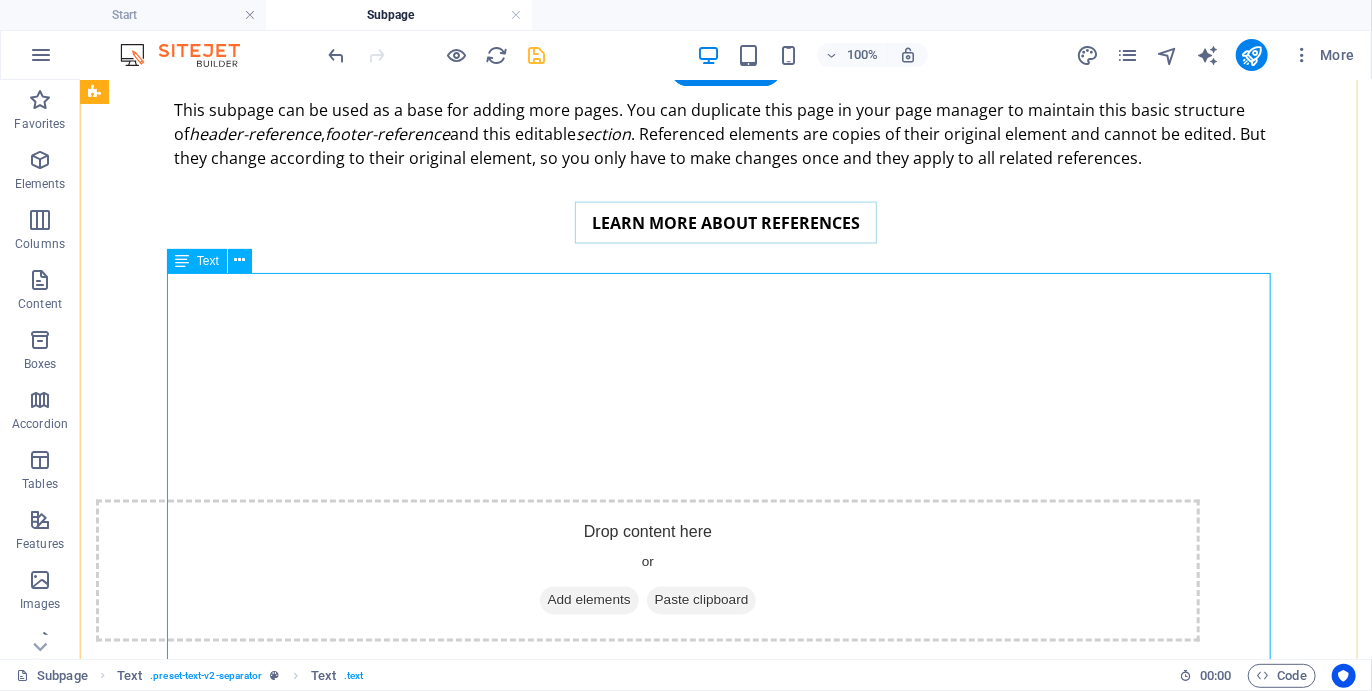 click on "Some participants may choose to arrive the day before the start of the Camino and book into our recommended accommodation. They may also choose to participate in some additional activities the day before the Camino commences, or the day after it ends (see Itineraries). Others may arrive on the morning of the start of the Plett Coastal Camino and start hiking straight away Southern Cross 01 THE START We kick off the Plett Coastal Camino hiking along the Robberg Peninsula, a World Heritage Site with its own spectacular island and home to hundreds of seals. Besides the marvelous views you visit some archeologically significant caves and hidden pools in the fascinating geological formations and conglomerate which cover much of the area. We picnic on a rare tombola beach, one which resembles a wine glass, and celebrate being there. After hiking Robberg we hike along three Blue Flag beaches past Plettenberg Bay village to the mouth of the Keurbooms Lagoon beyond, where we overnight. Robberg Nature Reserve ." at bounding box center (725, 1236) 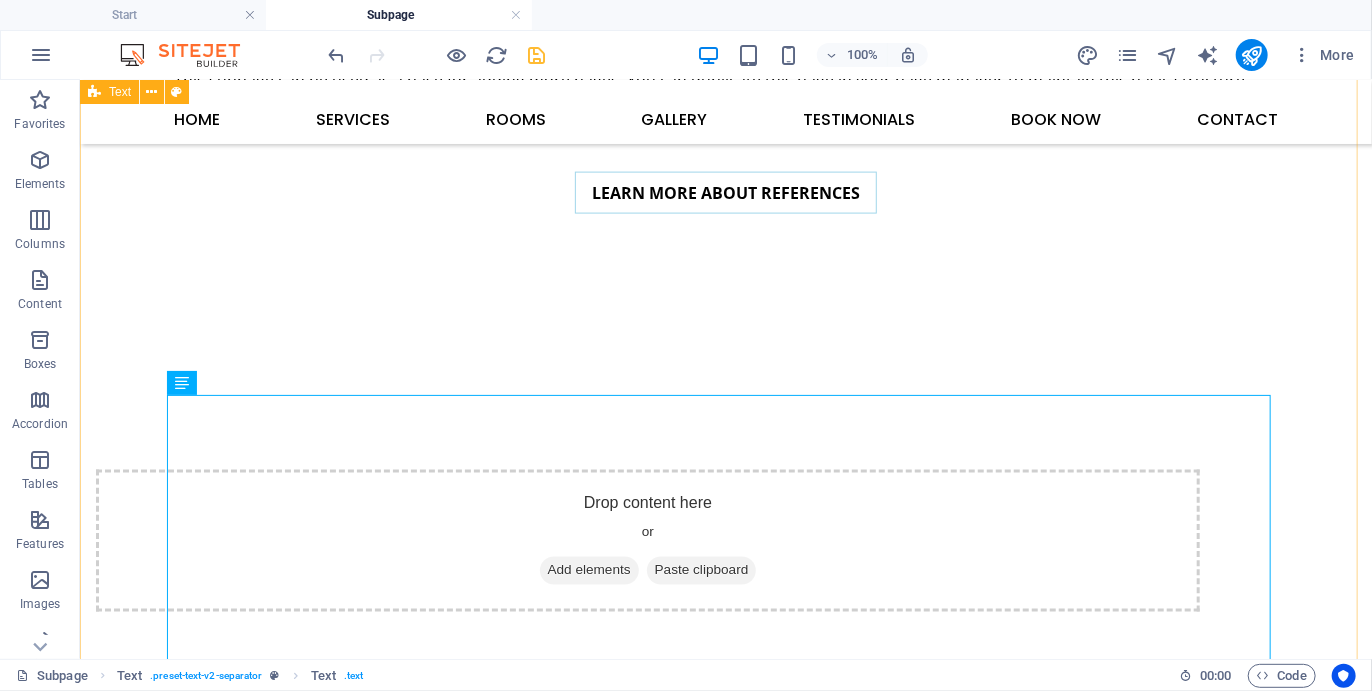 scroll, scrollTop: 1351, scrollLeft: 0, axis: vertical 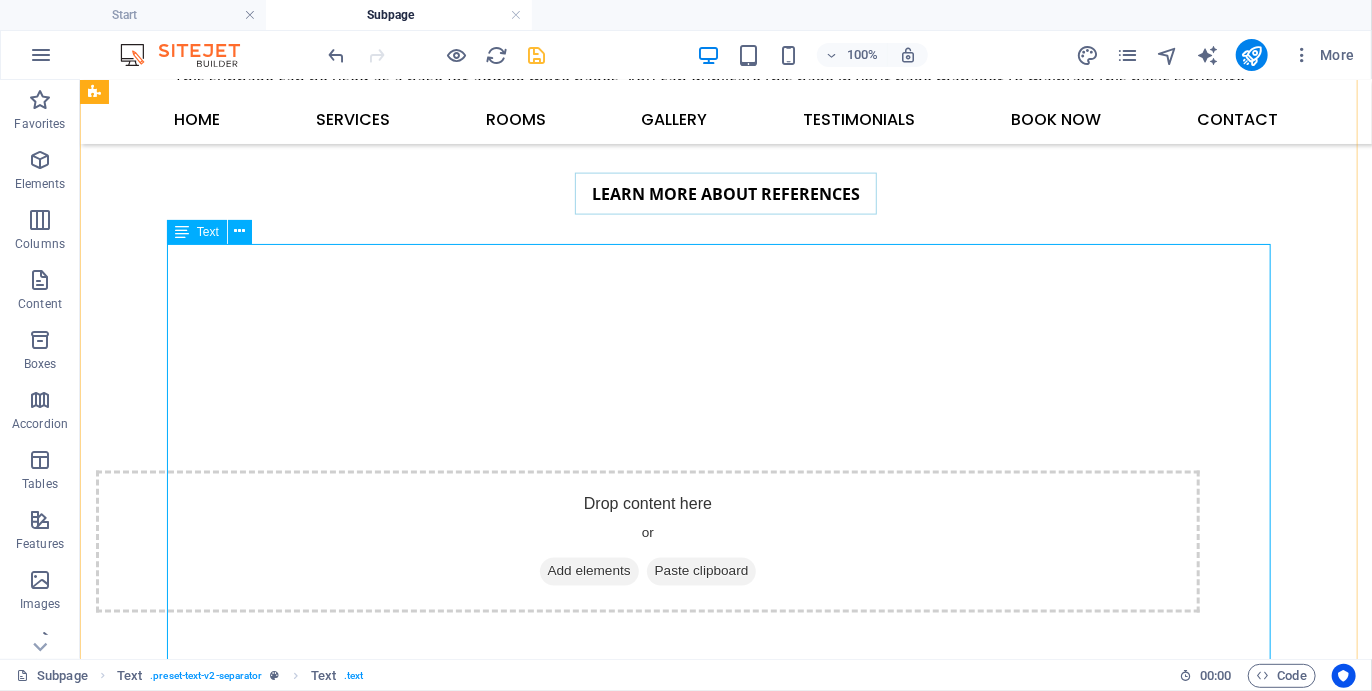 click on "Some participants may choose to arrive the day before the start of the Camino and book into our recommended accommodation. They may also choose to participate in some additional activities the day before the Camino commences, or the day after it ends (see Itineraries). Others may arrive on the morning of the start of the Plett Coastal Camino and start hiking straight away Southern Cross 01 THE START We kick off the Plett Coastal Camino hiking along the Robberg Peninsula, a World Heritage Site with its own spectacular island and home to hundreds of seals. Besides the marvelous views you visit some archeologically significant caves and hidden pools in the fascinating geological formations and conglomerate which cover much of the area. We picnic on a rare tombola beach, one which resembles a wine glass, and celebrate being there. After hiking Robberg we hike along three Blue Flag beaches past Plettenberg Bay village to the mouth of the Keurbooms Lagoon beyond, where we overnight. Robberg Nature Reserve ." at bounding box center [725, 1207] 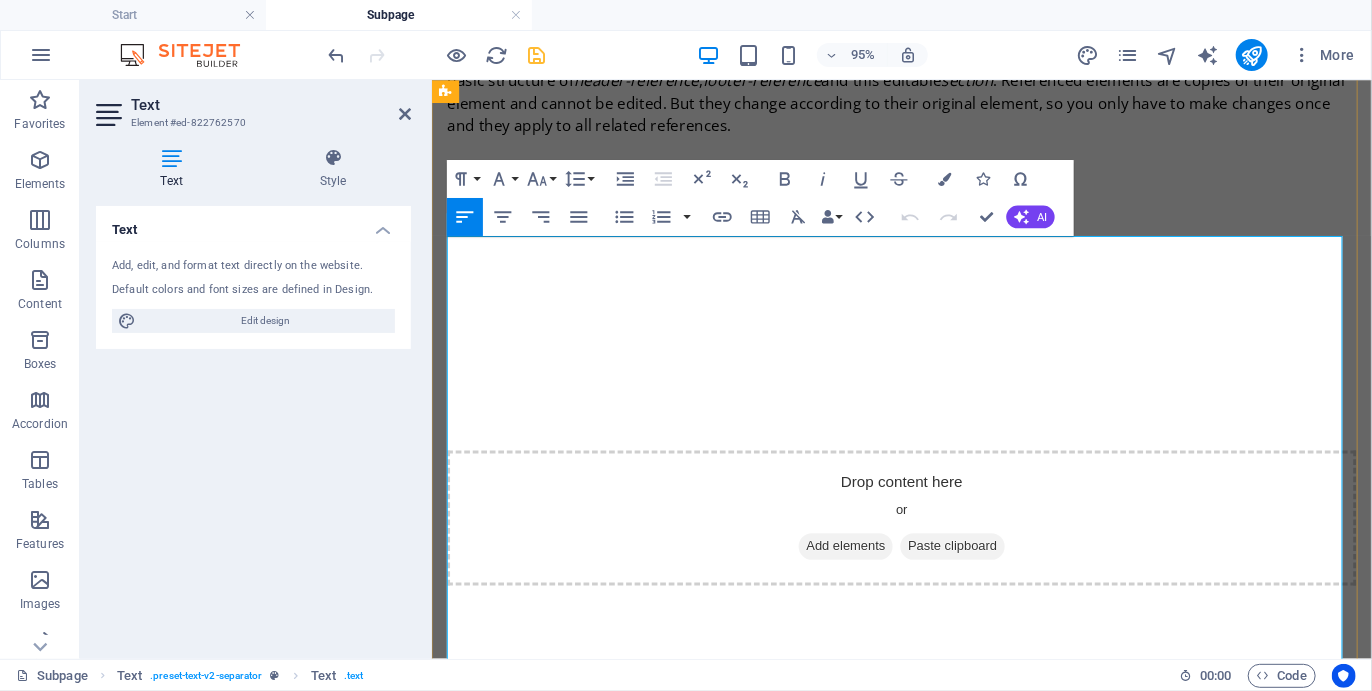 click on "THE START" at bounding box center (1072, 978) 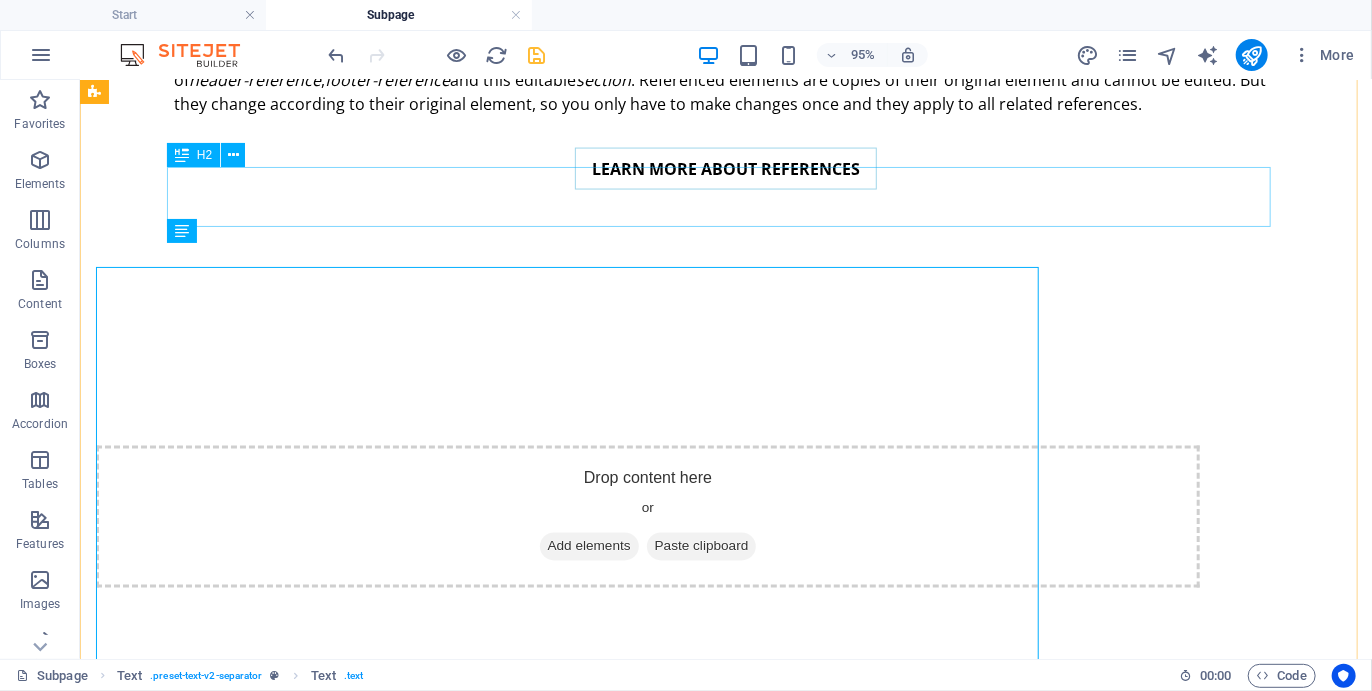 scroll, scrollTop: 1504, scrollLeft: 0, axis: vertical 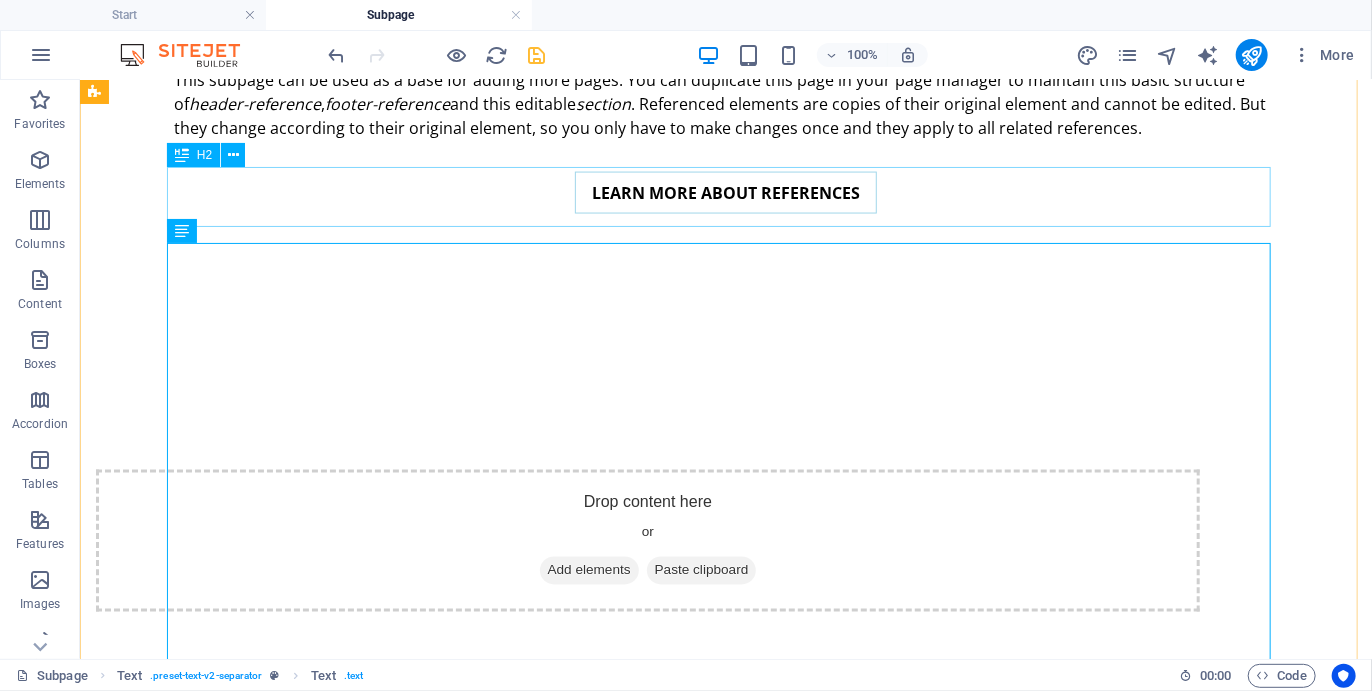click on "00  ARRIVAL DAY" at bounding box center (725, 897) 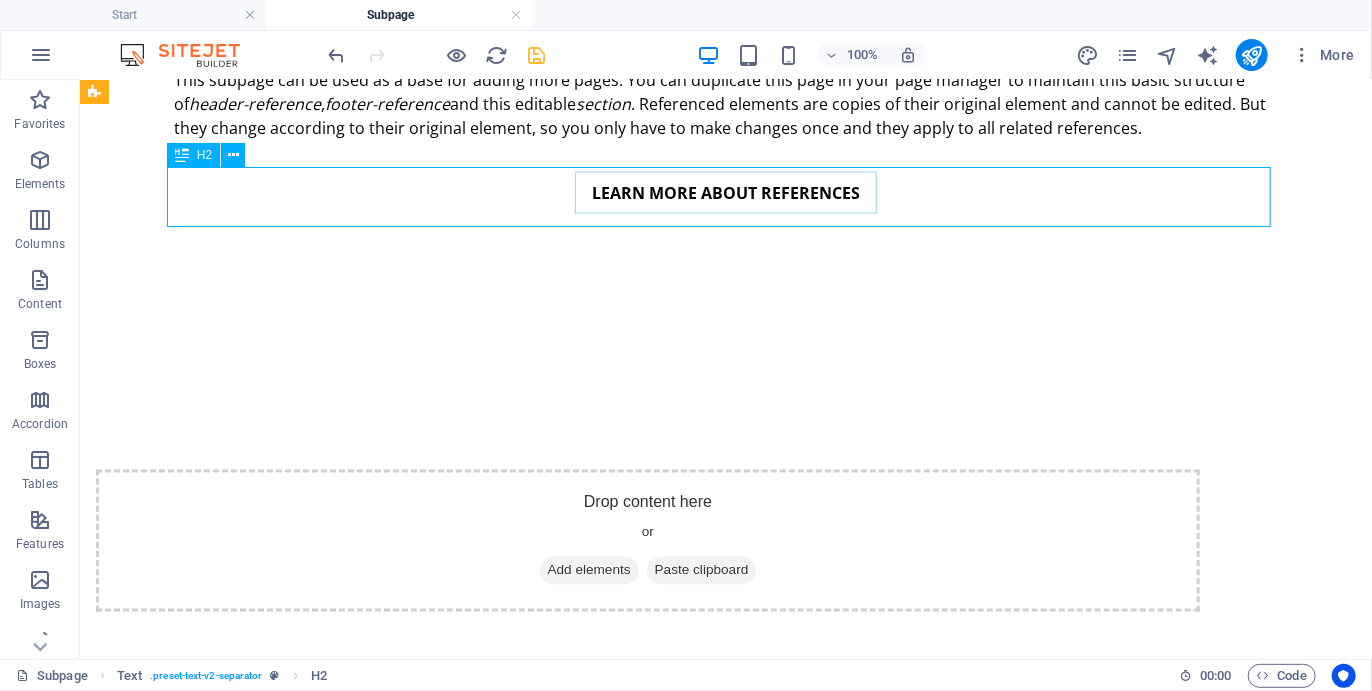 click on "00  ARRIVAL DAY" at bounding box center [725, 897] 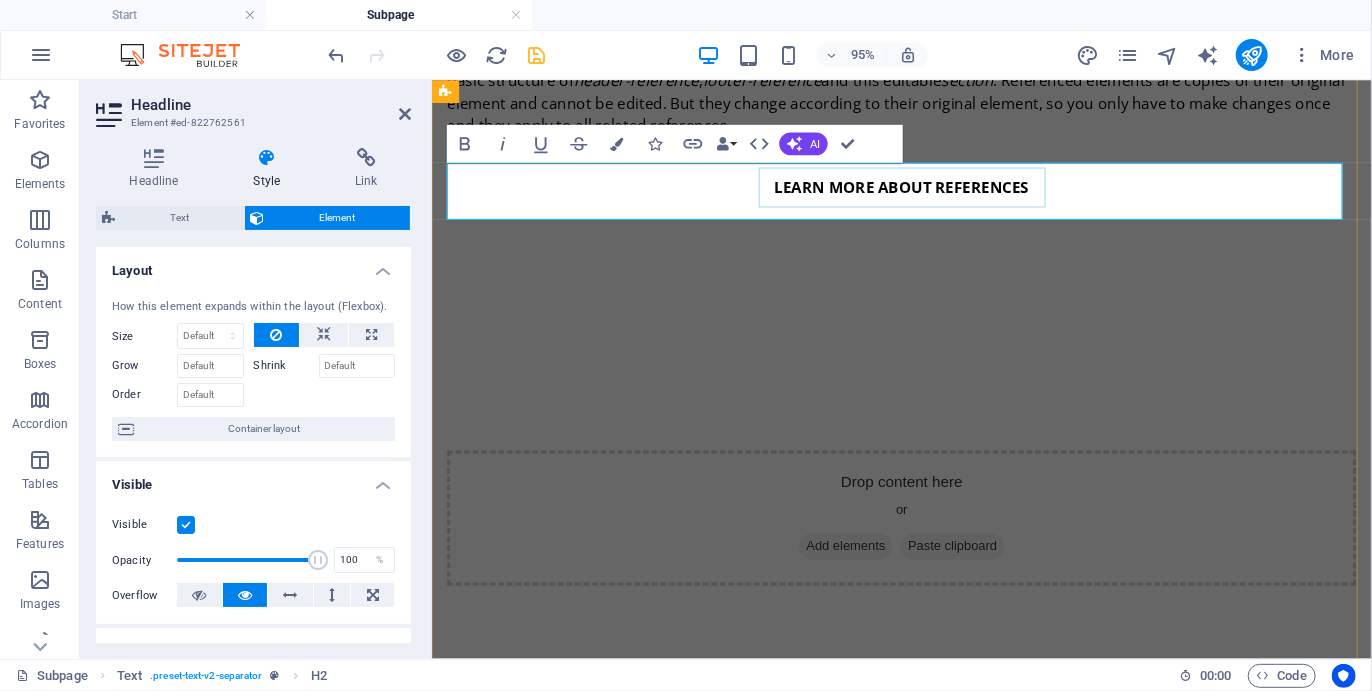 drag, startPoint x: 778, startPoint y: 183, endPoint x: 512, endPoint y: 172, distance: 266.22736 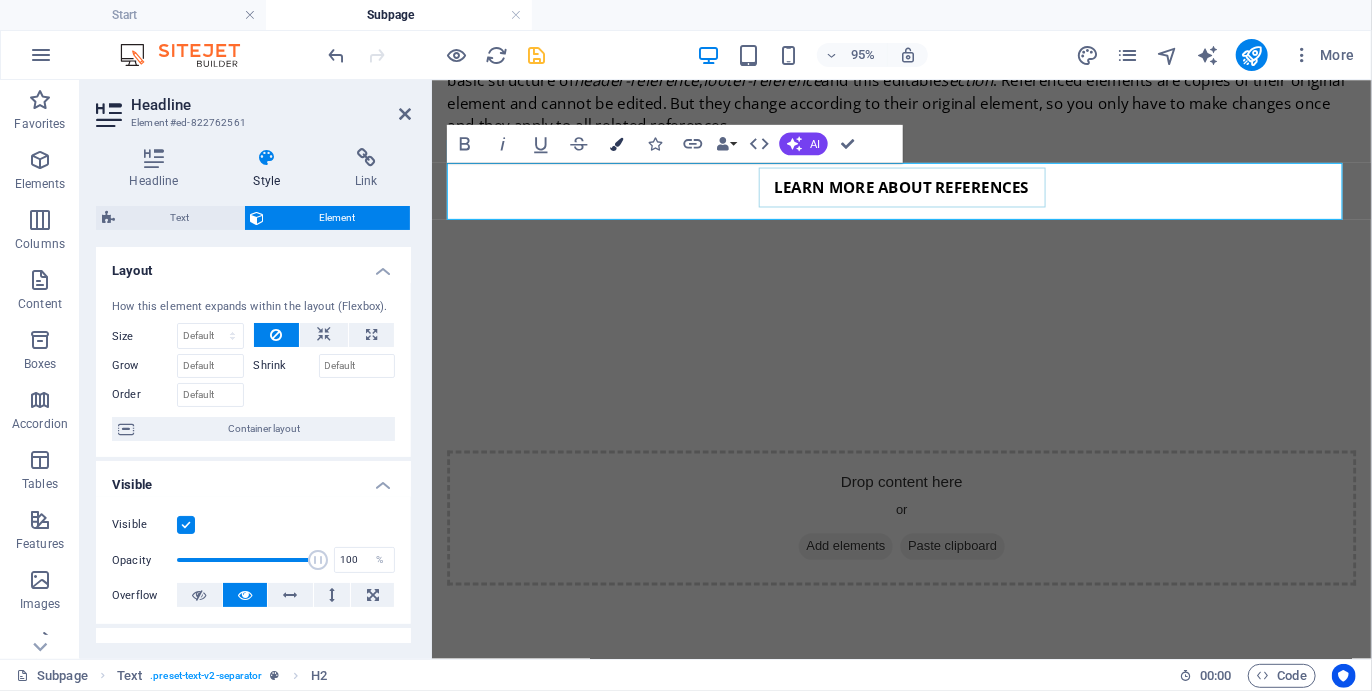 click at bounding box center (617, 143) 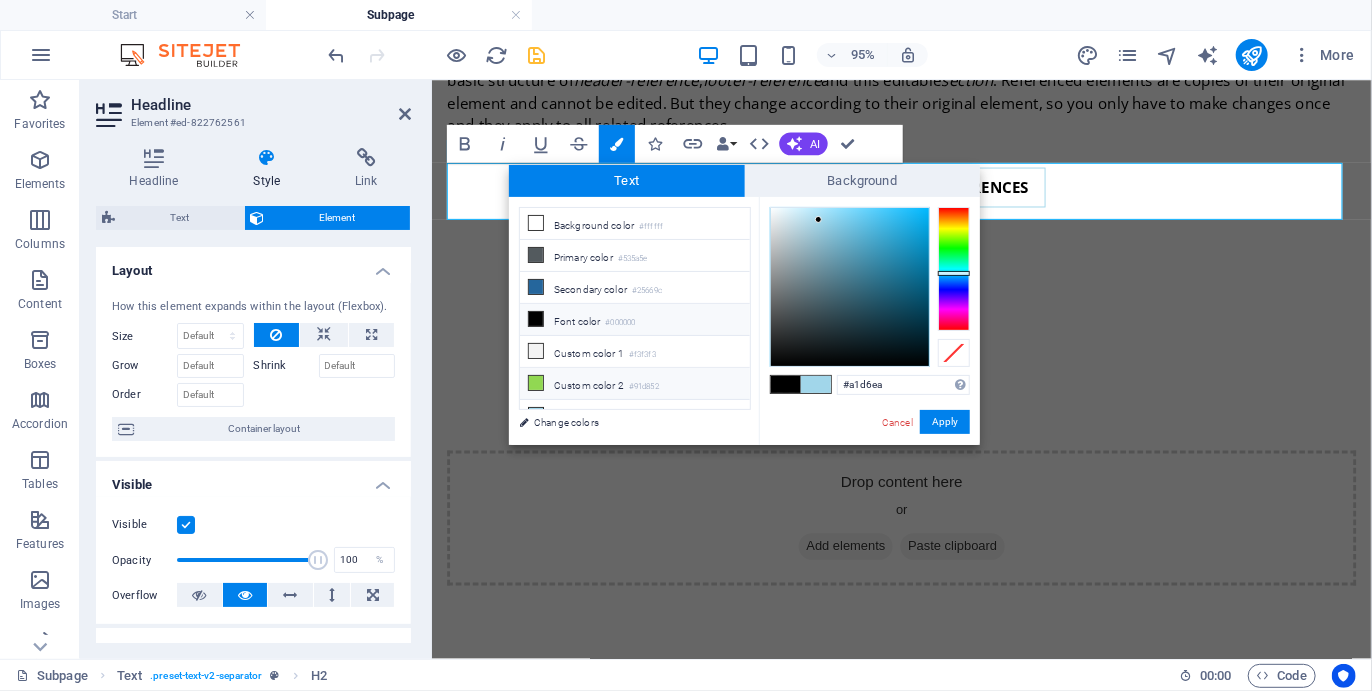 scroll, scrollTop: 18, scrollLeft: 0, axis: vertical 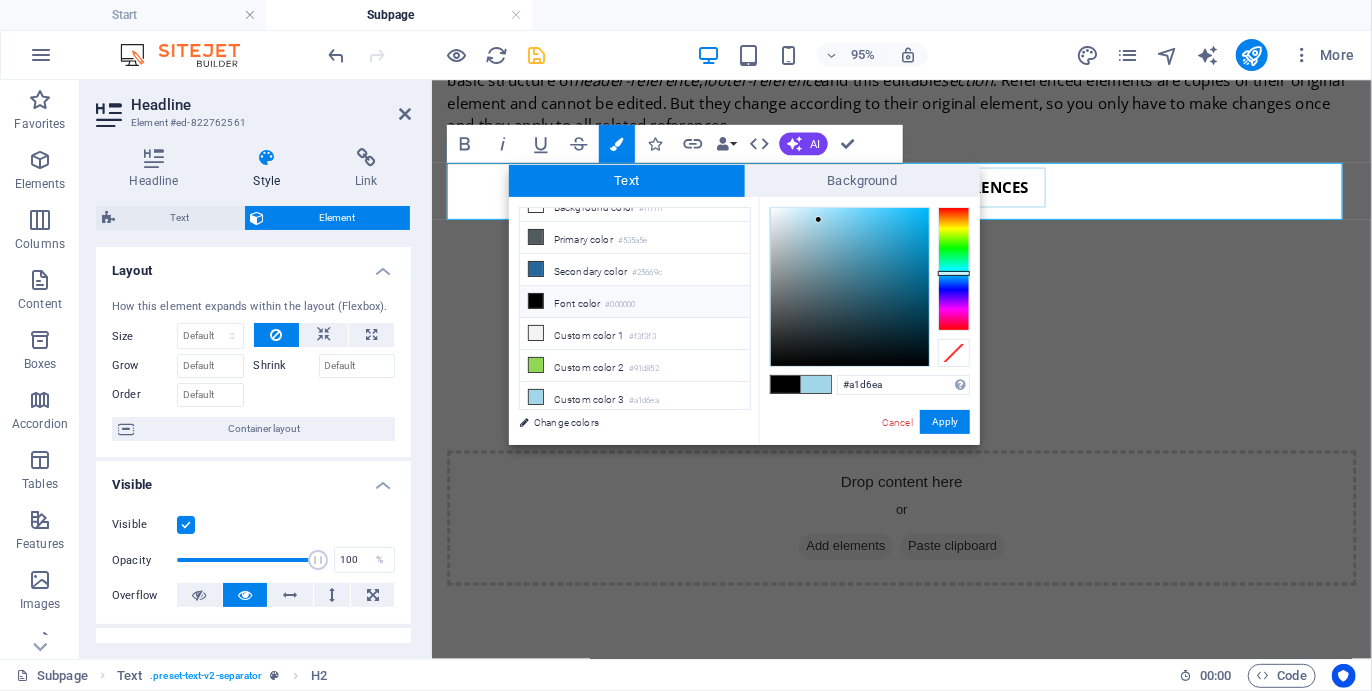 click on "#000000" at bounding box center [620, 305] 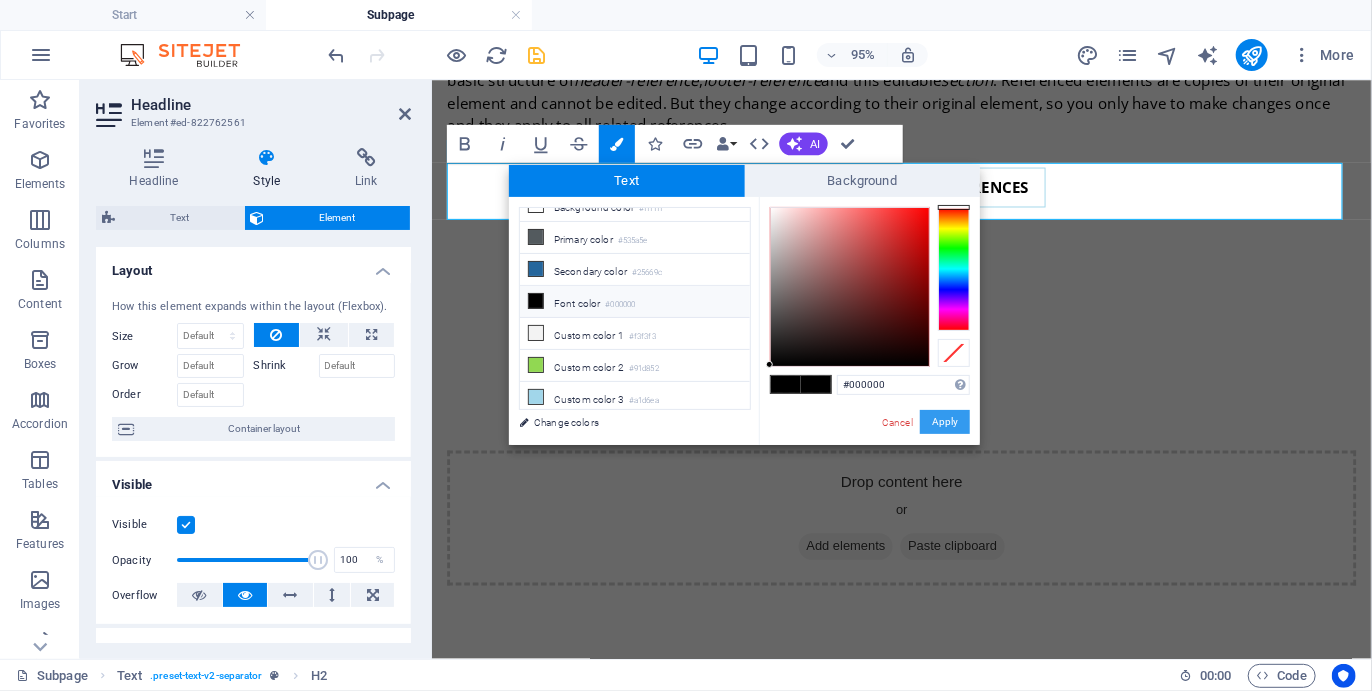 click on "Apply" at bounding box center (945, 422) 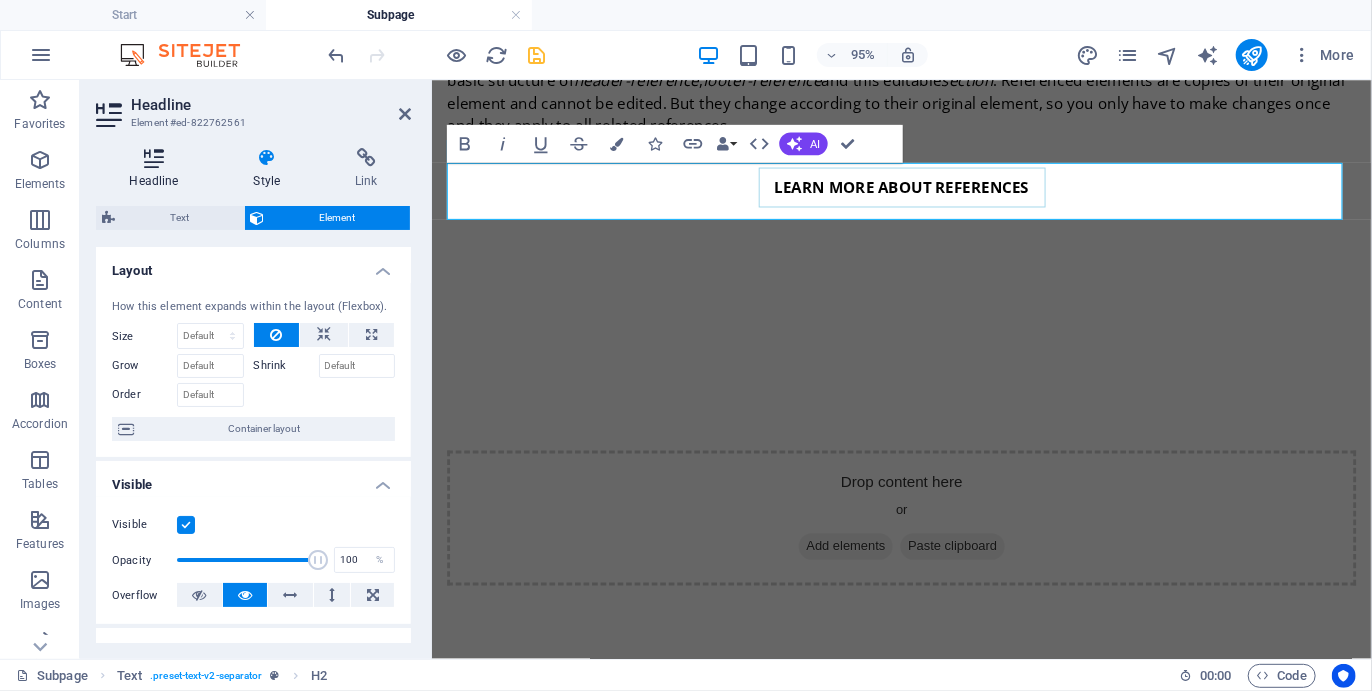 click at bounding box center (154, 158) 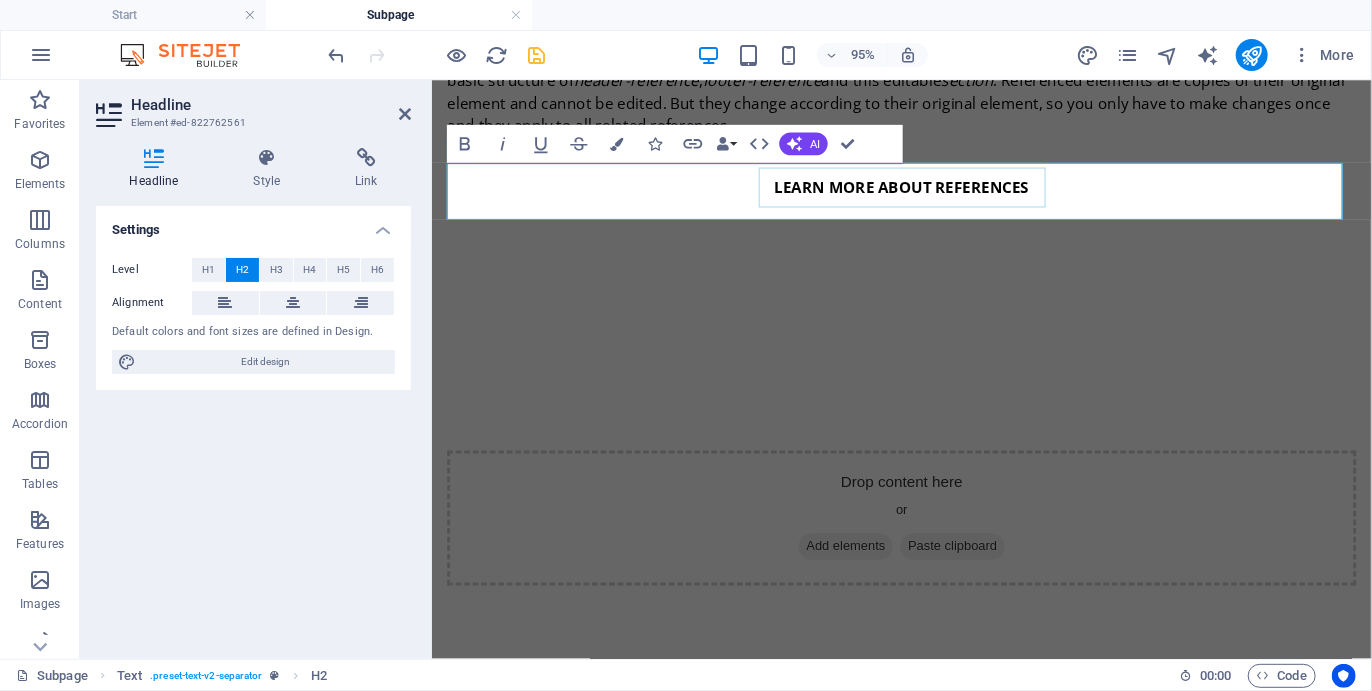 click on "H2" at bounding box center [242, 270] 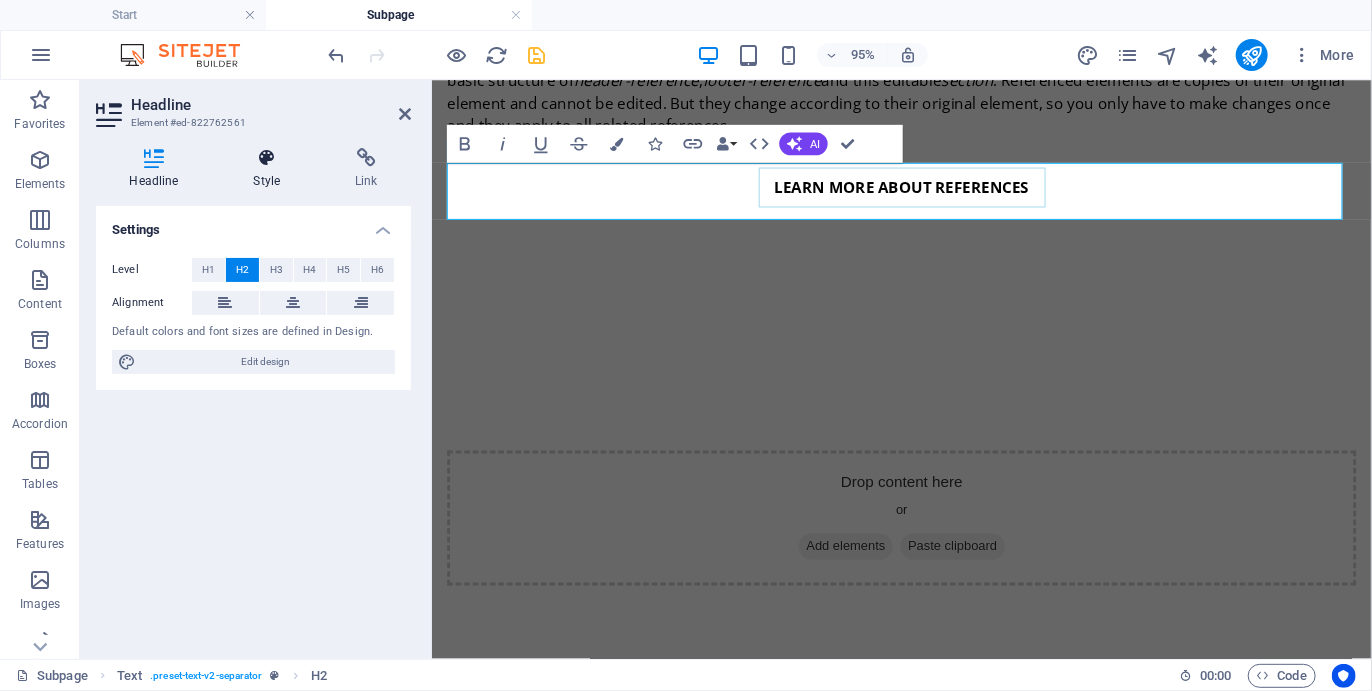 click on "Style" at bounding box center [271, 169] 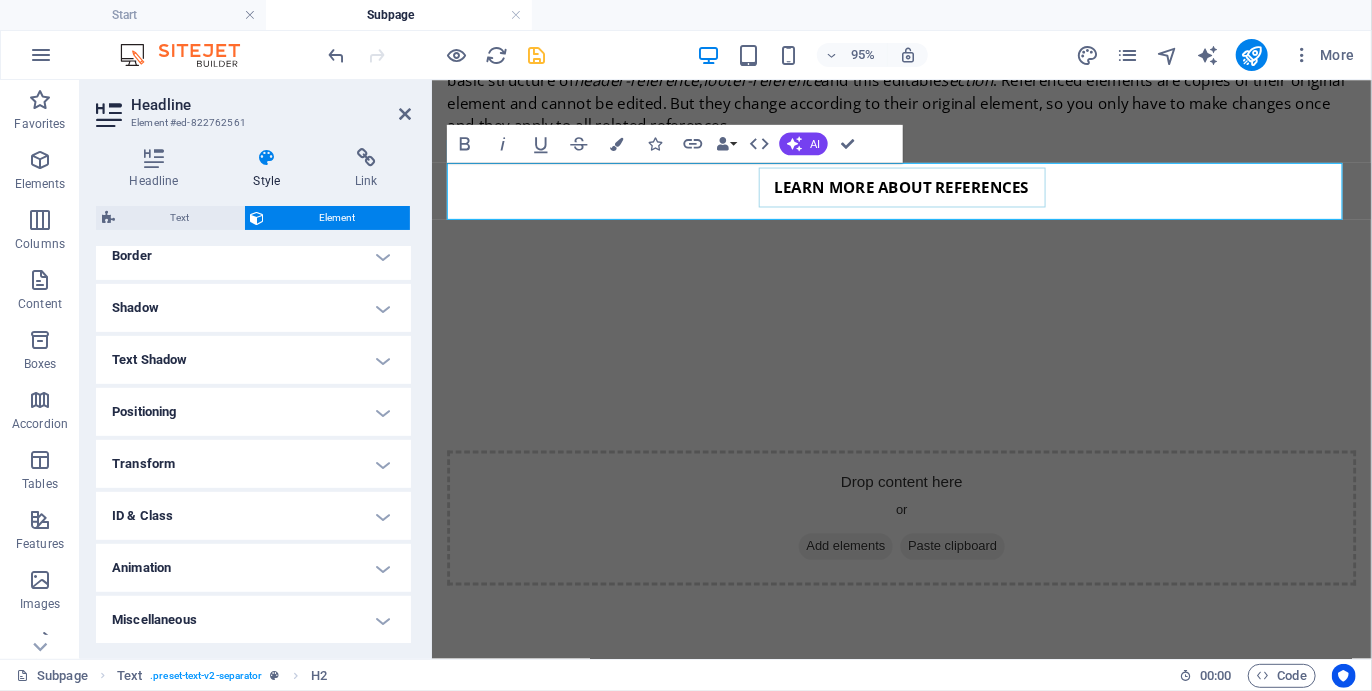 scroll, scrollTop: 0, scrollLeft: 0, axis: both 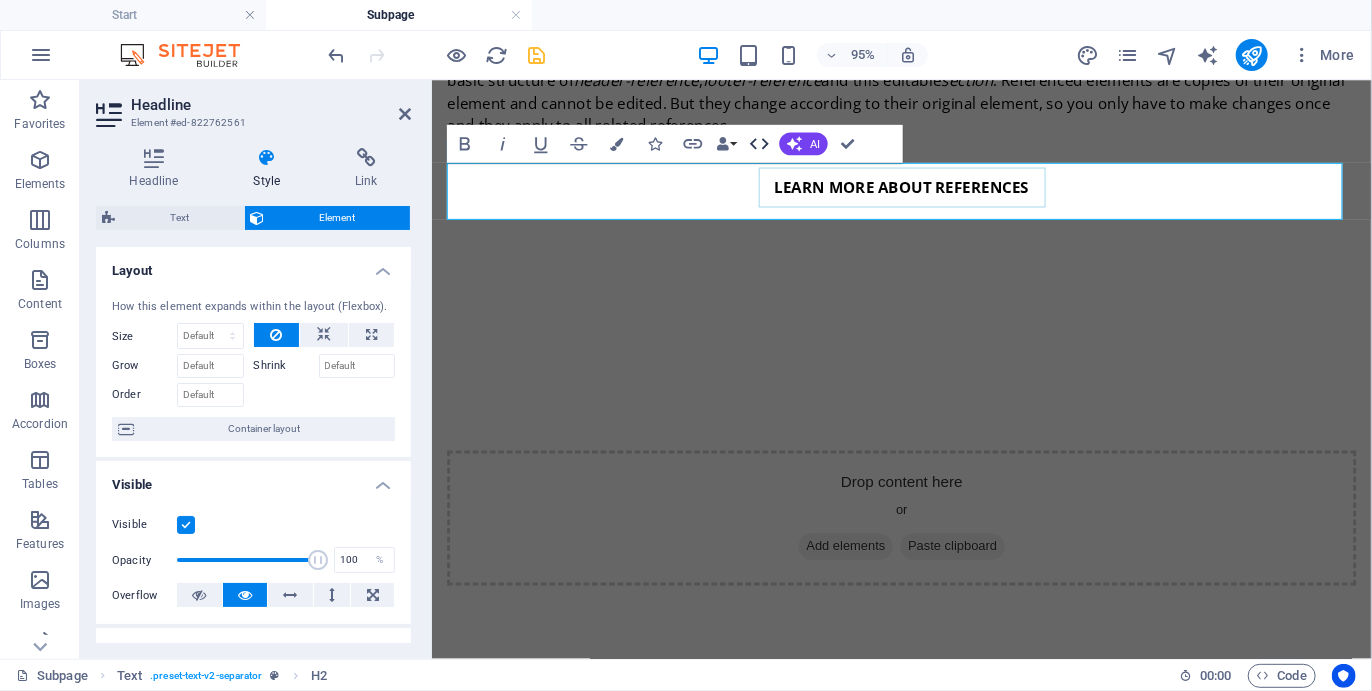 click 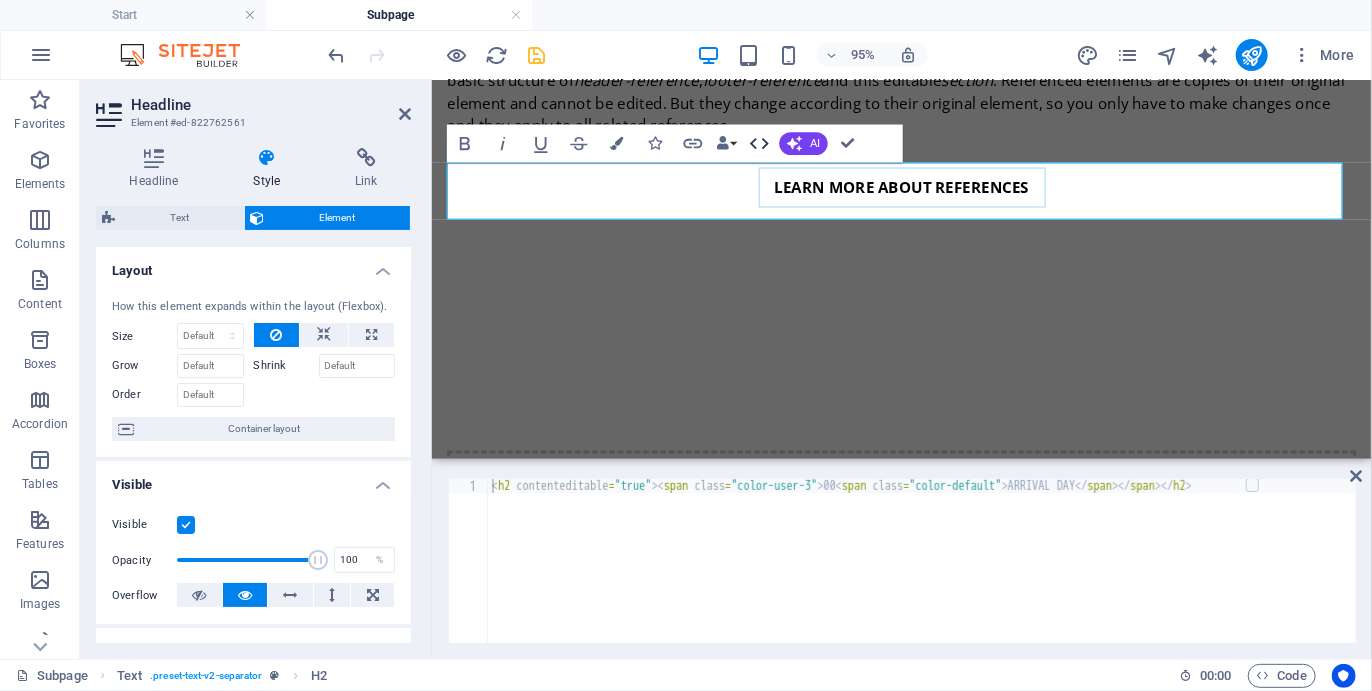 click 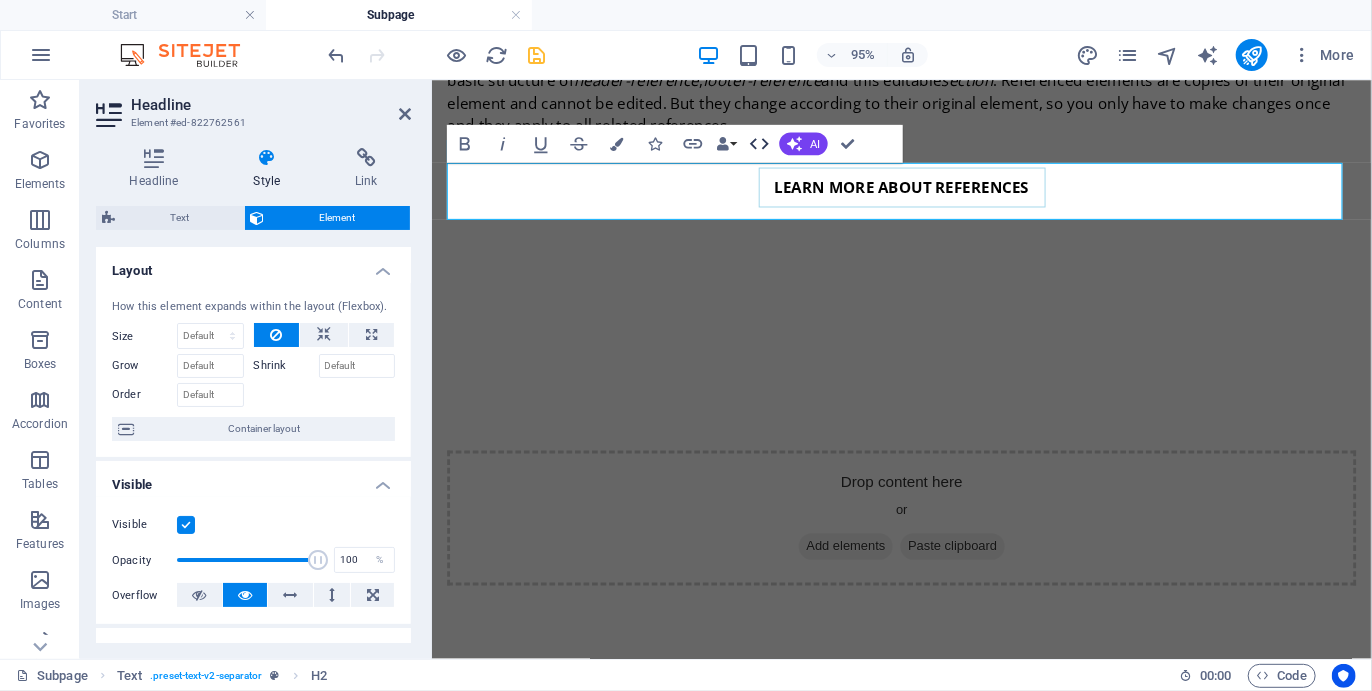 click 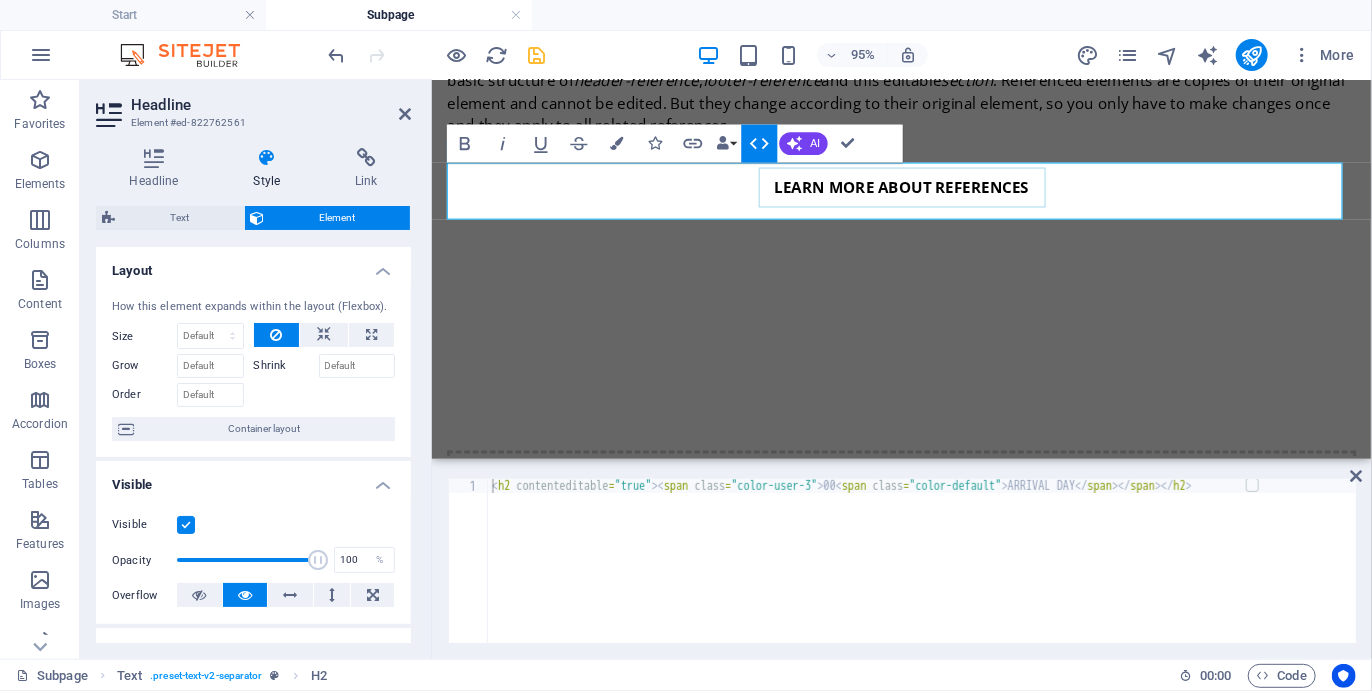 click 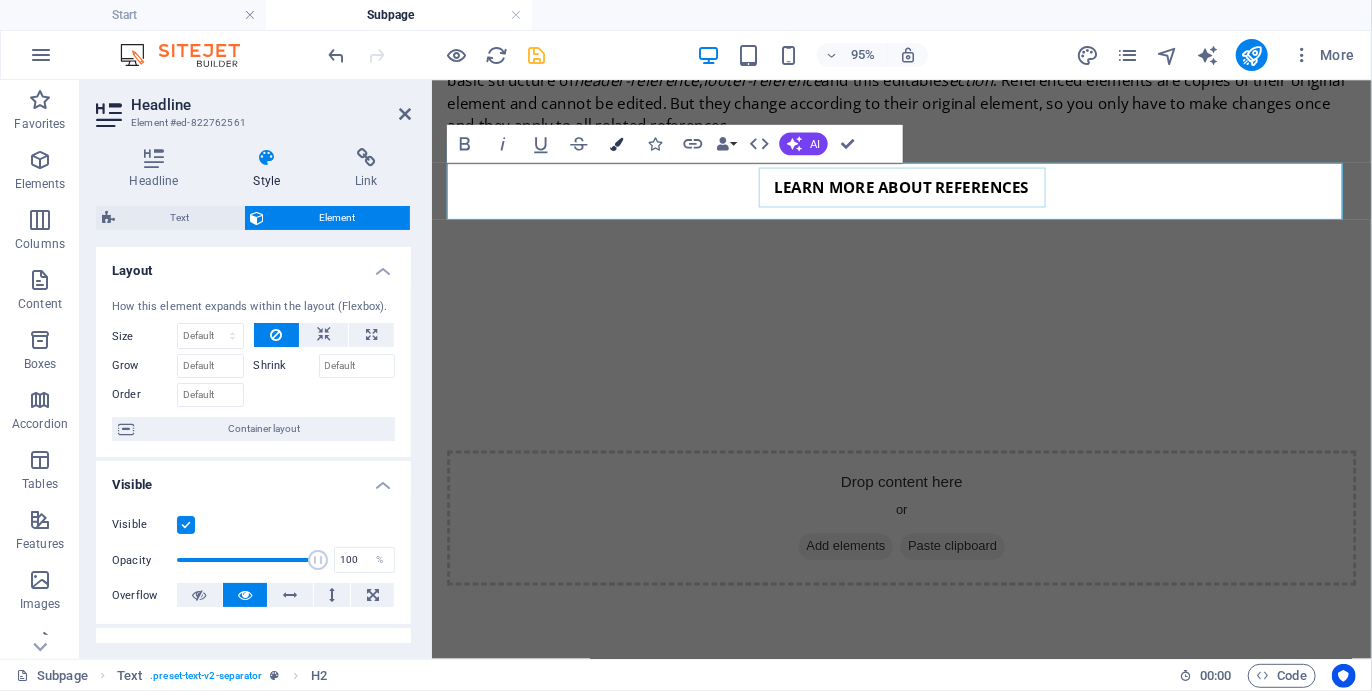 click at bounding box center [617, 143] 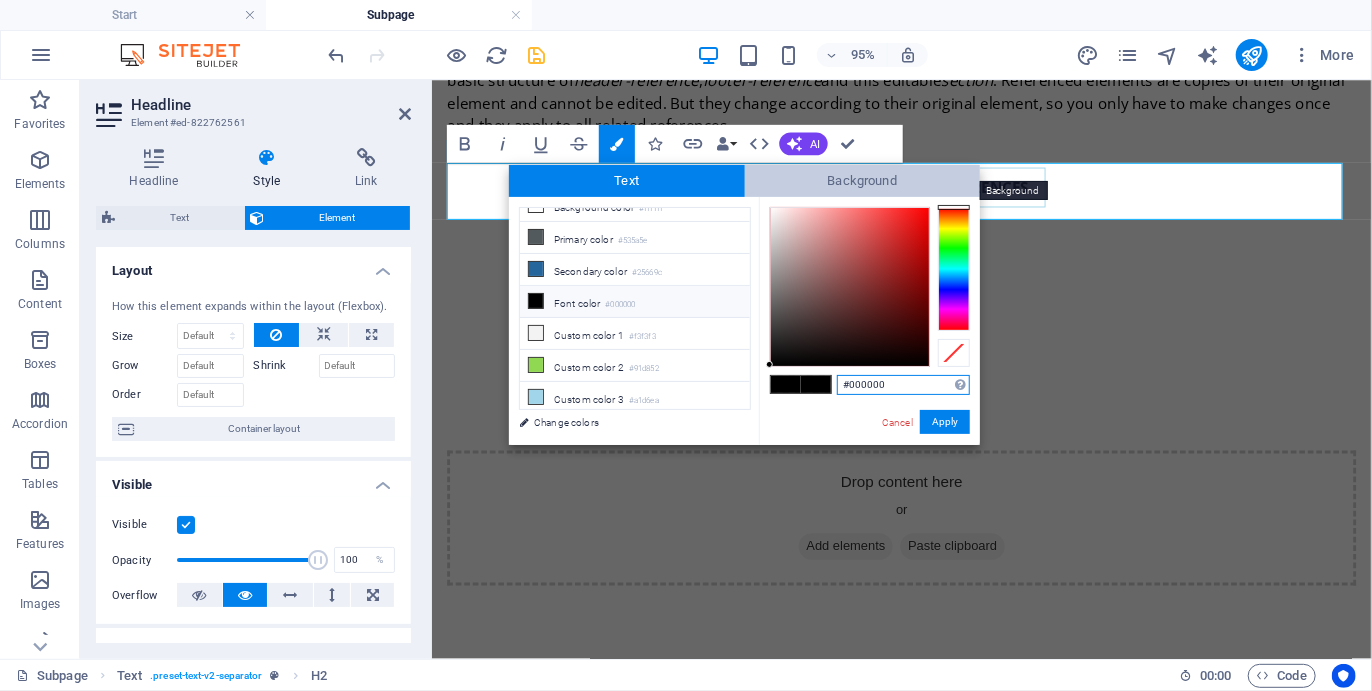 click on "Background" at bounding box center (863, 181) 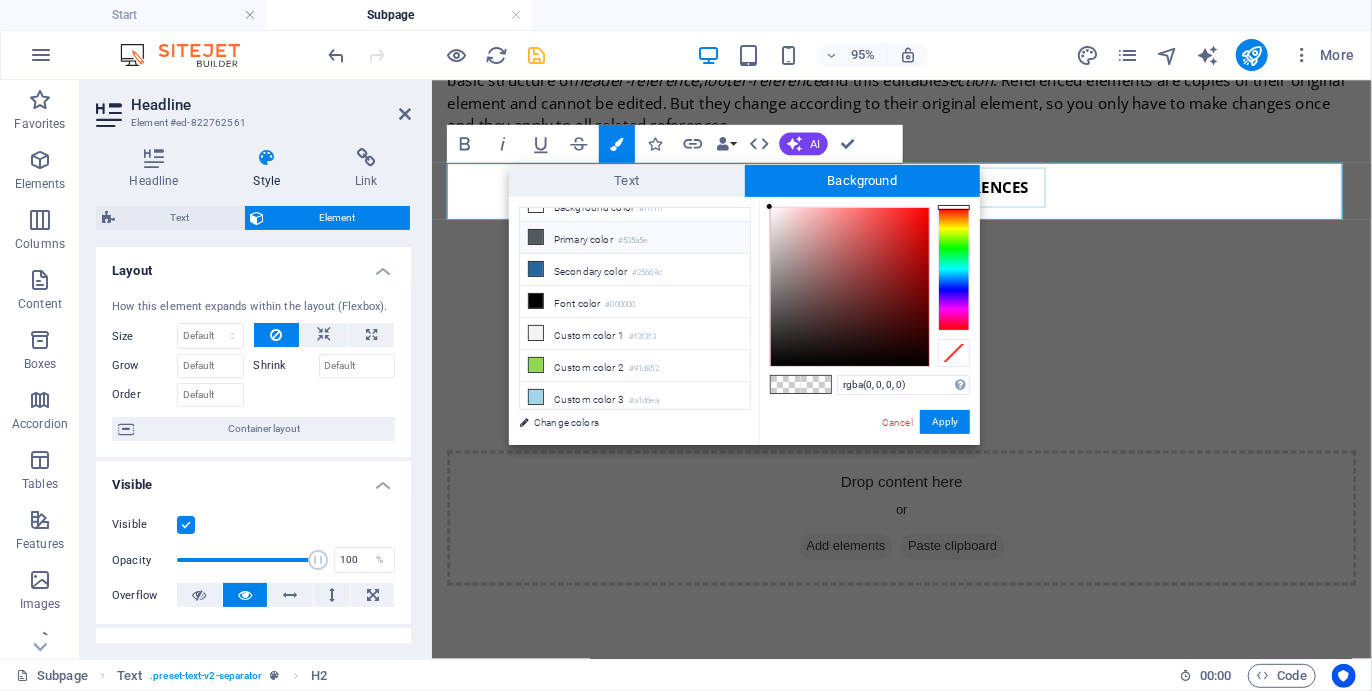 scroll, scrollTop: 0, scrollLeft: 0, axis: both 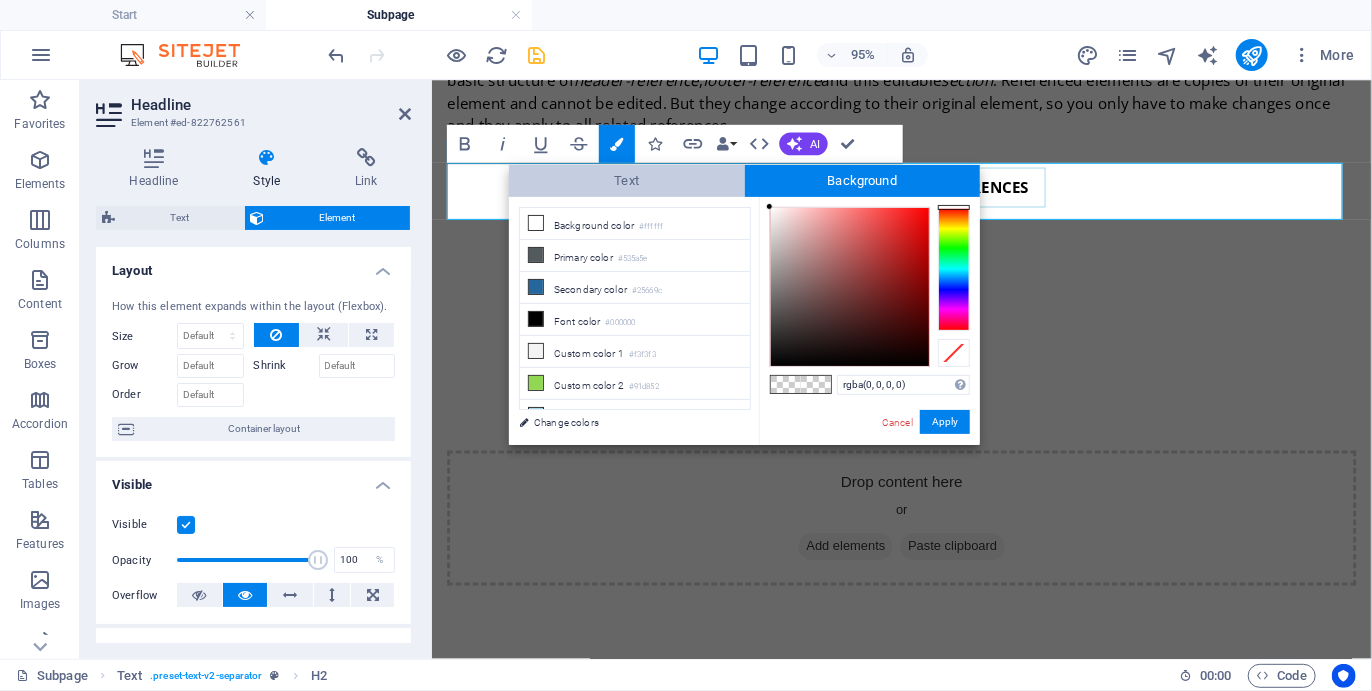 click on "Text" at bounding box center [627, 181] 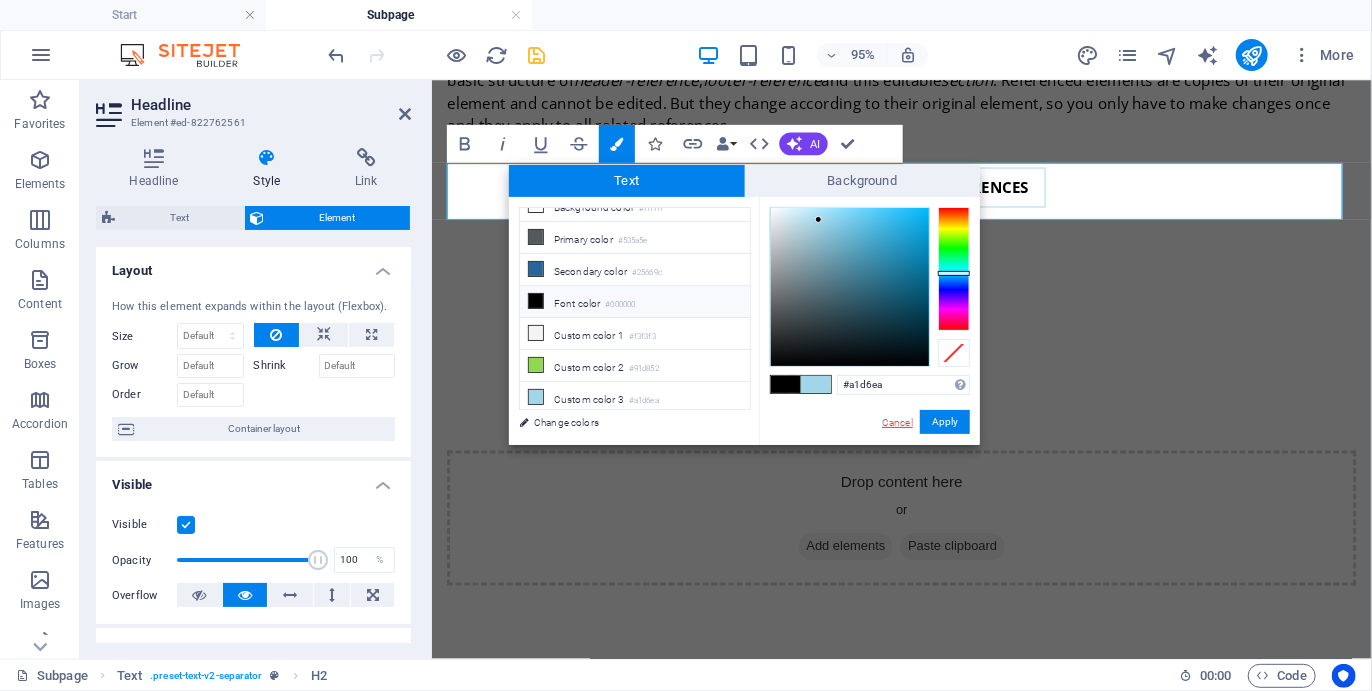 click on "Cancel" at bounding box center (897, 422) 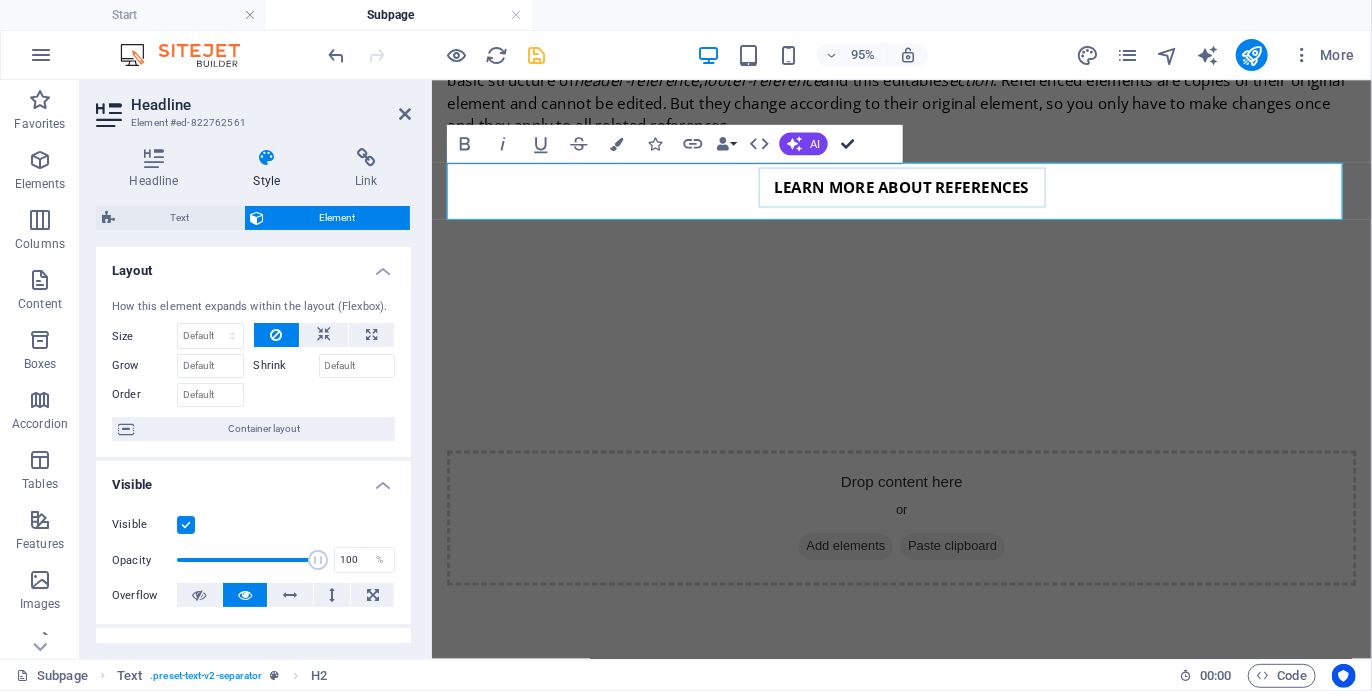 scroll, scrollTop: 1504, scrollLeft: 0, axis: vertical 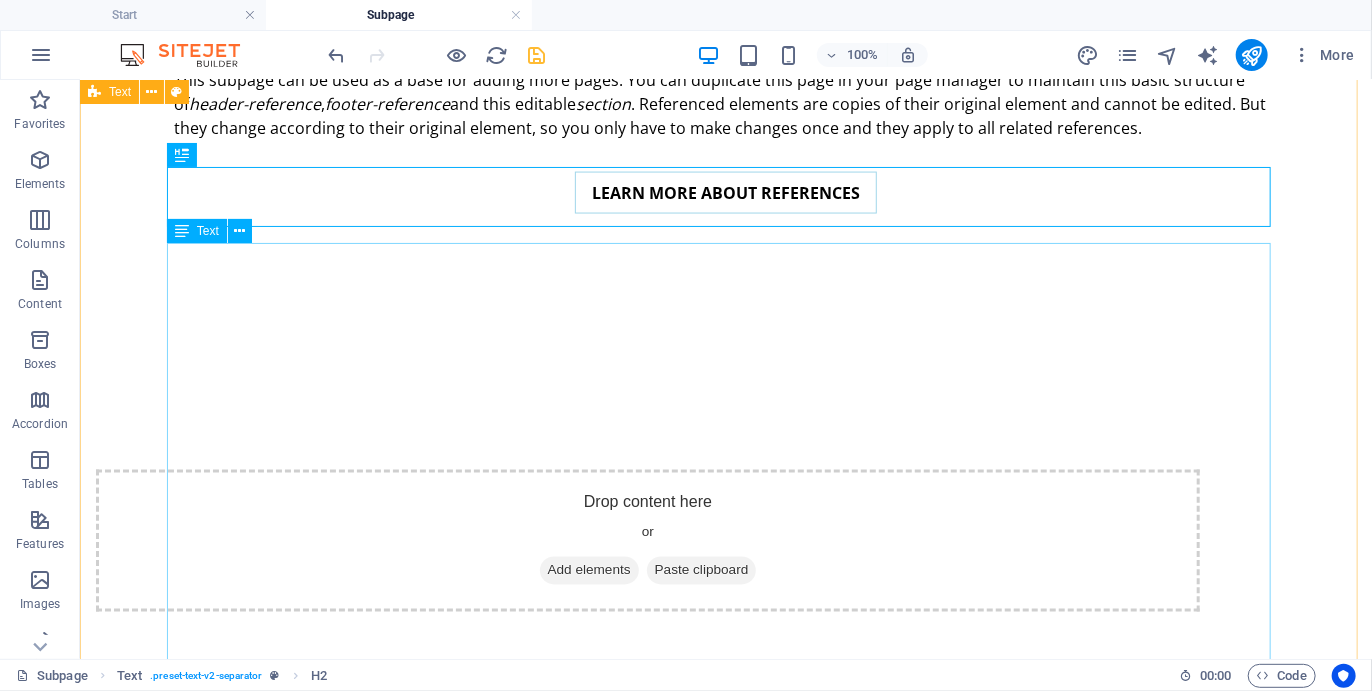 click on "Some participants may choose to arrive the day before the start of the Camino and book into our recommended accommodation. They may also choose to participate in some additional activities the day before the Camino commences, or the day after it ends (see Itineraries). Others may arrive on the morning of the start of the Plett Coastal Camino and start hiking straight away Southern Cross 01 THE START We kick off the Plett Coastal Camino hiking along the Robberg Peninsula, a World Heritage Site with its own spectacular island and home to hundreds of seals. Besides the marvelous views you visit some archeologically significant caves and hidden pools in the fascinating geological formations and conglomerate which cover much of the area. We picnic on a rare tombola beach, one which resembles a wine glass, and celebrate being there. After hiking Robberg we hike along three Blue Flag beaches past Plettenberg Bay village to the mouth of the Keurbooms Lagoon beyond, where we overnight. Robberg Nature Reserve ." at bounding box center [725, 1206] 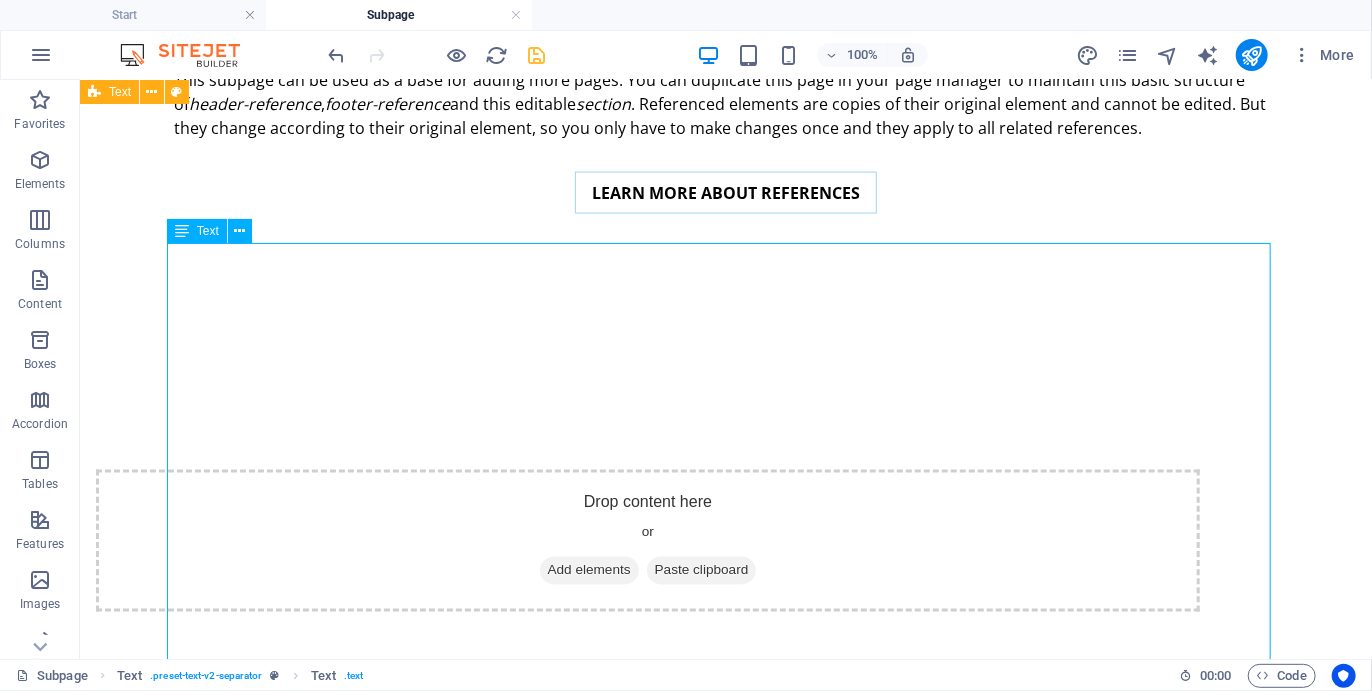 click on "Some participants may choose to arrive the day before the start of the Camino and book into our recommended accommodation. They may also choose to participate in some additional activities the day before the Camino commences, or the day after it ends (see Itineraries). Others may arrive on the morning of the start of the Plett Coastal Camino and start hiking straight away Southern Cross 01 THE START We kick off the Plett Coastal Camino hiking along the Robberg Peninsula, a World Heritage Site with its own spectacular island and home to hundreds of seals. Besides the marvelous views you visit some archeologically significant caves and hidden pools in the fascinating geological formations and conglomerate which cover much of the area. We picnic on a rare tombola beach, one which resembles a wine glass, and celebrate being there. After hiking Robberg we hike along three Blue Flag beaches past Plettenberg Bay village to the mouth of the Keurbooms Lagoon beyond, where we overnight. Robberg Nature Reserve ." at bounding box center (725, 1206) 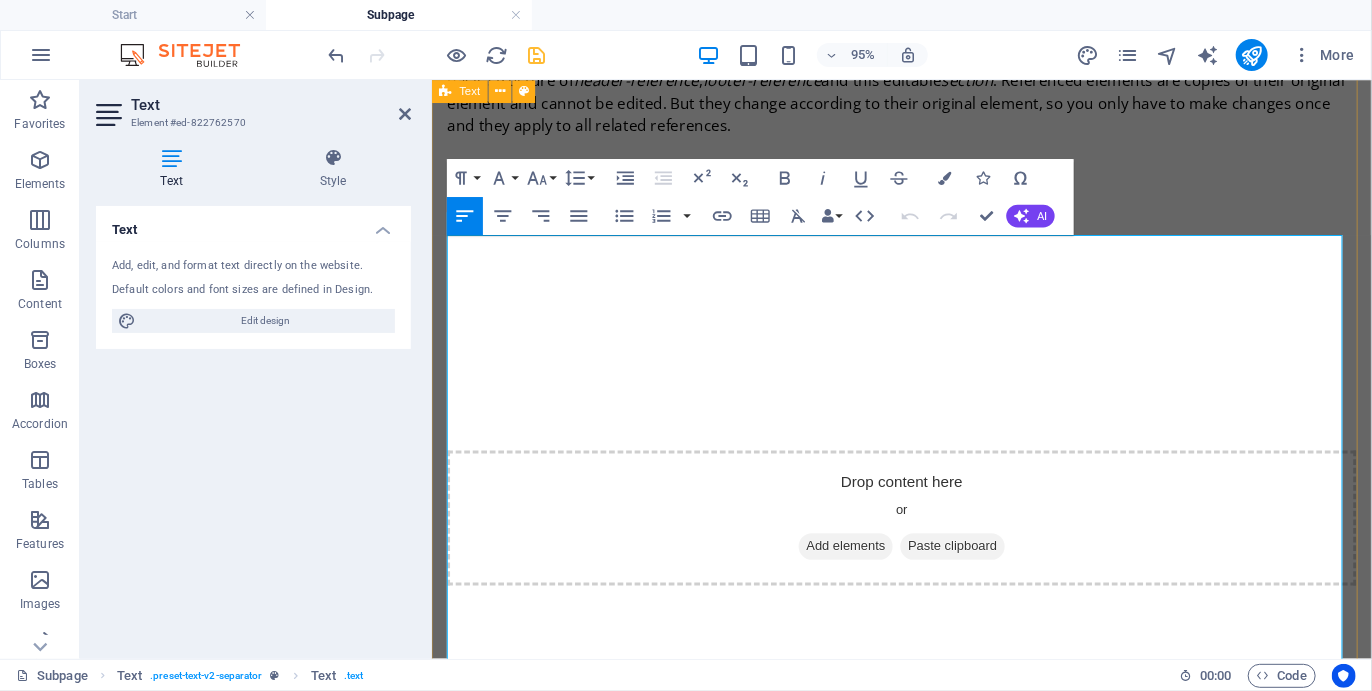 click on "01   THE START" at bounding box center (1181, 973) 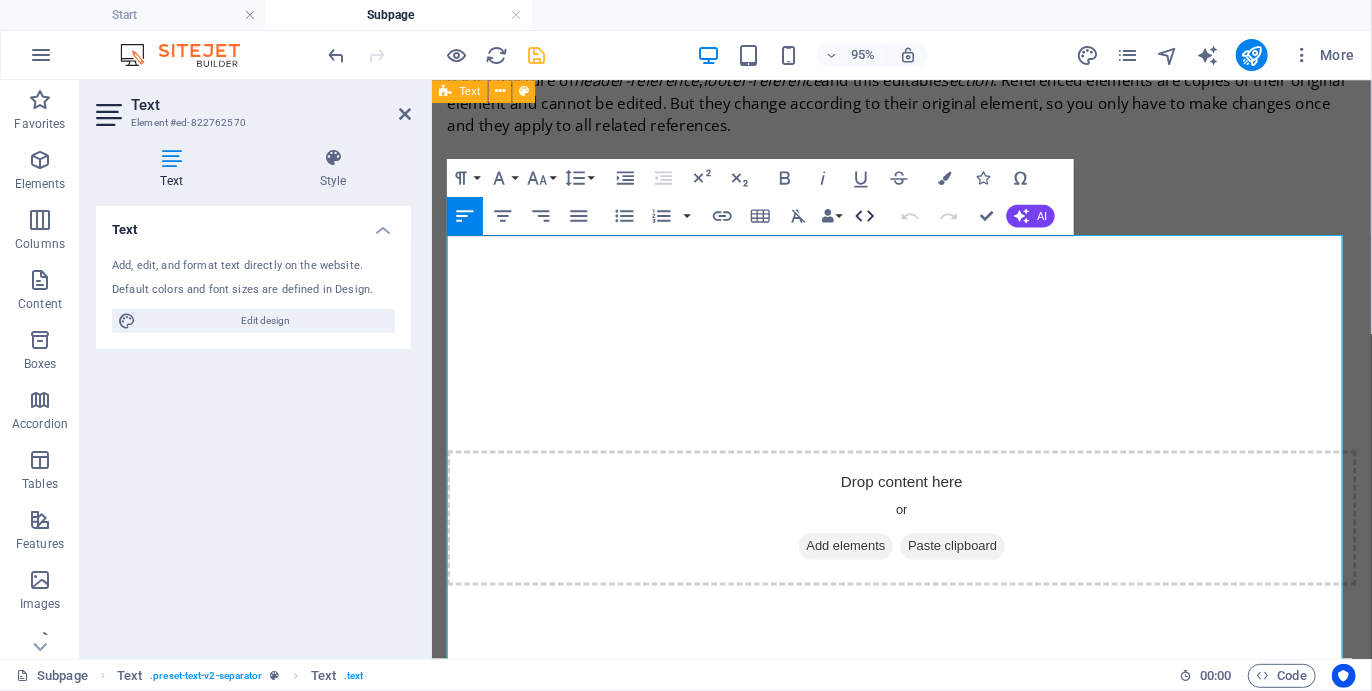 click 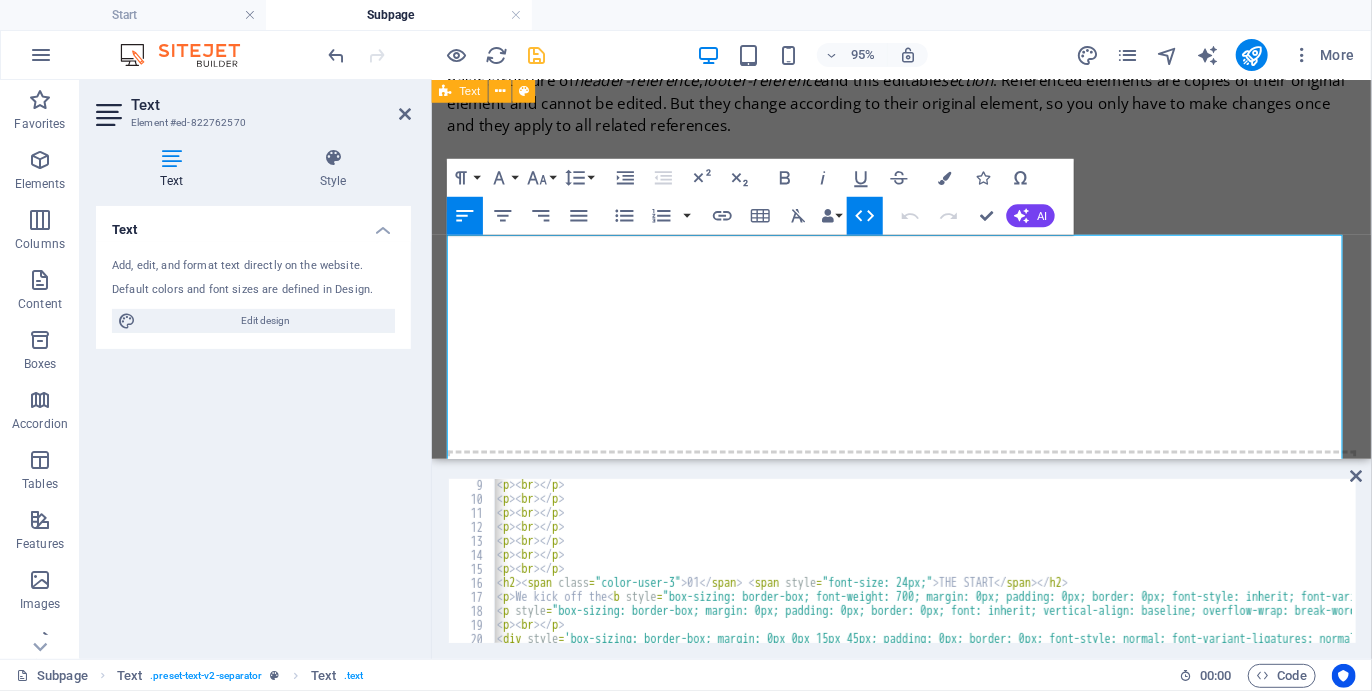 scroll, scrollTop: 135, scrollLeft: 0, axis: vertical 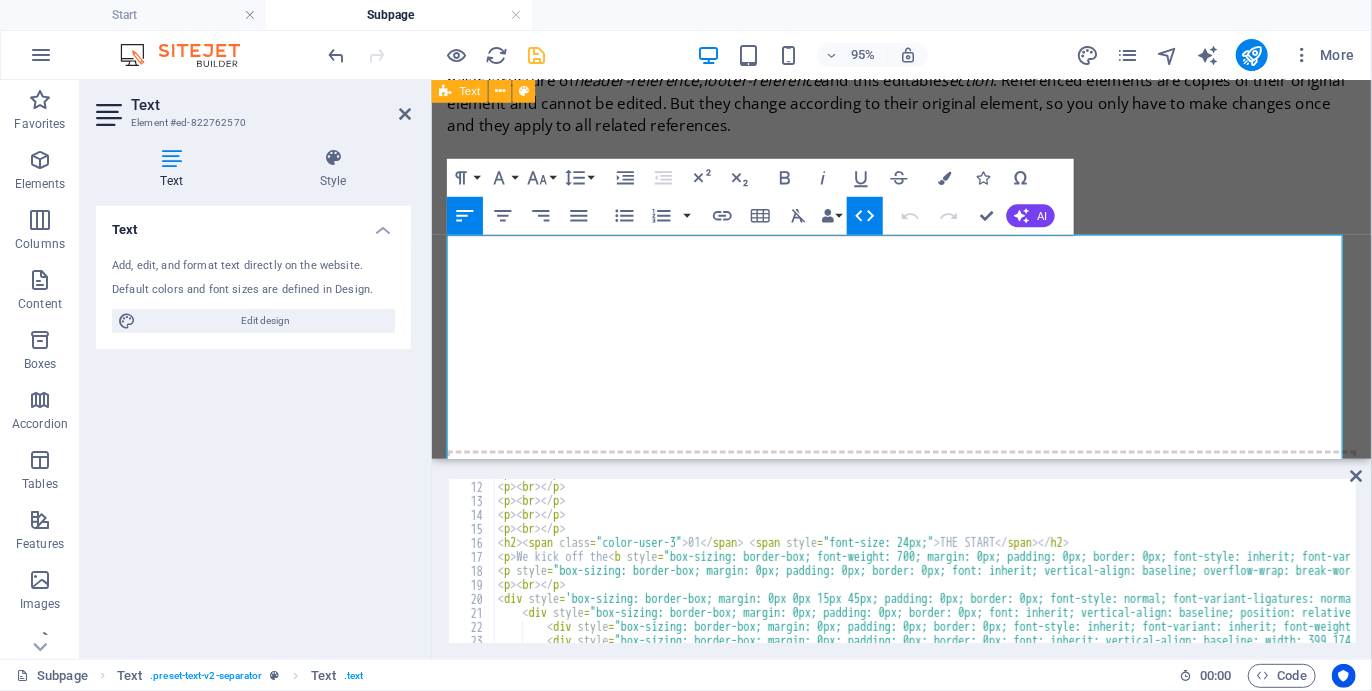 type on "<h2><span class="color-user-3">01</span> <span style="font-size: 24px;">THE START</span></h2>" 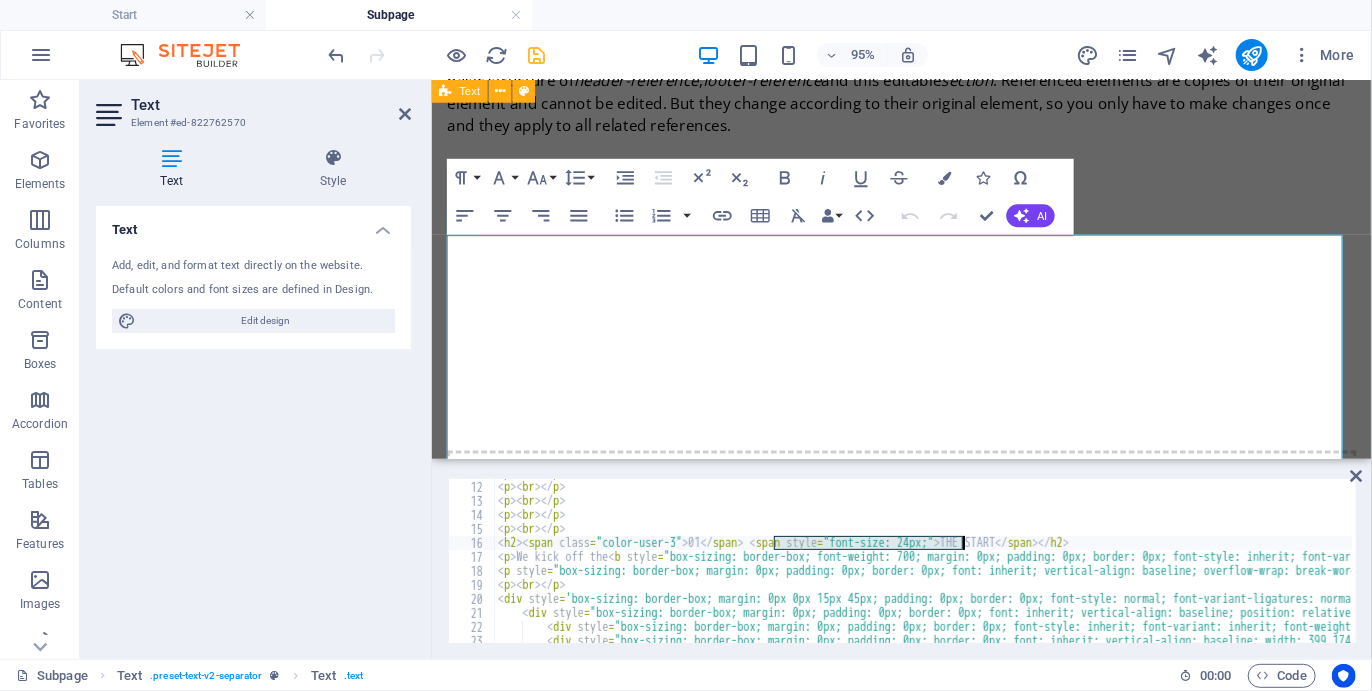 drag, startPoint x: 776, startPoint y: 544, endPoint x: 966, endPoint y: 542, distance: 190.01053 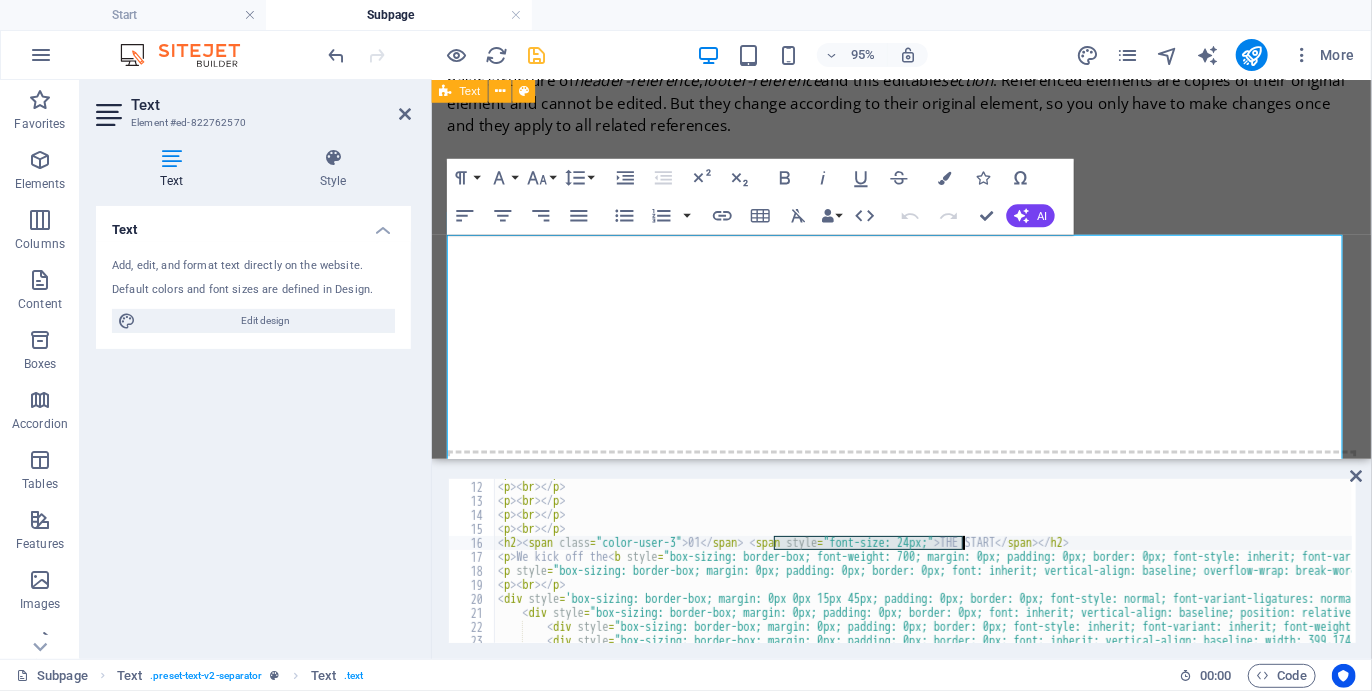click on "< p > < br > </ p > < p > < br > </ p > < p > < br > </ p > < p > < br > </ p > < p > < br > </ p > < h2 > < span   class = "color-user-3" > 01 </ span >   < span   style = "font-size: 24px;" > THE START </ span > </ h2 > < p > We kick off the  < b   style = "box-sizing: border-box; font-weight: 700; margin: 0px; padding: 0px; border: 0px; font-style: inherit; font-variant: inherit; font-stretch: inherit; font-size: inherit; line-height: inherit; font-family: inherit; font-optical-sizing: inherit; font-size-adjust: inherit; font-kerning: inherit; font-feature-settings: inherit; font-variation-settings: inherit; vertical-align: baseline; color: rgb(71, 71, 71); overflow-wrap: break-word;" > Plett Coastal Camino &nbsp; </ b > </ p > < p   style = "box-sizing: border-box; margin: 0px; padding: 0px; border: 0px; font: inherit; vertical-align: baseline; overflow-wrap: break-word;" > village to the mouth of the Keurbooms Lagoon beyond, where we overnight. </ p > < p > < br > </ p > < div   style = >      < div   =" at bounding box center [923, 561] 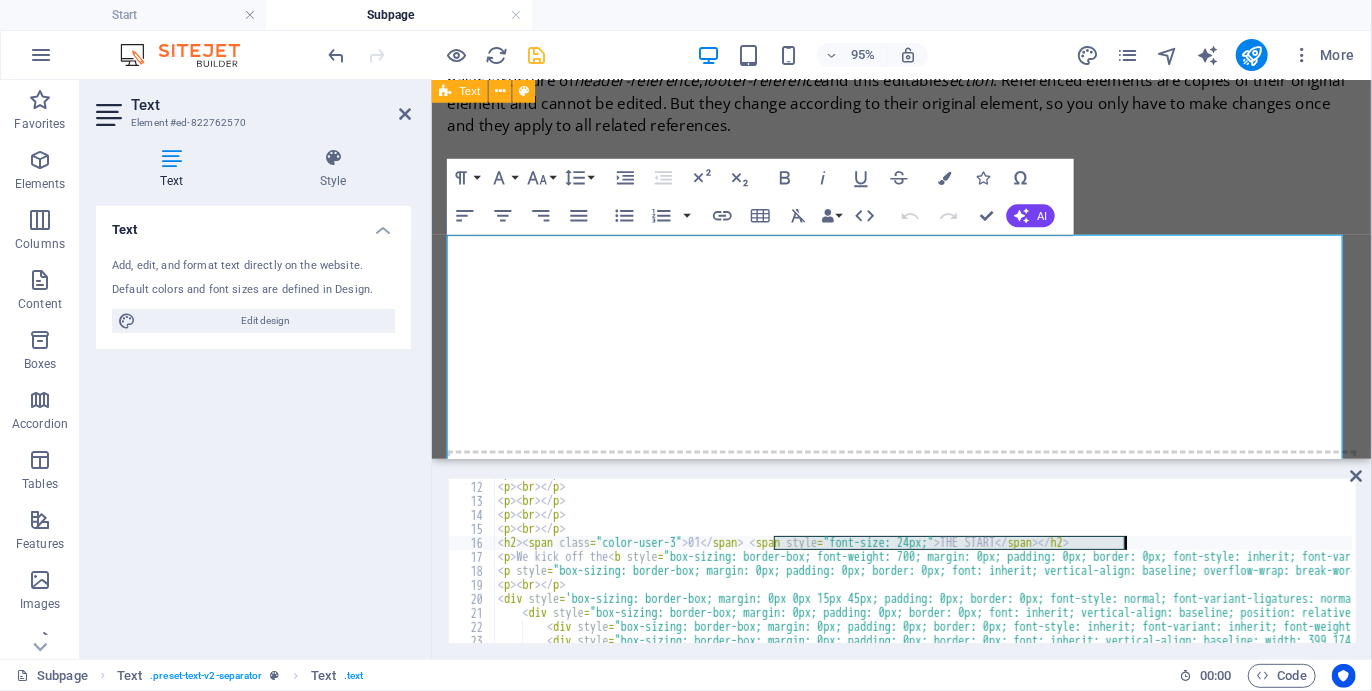 drag, startPoint x: 772, startPoint y: 545, endPoint x: 1145, endPoint y: 536, distance: 373.10855 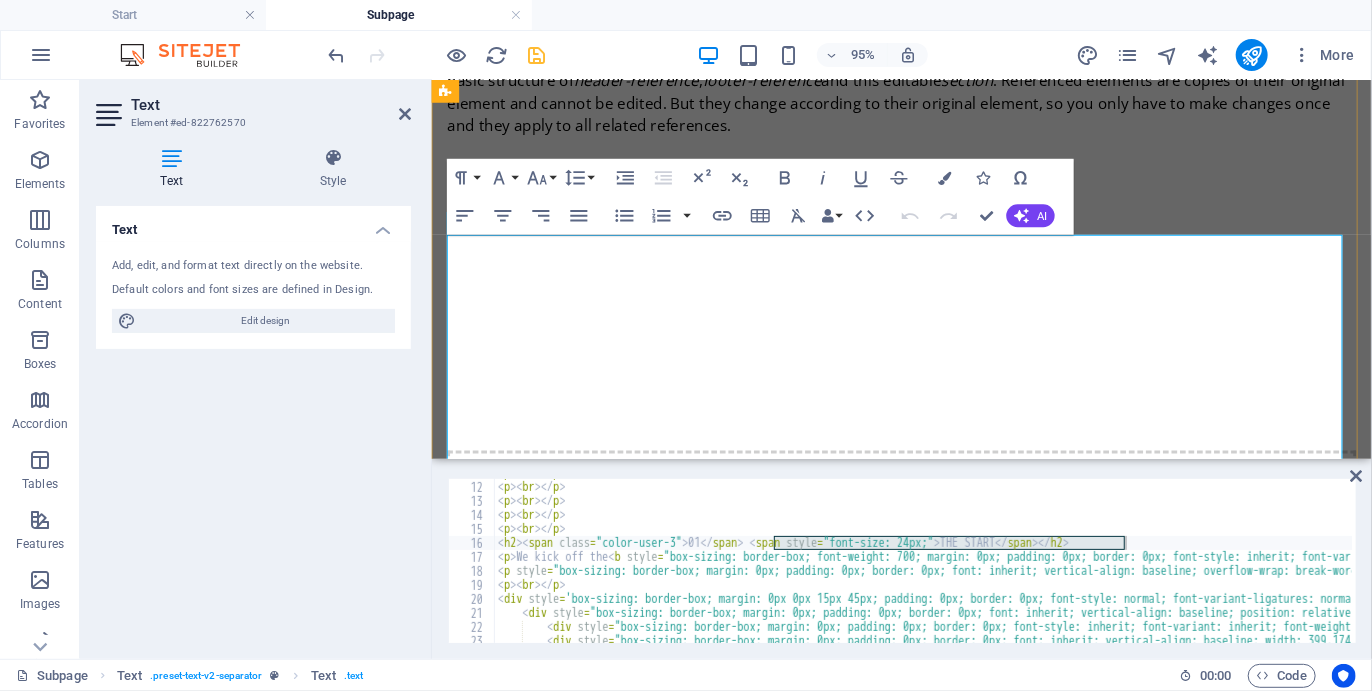 click on "Some participants may choose to arrive the day before the start of the Camino and book into our recommended accommodation. They may also choose to participate in some additional activities the day before the Camino commences, or the day after it ends (see Itineraries). Others may arrive on the morning of the start of the Plett Coastal Camino and start hiking straight away Southern Cross 01 THE START We kick off the Plett Coastal Camino hiking along the Robberg Peninsula, a World Heritage Site with its own spectacular island and home to hundreds of seals. Besides the marvelous views you visit some archeologically significant caves and hidden pools in the fascinating geological formations and conglomerate which cover much of the area. We picnic on a rare tombola beach, one which resembles a wine glass, and celebrate being there. After hiking Robberg we hike along three Blue Flag beaches past Plettenberg Bay village to the mouth of the Keurbooms Lagoon beyond, where we overnight. Robberg Nature Reserve ." at bounding box center (925, 1230) 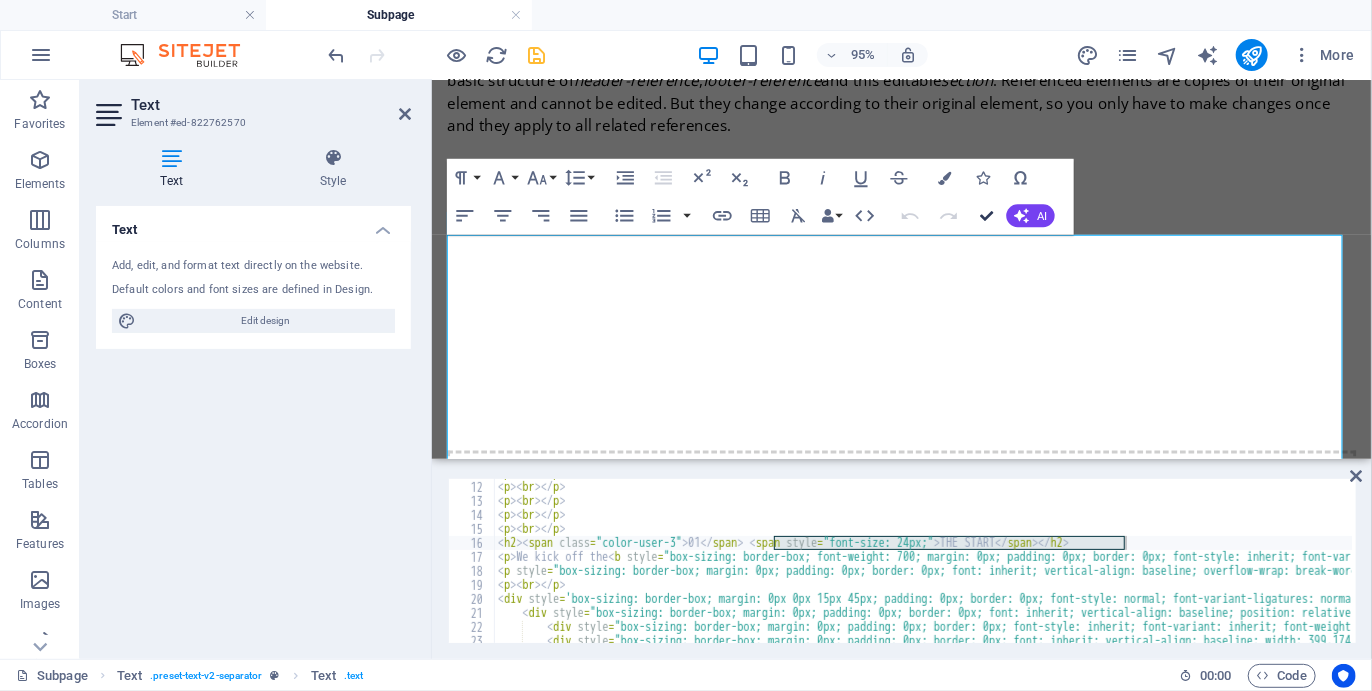 scroll, scrollTop: 1504, scrollLeft: 0, axis: vertical 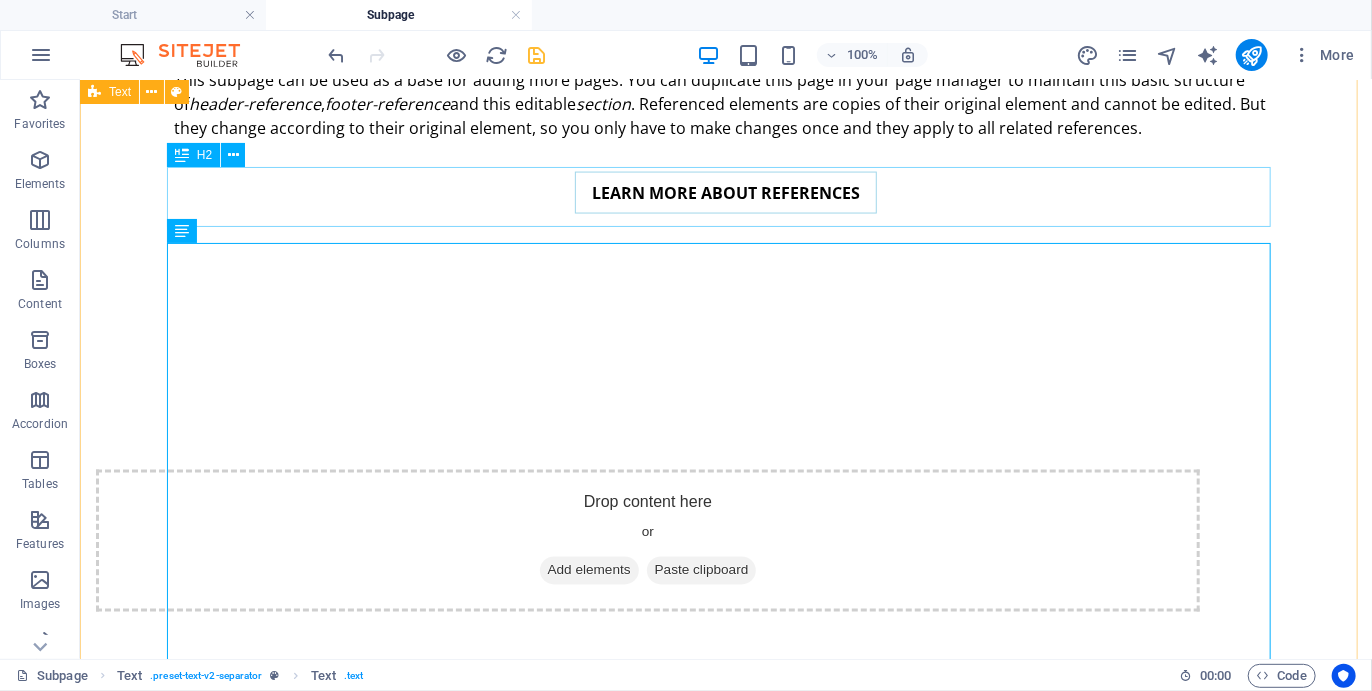 click on "00  ARRIVAL DAY" at bounding box center (725, 897) 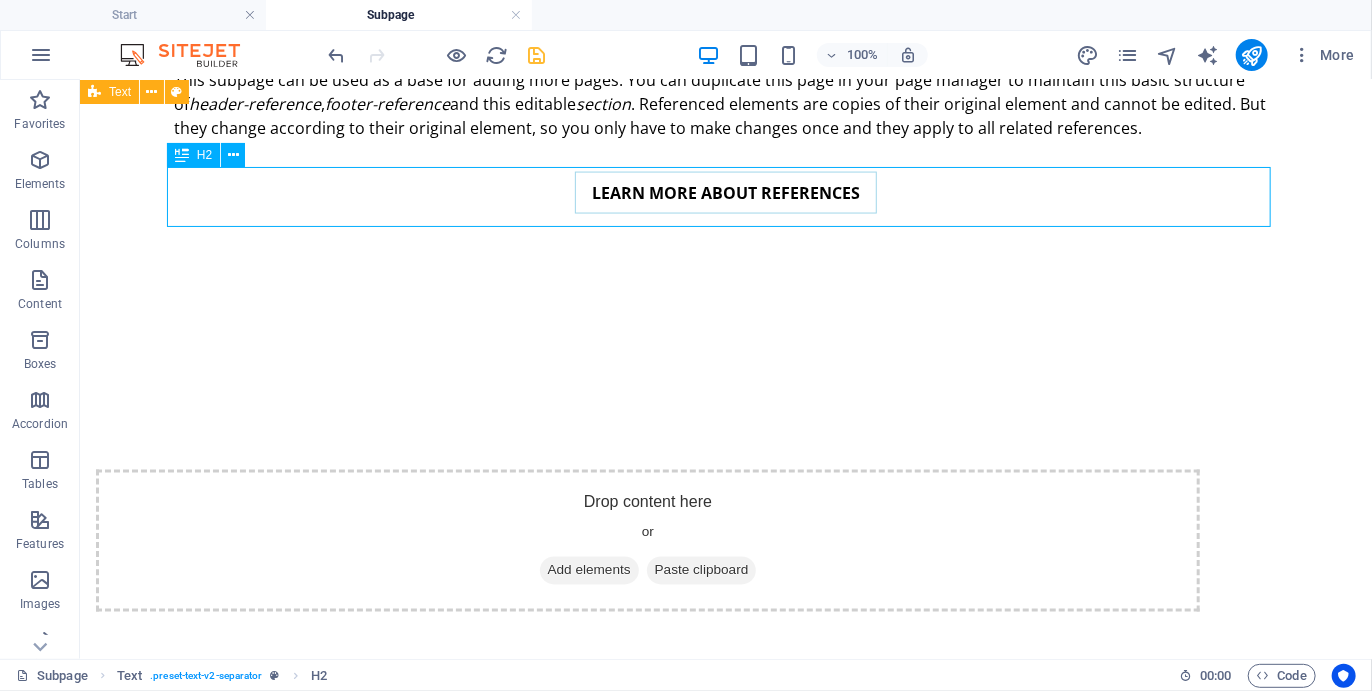 click on "00  ARRIVAL DAY" at bounding box center [725, 897] 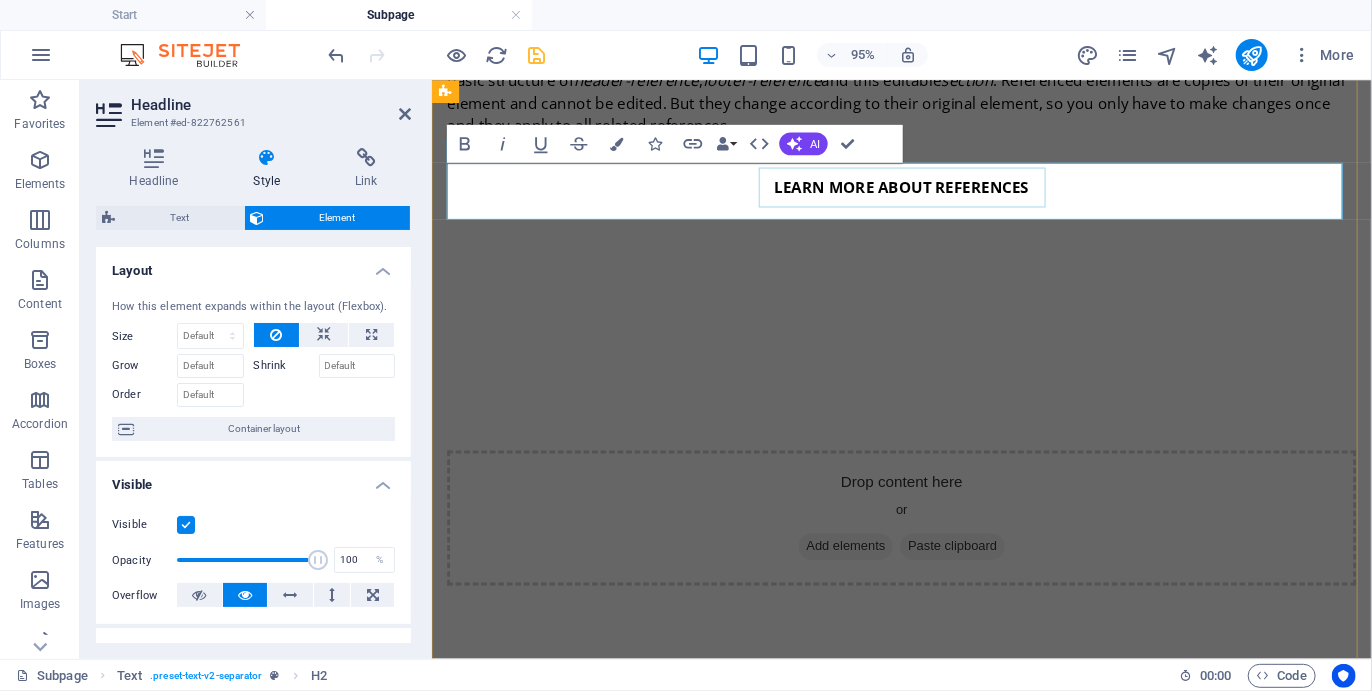 click on "00  ARRIVAL DAY" at bounding box center [925, 897] 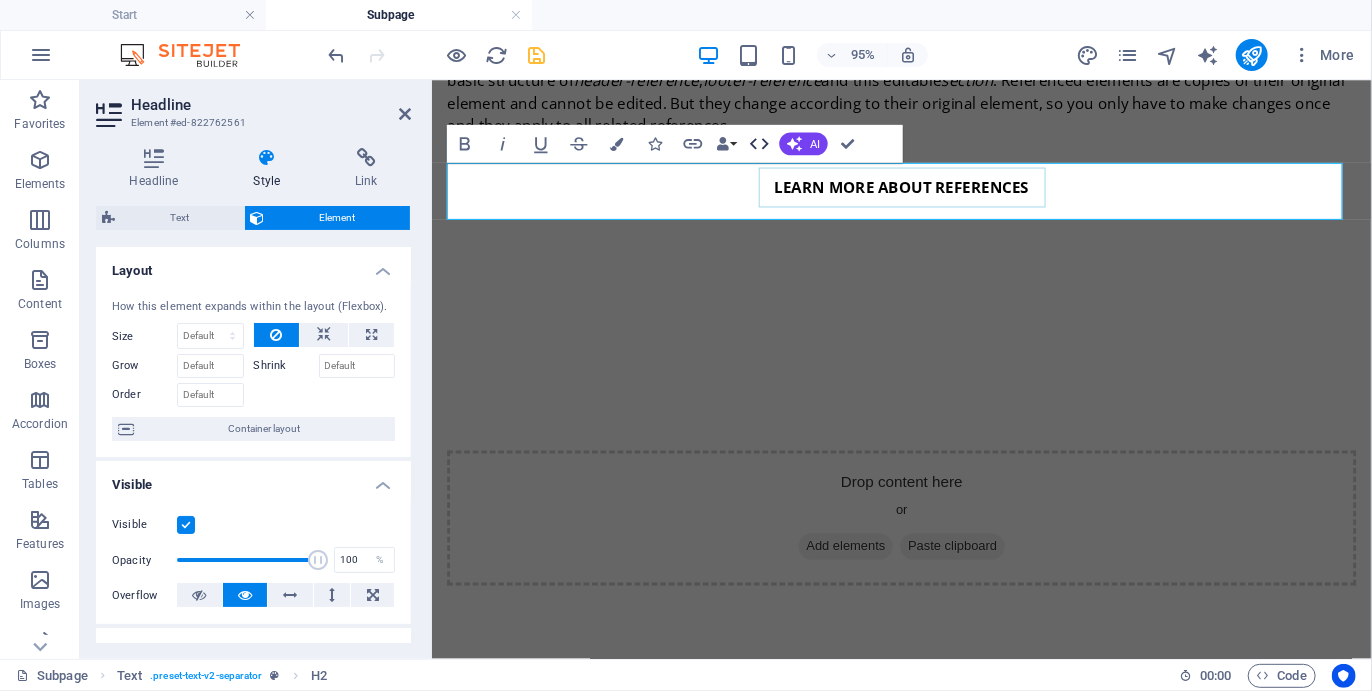 click 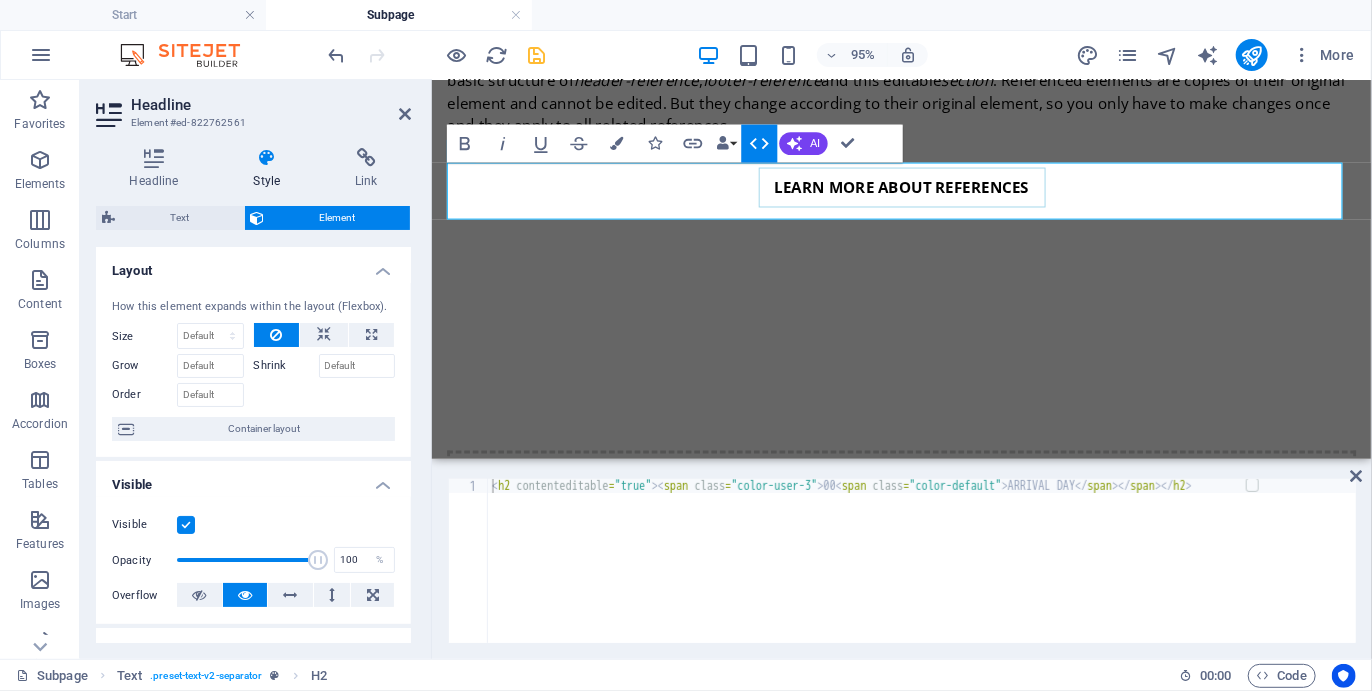 click on "< h2   contenteditable = "true" > < span   class = "color-user-3" > 00  < span   class = "color-default" > ARRIVAL DAY </ span > </ span > </ h2 >" at bounding box center [922, 575] 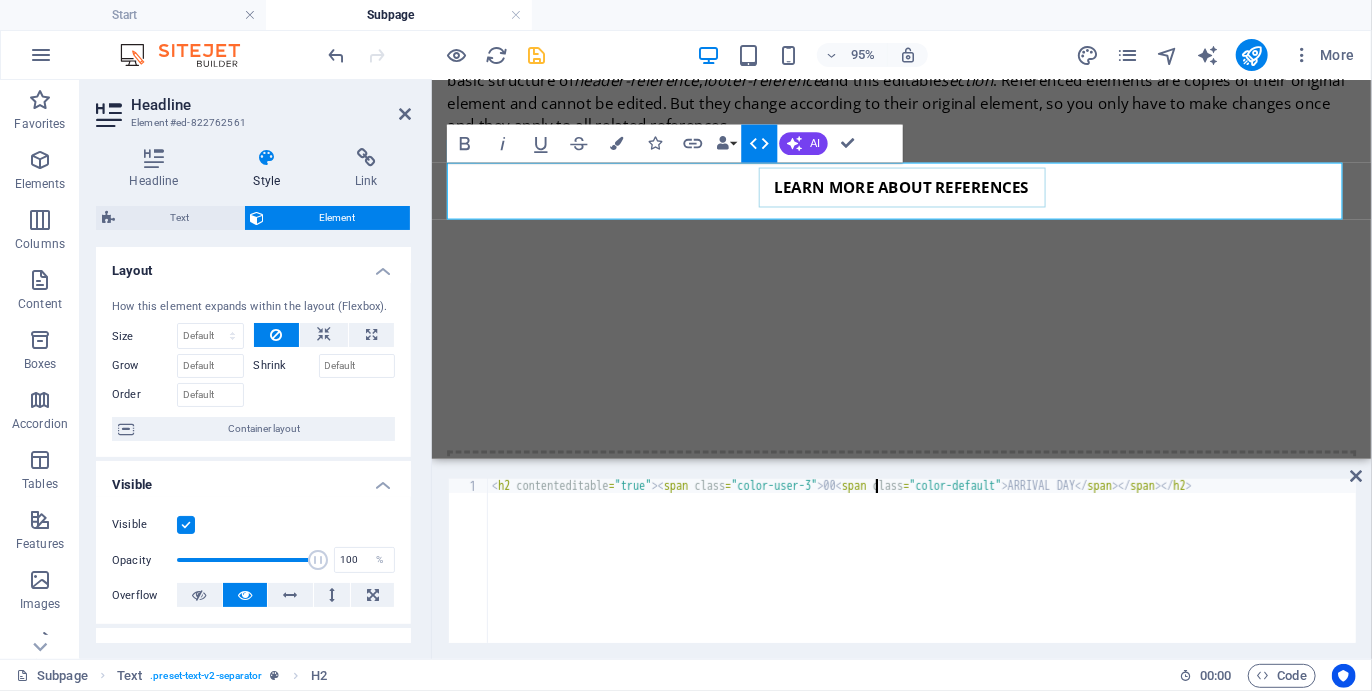 click on "< h2   contenteditable = "true" > < span   class = "color-user-3" > 00  < span   class = "color-default" > ARRIVAL DAY </ span > </ span > </ h2 >" at bounding box center (922, 575) 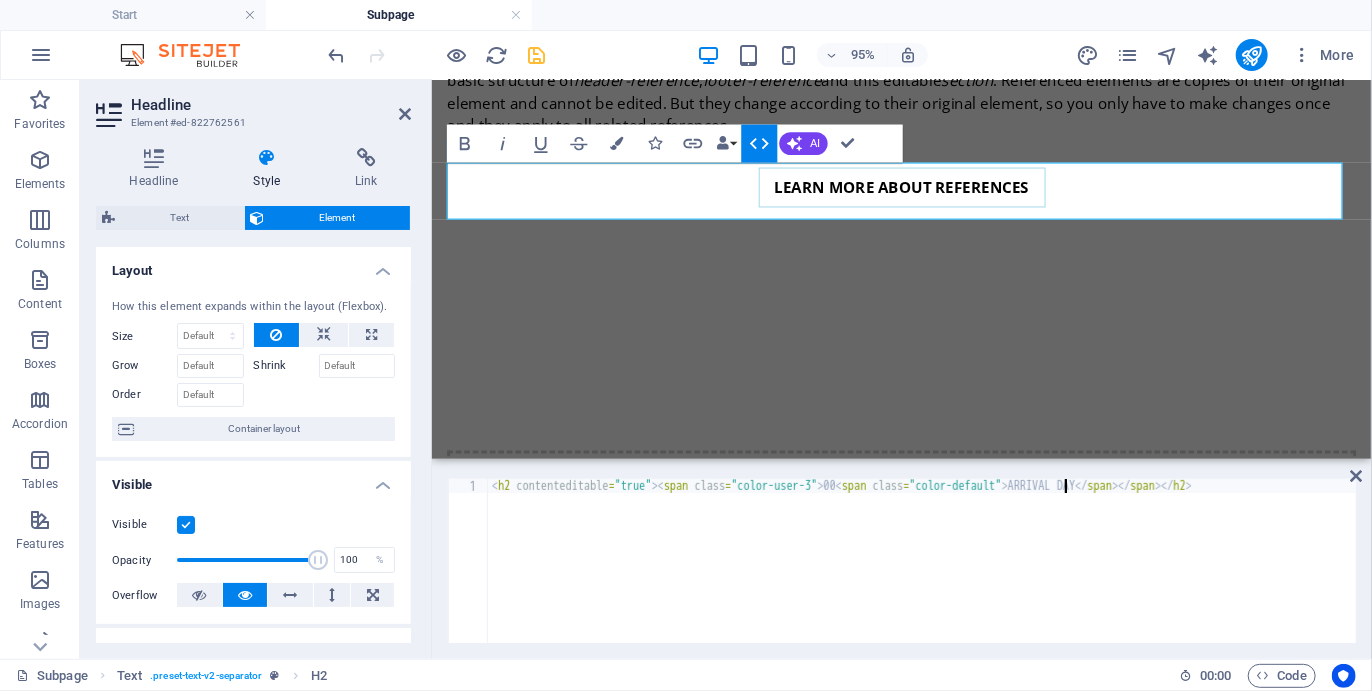 paste on "<span style="font-size: 24px;">THE START</span></h2>" 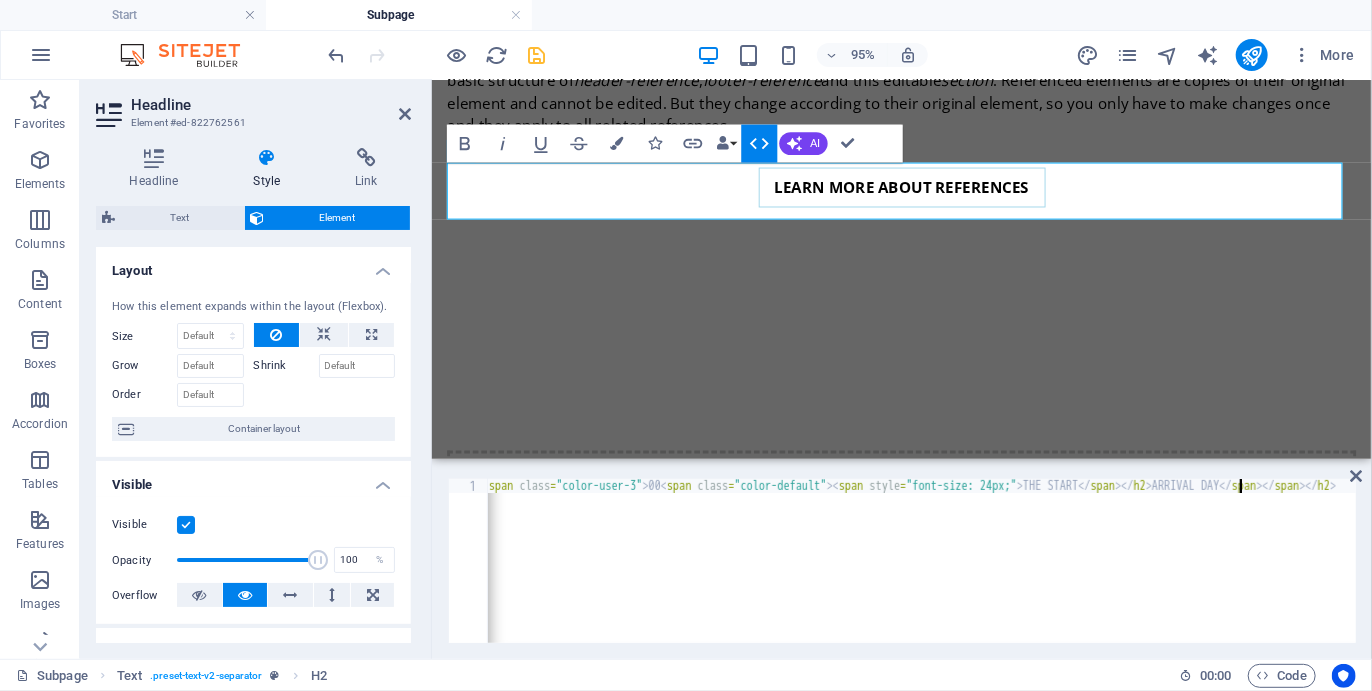 scroll, scrollTop: 0, scrollLeft: 175, axis: horizontal 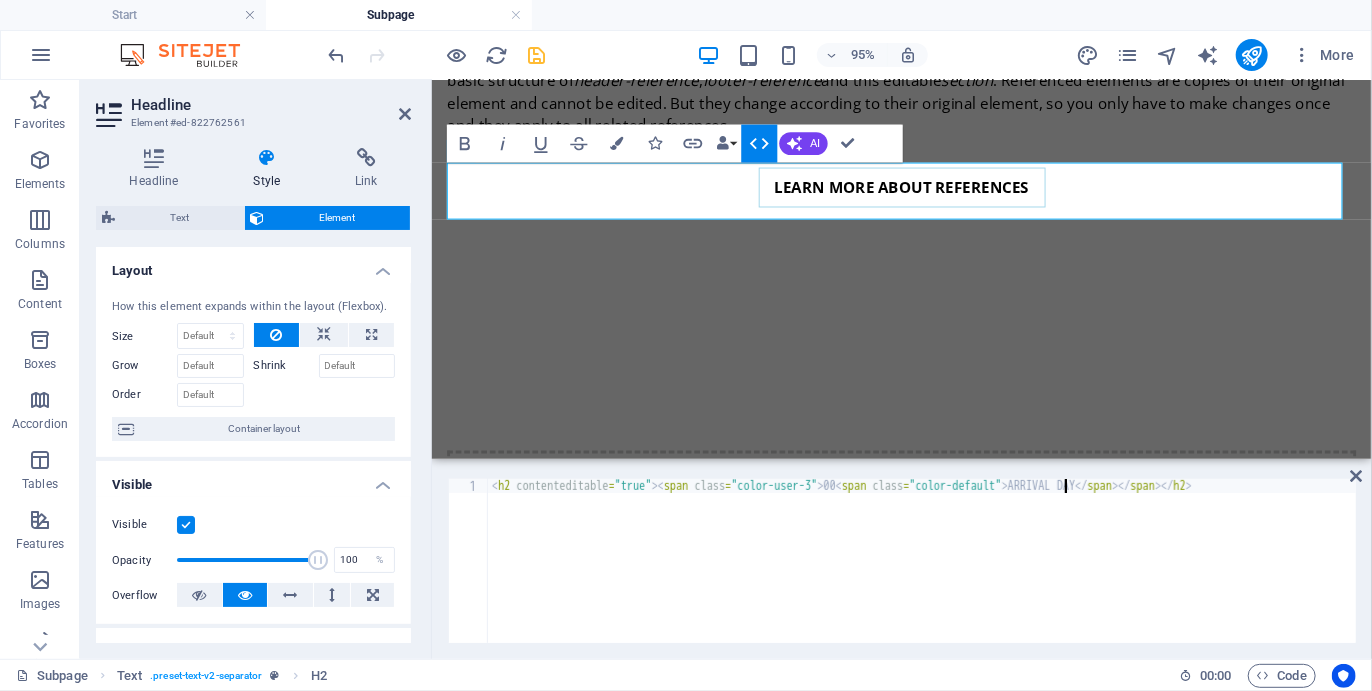 click on "< h2   contenteditable = "true" > < span   class = "color-user-3" > 00  < span   class = "color-default" > ARRIVAL DAY </ span > </ span > </ h2 >" at bounding box center (922, 573) 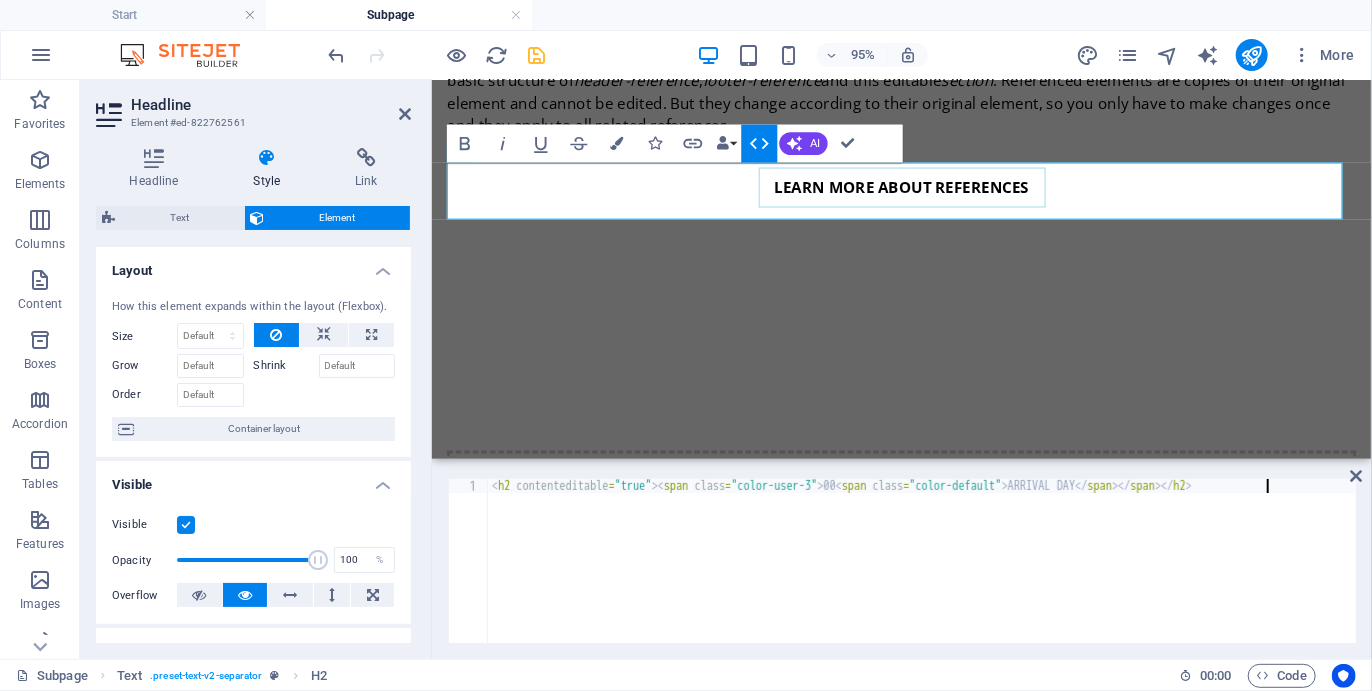 click on "< h2   contenteditable = "true" > < span   class = "color-user-3" > 00  < span   class = "color-default" > ARRIVAL DAY </ span > </ span > </ h2 >" at bounding box center (922, 573) 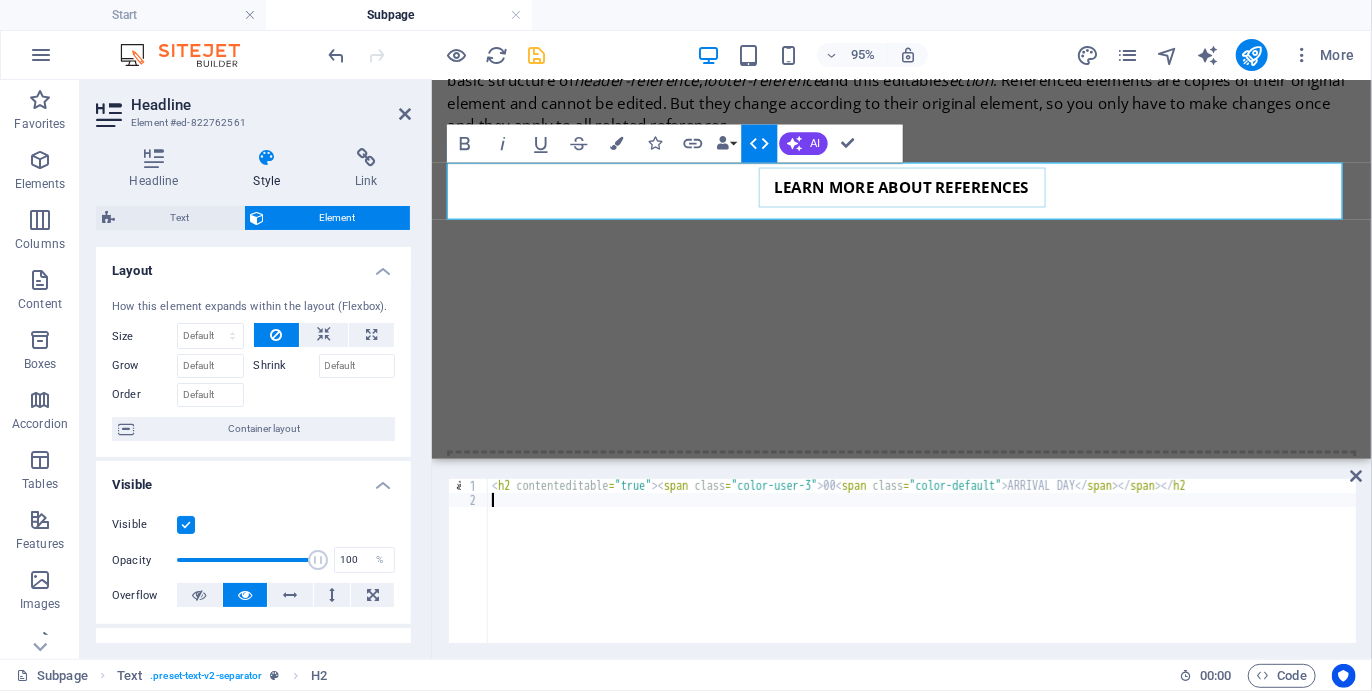 click on "< h2   contenteditable = "true" > < span   class = "color-user-3" > 00  < span   class = "color-default" > ARRIVAL DAY </ span > </ span > </ h2" at bounding box center [922, 575] 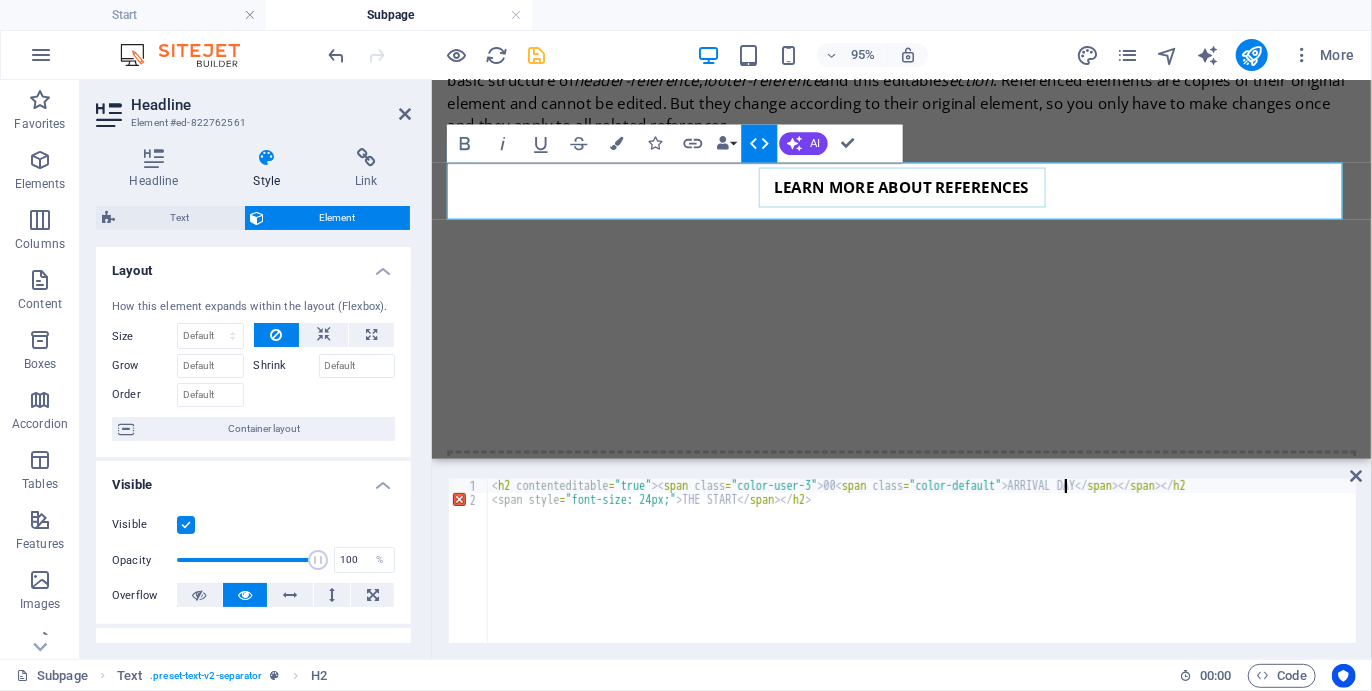 click on "< h2   contenteditable = "true" > < span   class = "color-user-3" > 00  < span   class = "color-default" > ARRIVAL DAY </ span > </ span > </ h2 < span   style = "font-size: 24px;" > THE START </ span > </ h2 >" at bounding box center [922, 575] 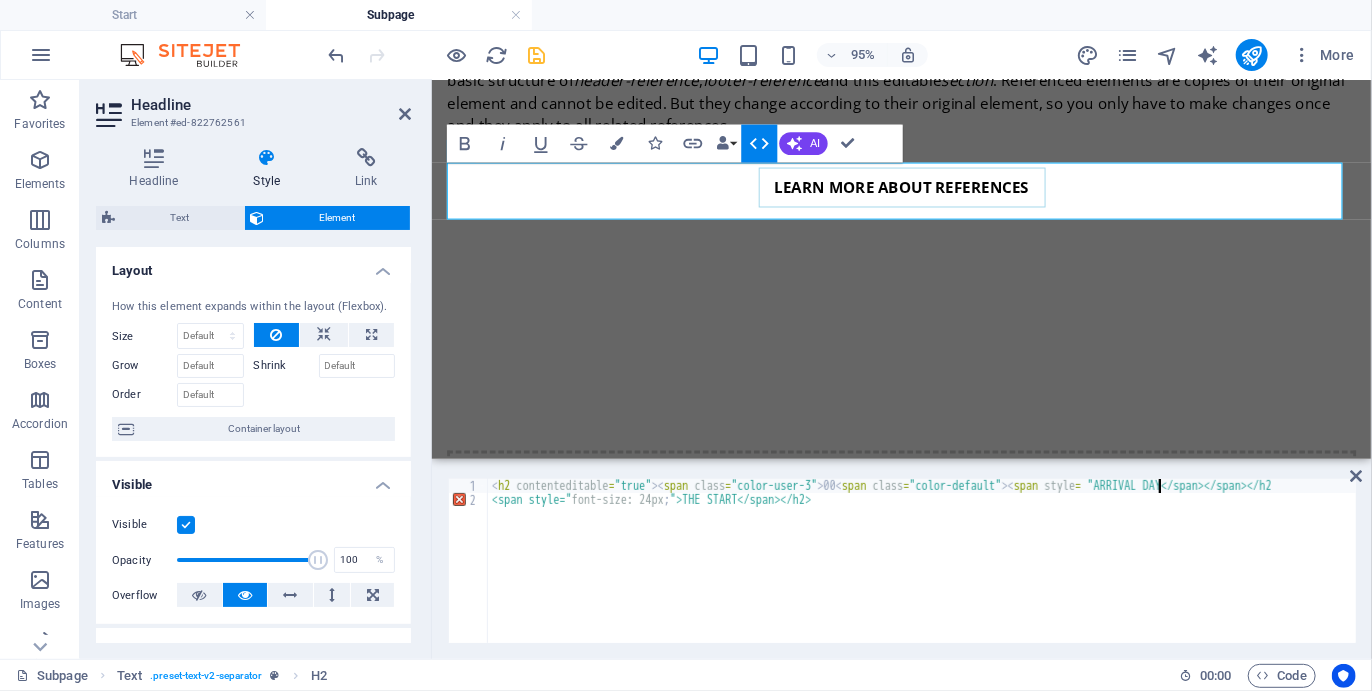 scroll, scrollTop: 0, scrollLeft: 54, axis: horizontal 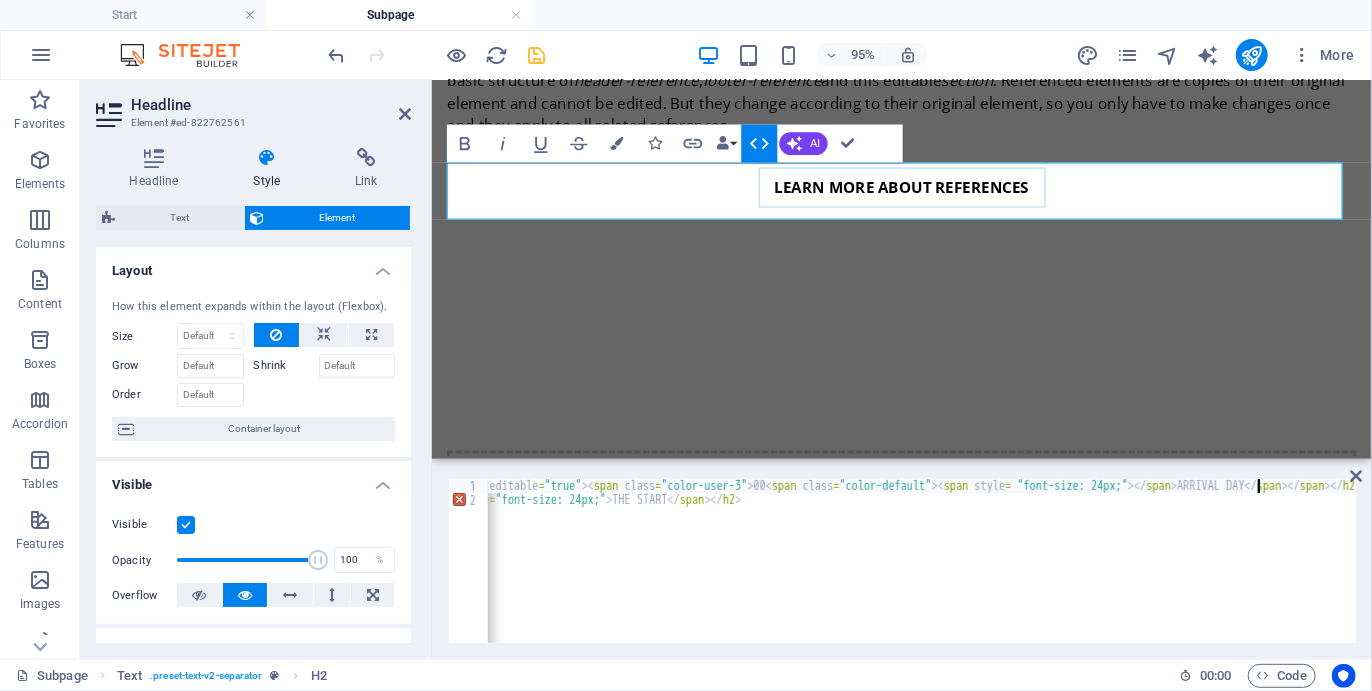 click on "< h2   contenteditable = "true" > < span   class = "color-user-3" > 00  < span   class = "color-default" > < span   style =   "font-size: 24px;" > </ span > ARRIVAL DAY </ span > </ span > </ h2 < span   style = "font-size: 24px;" > THE START </ span > </ h2 >" at bounding box center (937, 573) 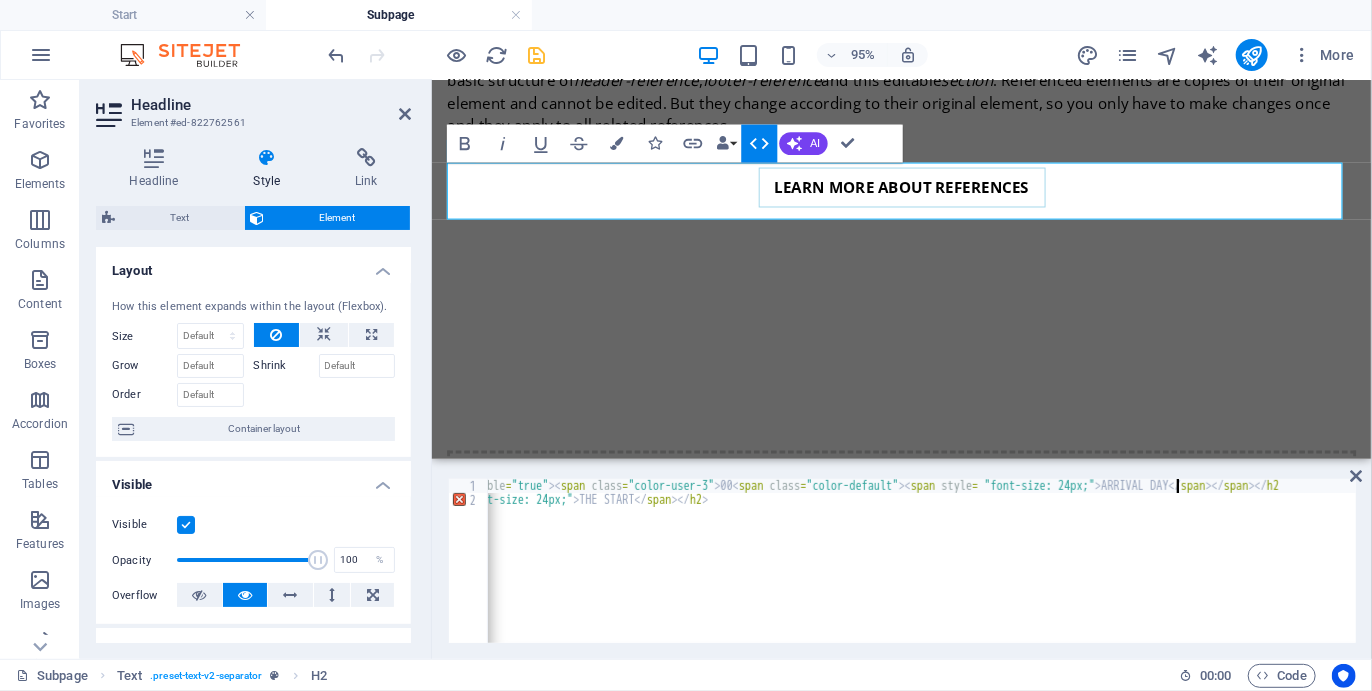 scroll, scrollTop: 0, scrollLeft: 123, axis: horizontal 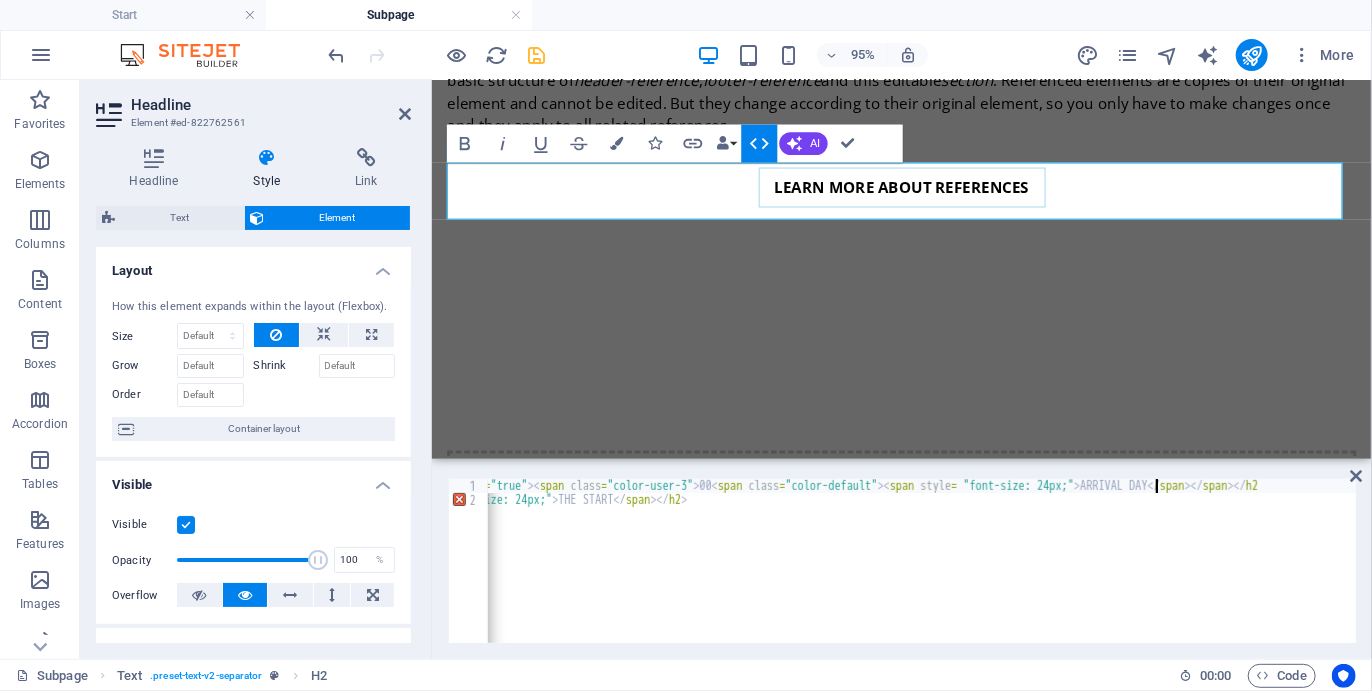click on "< h2   contenteditable = "true" > < span   class = "color-user-3" > 00  < span   class = "color-default" > < span   style =   "font-size: 24px;" > ARRIVAL DAY </ span > </ span > </ h2 < span   style = "font-size: 24px;" > THE START </ span > </ h2 >" at bounding box center [860, 573] 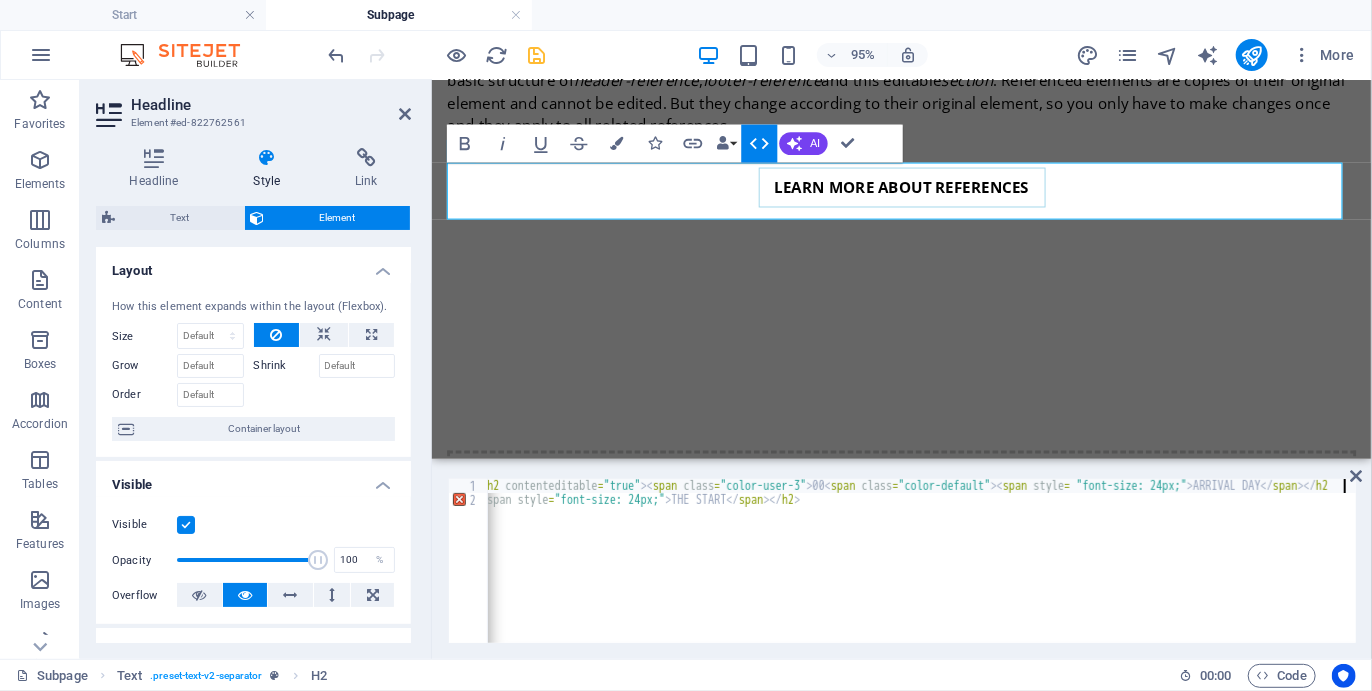 scroll, scrollTop: 0, scrollLeft: 0, axis: both 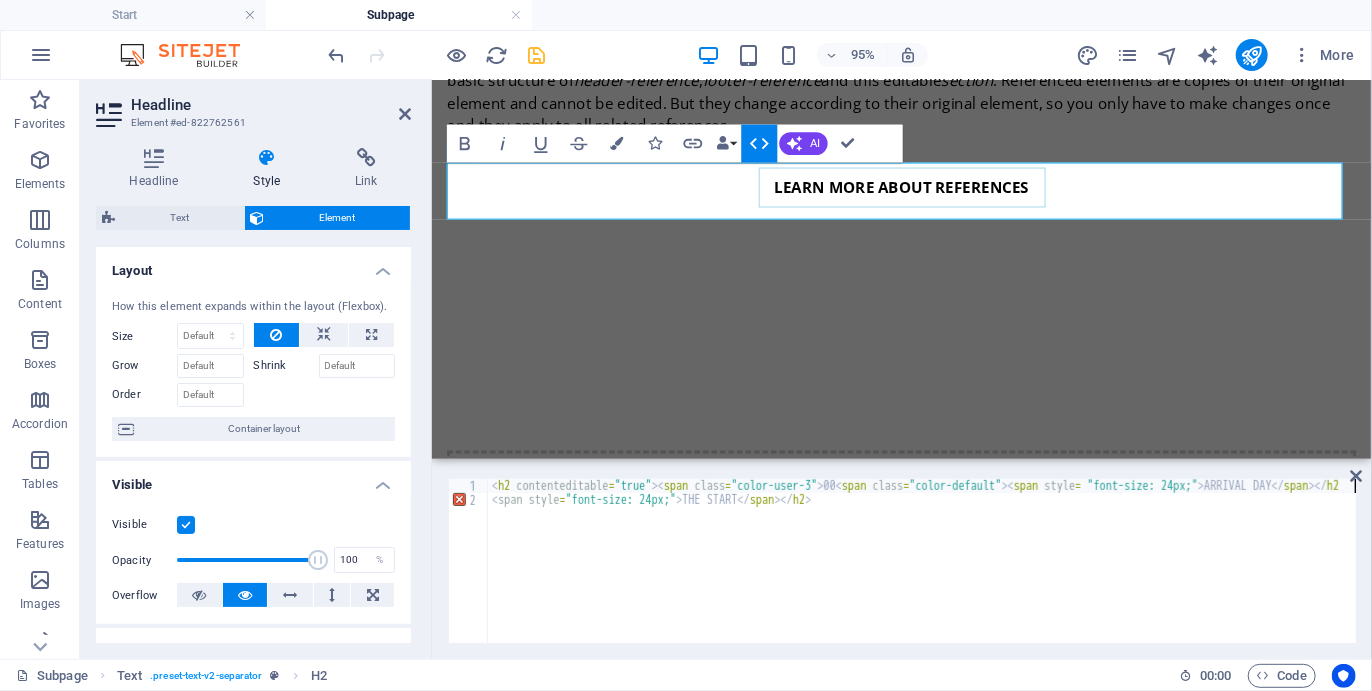 click on "\u003c h2   contenteditable = \"true\" \u003e \u003c span   class = \"color-user-3\" \u003e 00  \u003c span   class = \"color-default\" \u003e \u003c span   style =   \"font-size: 24px;\" \u003e 24 [DAY] [MONTH] [YEAR] \u003c/ span \u003e \u003c/ h2 \u003c span   style = \"font-size: 24px;\" \u003e THE START \u003c/ span \u003e \u003c/ h2 \u003e" at bounding box center (960, 573) 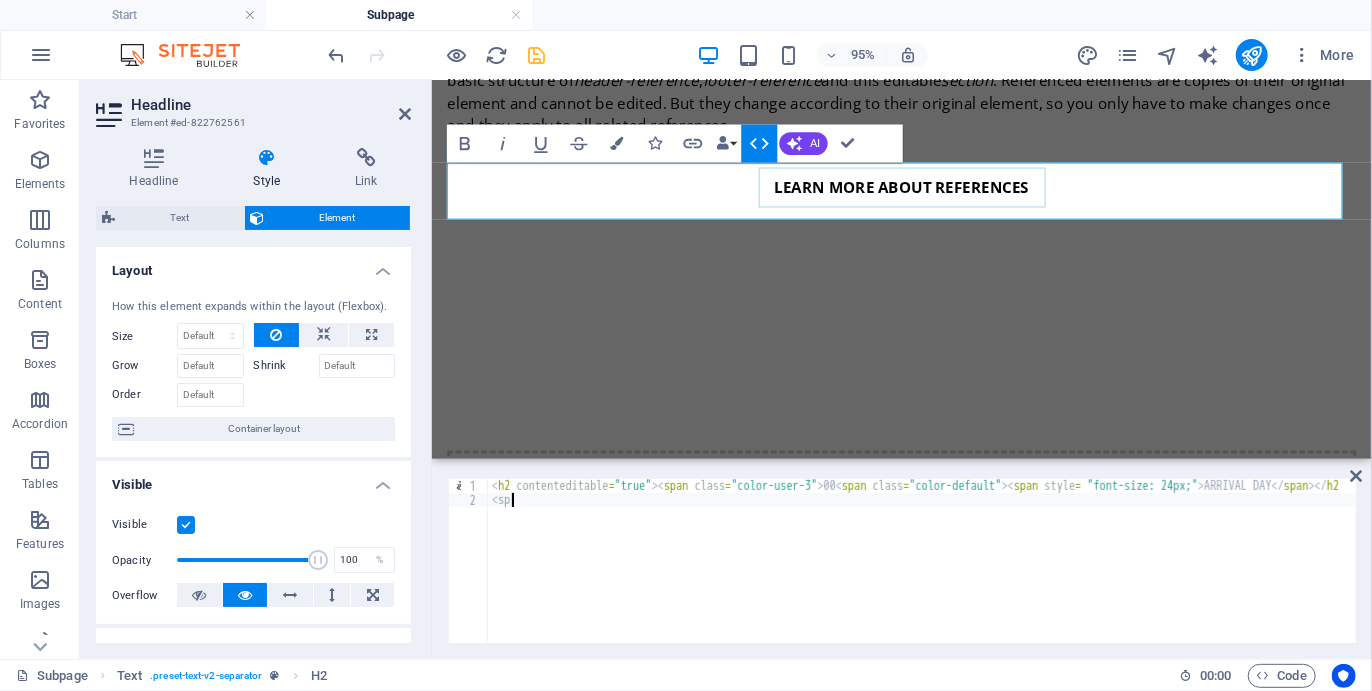 scroll, scrollTop: 0, scrollLeft: 0, axis: both 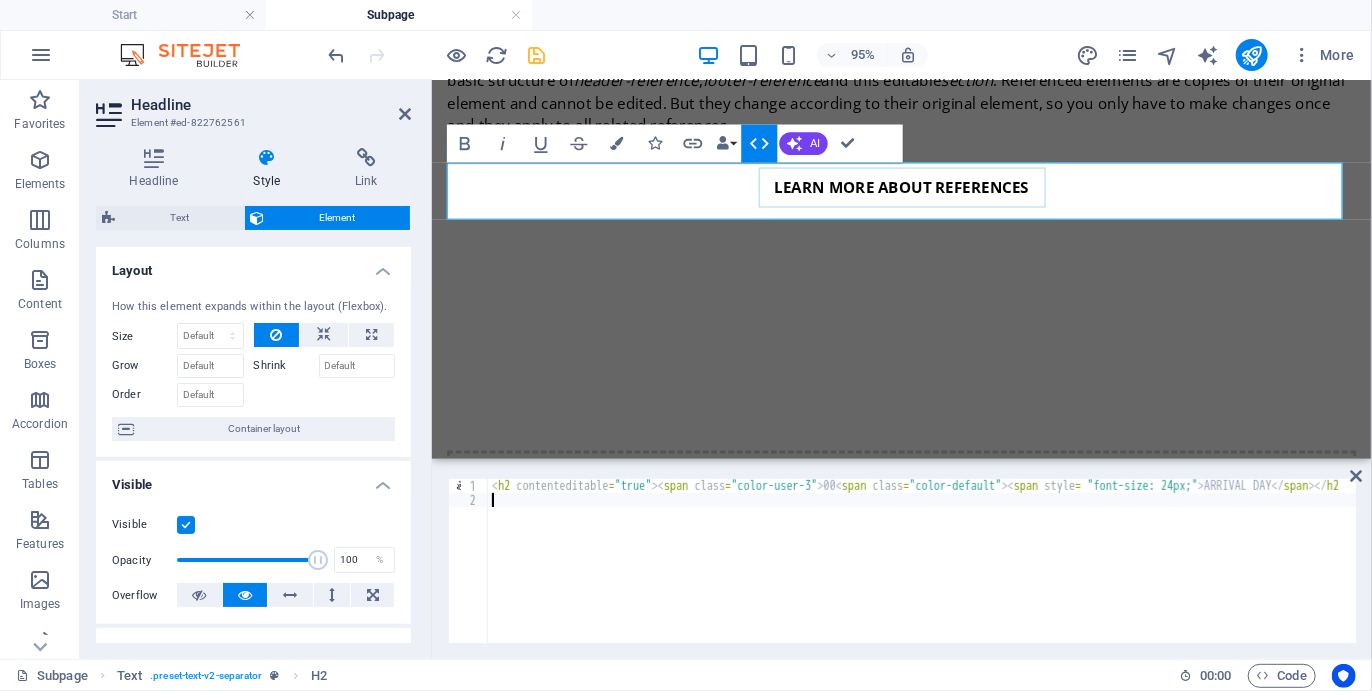 type on "<h2 contenteditable="true"><span class="color-user-3">00 <span class="color-default"><span style= "font-size: 24px;">ARRIVAL DAY</span></span></h2" 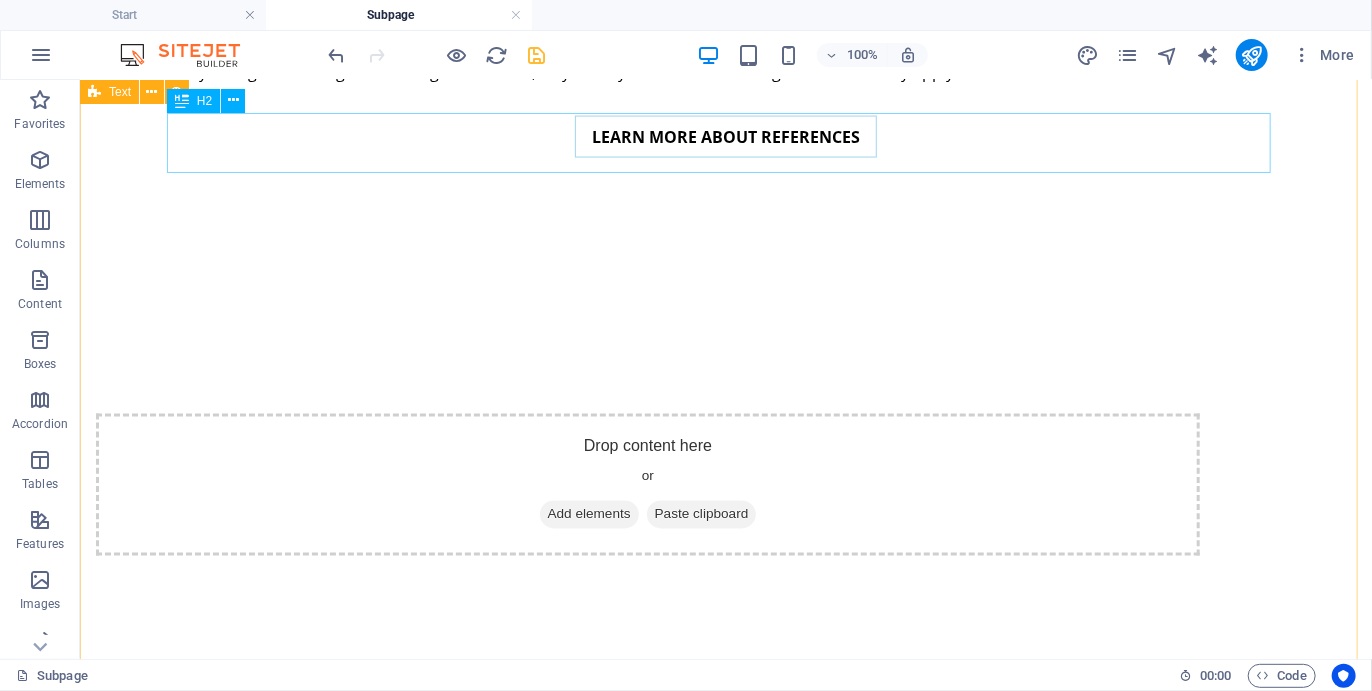 scroll, scrollTop: 1562, scrollLeft: 0, axis: vertical 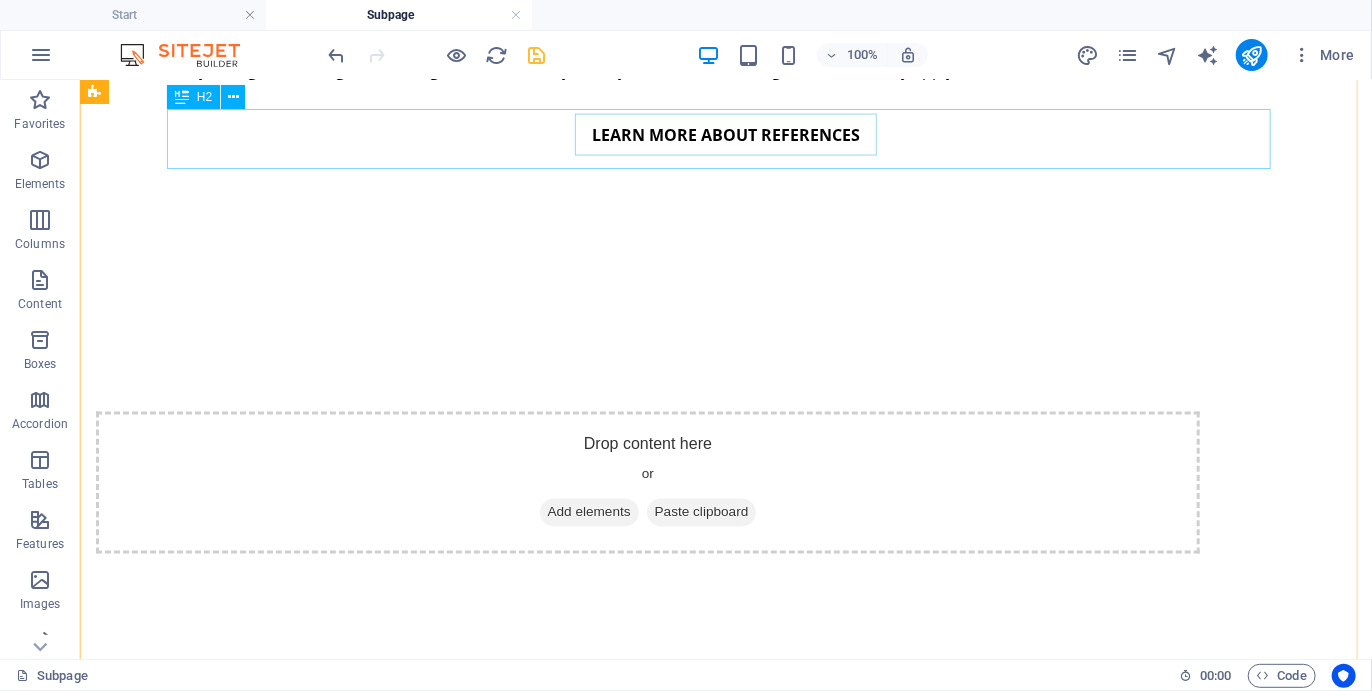 click on "00  ARRIVAL DAY" at bounding box center [725, 839] 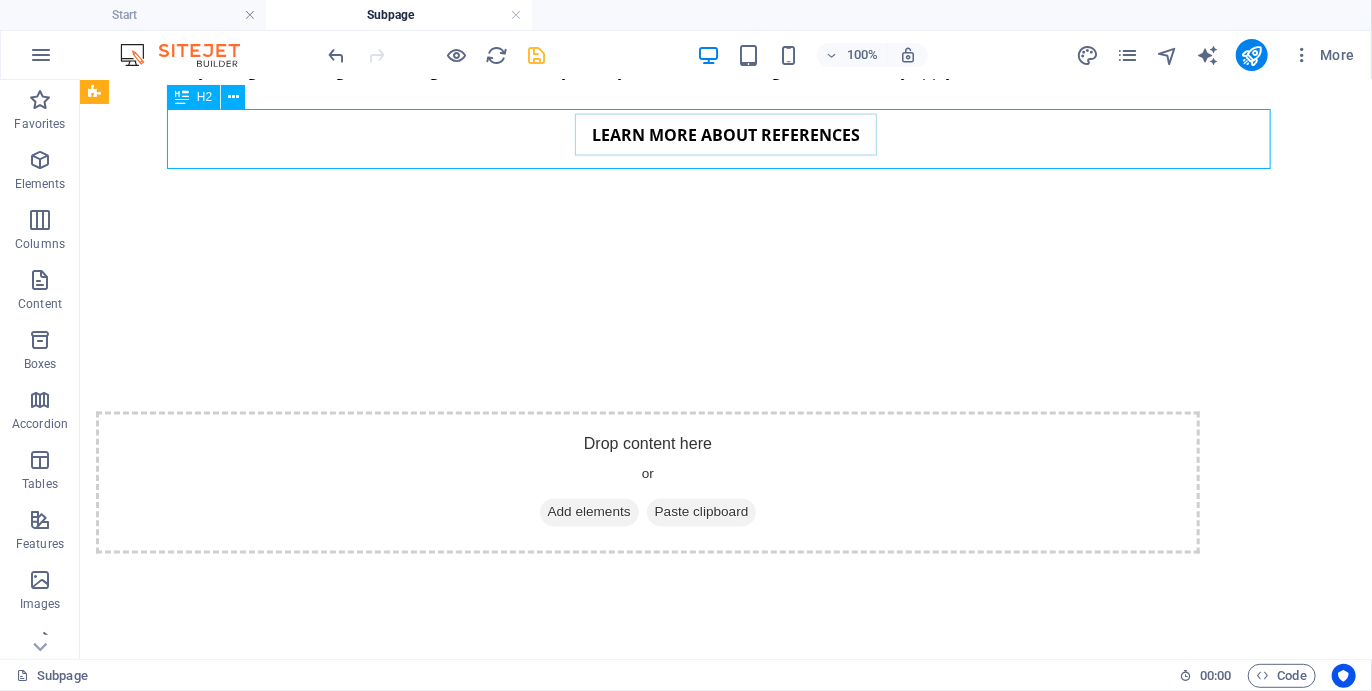 click on "00  ARRIVAL DAY" at bounding box center (725, 839) 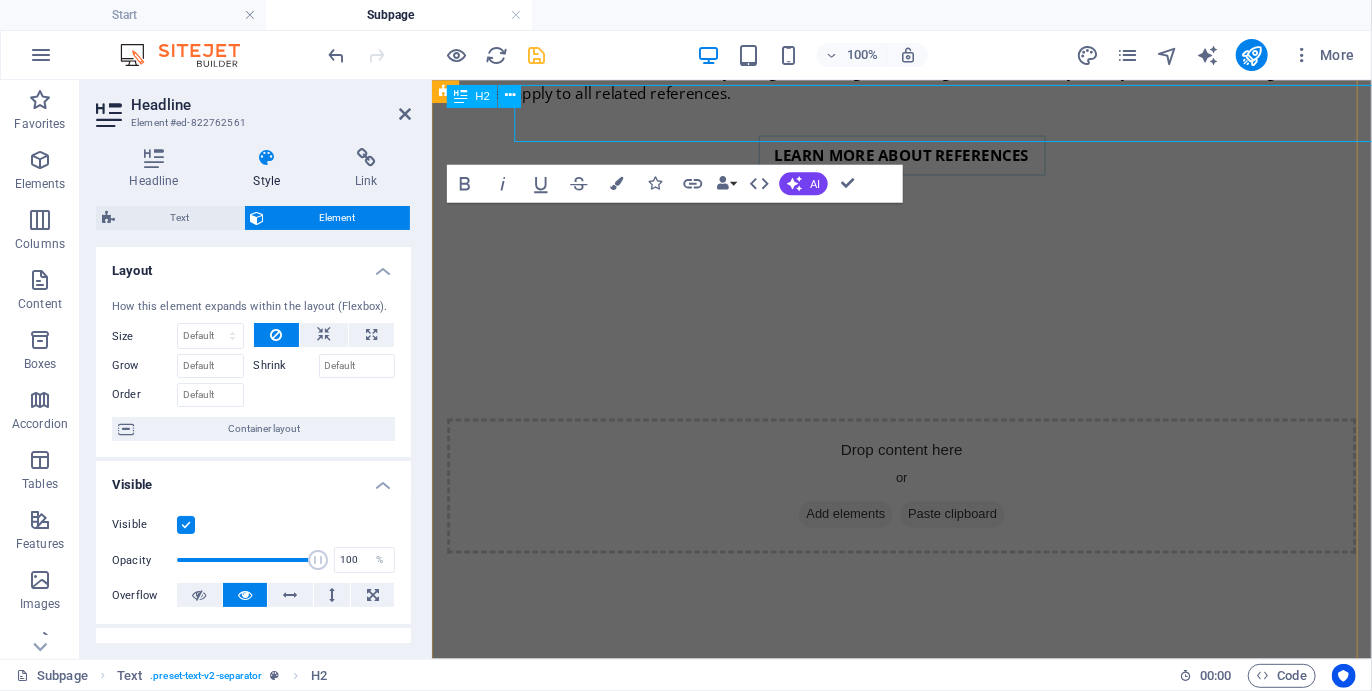 scroll, scrollTop: 1586, scrollLeft: 0, axis: vertical 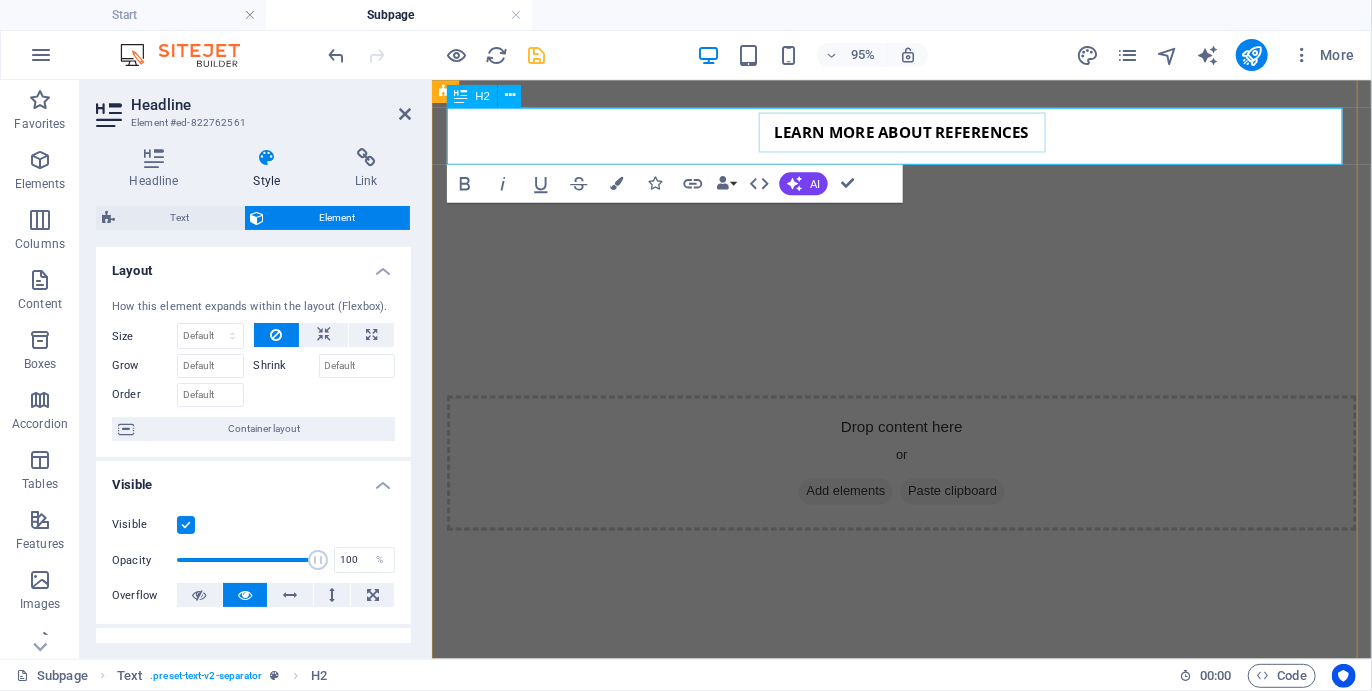 click on "00  ARRIVAL DAY" at bounding box center [925, 839] 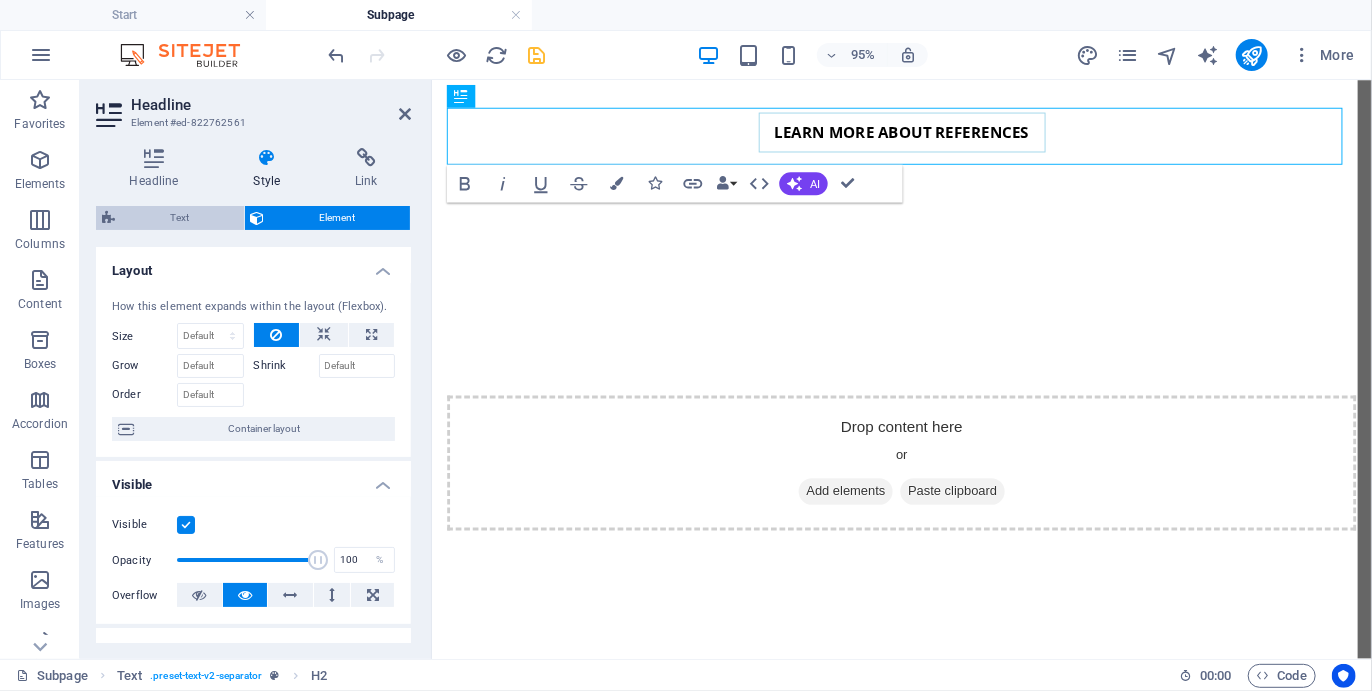 click on "Text" at bounding box center (179, 218) 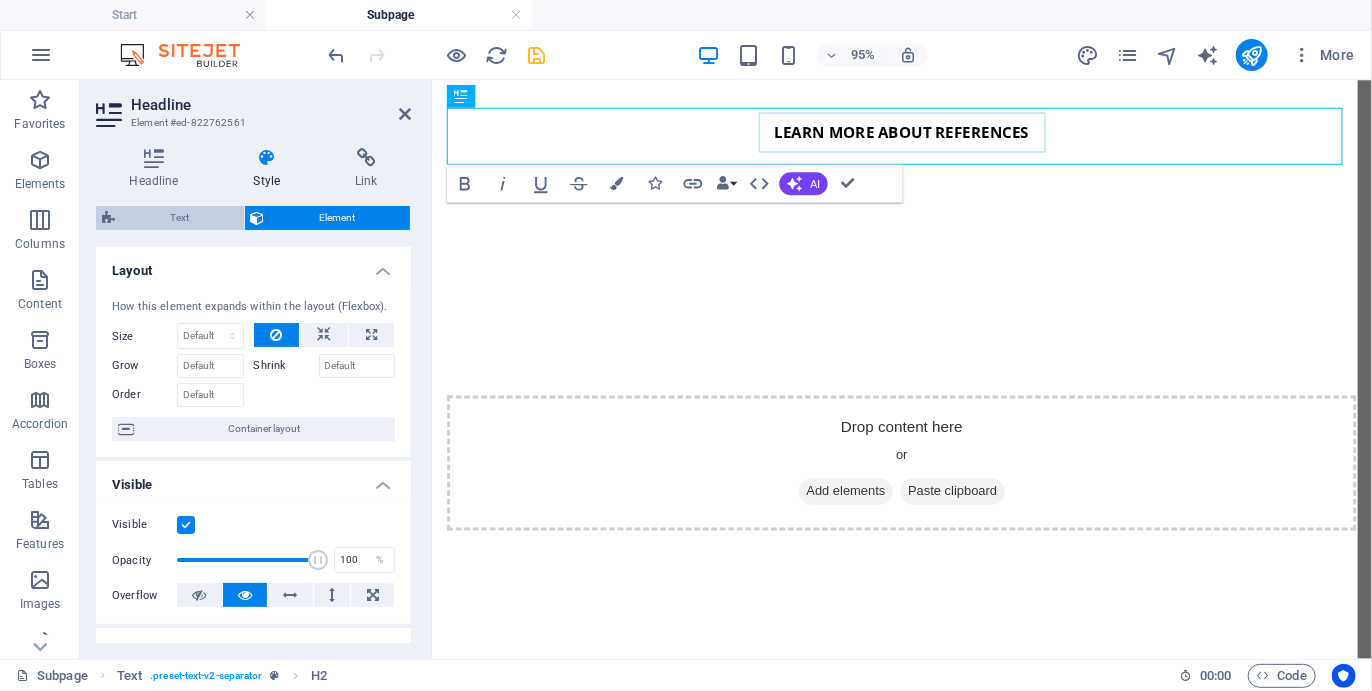 select on "px" 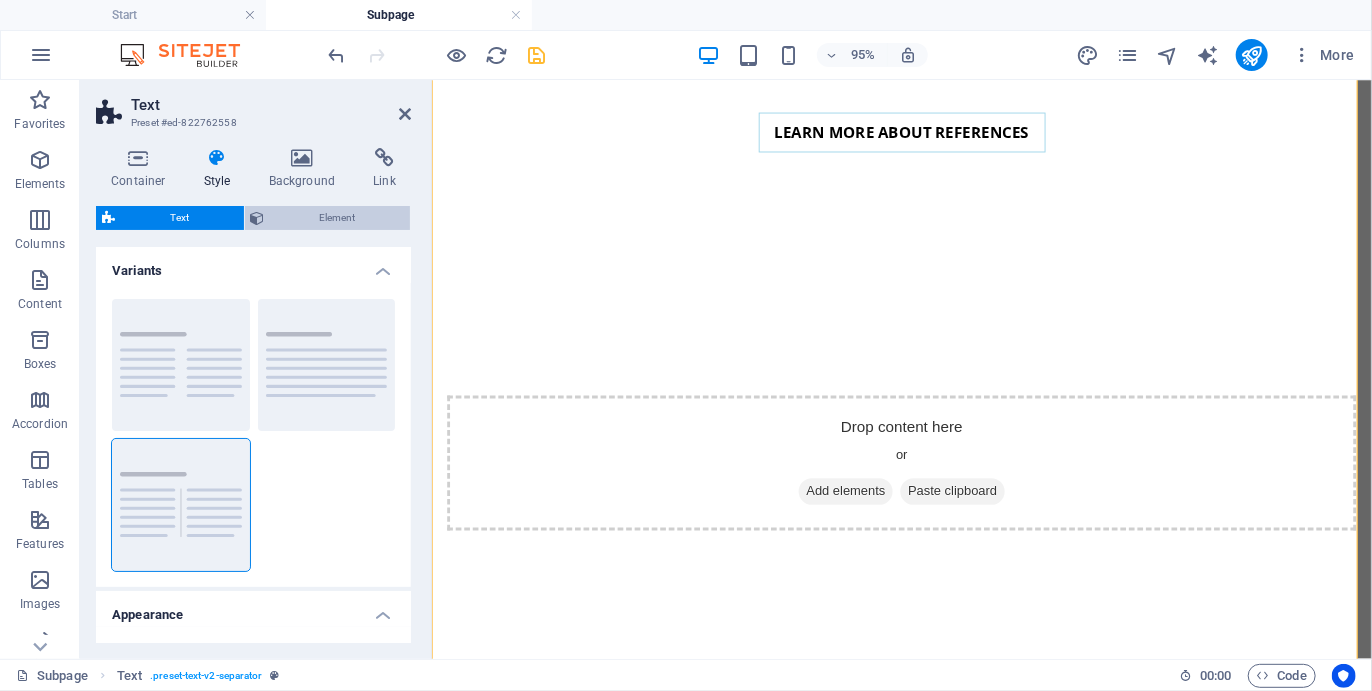 click on "Element" at bounding box center (338, 218) 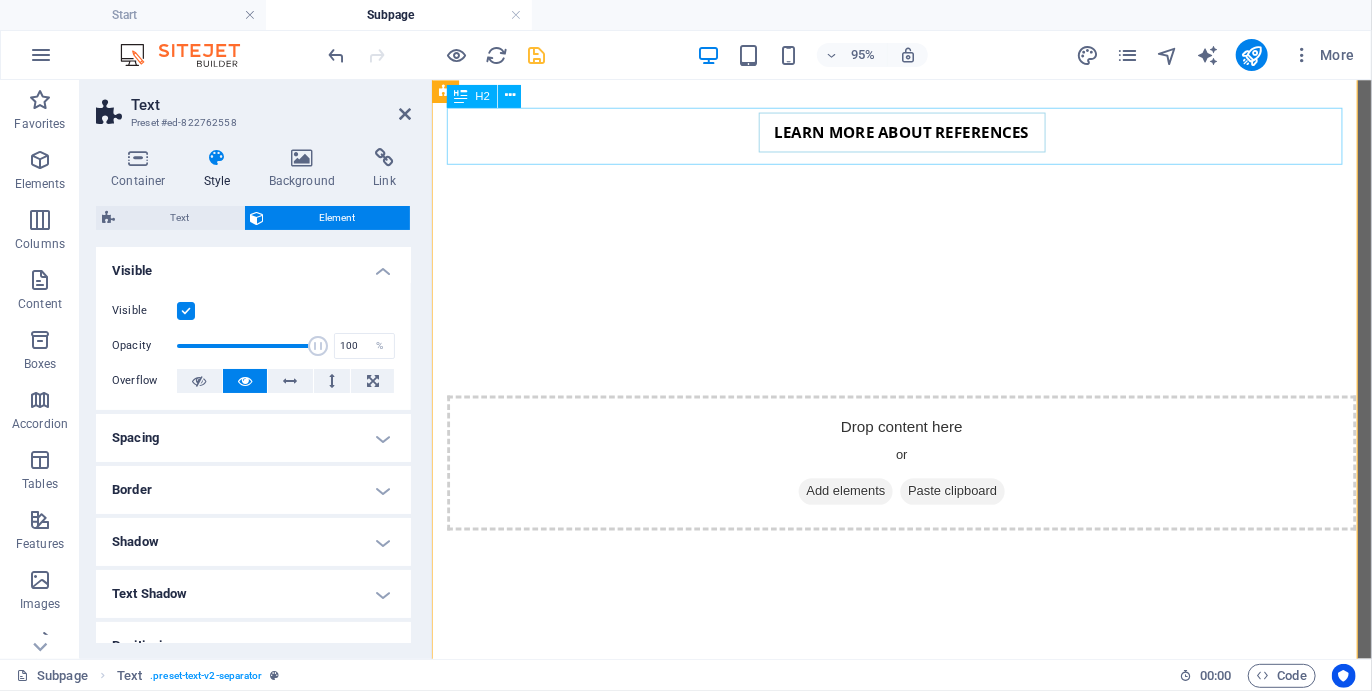 click on "00  ARRIVAL DAY" at bounding box center [925, 839] 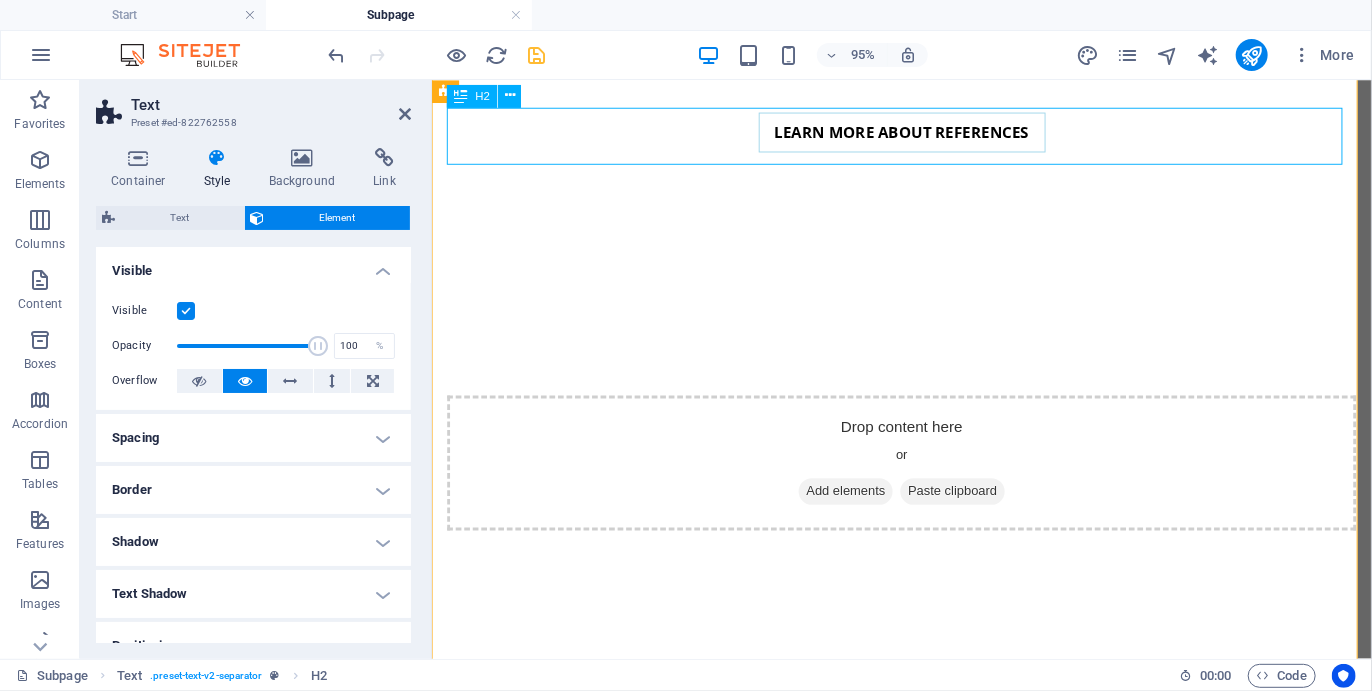 click on "00  ARRIVAL DAY" at bounding box center [925, 839] 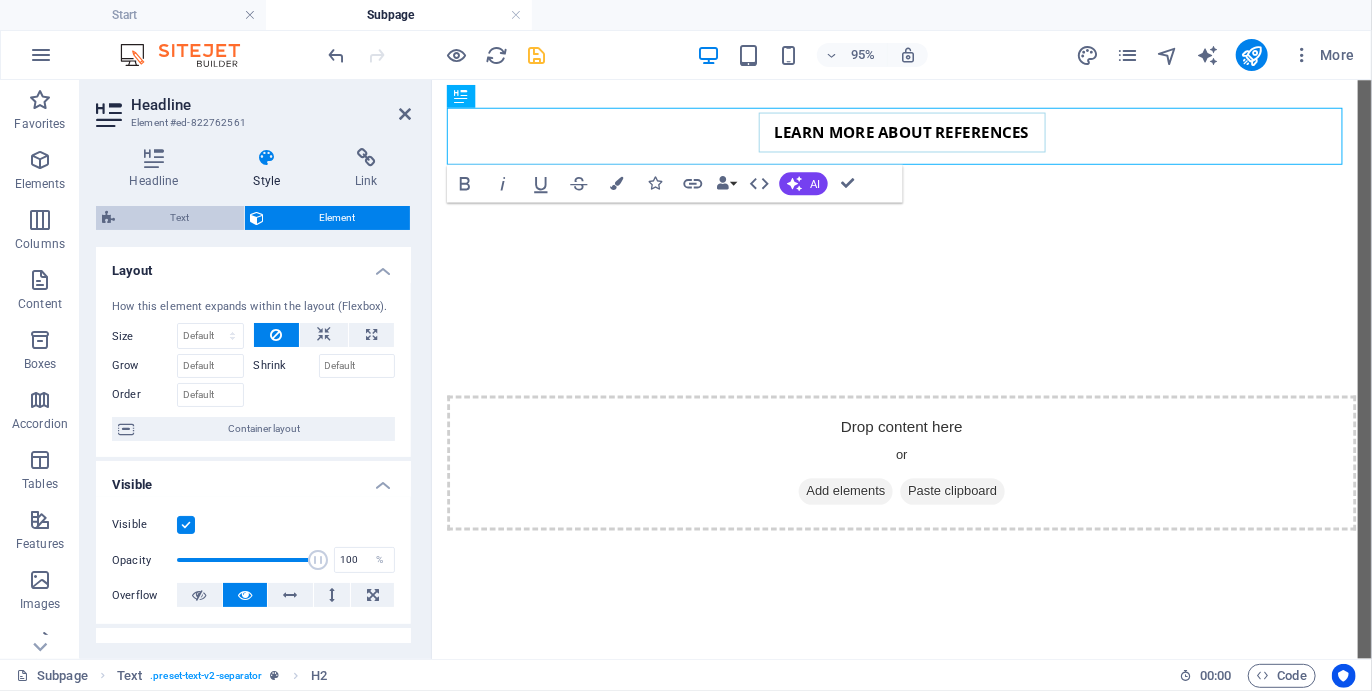 click on "Text" at bounding box center (179, 218) 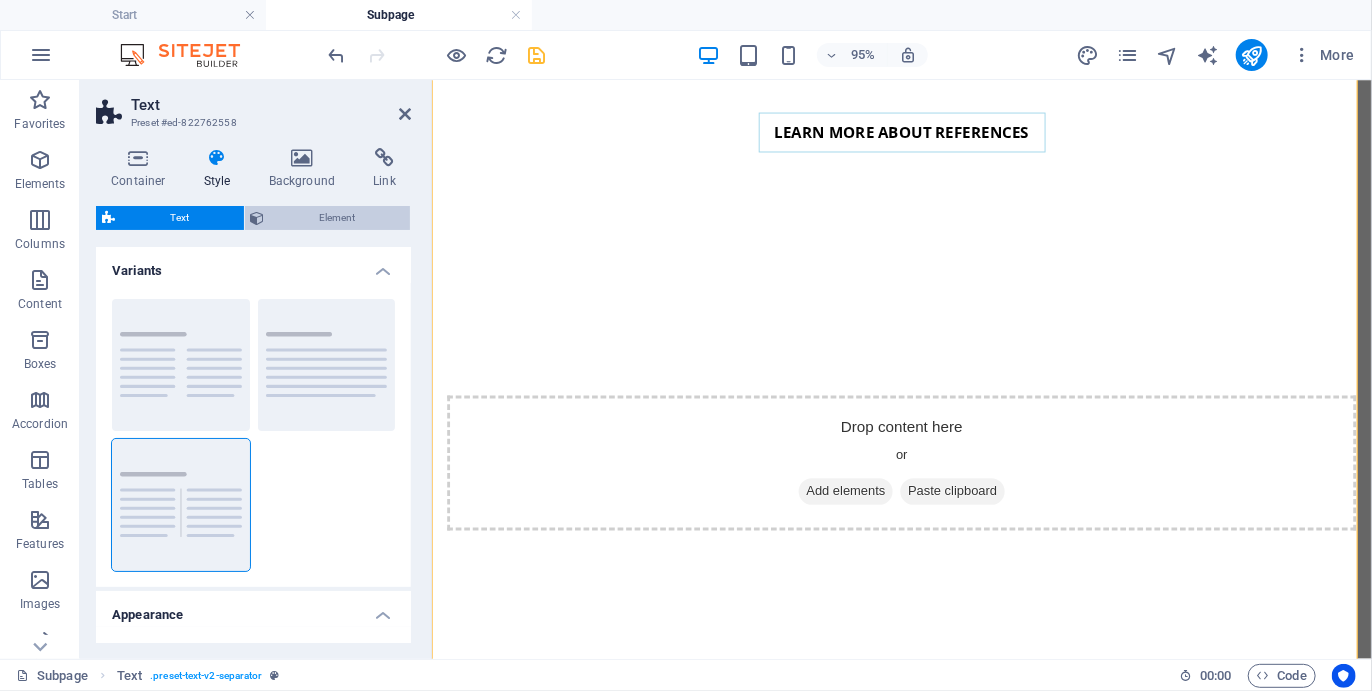 click on "Element" at bounding box center [338, 218] 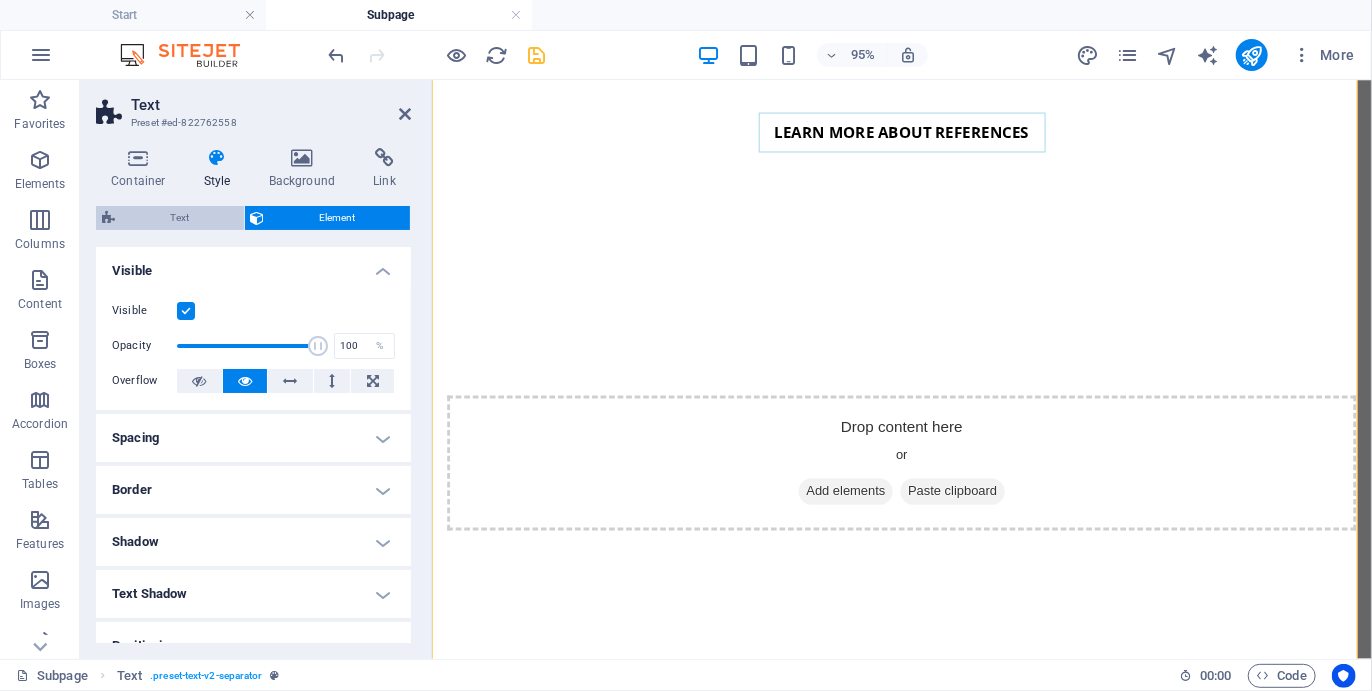 click on "Text" at bounding box center (179, 218) 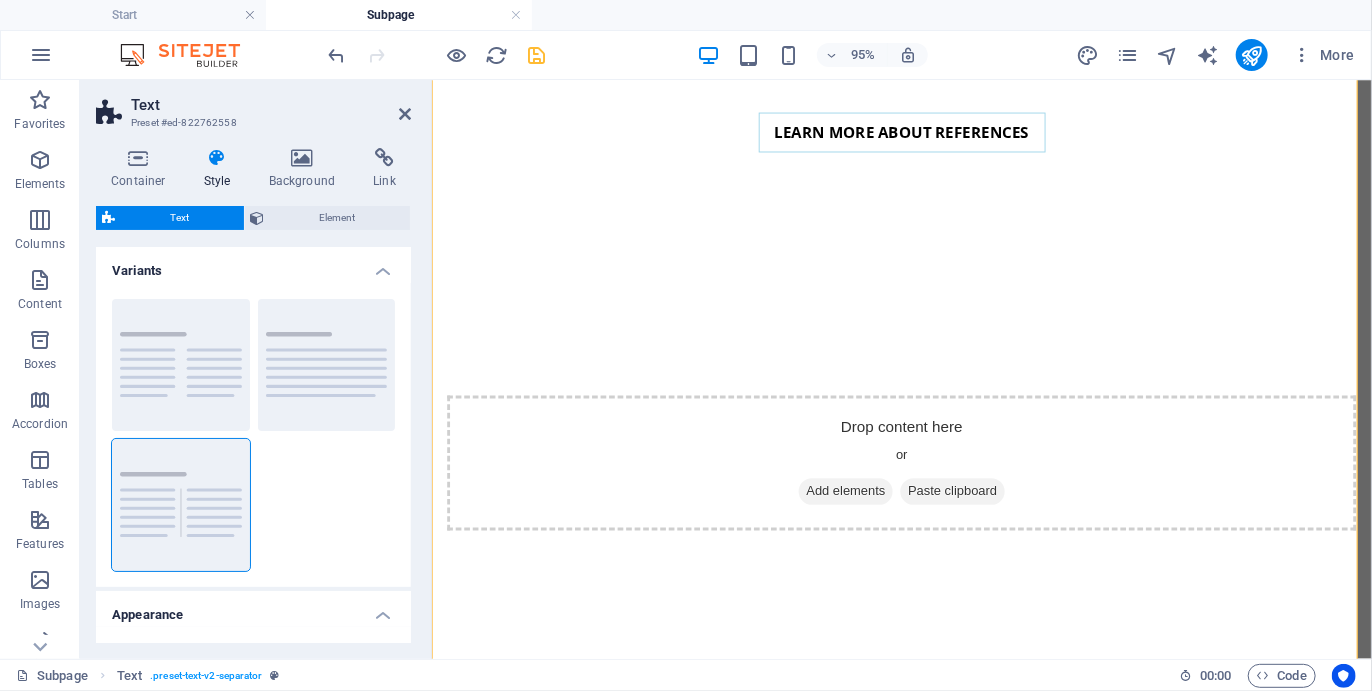 click on "Appearance" at bounding box center [253, 609] 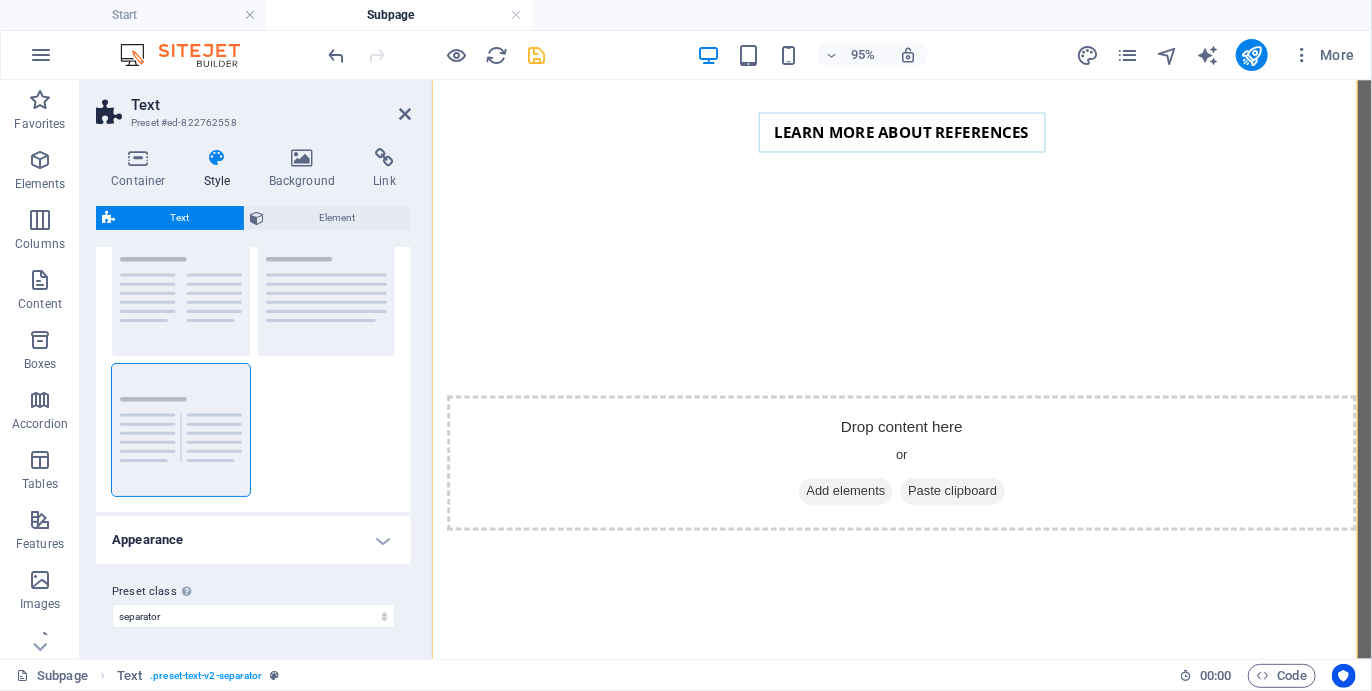scroll, scrollTop: 74, scrollLeft: 0, axis: vertical 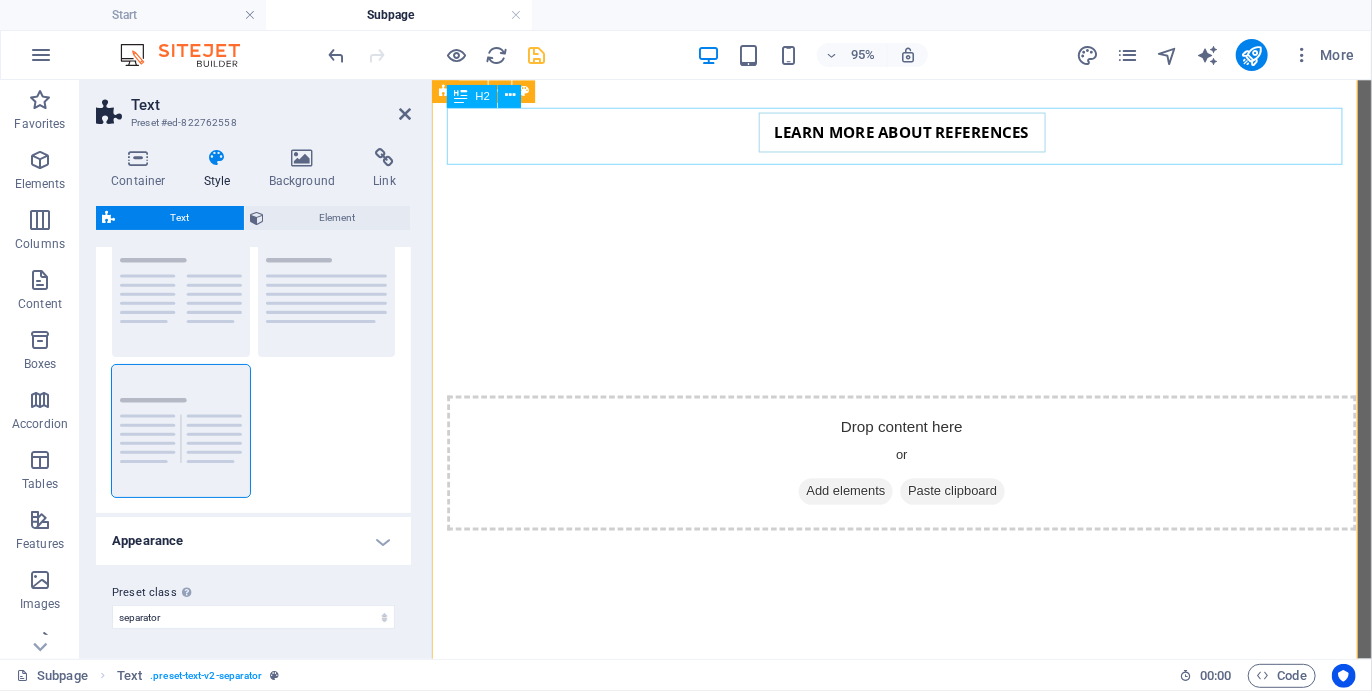 click on "00  ARRIVAL DAY" at bounding box center (925, 839) 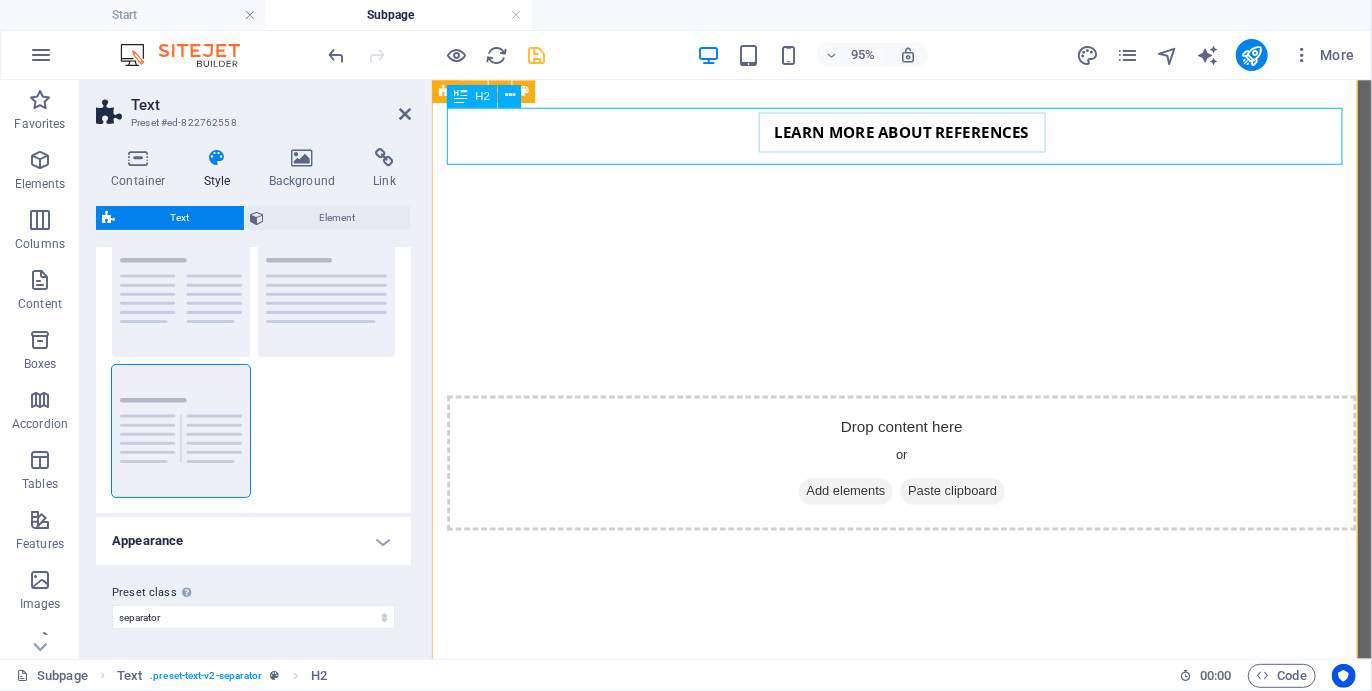 click on "00  ARRIVAL DAY" at bounding box center [925, 839] 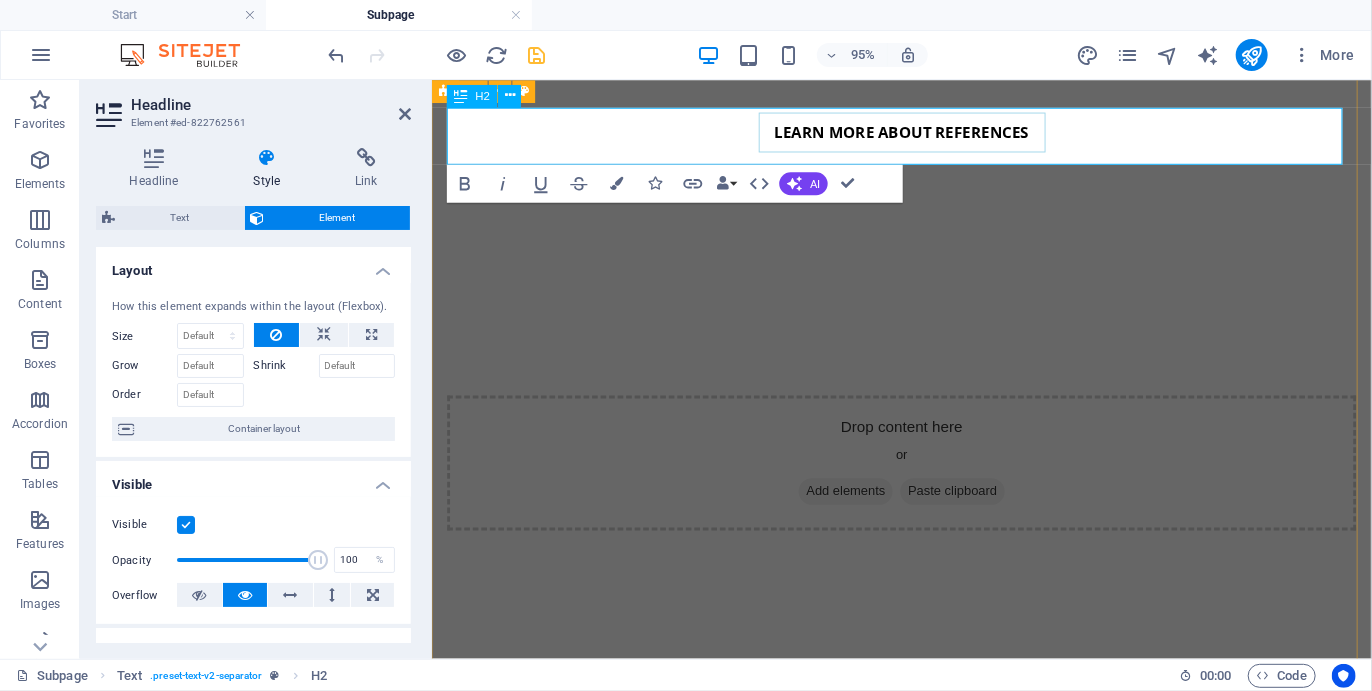 click on "00  ARRIVAL DAY" at bounding box center (925, 839) 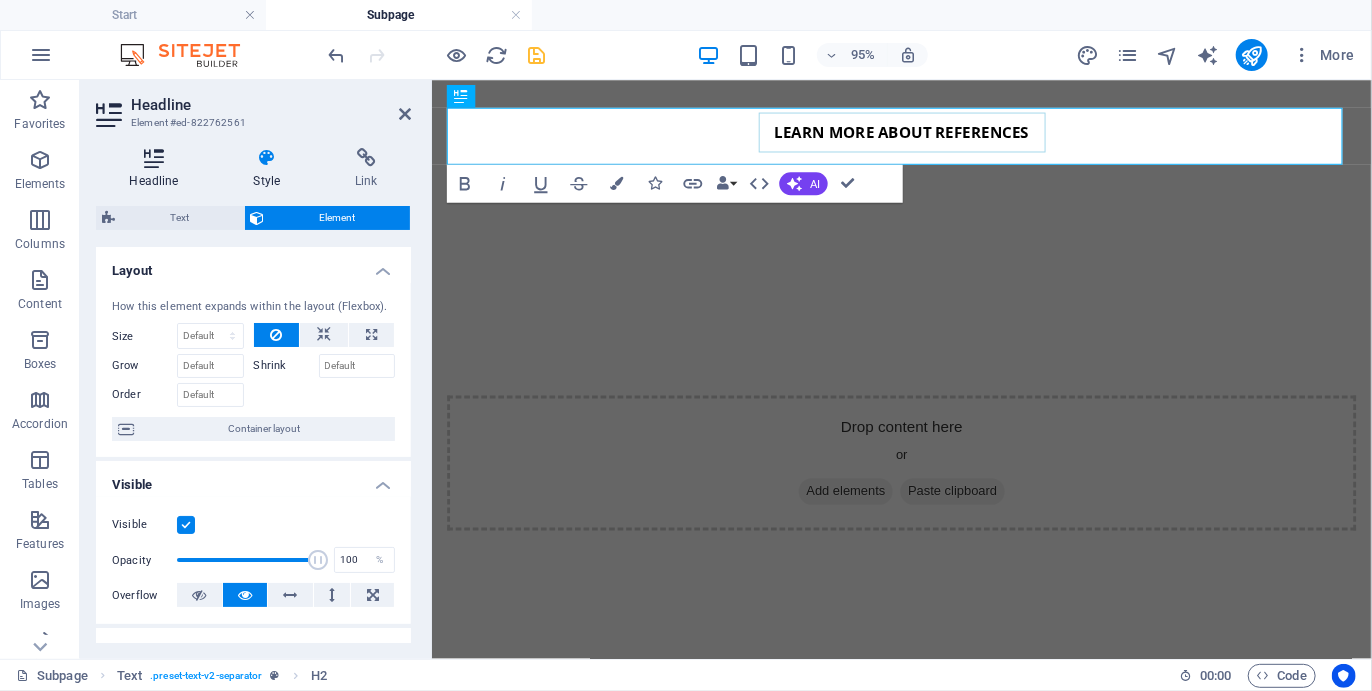 click on "Headline" at bounding box center [158, 169] 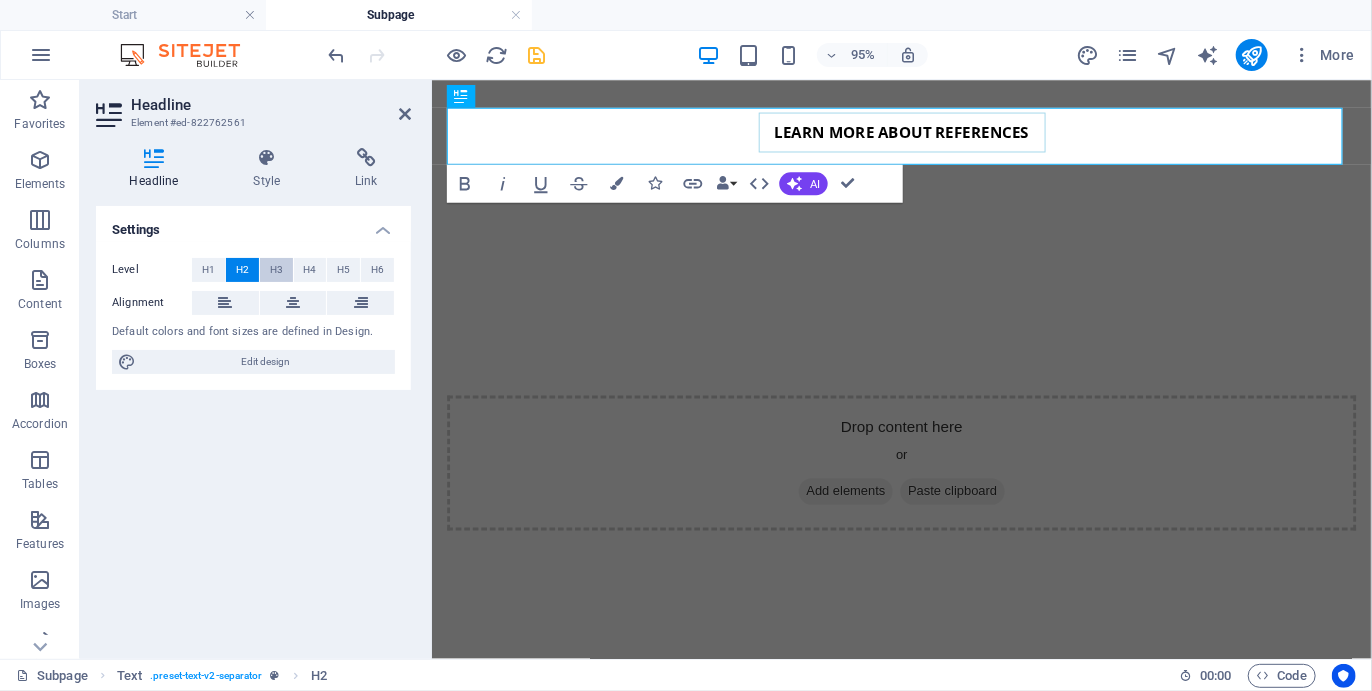 click on "H3" at bounding box center [276, 270] 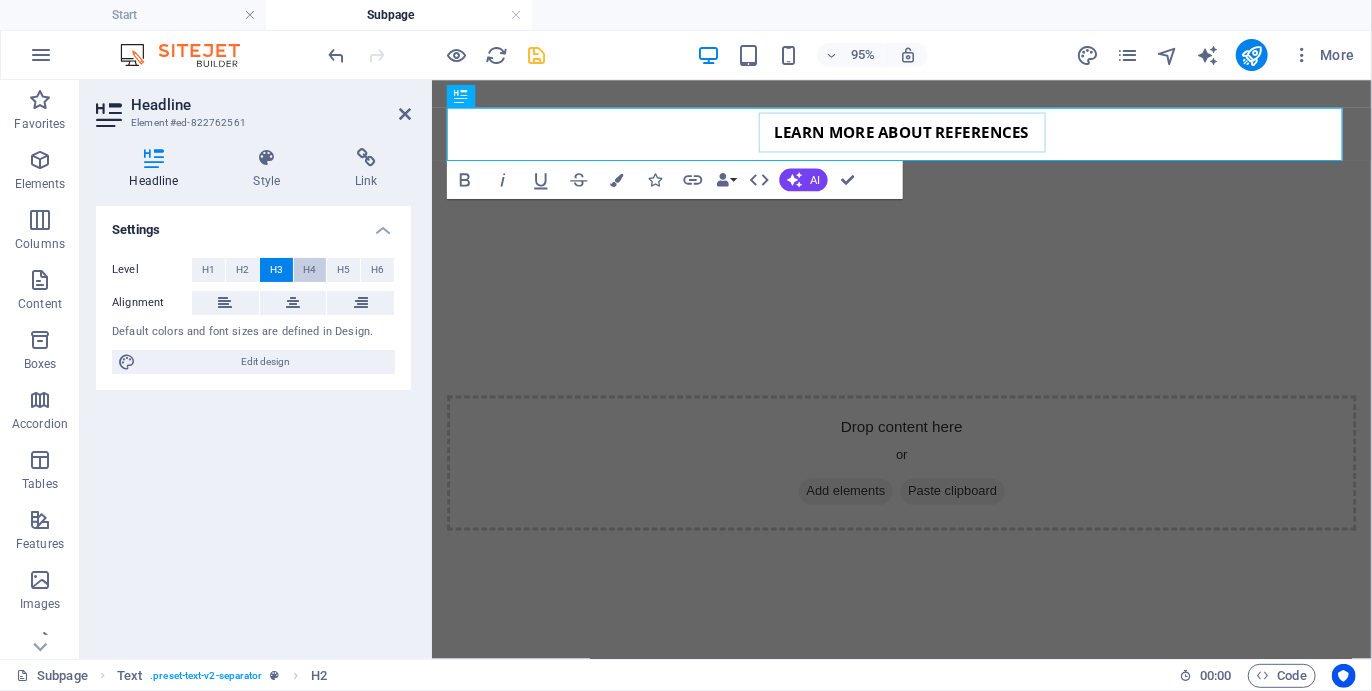 click on "H4" at bounding box center (309, 270) 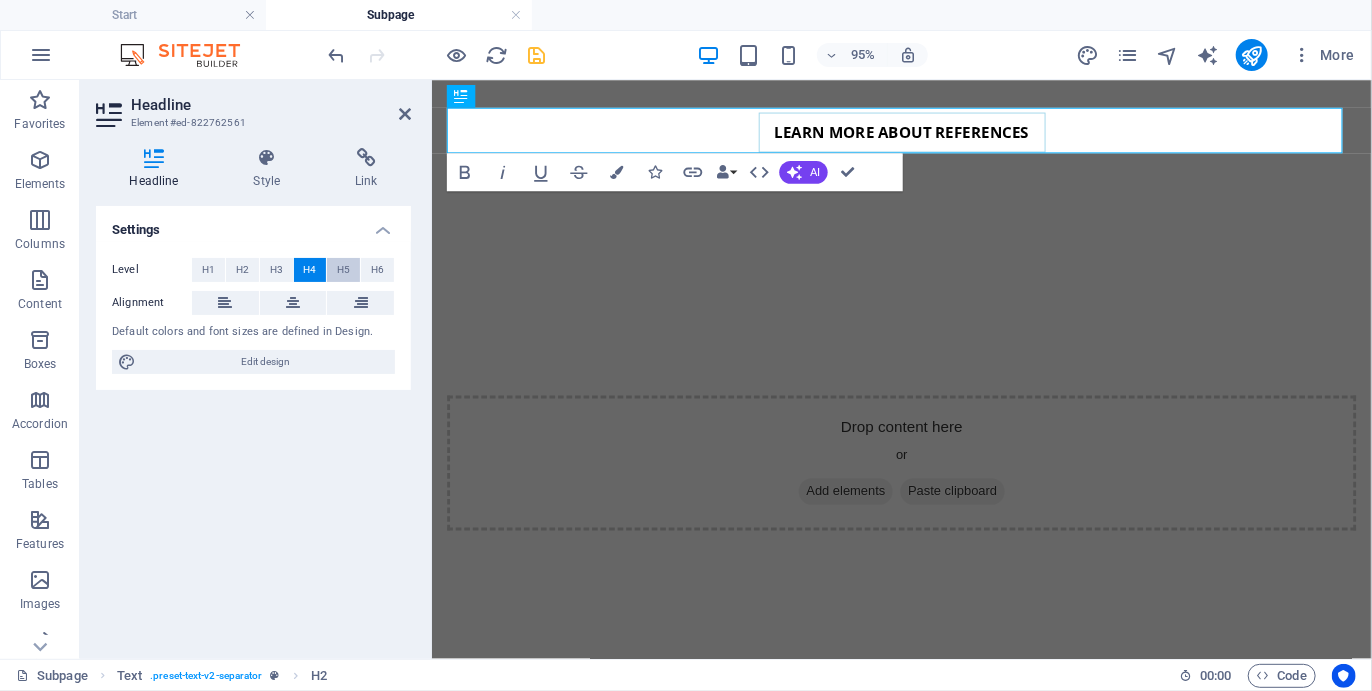 click on "H5" at bounding box center (343, 270) 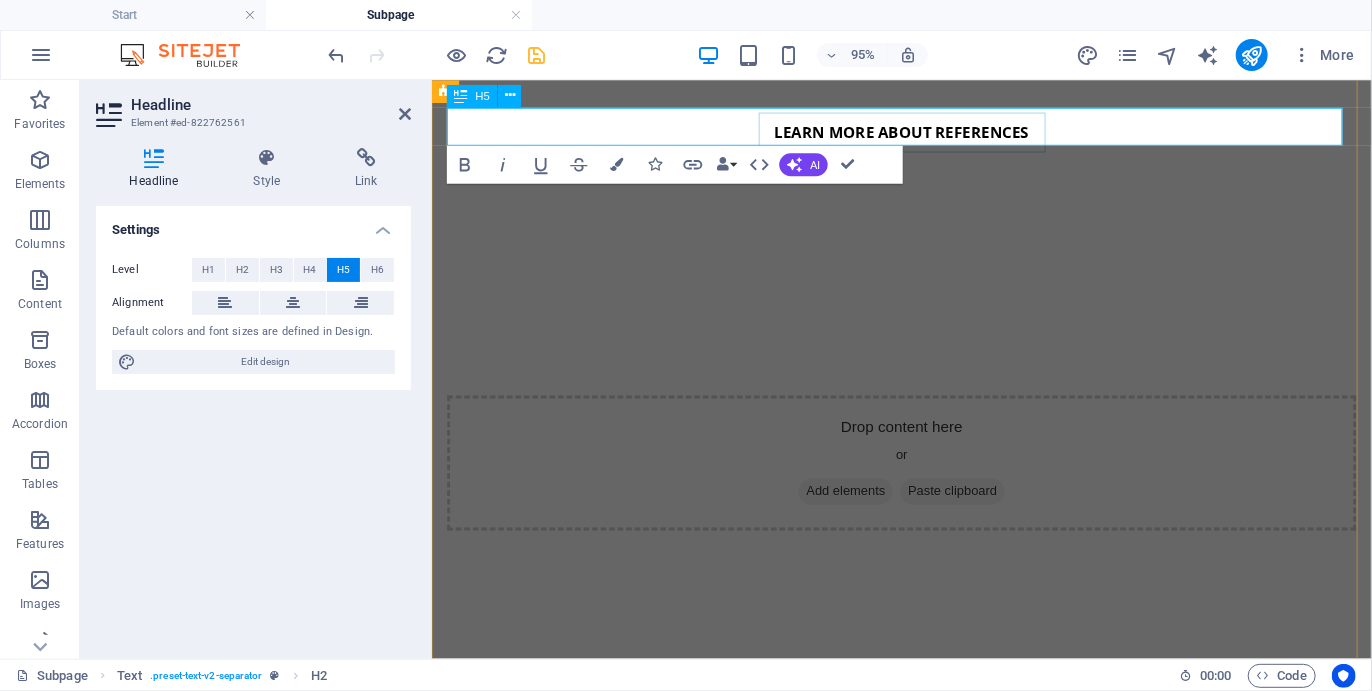 click on "00  ARRIVAL DAY" at bounding box center (526, 829) 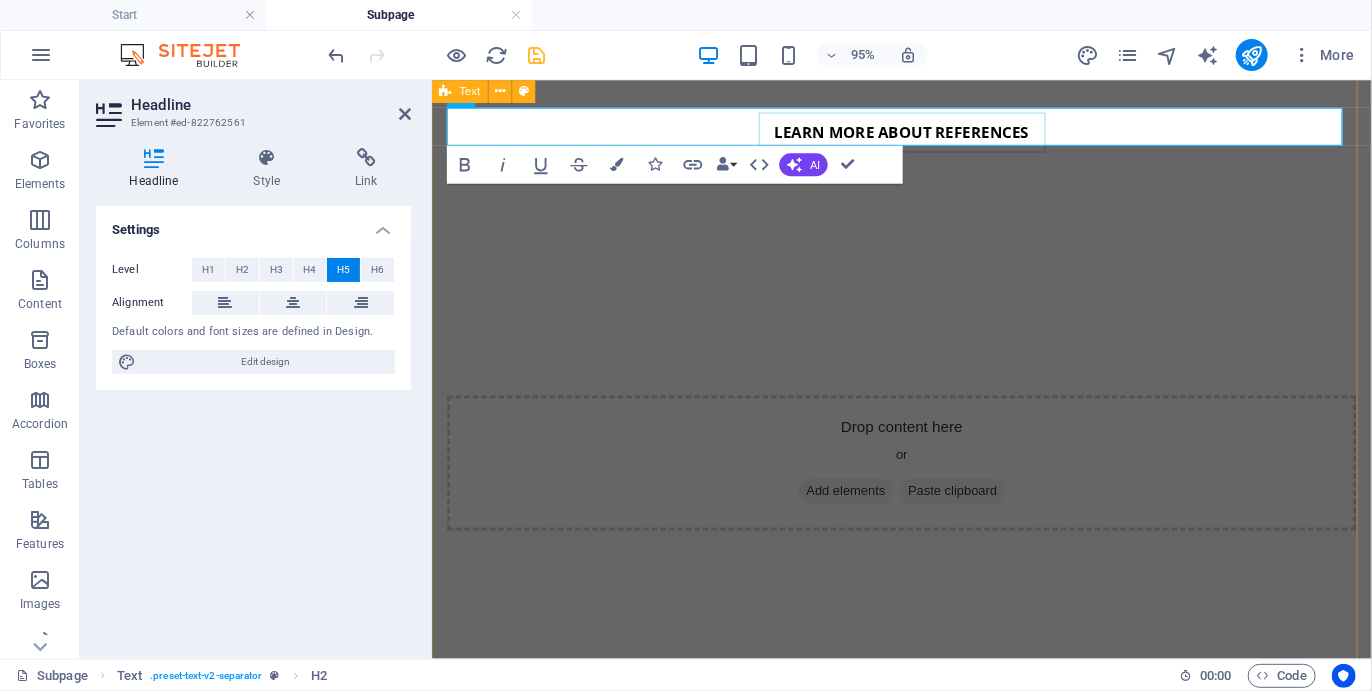 drag, startPoint x: 473, startPoint y: 127, endPoint x: 445, endPoint y: 126, distance: 28.01785 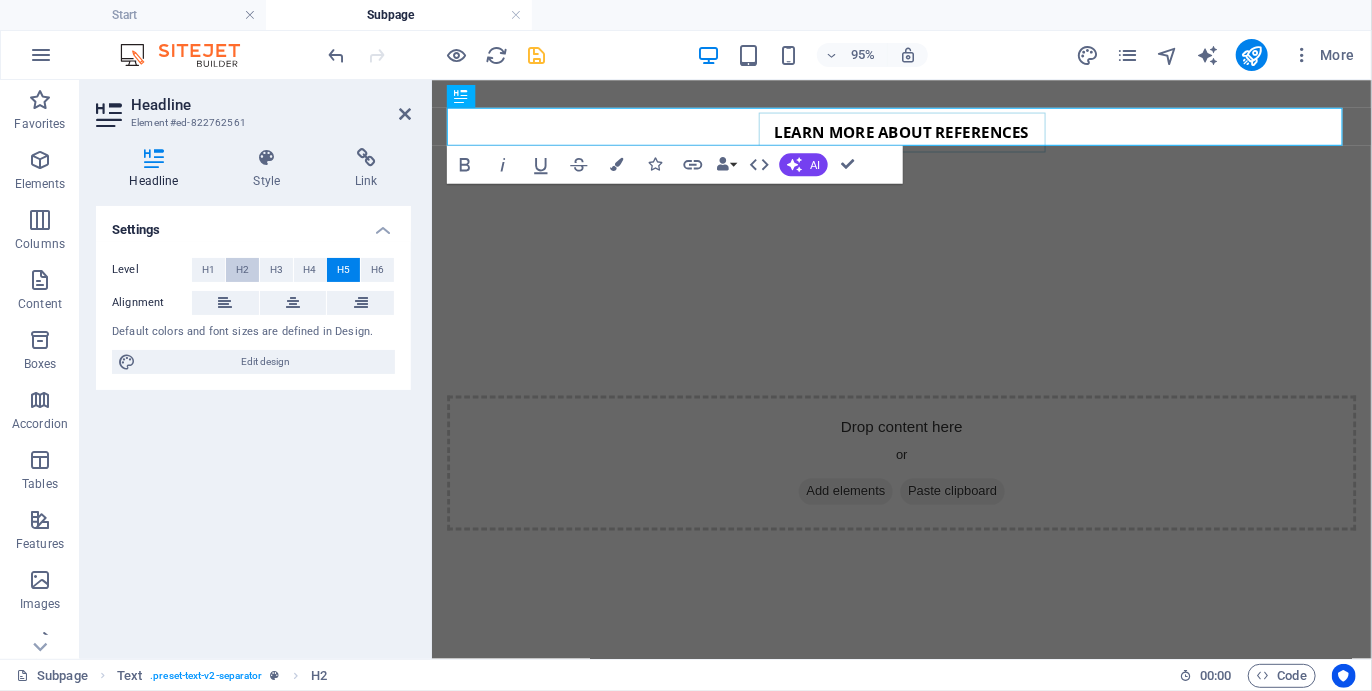 click on "H2" at bounding box center [242, 270] 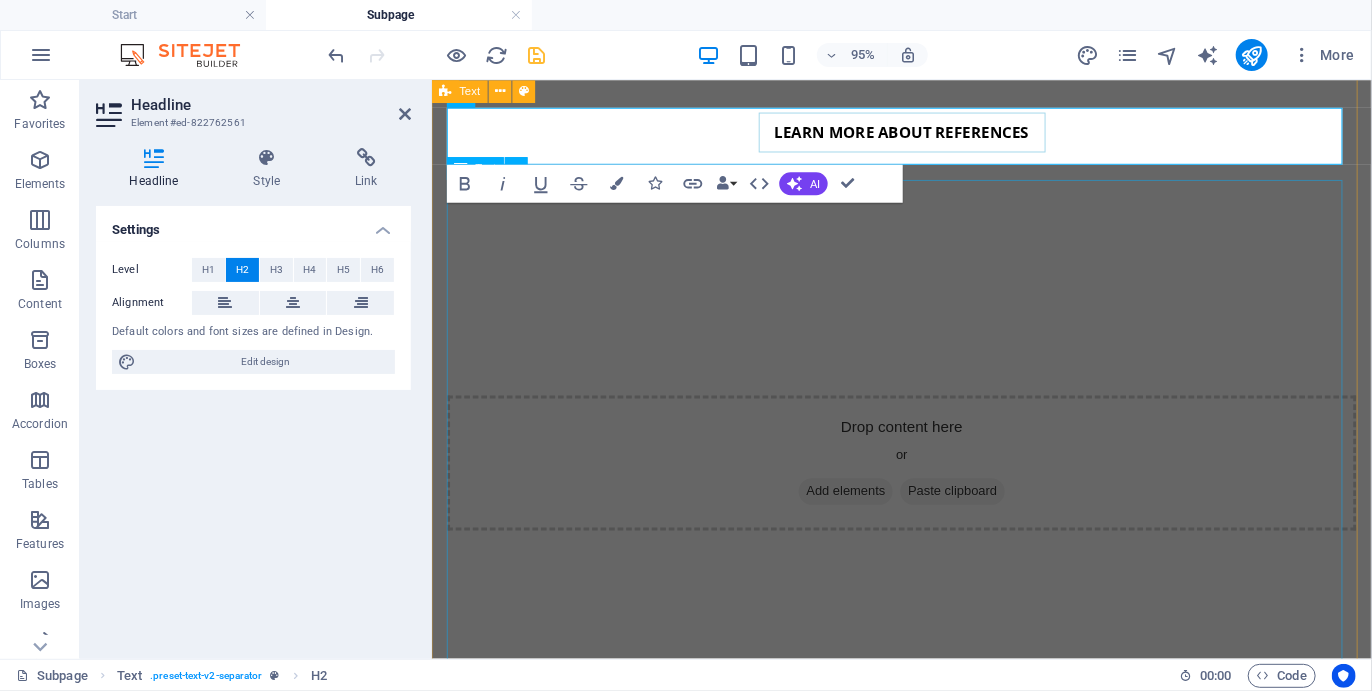 type 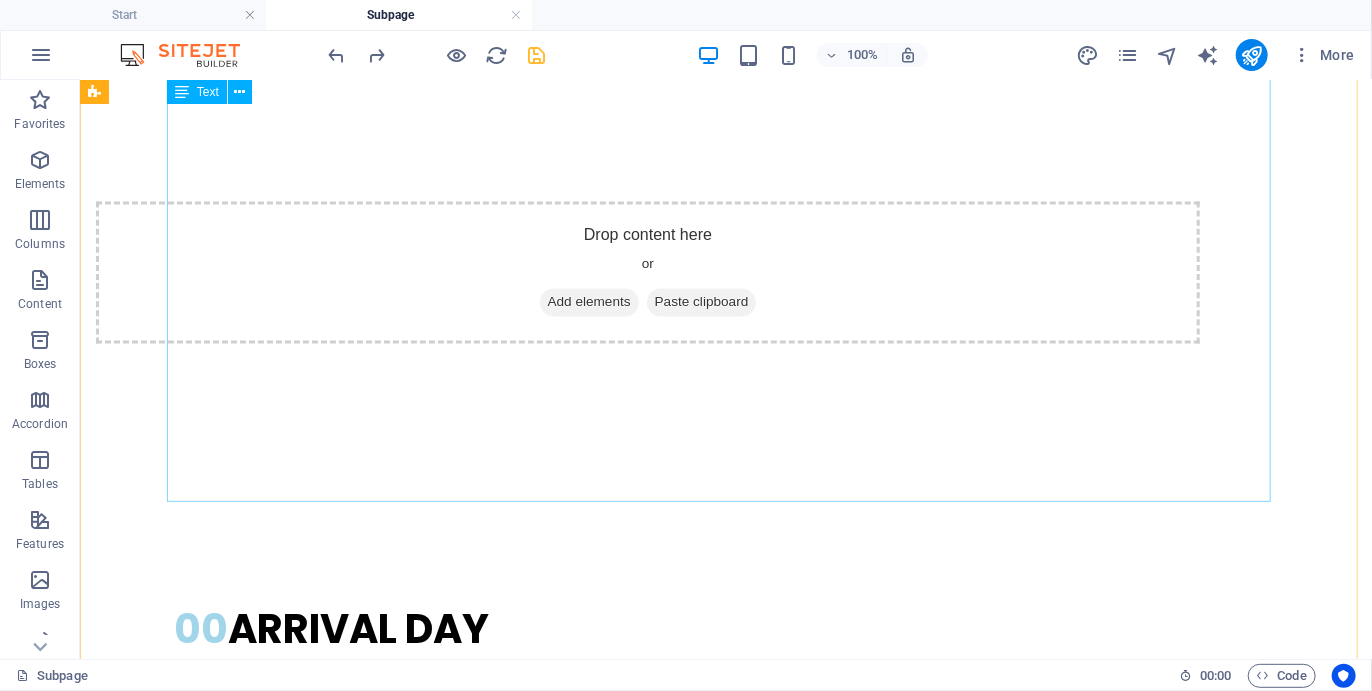 scroll, scrollTop: 2056, scrollLeft: 0, axis: vertical 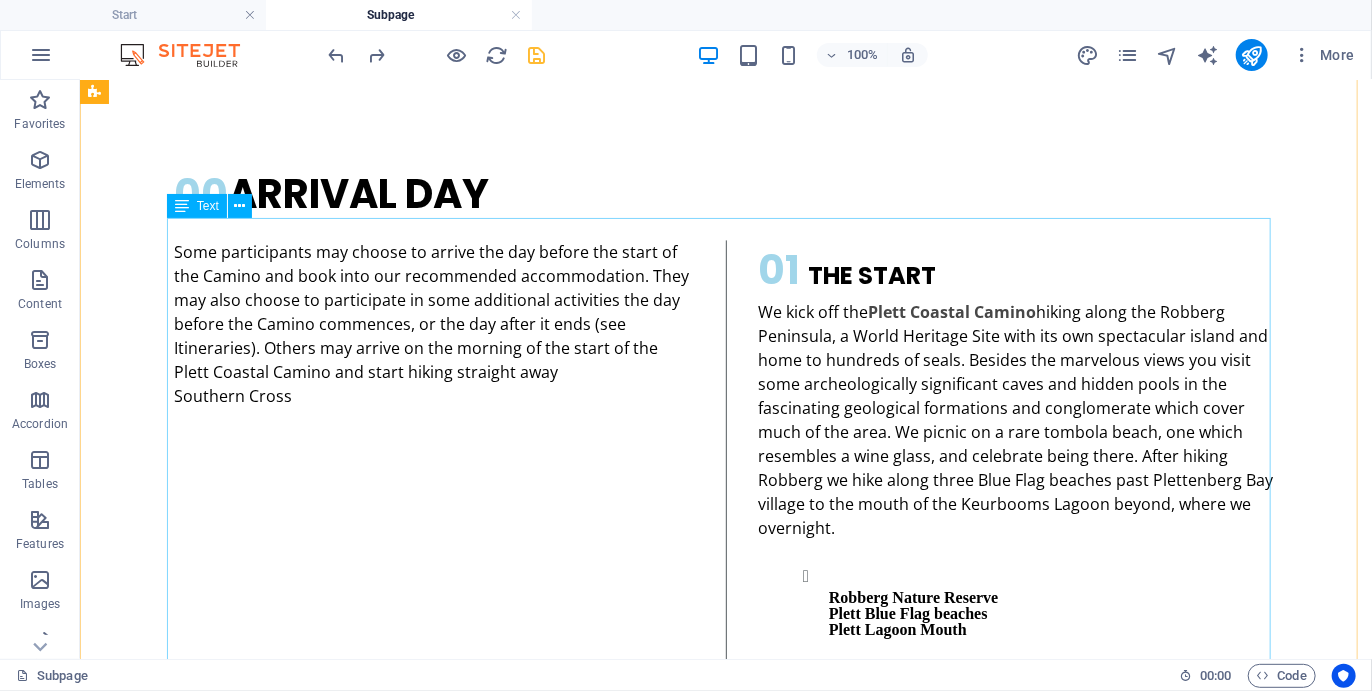 click on "Some participants may choose to arrive the day before the start of the Camino and book into our recommended accommodation. They may also choose to participate in some additional activities the day before the Camino commences, or the day after it ends (see Itineraries). Others may arrive on the morning of the start of the Plett Coastal Camino and start hiking straight away Southern Cross We kick off the Plett Coastal Camino hiking along the Robberg Peninsula, a World Heritage Site with its own spectacular island and home to hundreds of seals. Besides the marvelous views you visit some archeologically significant caves and hidden pools in the fascinating geological formations and conglomerate which cover much of the area. We picnic on a rare tombola beach, one which resembles a wine glass, and celebrate being there. After hiking Robberg we hike along three Blue Flag beaches past Plettenberg Bay village to the mouth of the Keurbooms Lagoon beyond, where we overnight. Robberg Nature Reserve Plett Lagoon Mouth" at bounding box center (725, 1010) 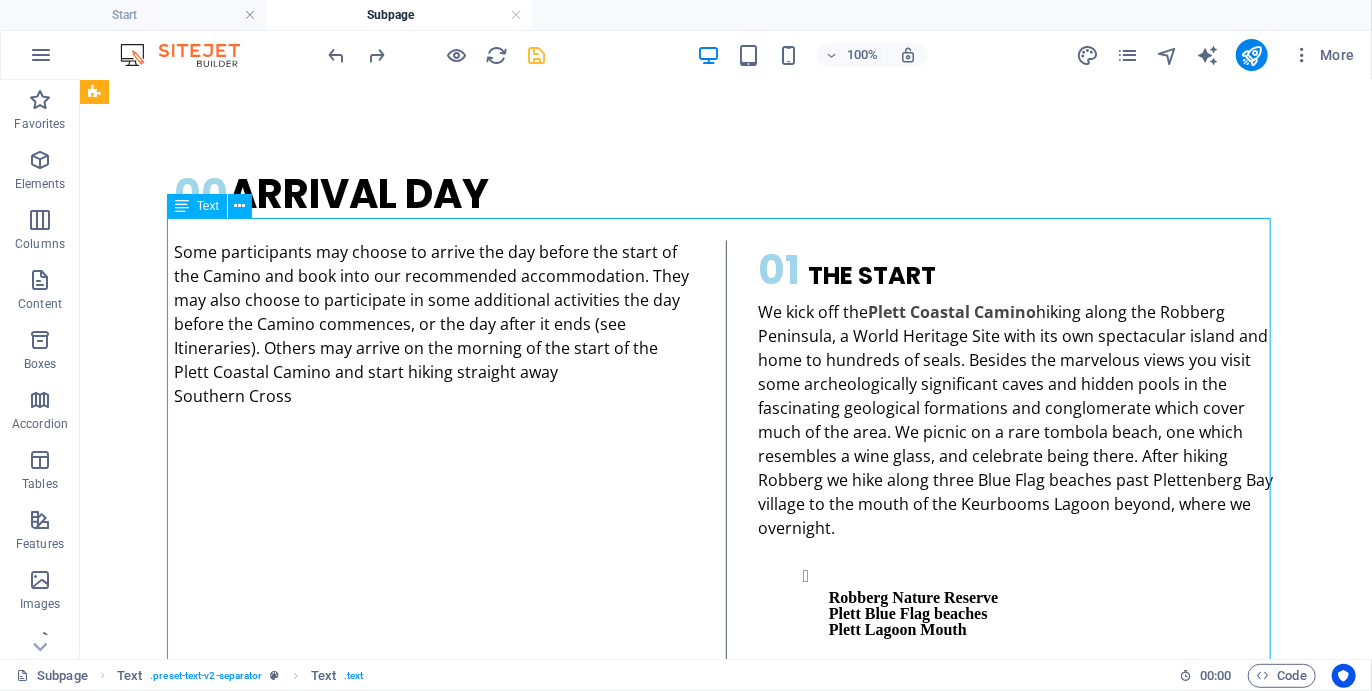 click on "Some participants may choose to arrive the day before the start of the Camino and book into our recommended accommodation. They may also choose to participate in some additional activities the day before the Camino commences, or the day after it ends (see Itineraries). Others may arrive on the morning of the start of the Plett Coastal Camino and start hiking straight away Southern Cross We kick off the Plett Coastal Camino hiking along the Robberg Peninsula, a World Heritage Site with its own spectacular island and home to hundreds of seals. Besides the marvelous views you visit some archeologically significant caves and hidden pools in the fascinating geological formations and conglomerate which cover much of the area. We picnic on a rare tombola beach, one which resembles a wine glass, and celebrate being there. After hiking Robberg we hike along three Blue Flag beaches past Plettenberg Bay village to the mouth of the Keurbooms Lagoon beyond, where we overnight. Robberg Nature Reserve Plett Lagoon Mouth" at bounding box center [725, 1010] 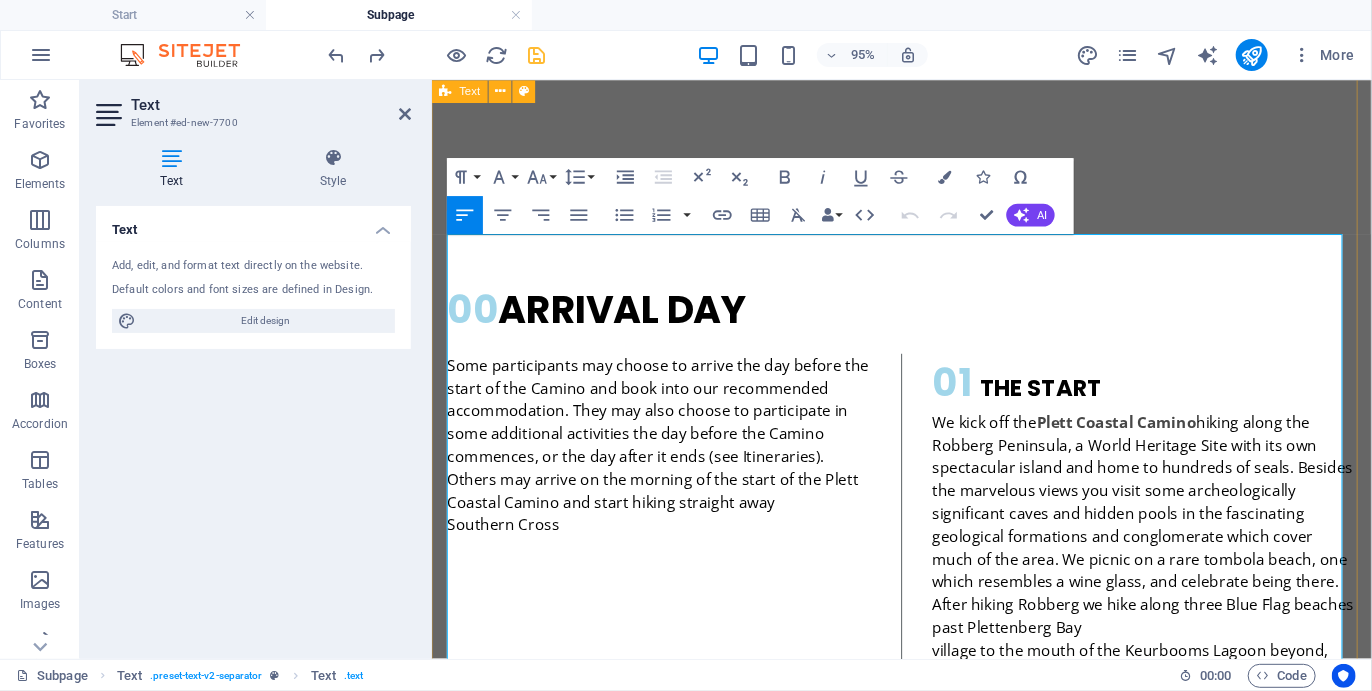 click on "Some participants may choose to arrive the day before the start of the Camino and book into our recommended accommodation. They may also choose to participate in some additional activities the day before the Camino commences, or the day after it ends (see Itineraries). Others may arrive on the morning of the start of the Plett Coastal Camino and start hiking straight away Southern Cross" at bounding box center (670, 1037) 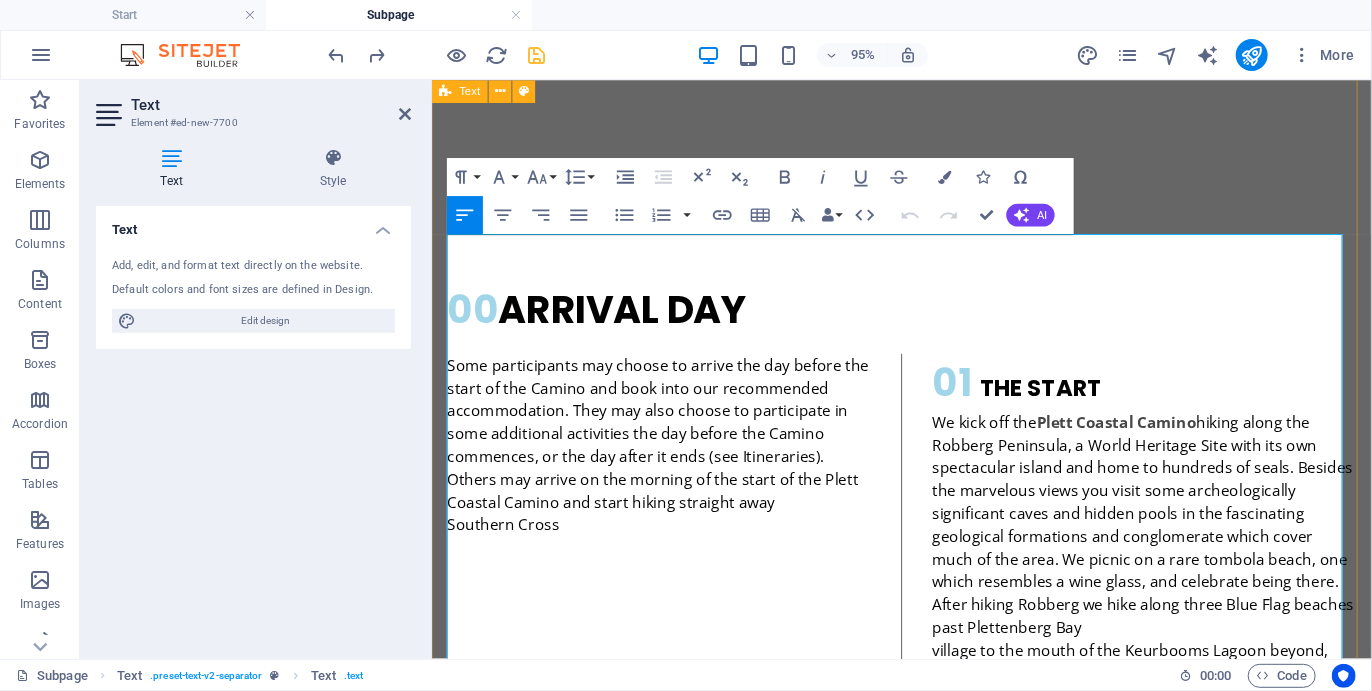drag, startPoint x: 578, startPoint y: 435, endPoint x: 445, endPoint y: 262, distance: 218.21548 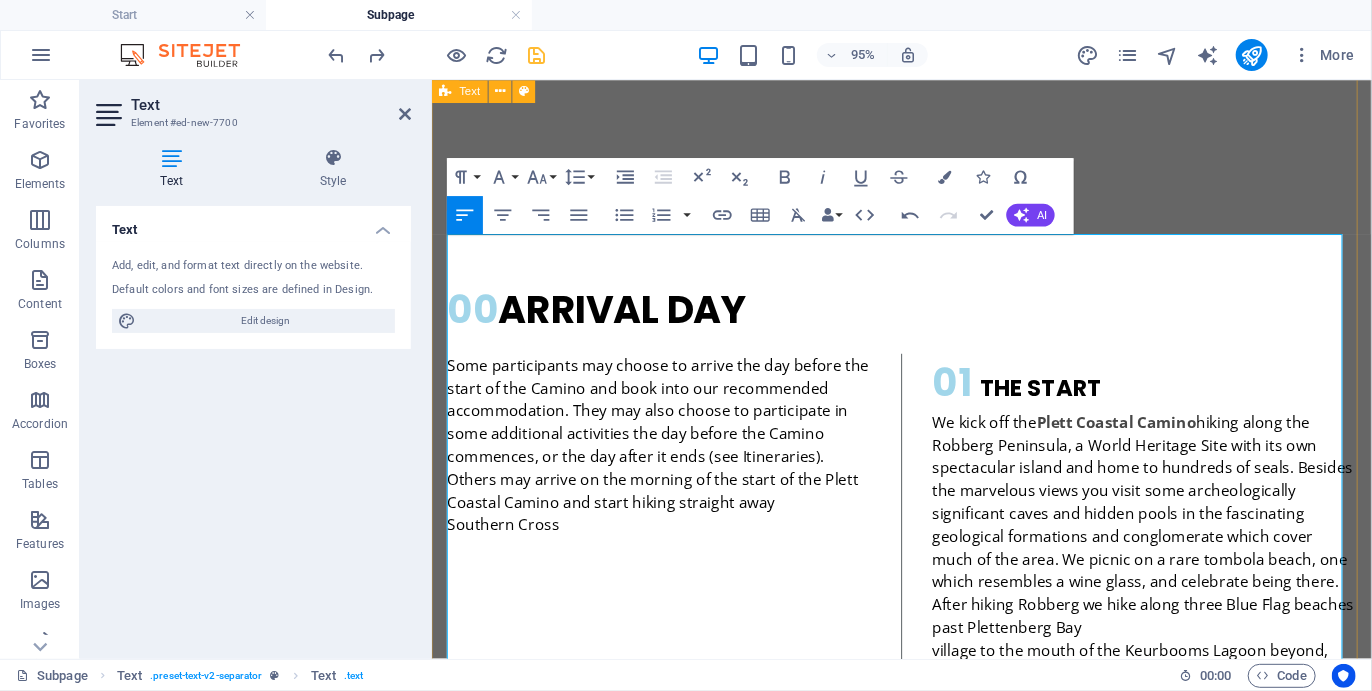 click at bounding box center [670, 1265] 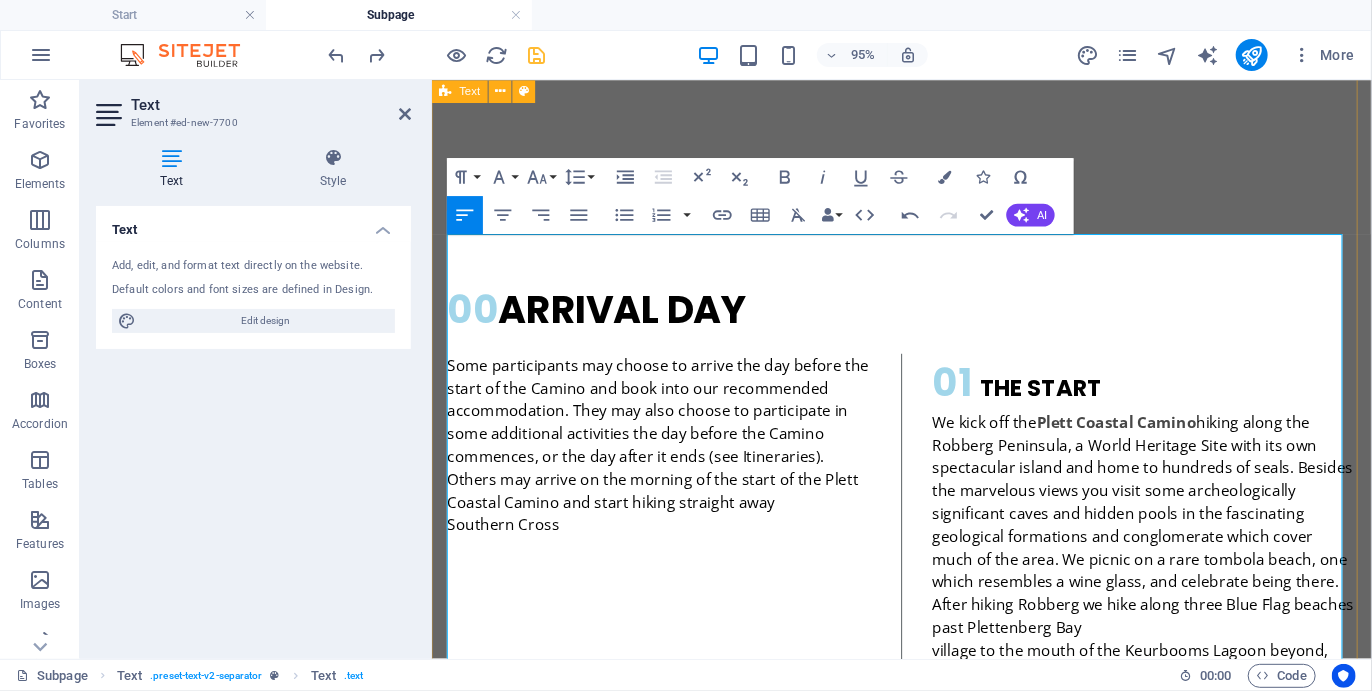 click on "03 THE PADDLE LEG" at bounding box center [670, 953] 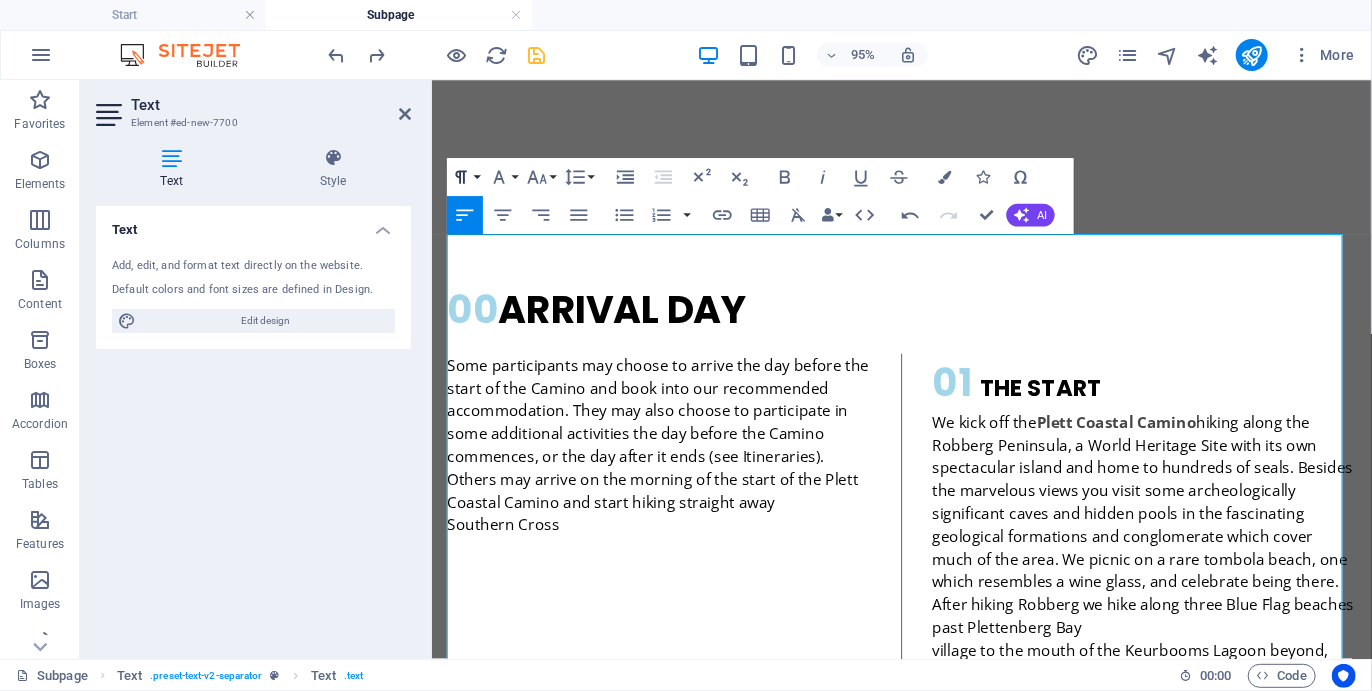 click 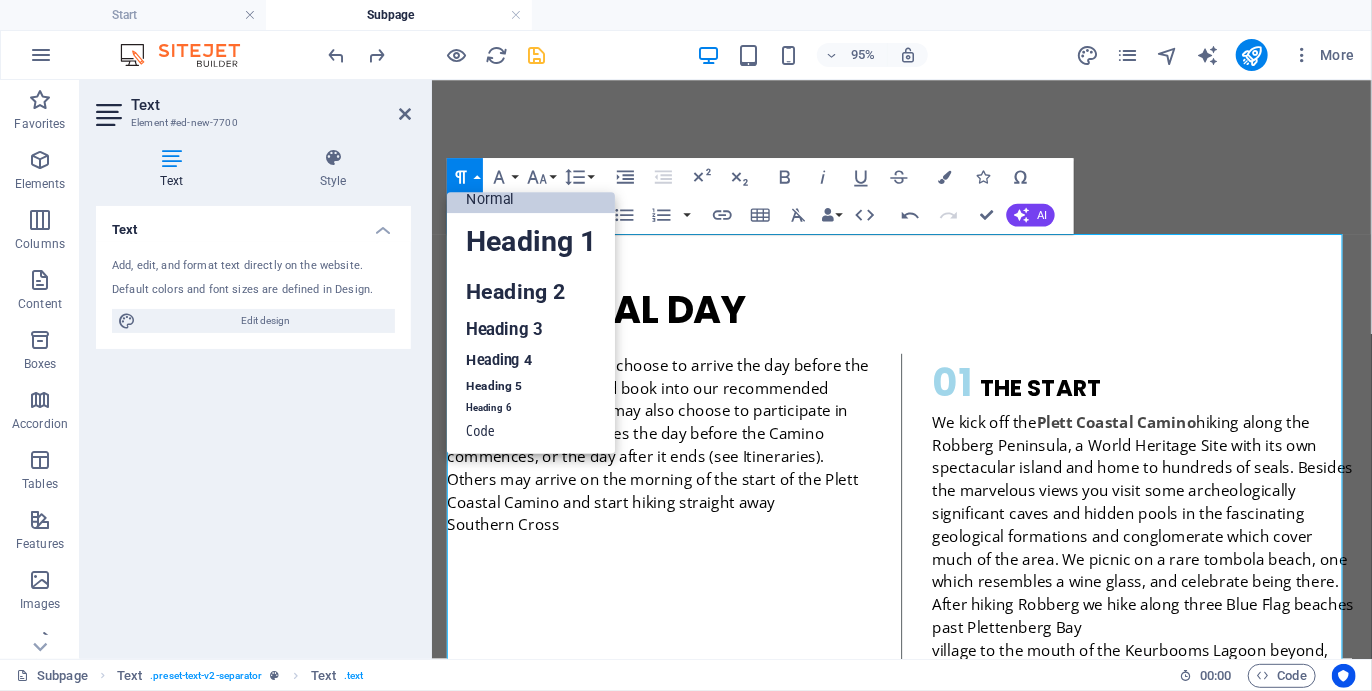 scroll, scrollTop: 15, scrollLeft: 0, axis: vertical 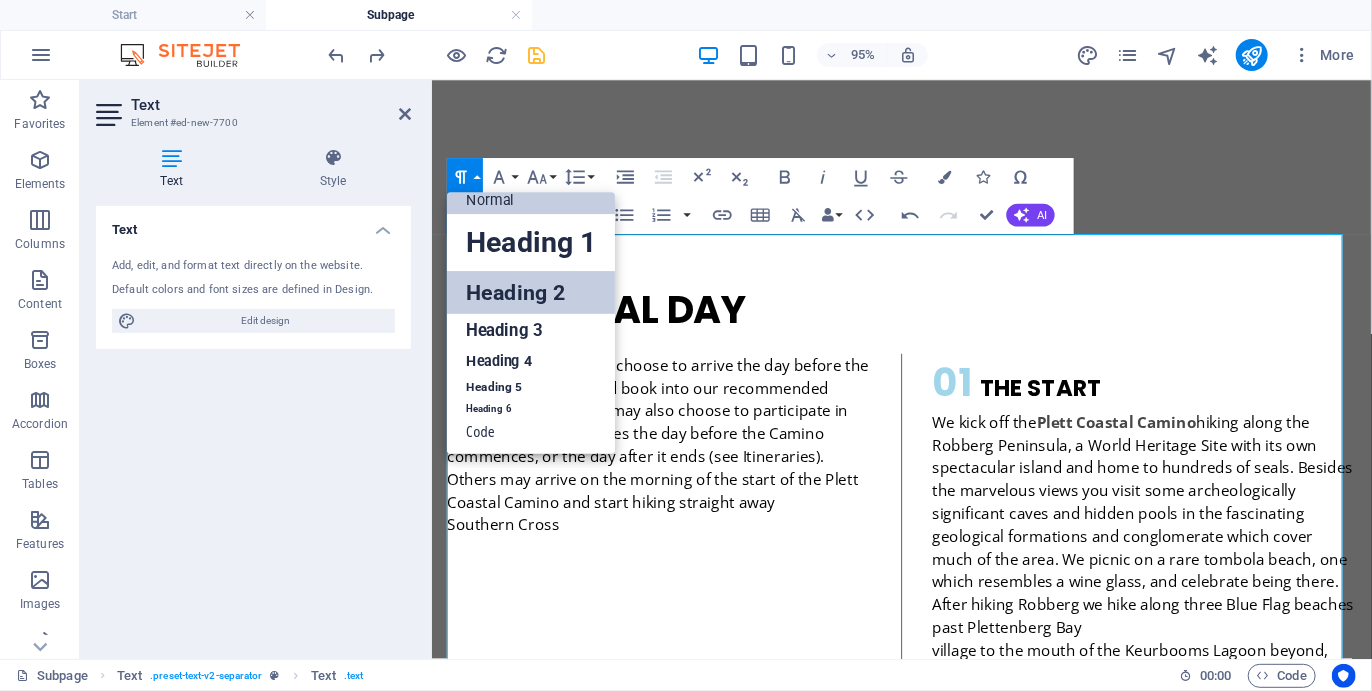 click on "Heading 2" at bounding box center [531, 292] 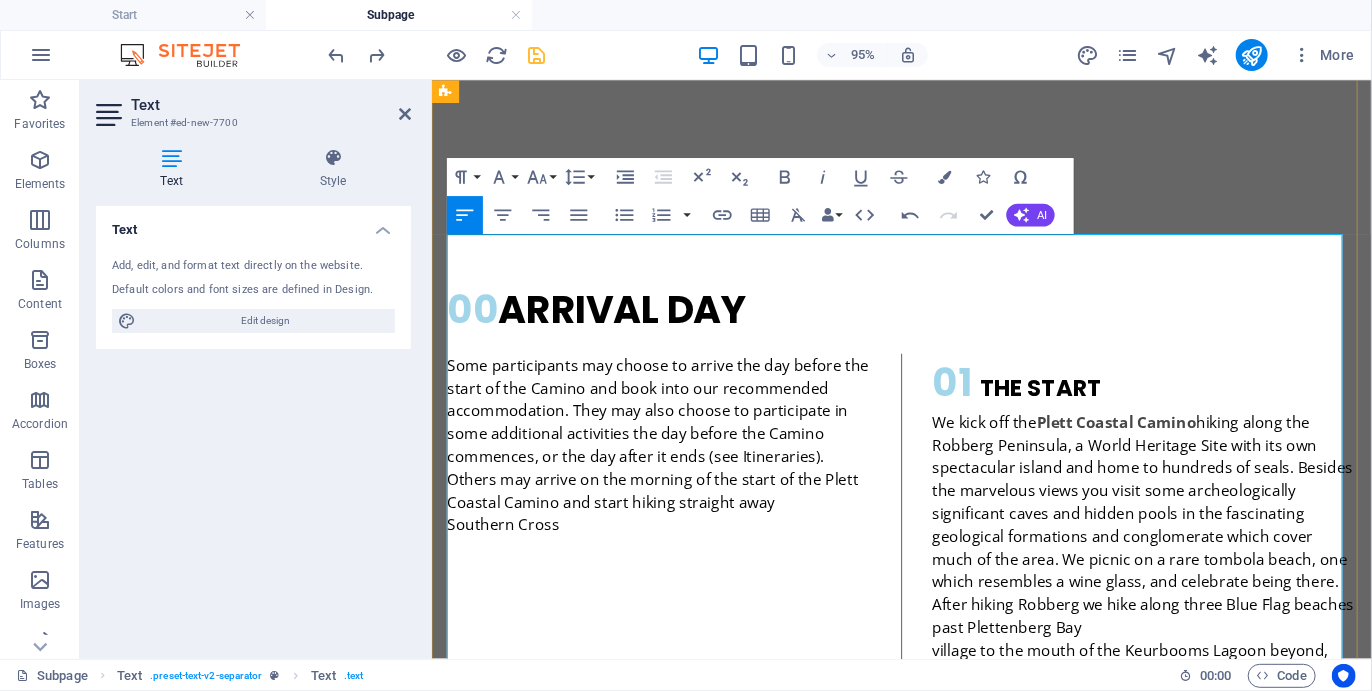 click on "03 THE PADDLE LEG" at bounding box center (670, 971) 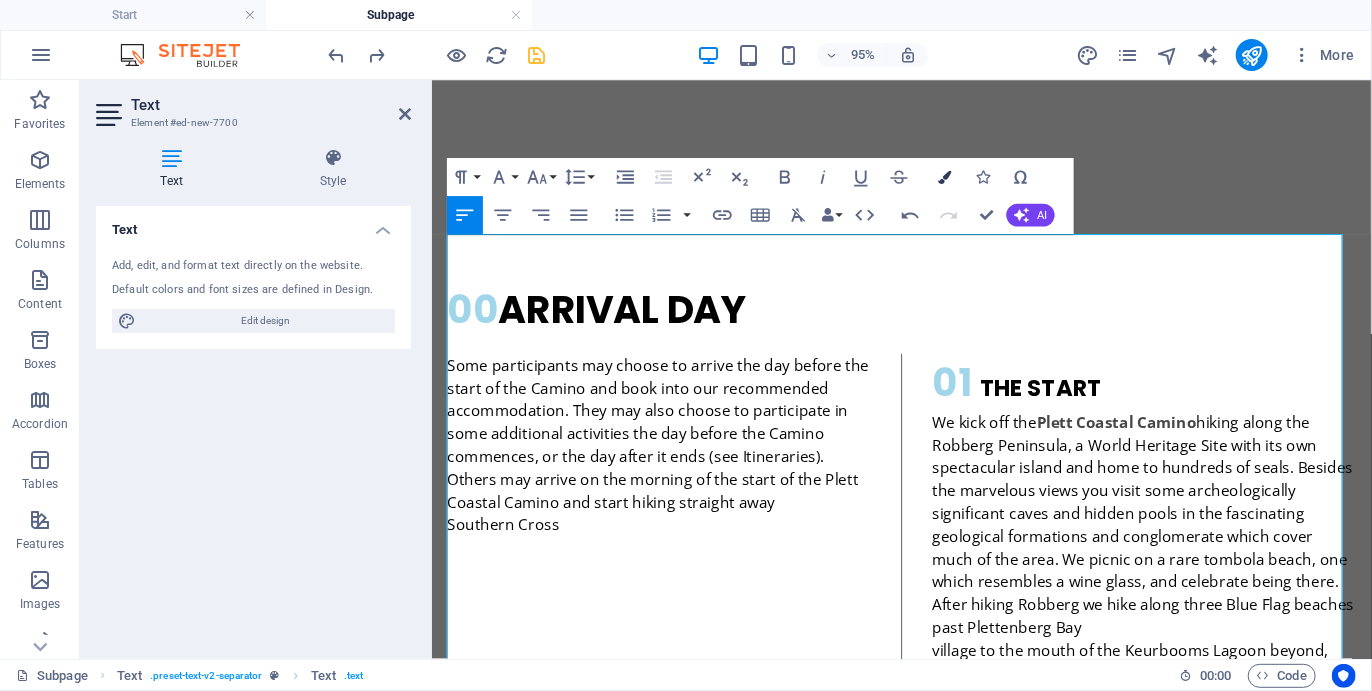 click at bounding box center [944, 176] 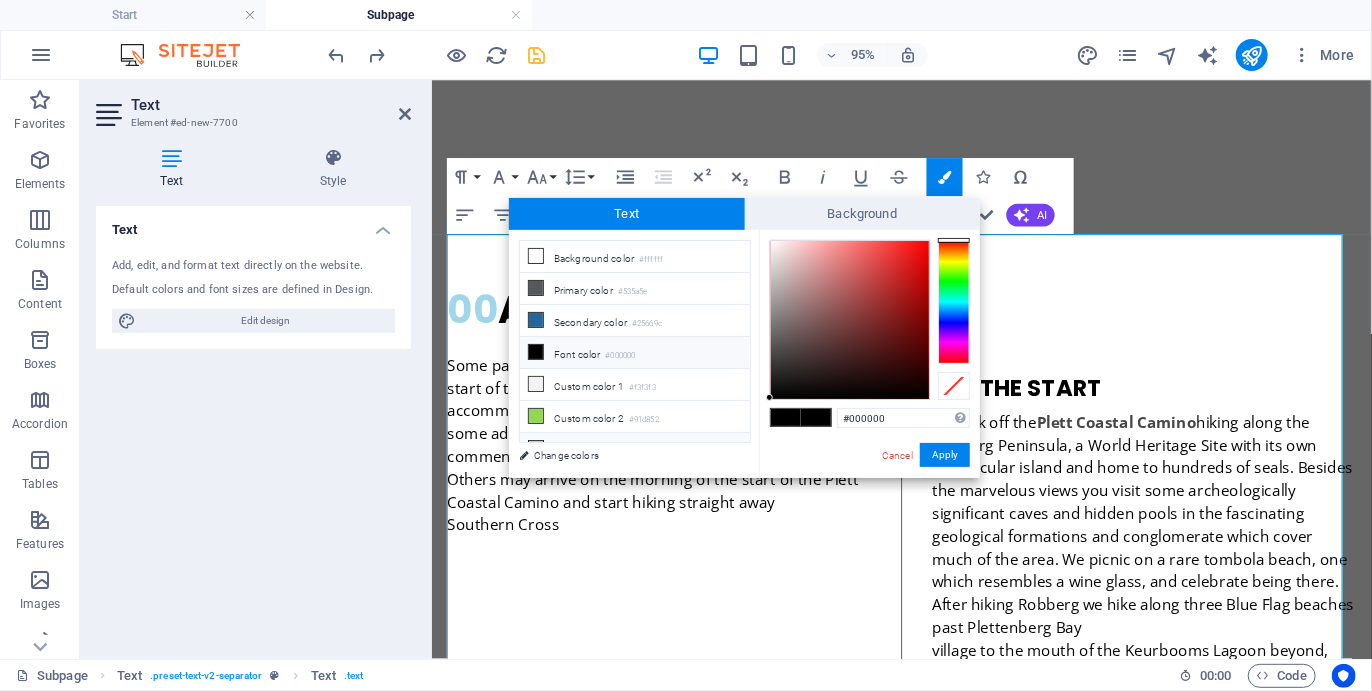 click on "Custom color 3
#a1d6ea" at bounding box center [635, 449] 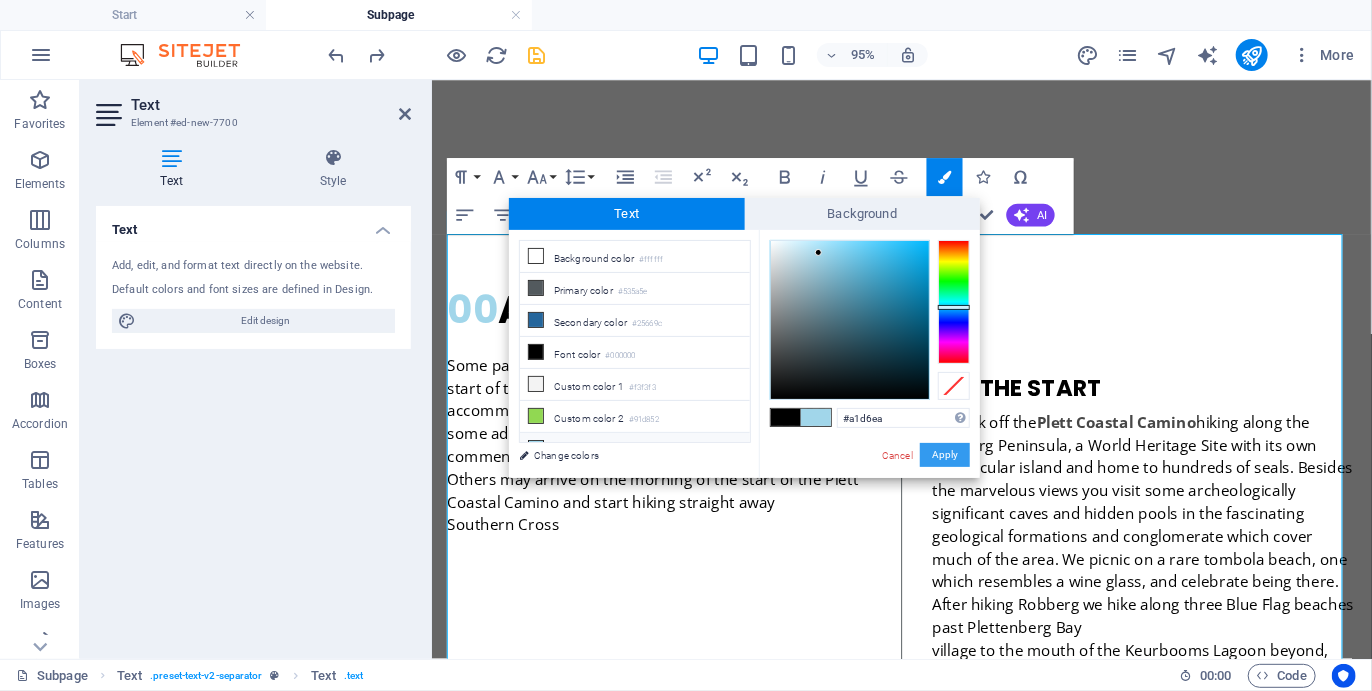 click on "Apply" at bounding box center (945, 455) 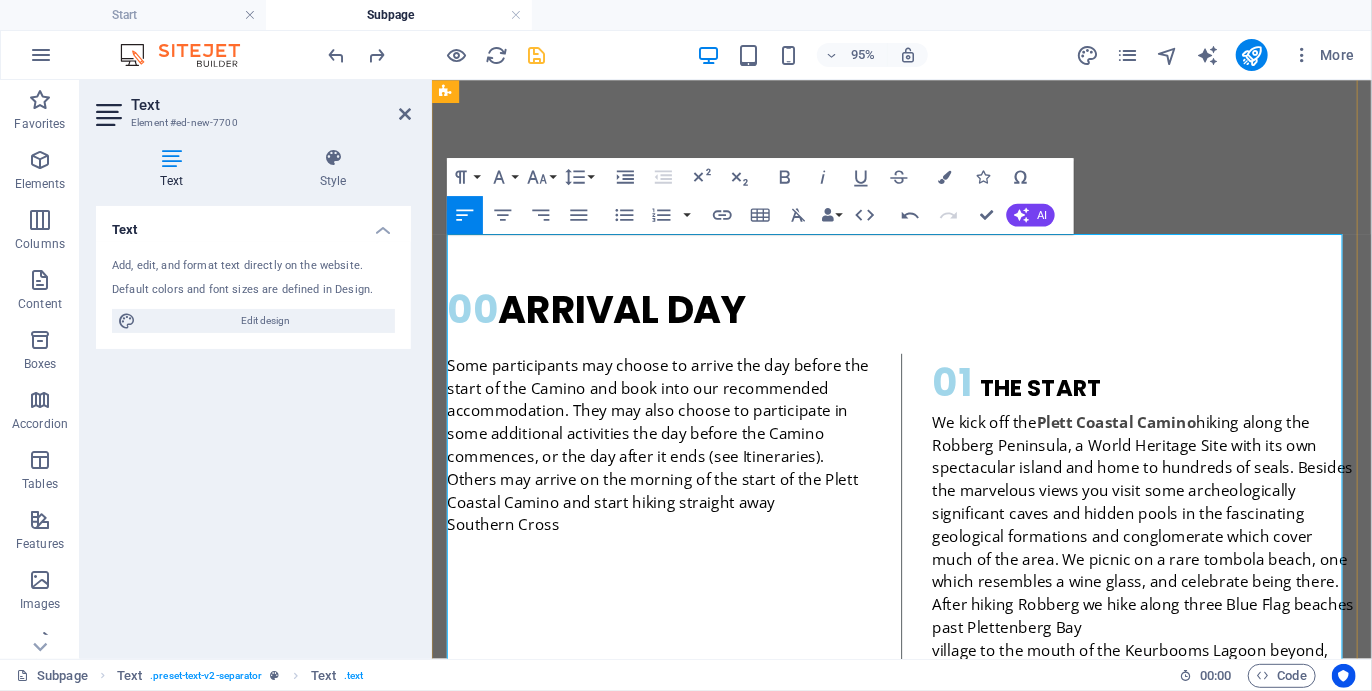 click on "03  THE PADDLE LEG" at bounding box center [670, 971] 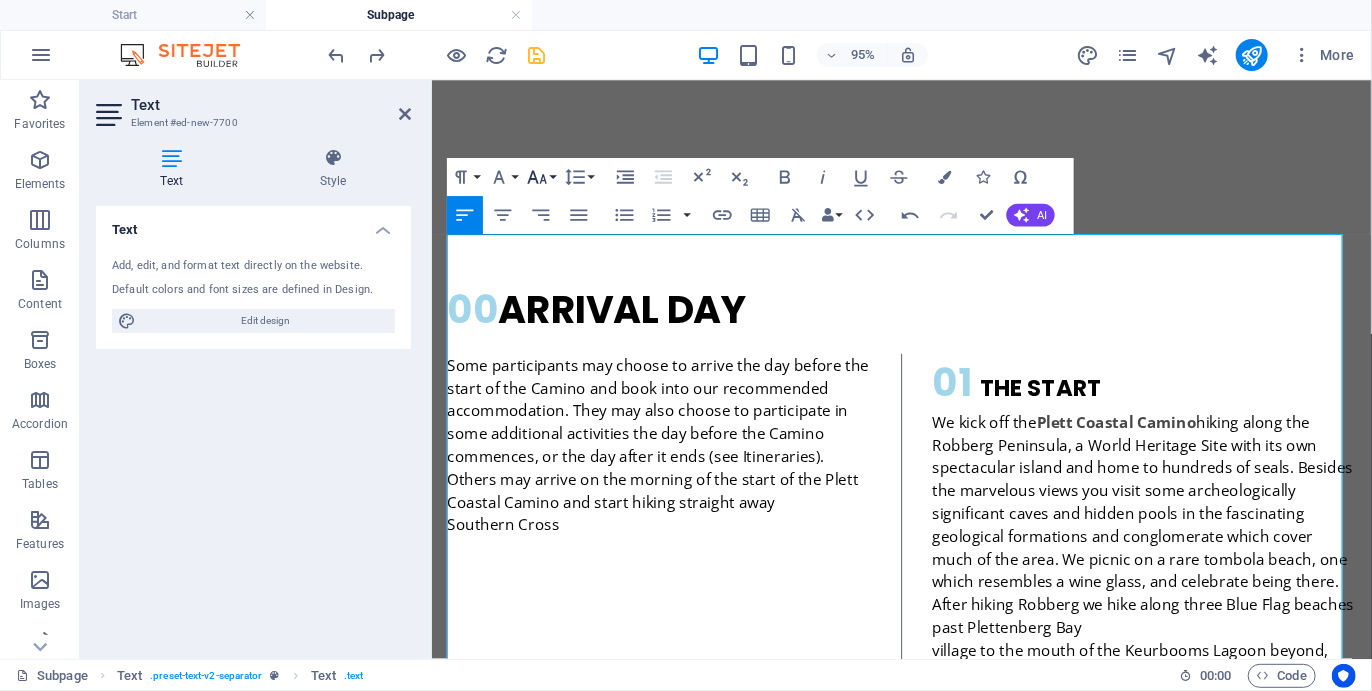 click 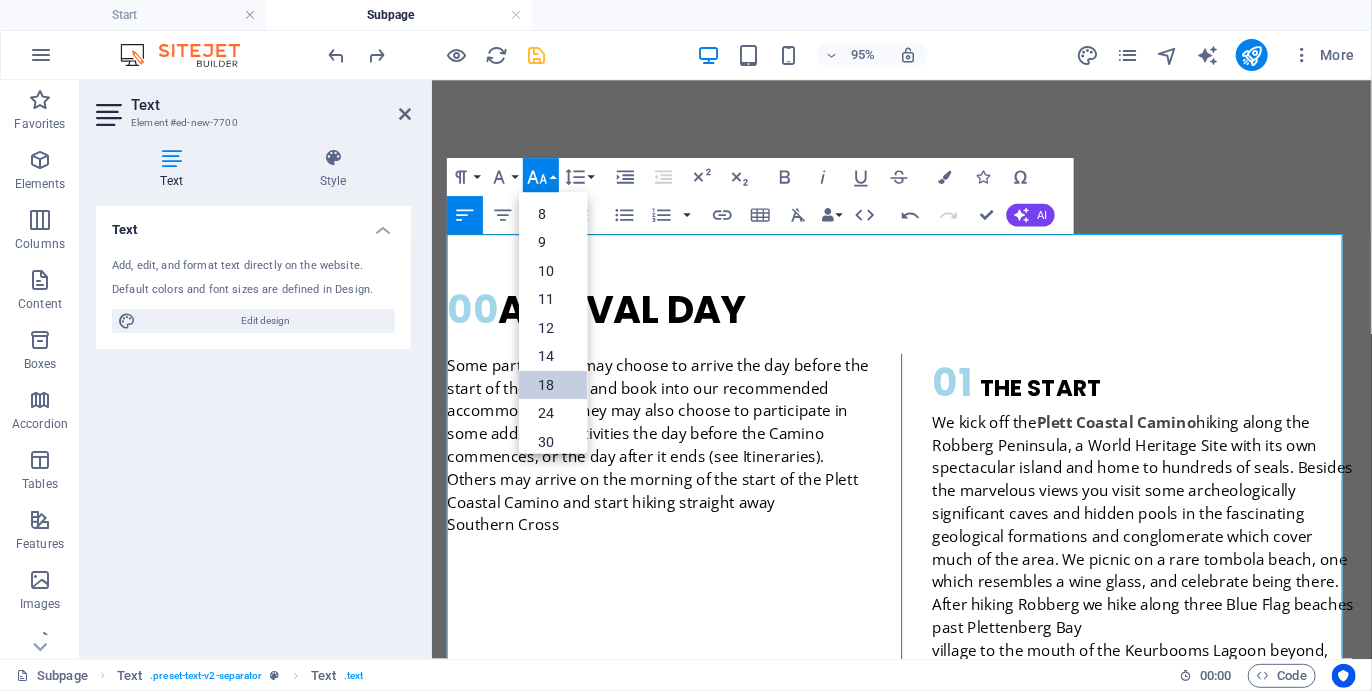 click on "18" at bounding box center (553, 385) 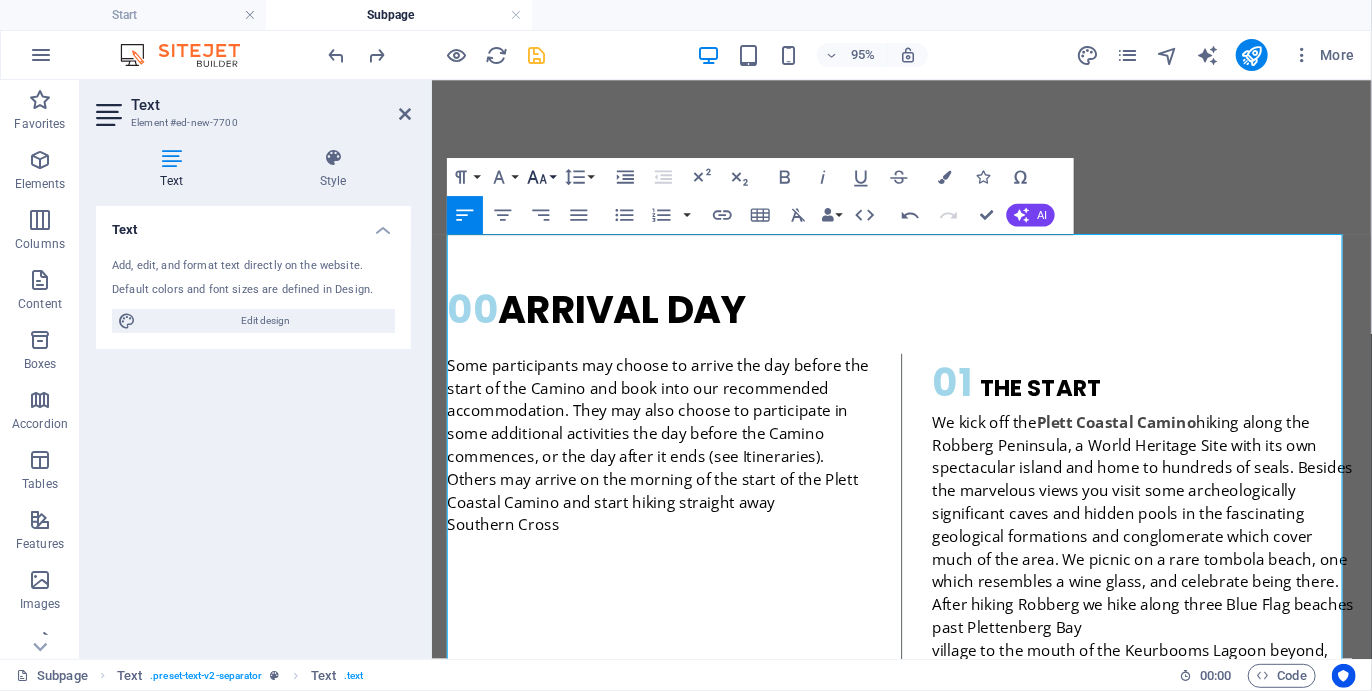 click 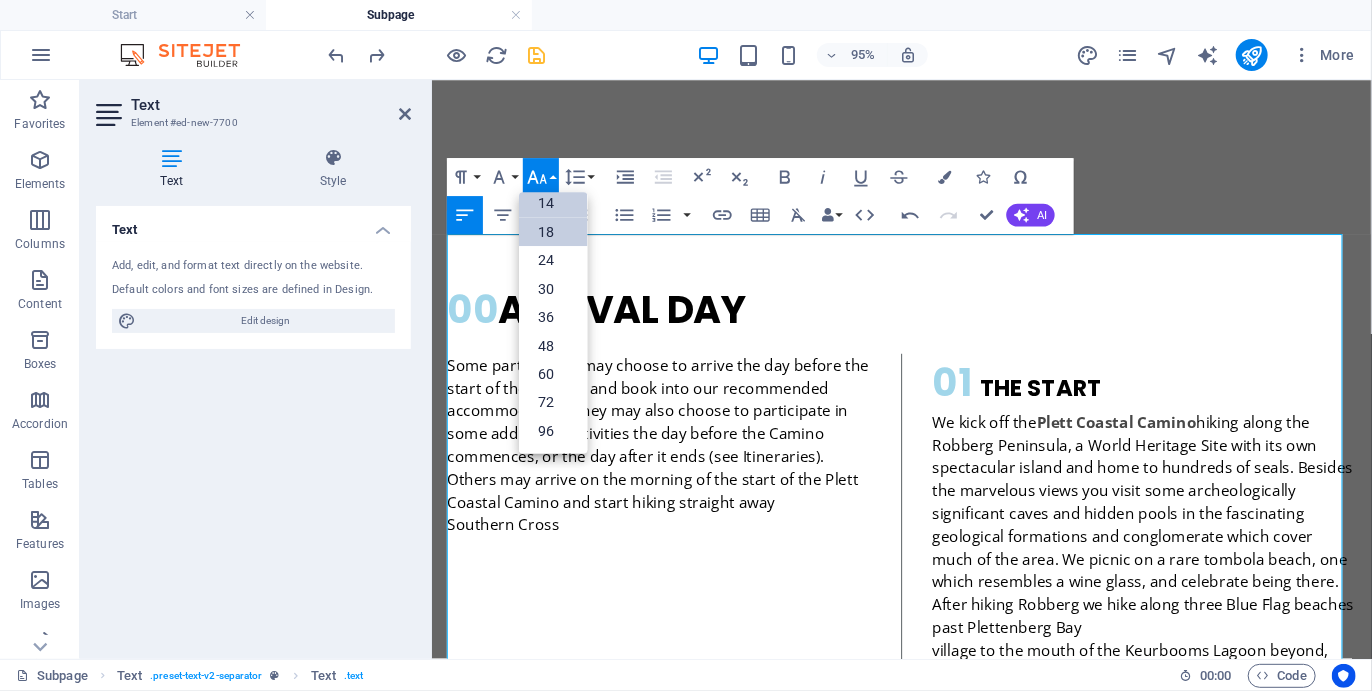 scroll, scrollTop: 160, scrollLeft: 0, axis: vertical 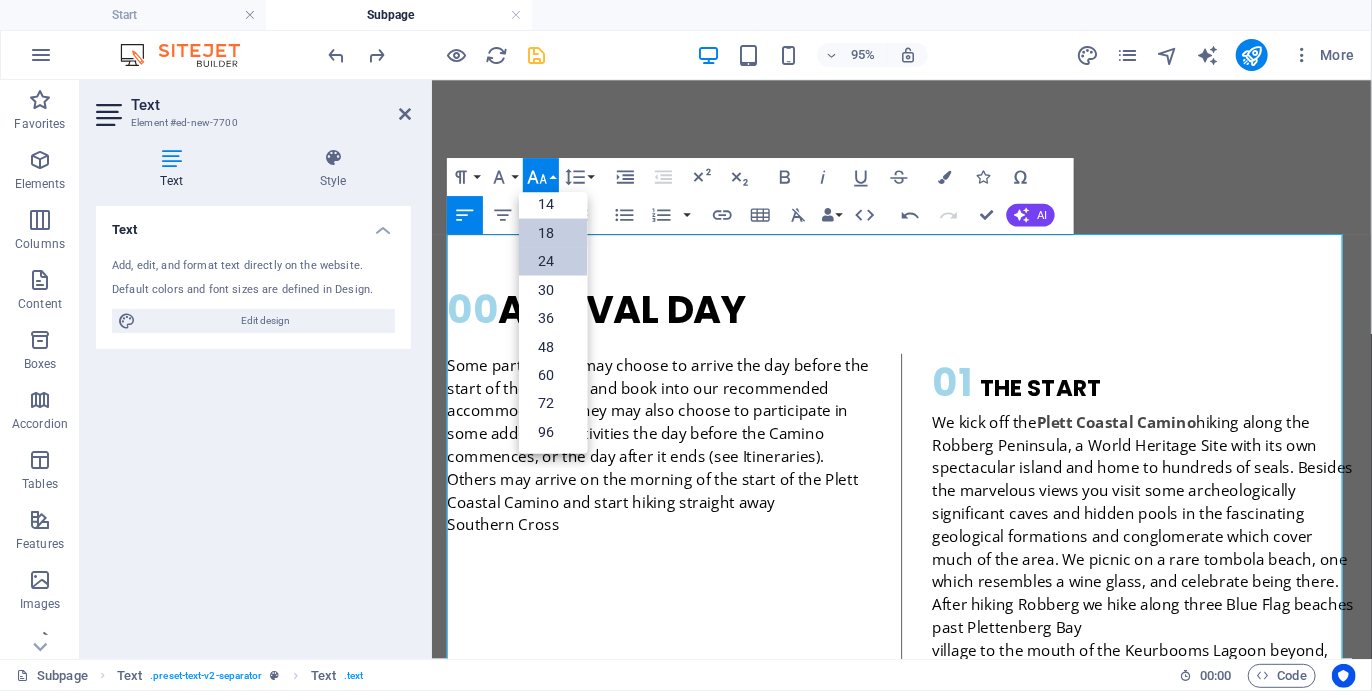 click on "24" at bounding box center [553, 261] 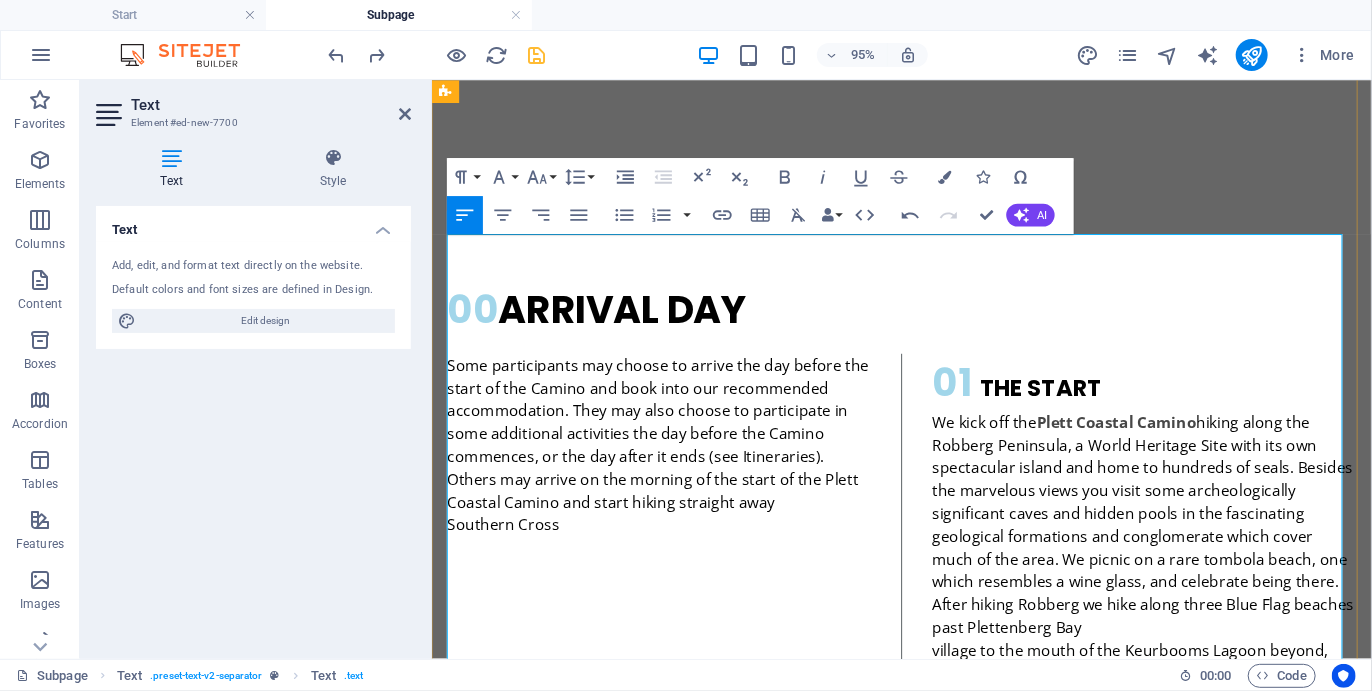 click at bounding box center [670, 1013] 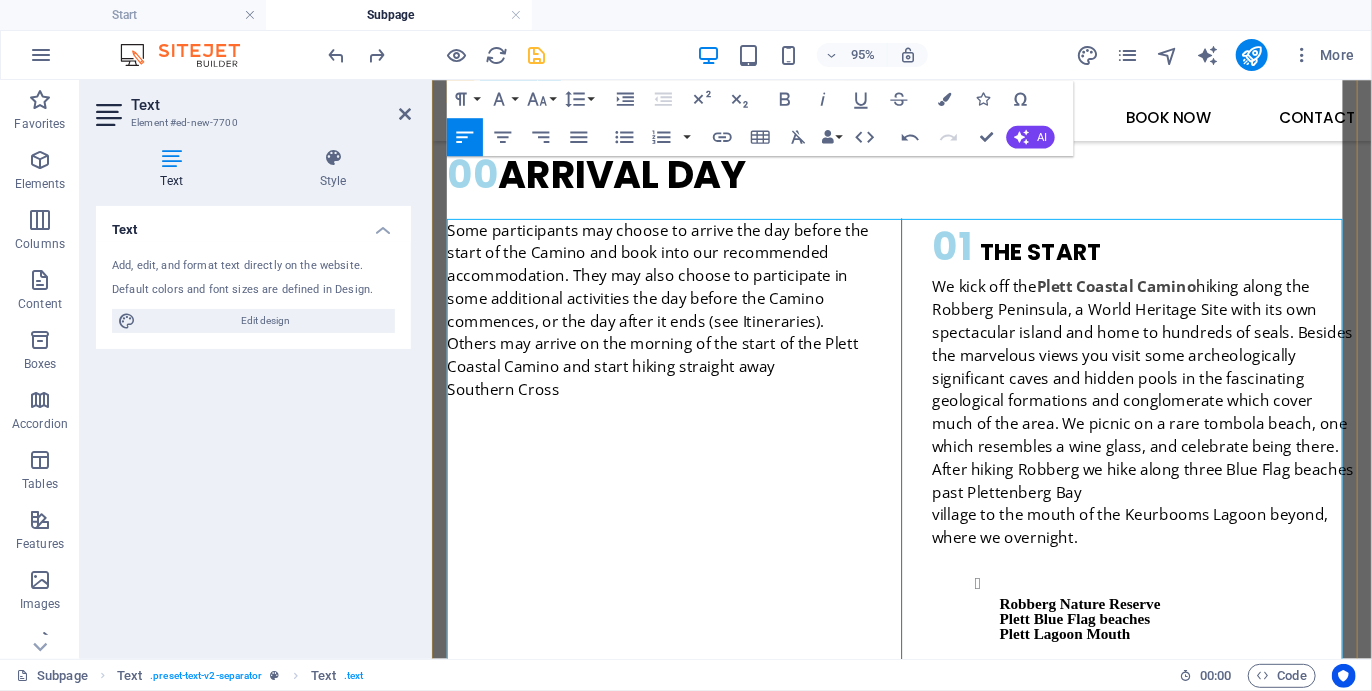 scroll, scrollTop: 2091, scrollLeft: 0, axis: vertical 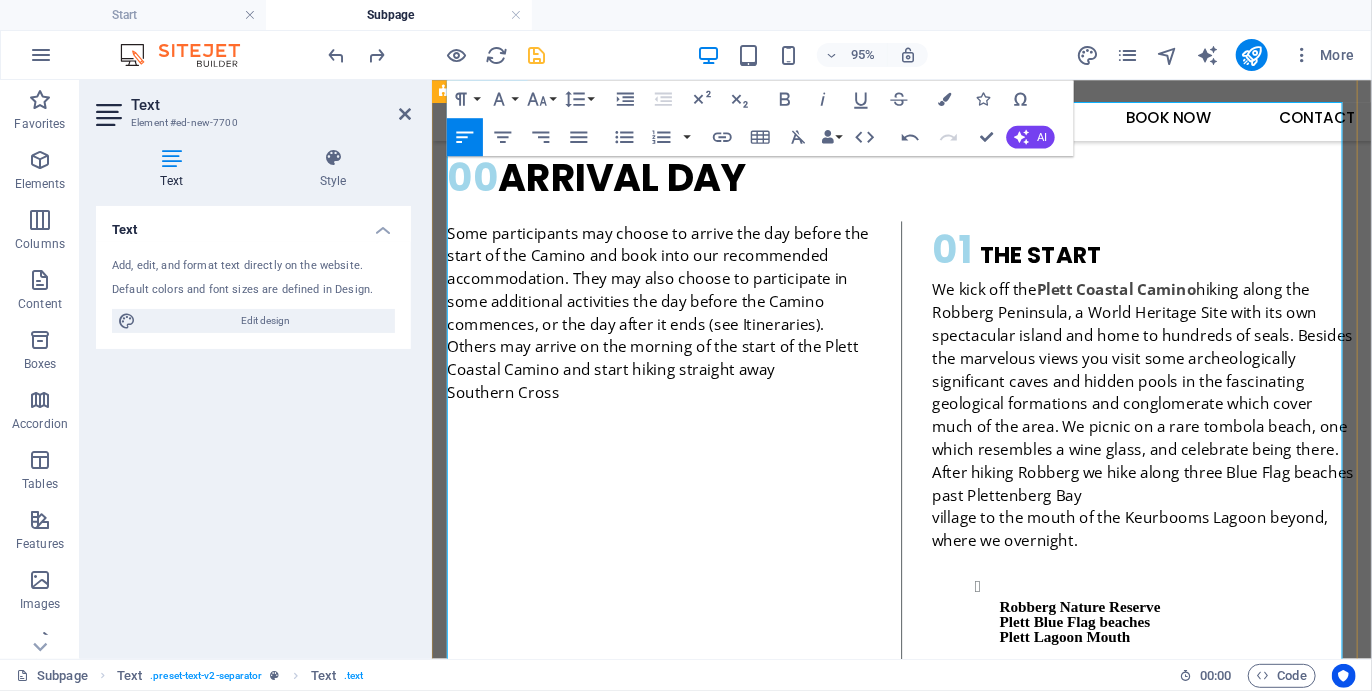 click at bounding box center [670, 1282] 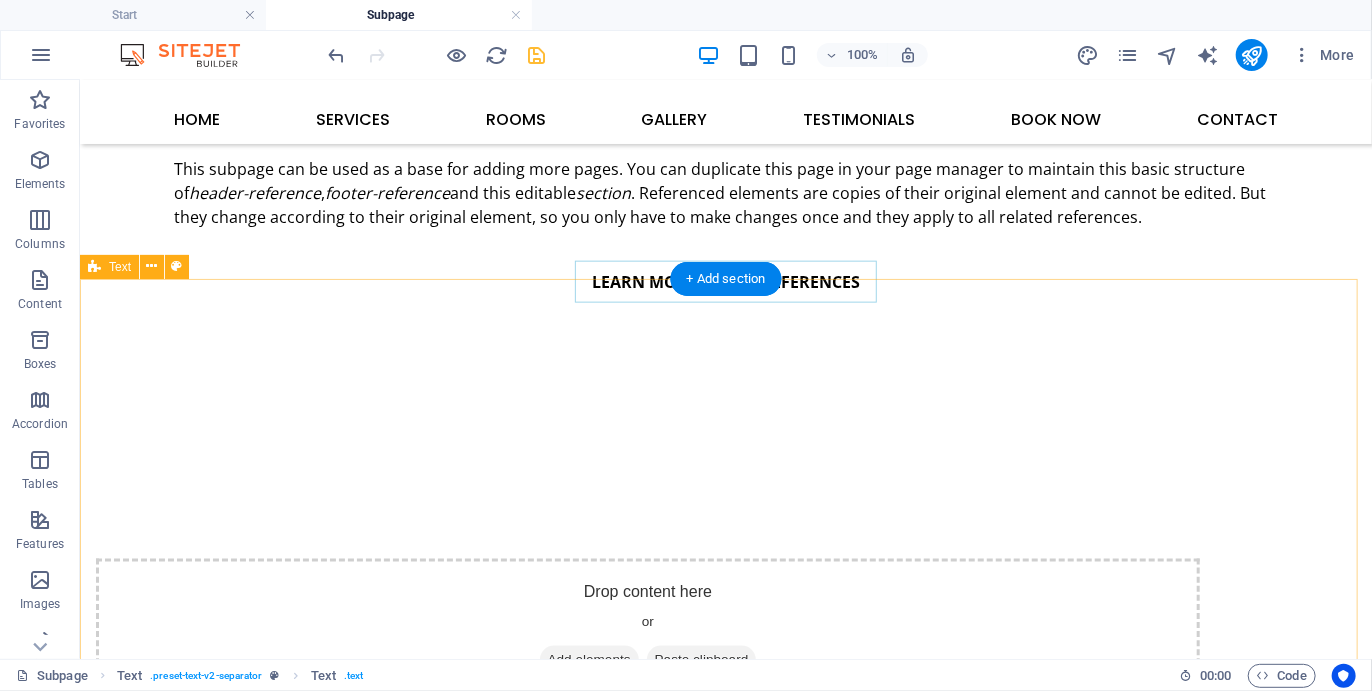 scroll, scrollTop: 1108, scrollLeft: 0, axis: vertical 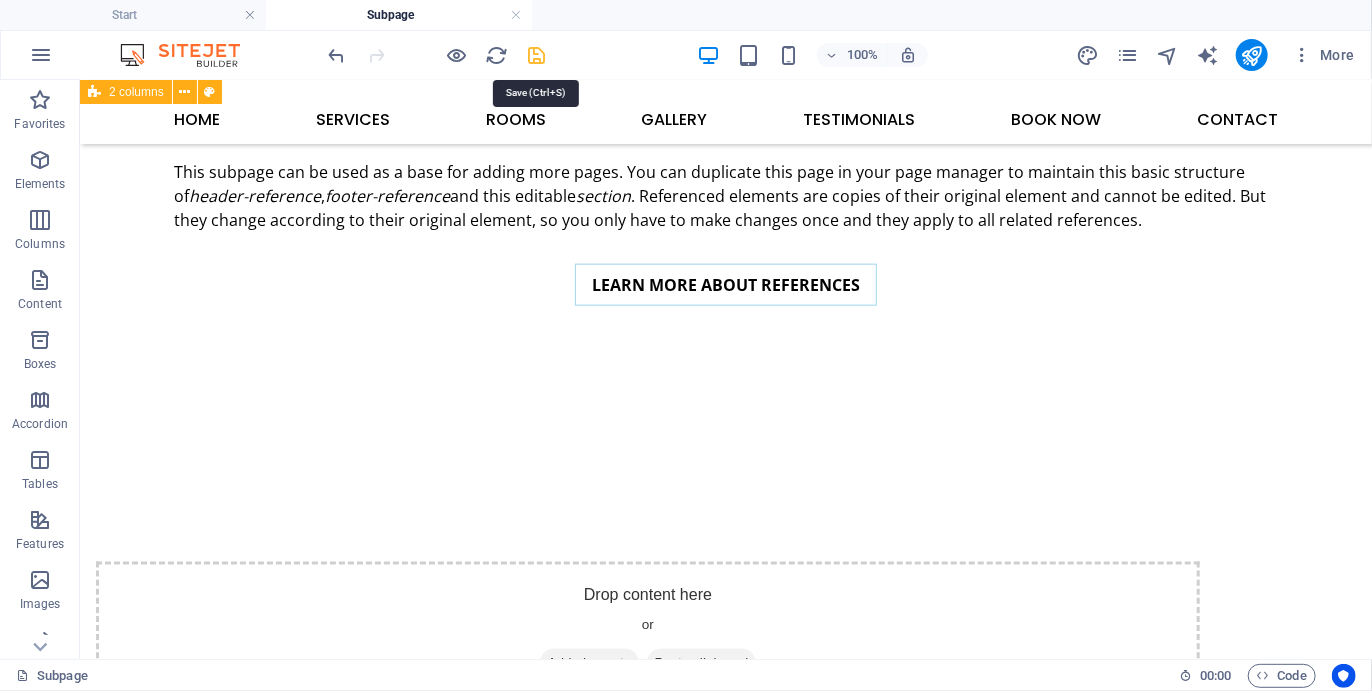 click at bounding box center [537, 55] 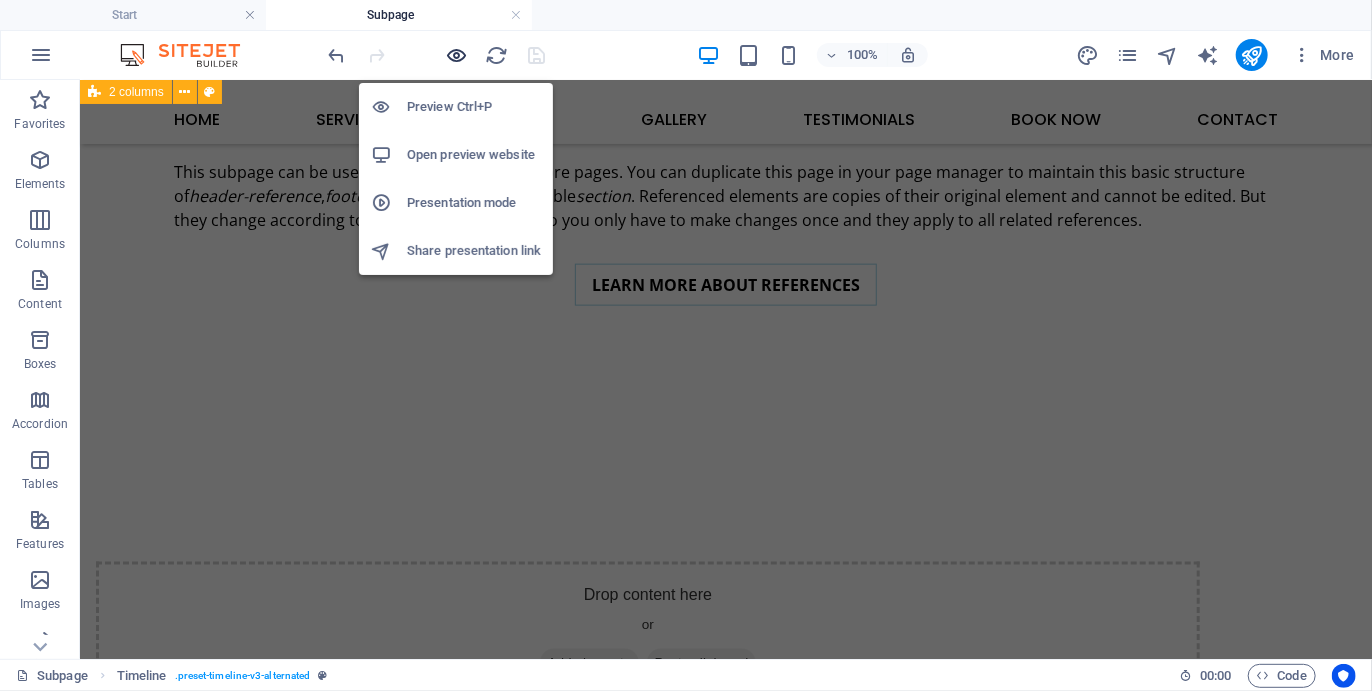 click at bounding box center [457, 55] 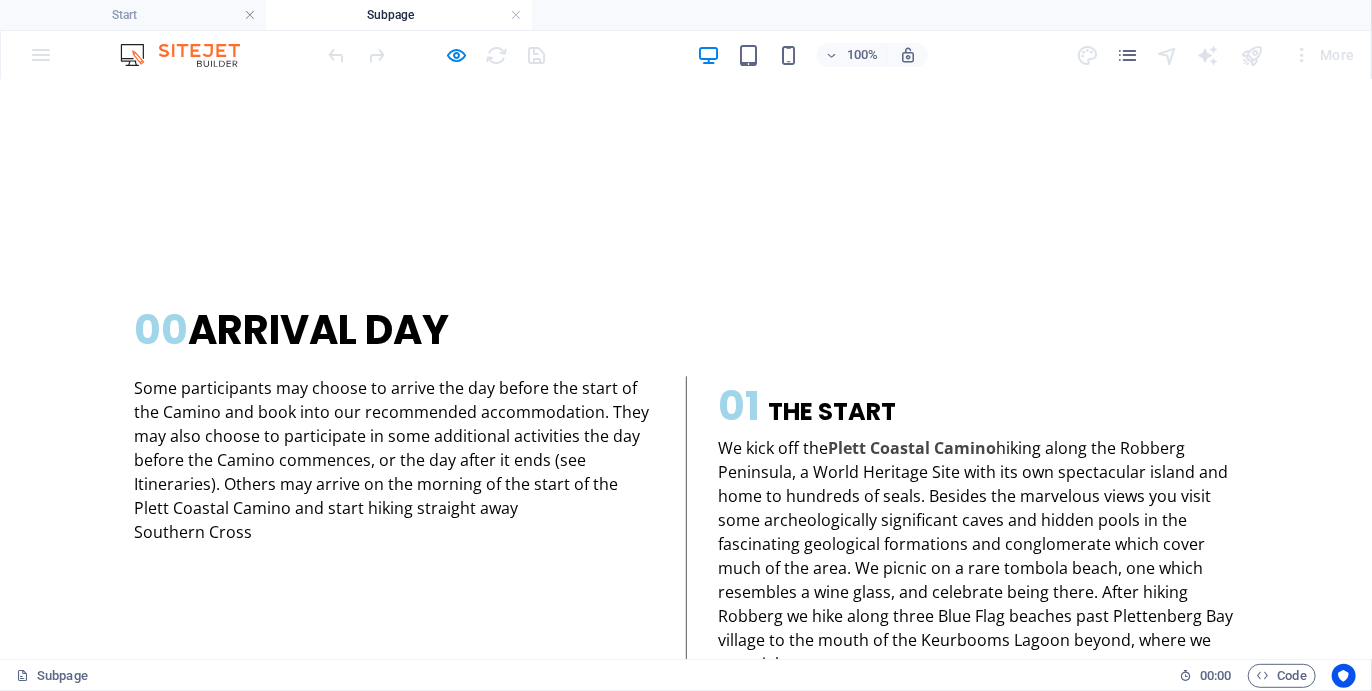 scroll, scrollTop: 1915, scrollLeft: 0, axis: vertical 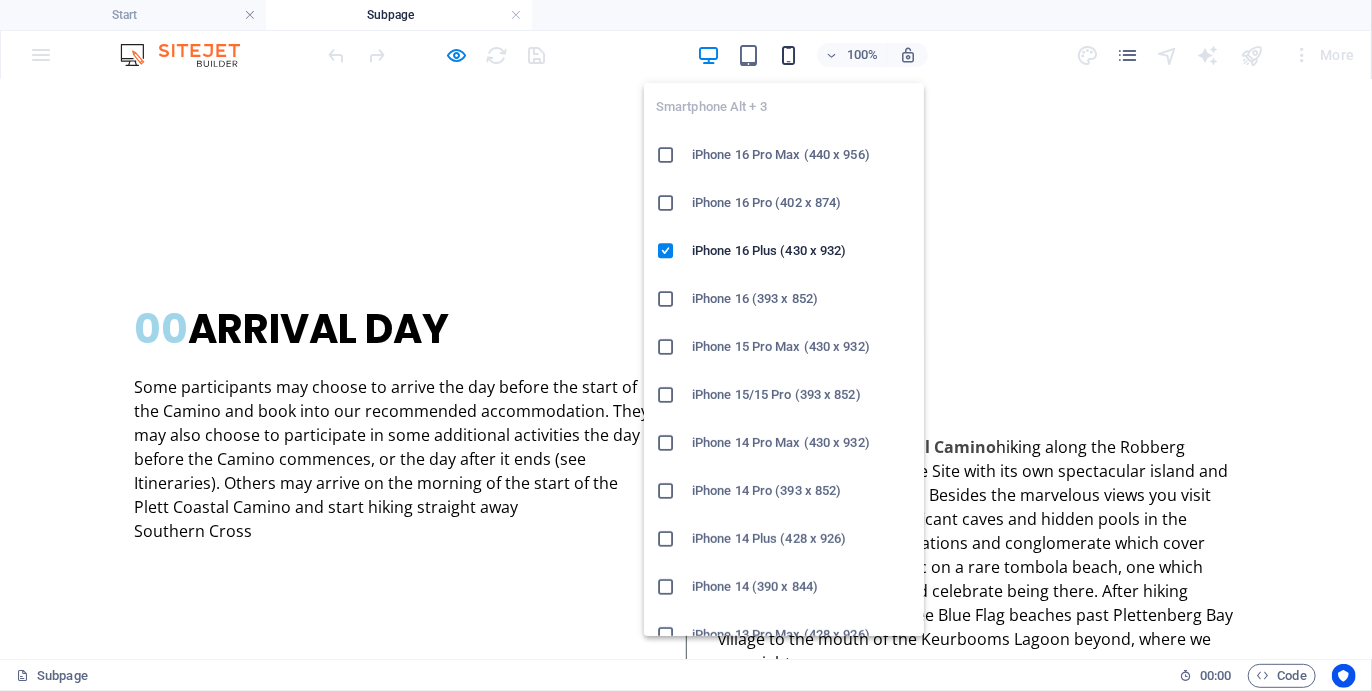 click at bounding box center (788, 55) 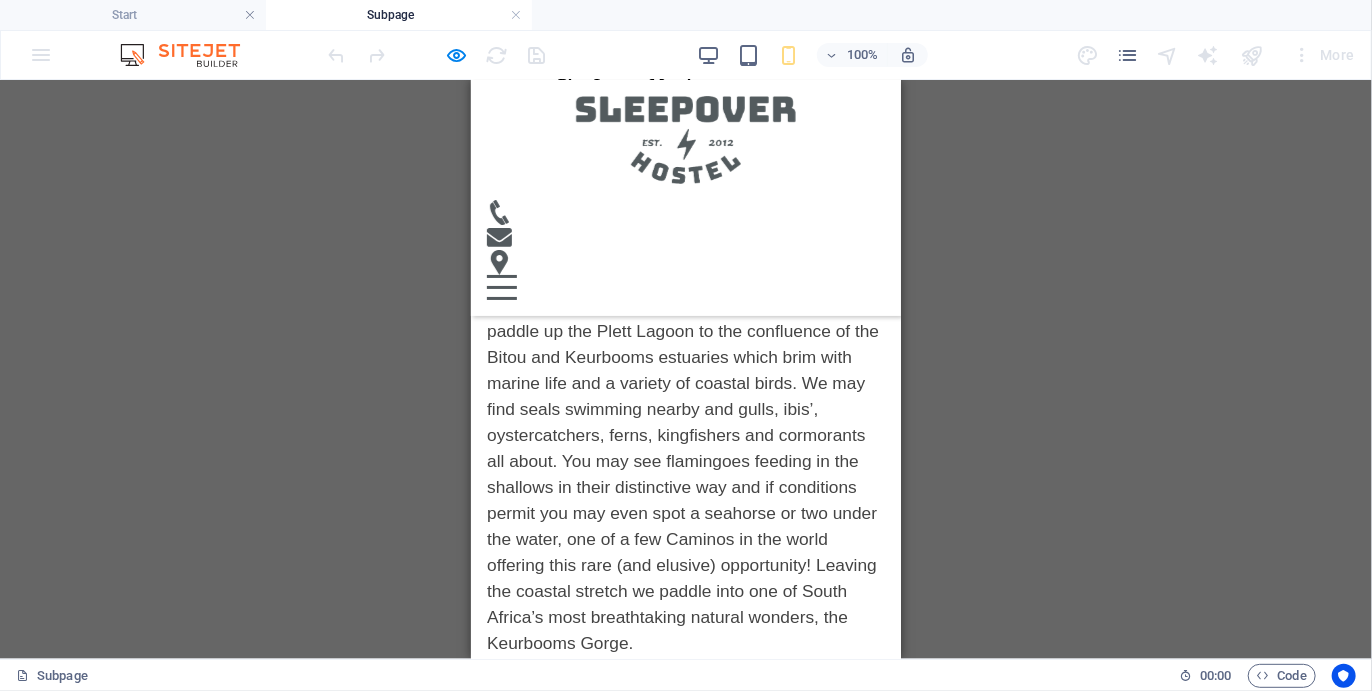 scroll, scrollTop: 2509, scrollLeft: 0, axis: vertical 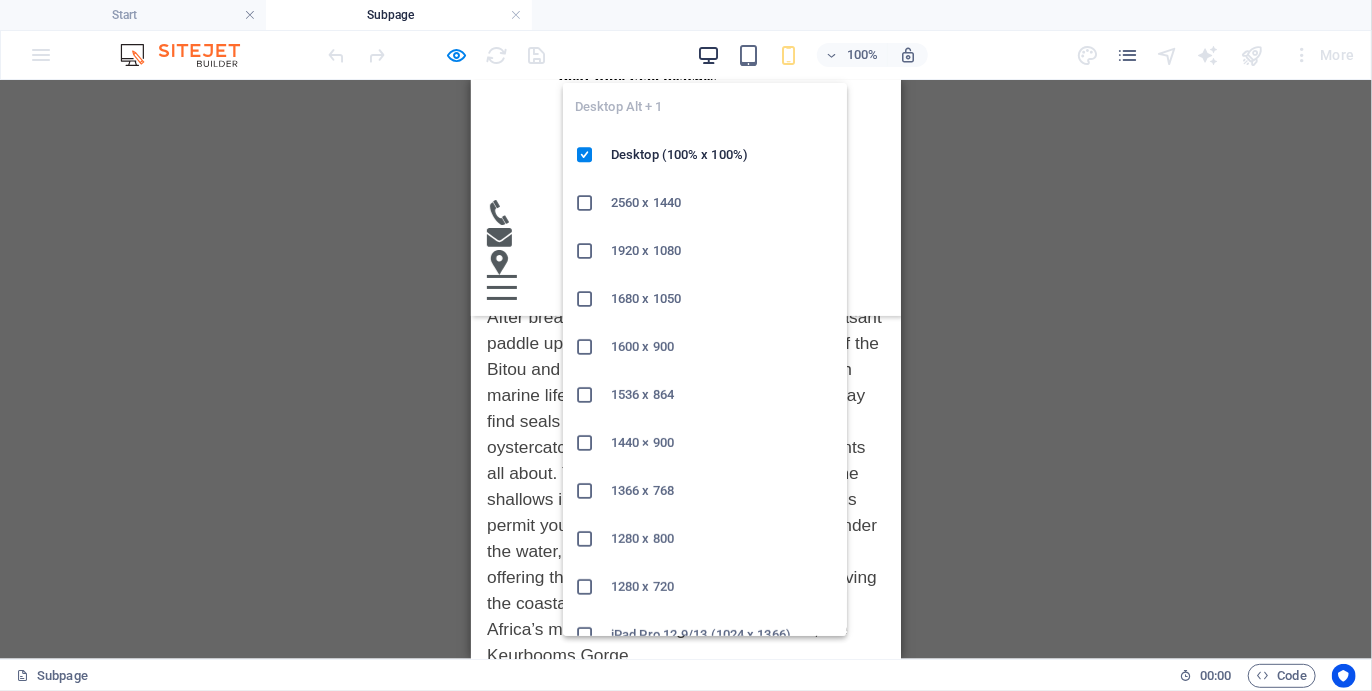 click at bounding box center [708, 55] 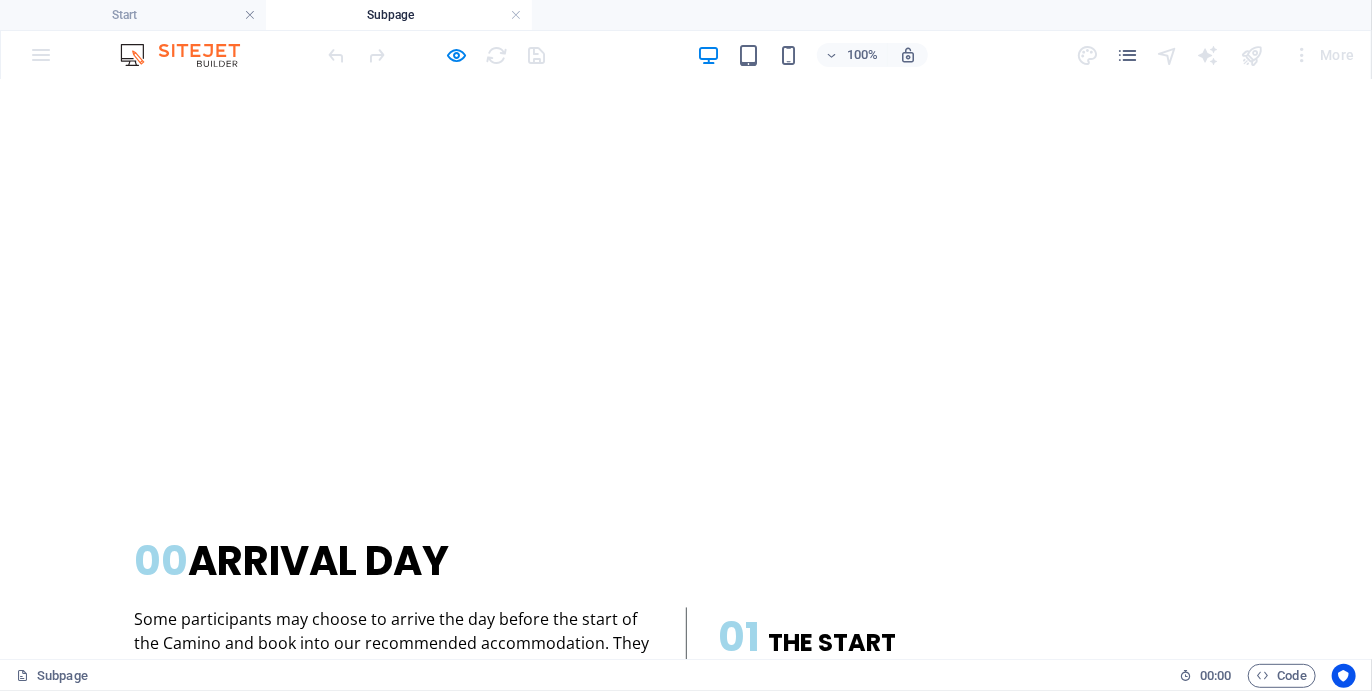 scroll, scrollTop: 1542, scrollLeft: 0, axis: vertical 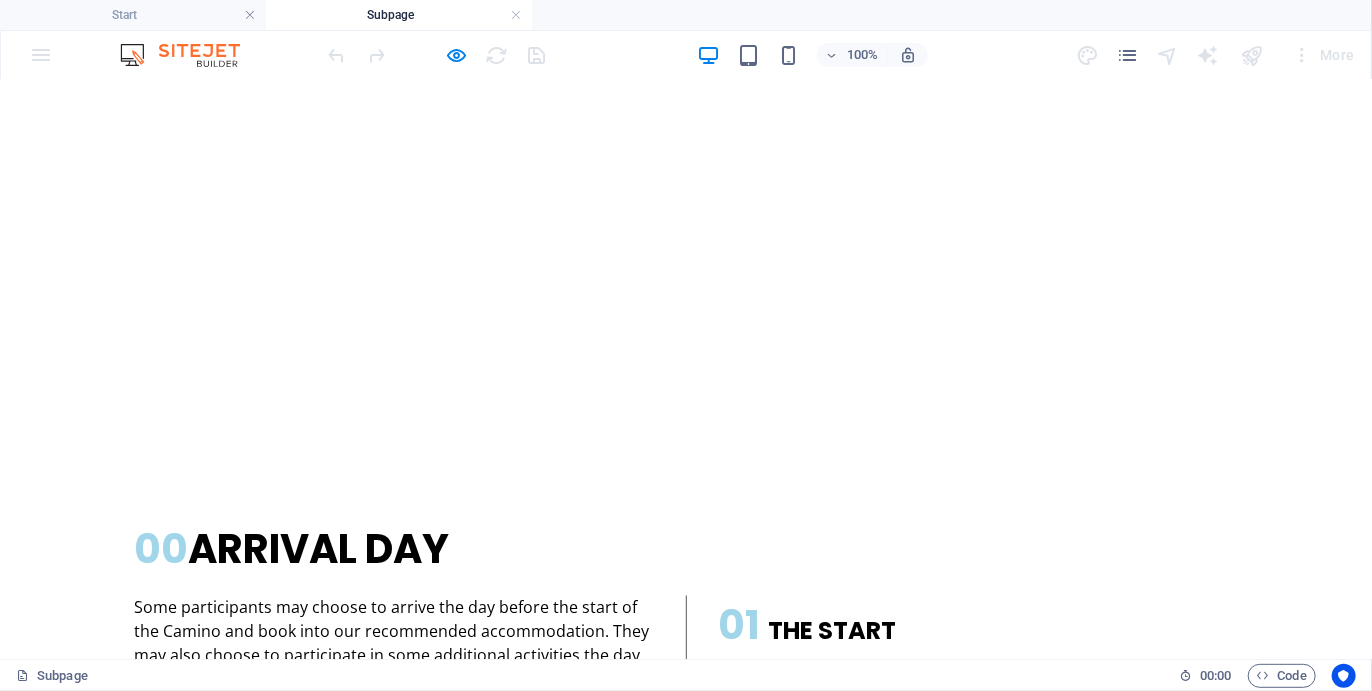 click at bounding box center [394, 919] 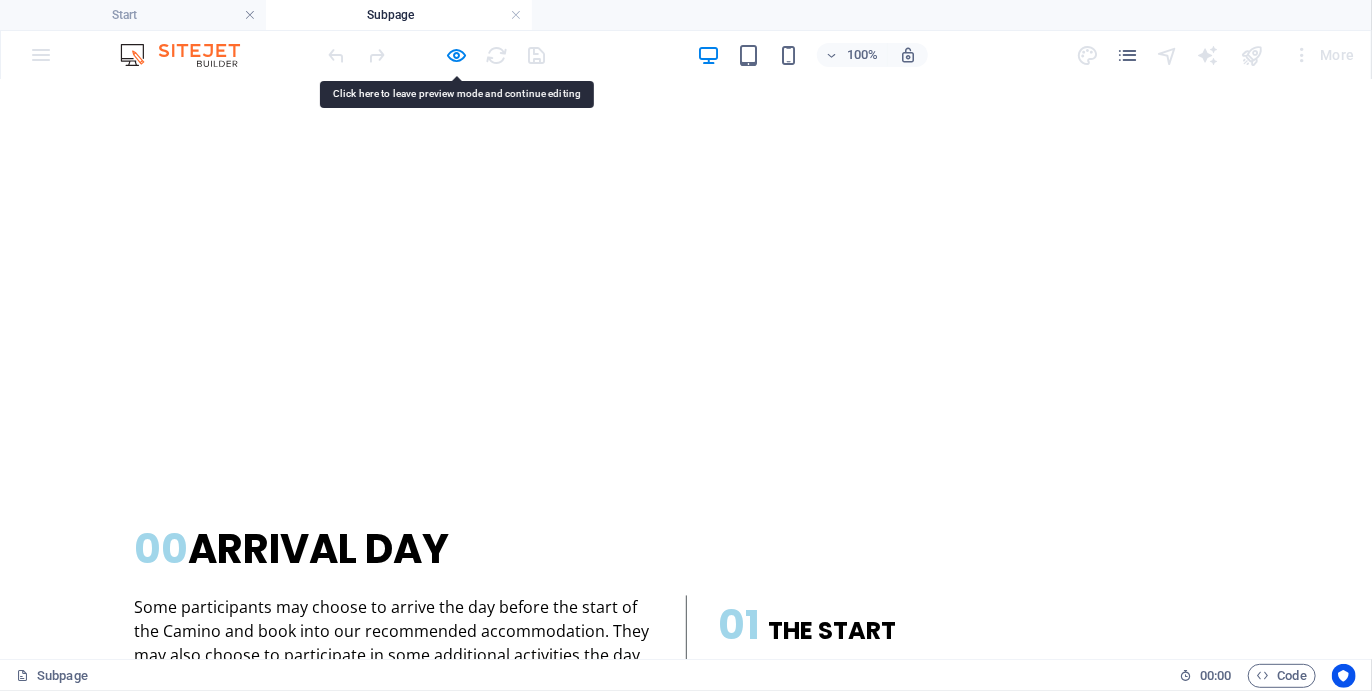 click at bounding box center [394, 919] 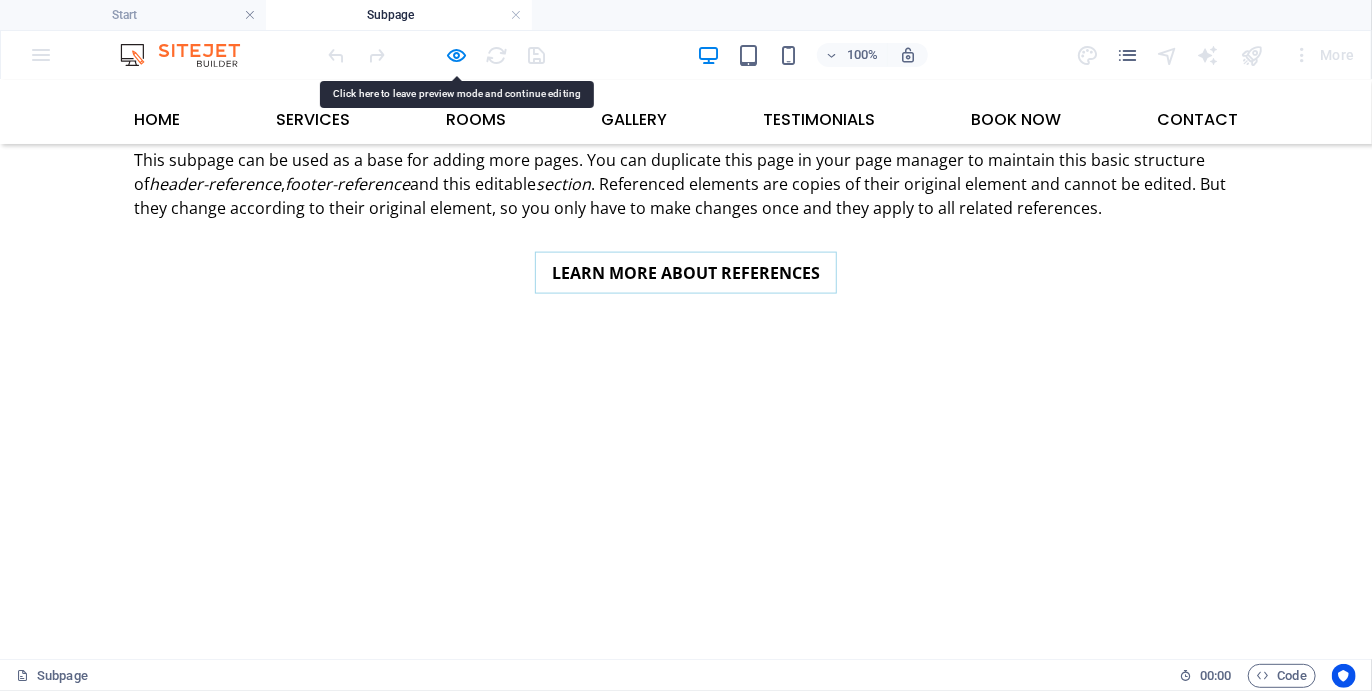 scroll, scrollTop: 1270, scrollLeft: 0, axis: vertical 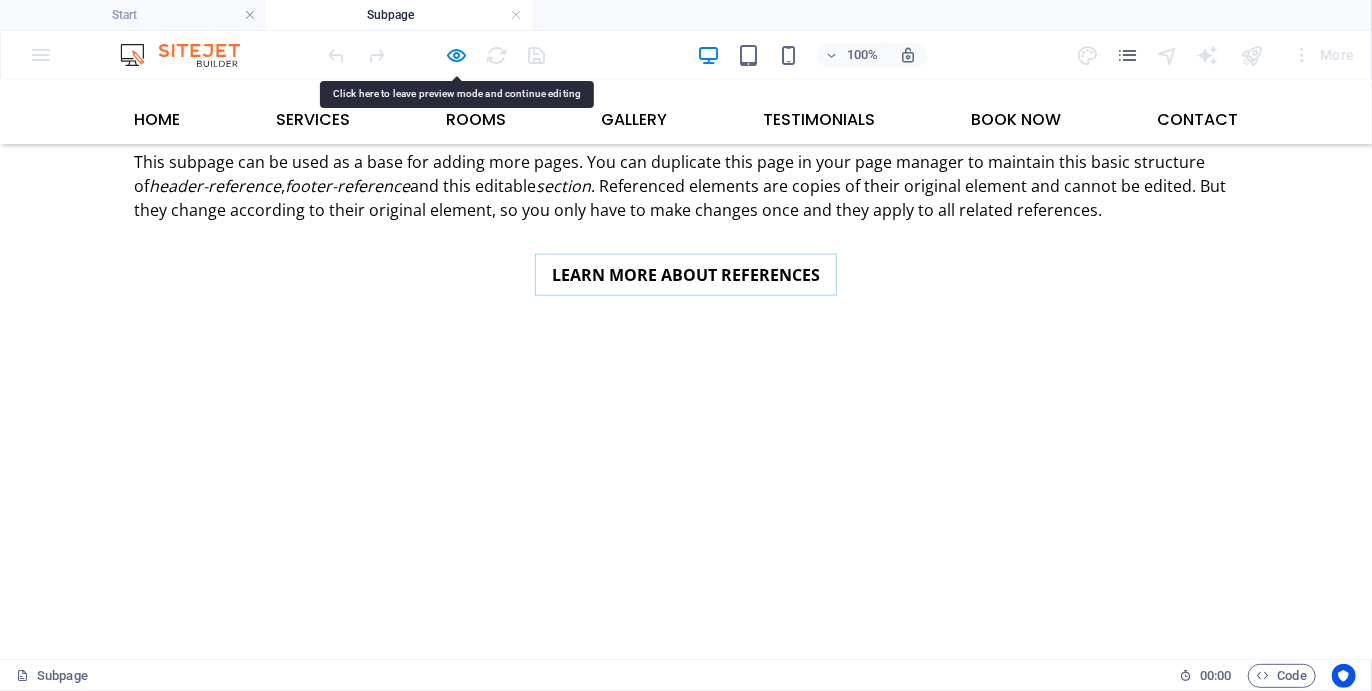 click at bounding box center (394, 1119) 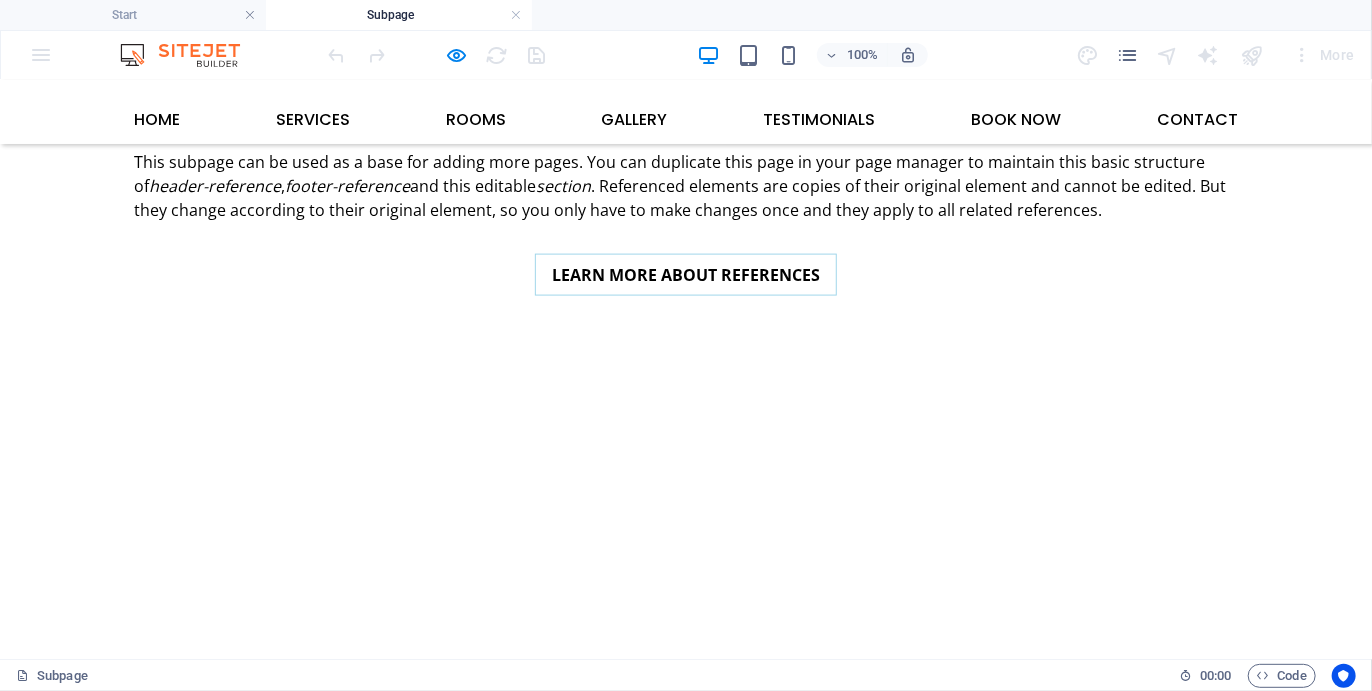 click at bounding box center [394, 1119] 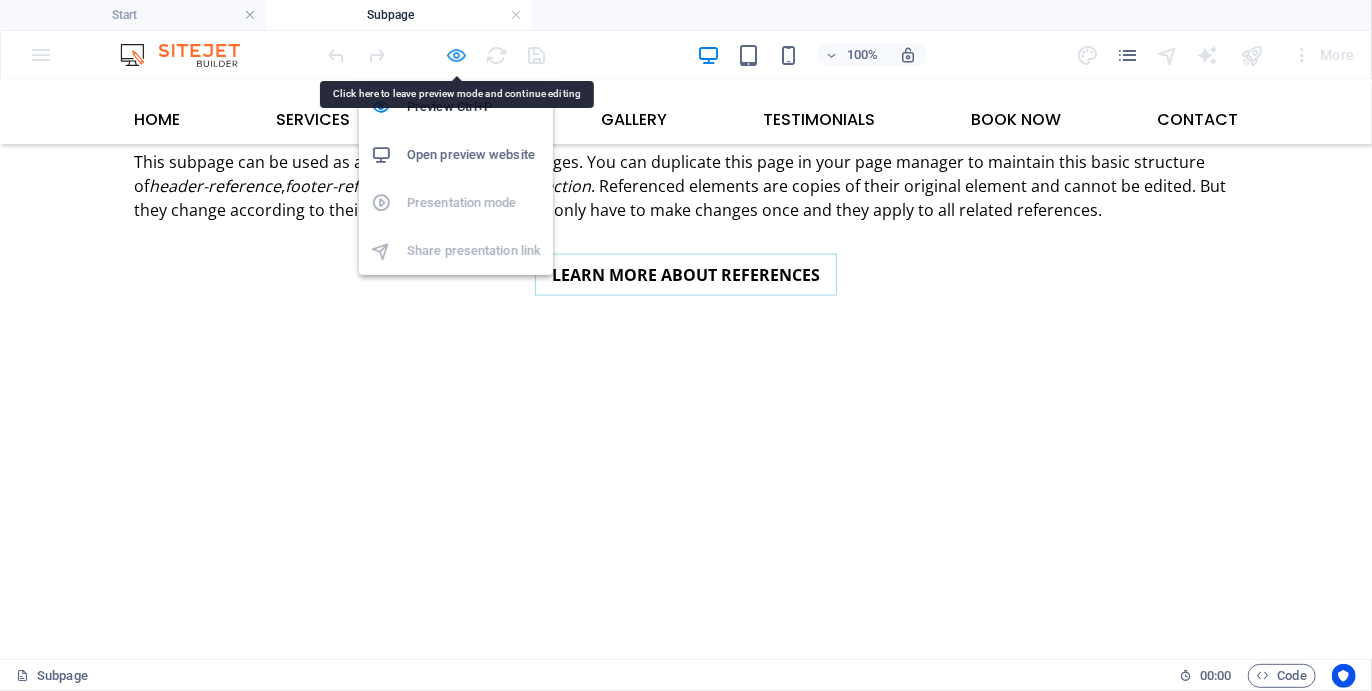 click at bounding box center [457, 55] 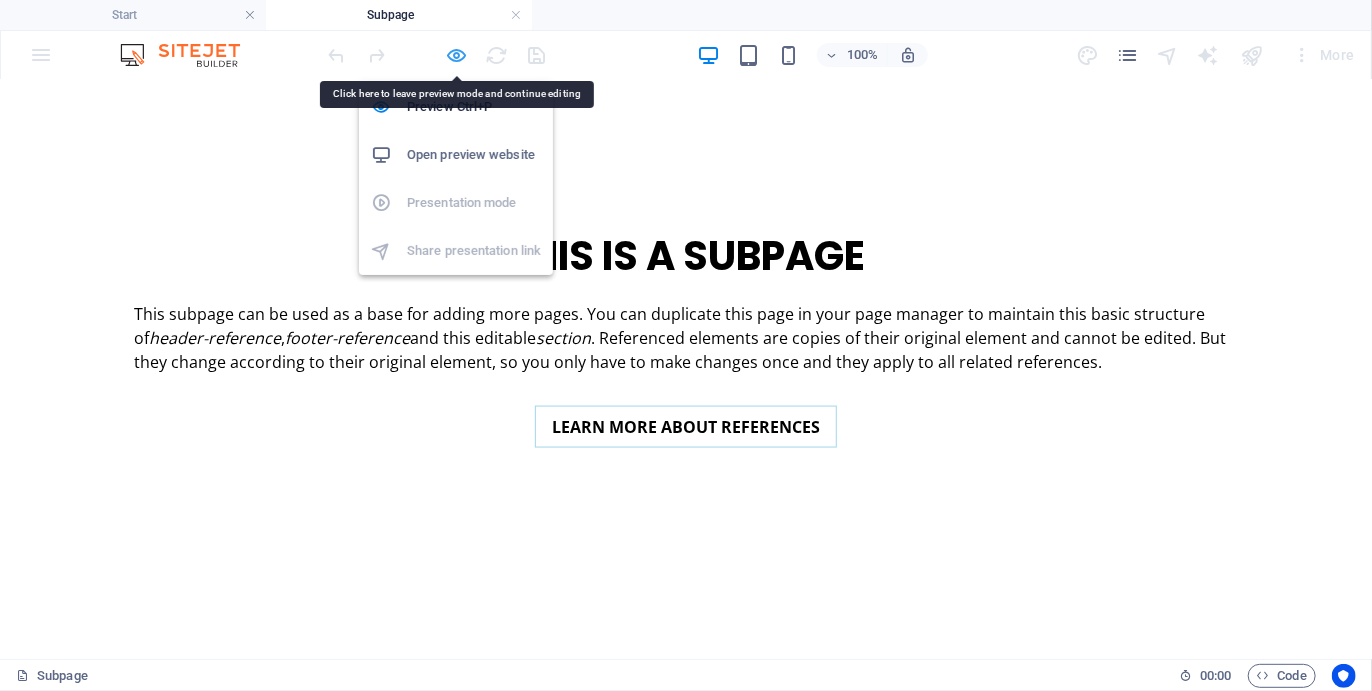 scroll, scrollTop: 1563, scrollLeft: 0, axis: vertical 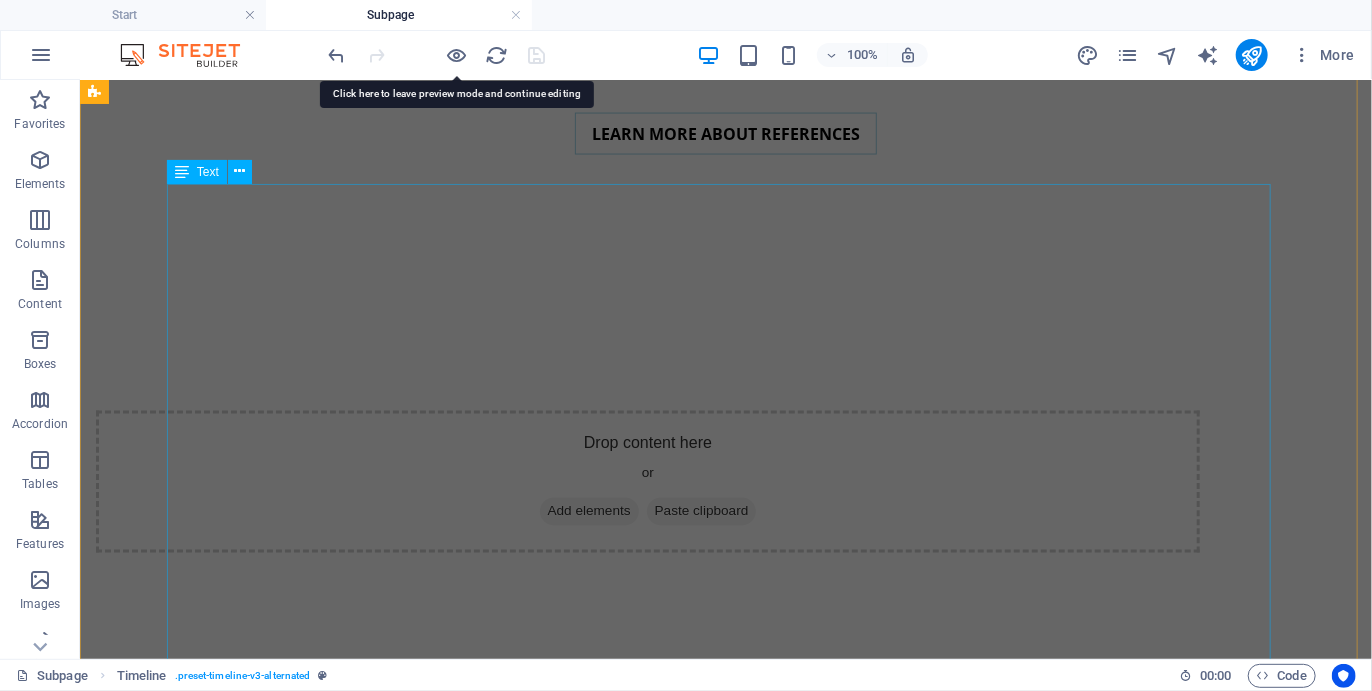 click on "Some participants may choose to arrive the day before the start of the Camino and book into our recommended accommodation. They may also choose to participate in some additional activities the day before the Camino commences, or the day after it ends (see Itineraries). Others may arrive on the morning of the start of the Plett Coastal Camino and start hiking straight away Southern Cross 01 THE START We kick off the Plett Coastal Camino hiking along the Robberg Peninsula, a World Heritage Site with its own spectacular island and home to hundreds of seals. Besides the marvelous views you visit some archeologically significant caves and hidden pools in the fascinating geological formations and conglomerate which cover much of the area. We picnic on a rare tombola beach, one which resembles a wine glass, and celebrate being there. After hiking Robberg we hike along three Blue Flag beaches past Plettenberg Bay village to the mouth of the Keurbooms Lagoon beyond, where we overnight. Robberg Nature Reserve ." at bounding box center [725, 1147] 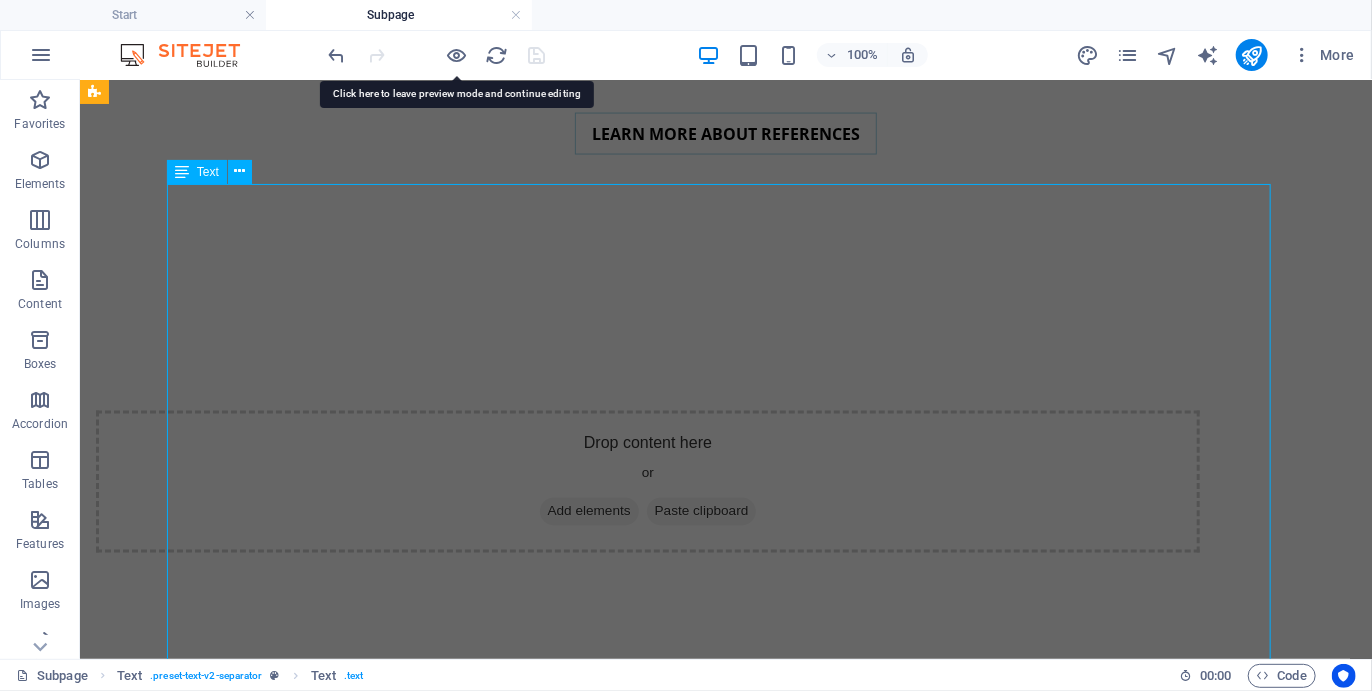 click on "Some participants may choose to arrive the day before the start of the Camino and book into our recommended accommodation. They may also choose to participate in some additional activities the day before the Camino commences, or the day after it ends (see Itineraries). Others may arrive on the morning of the start of the Plett Coastal Camino and start hiking straight away Southern Cross 01 THE START We kick off the Plett Coastal Camino hiking along the Robberg Peninsula, a World Heritage Site with its own spectacular island and home to hundreds of seals. Besides the marvelous views you visit some archeologically significant caves and hidden pools in the fascinating geological formations and conglomerate which cover much of the area. We picnic on a rare tombola beach, one which resembles a wine glass, and celebrate being there. After hiking Robberg we hike along three Blue Flag beaches past Plettenberg Bay village to the mouth of the Keurbooms Lagoon beyond, where we overnight. Robberg Nature Reserve ." at bounding box center [725, 1147] 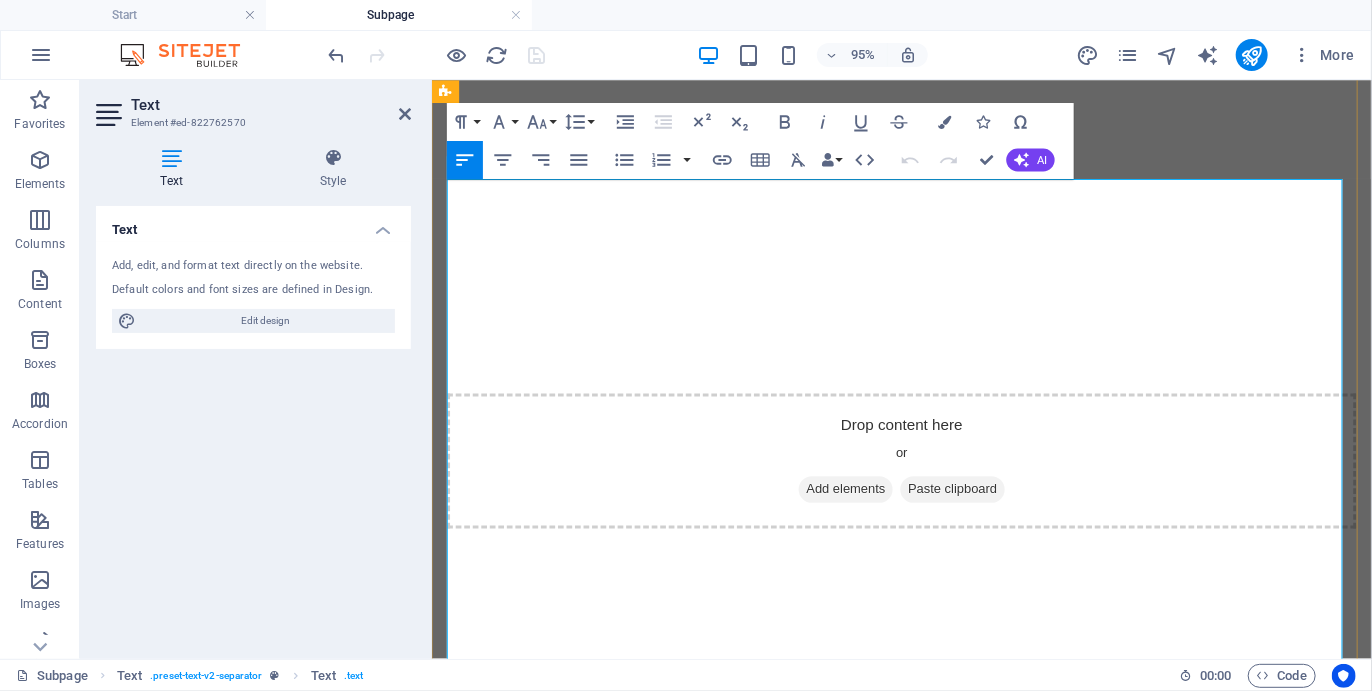 click at bounding box center (670, 1159) 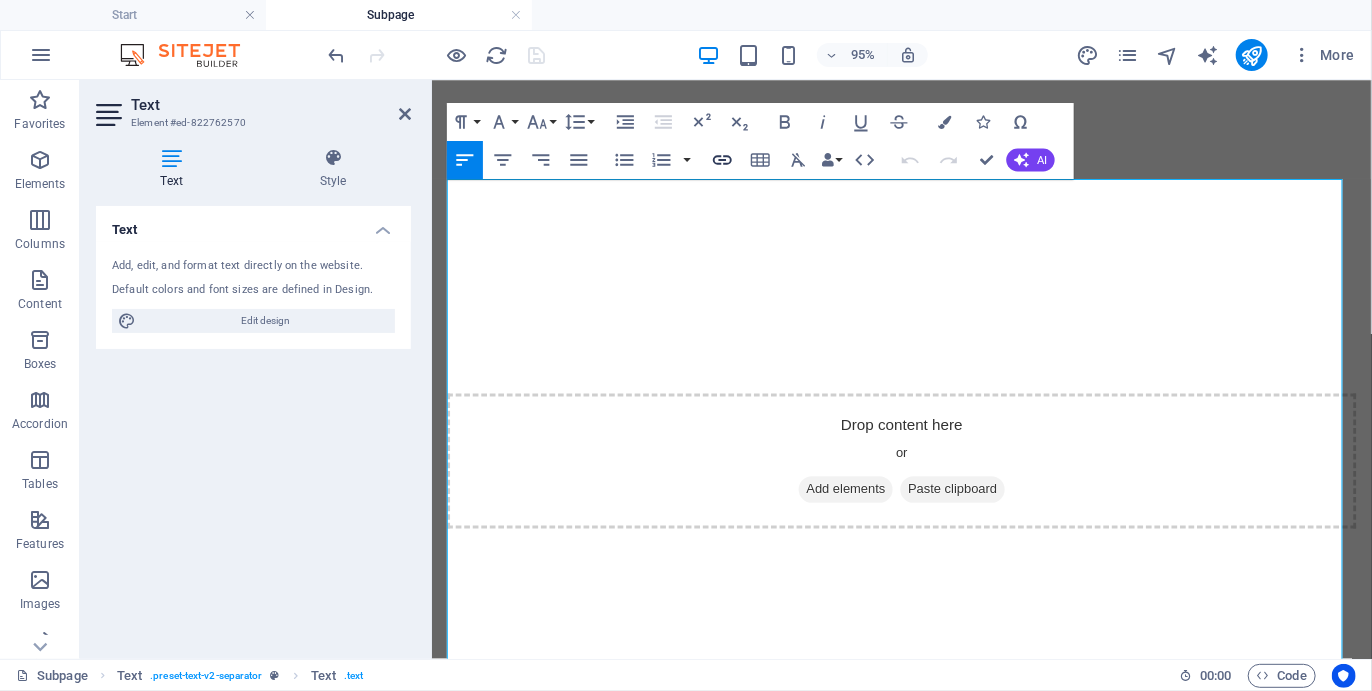 click 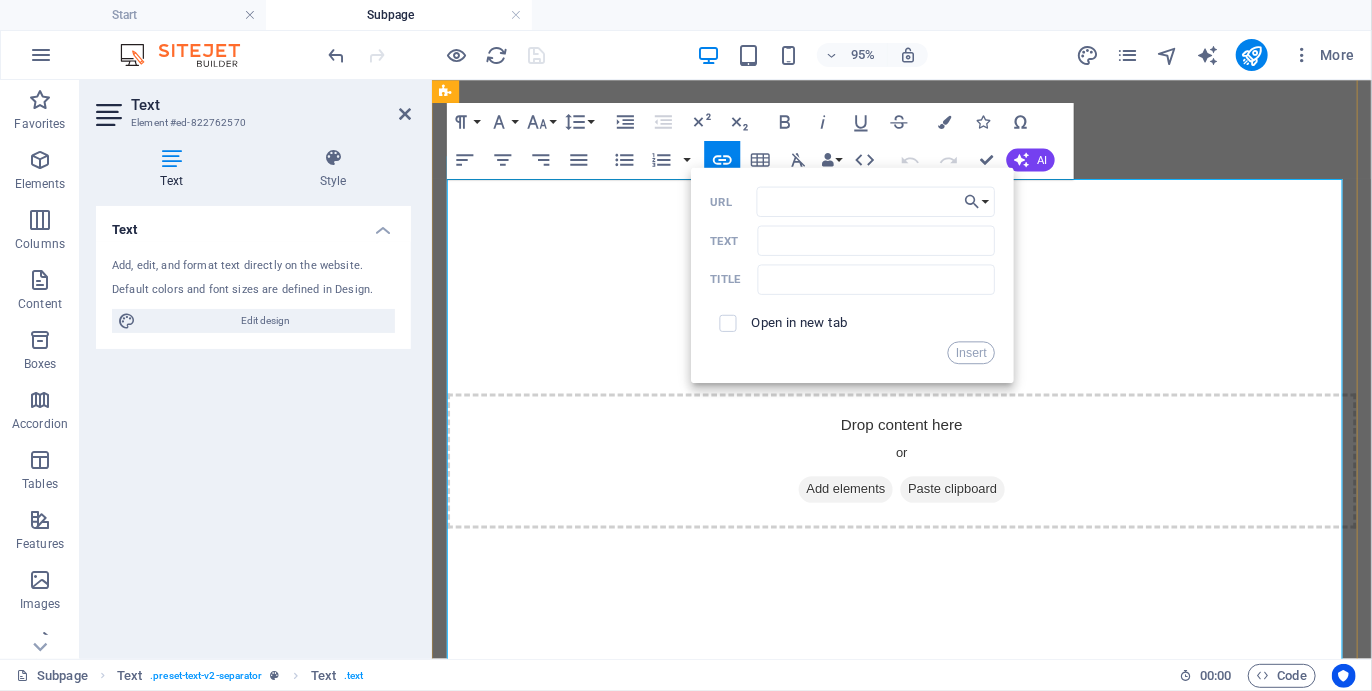 click at bounding box center (670, 1159) 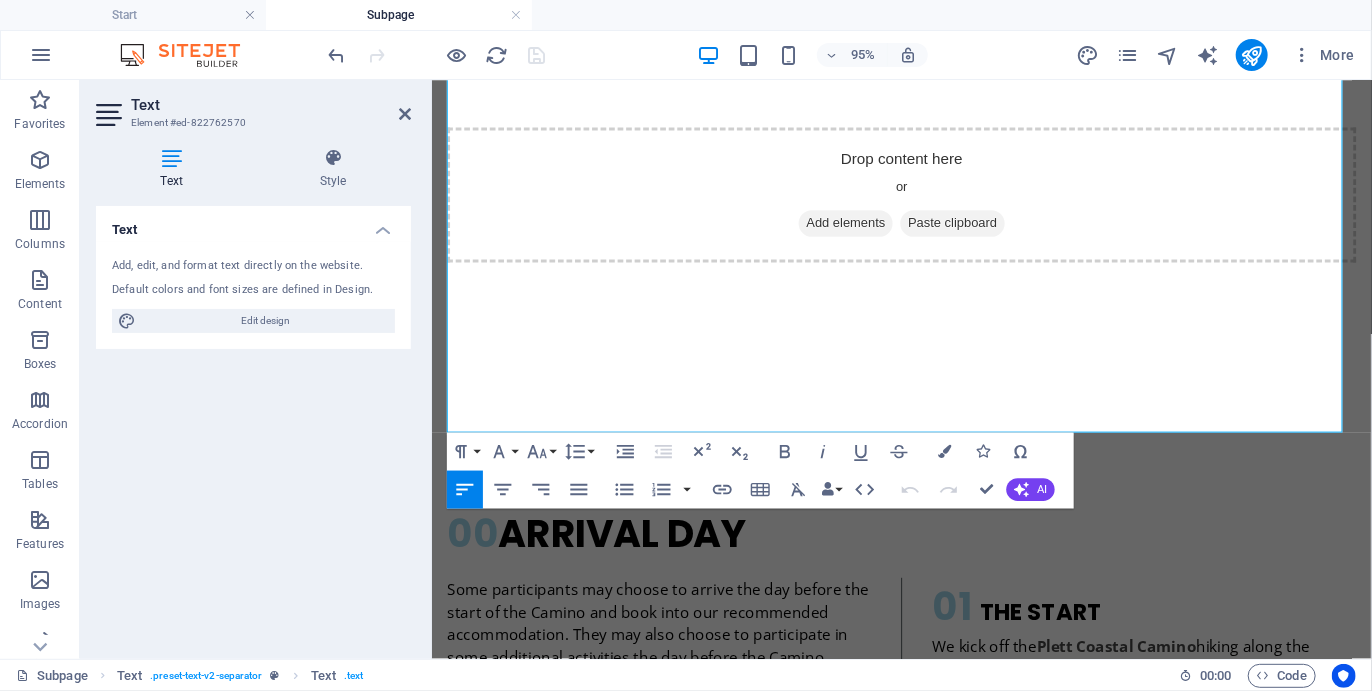 scroll, scrollTop: 1895, scrollLeft: 0, axis: vertical 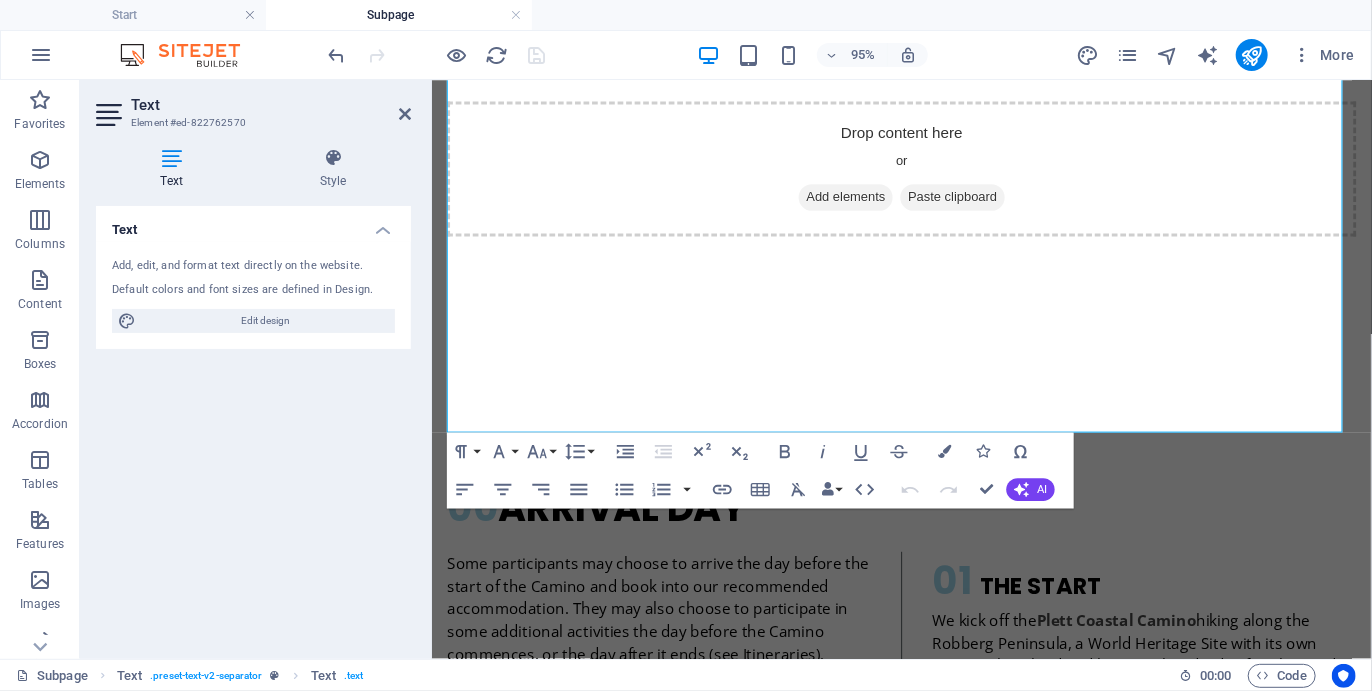 click on "Text Add, edit, and format text directly on the website. Default colors and font sizes are defined in Design. Edit design Alignment Left aligned Centered Right aligned" at bounding box center (253, 424) 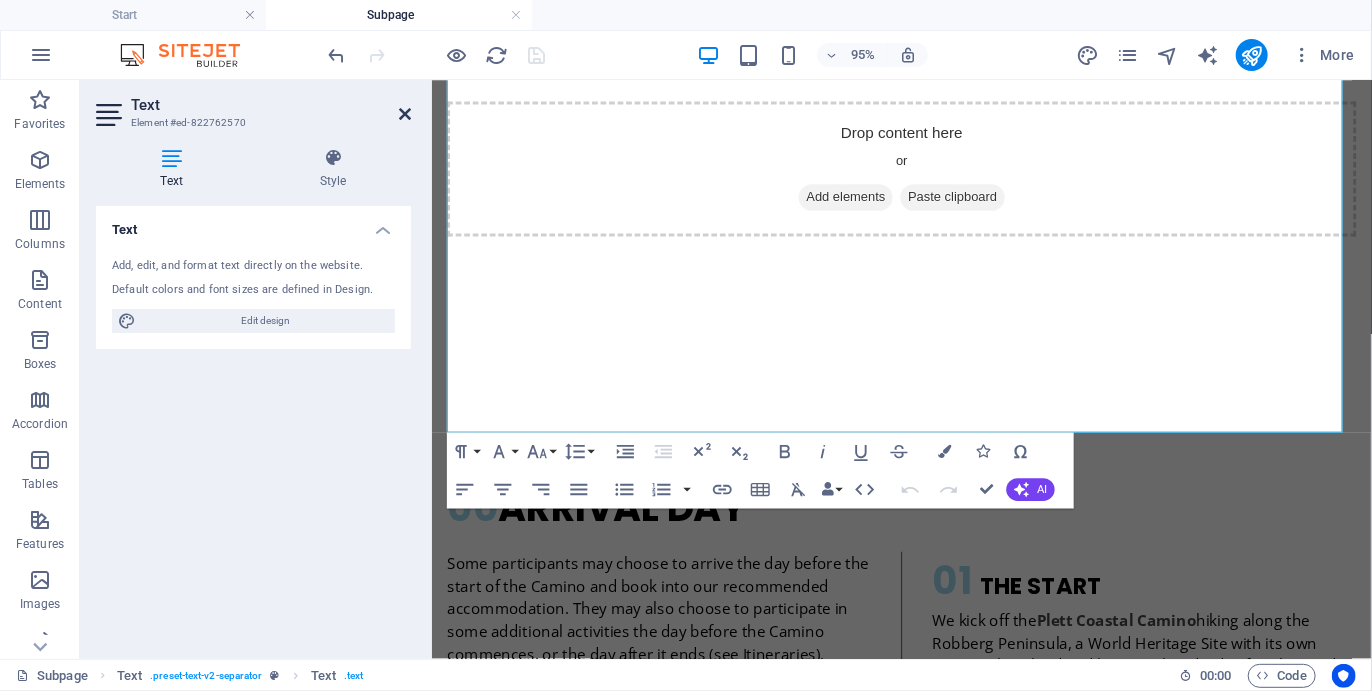 click at bounding box center [405, 114] 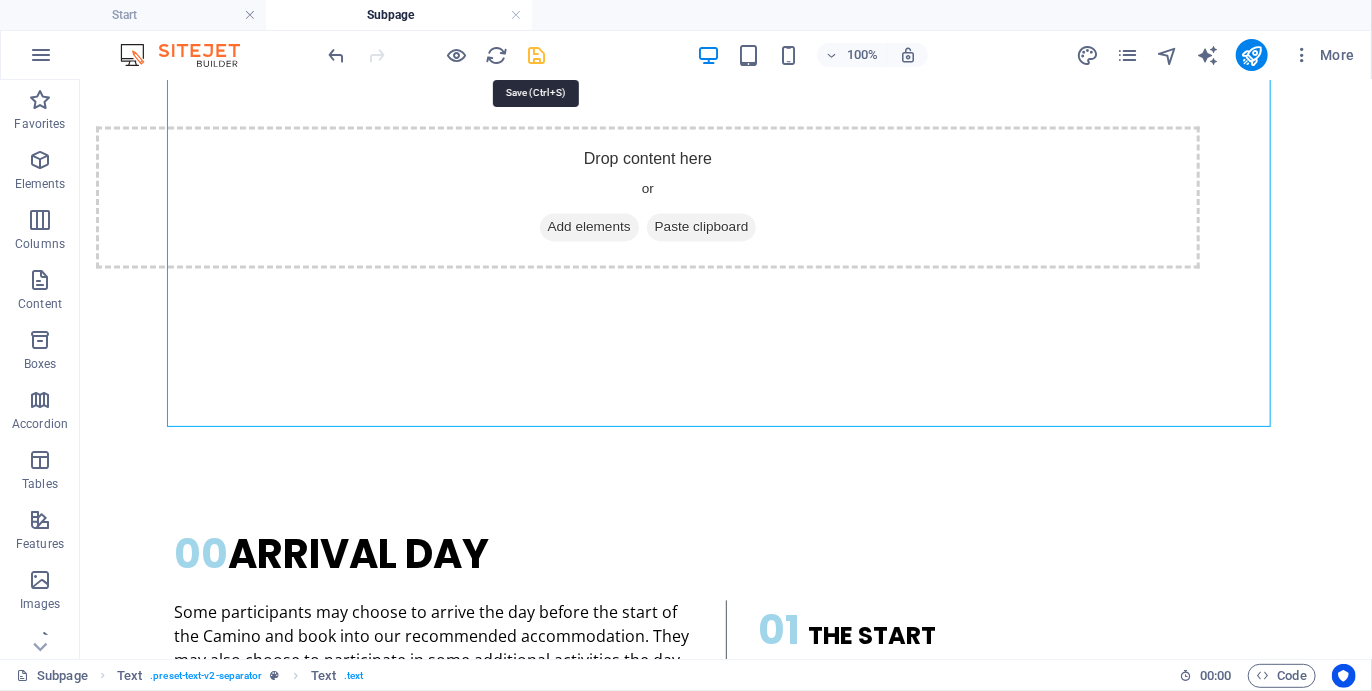 click at bounding box center (537, 55) 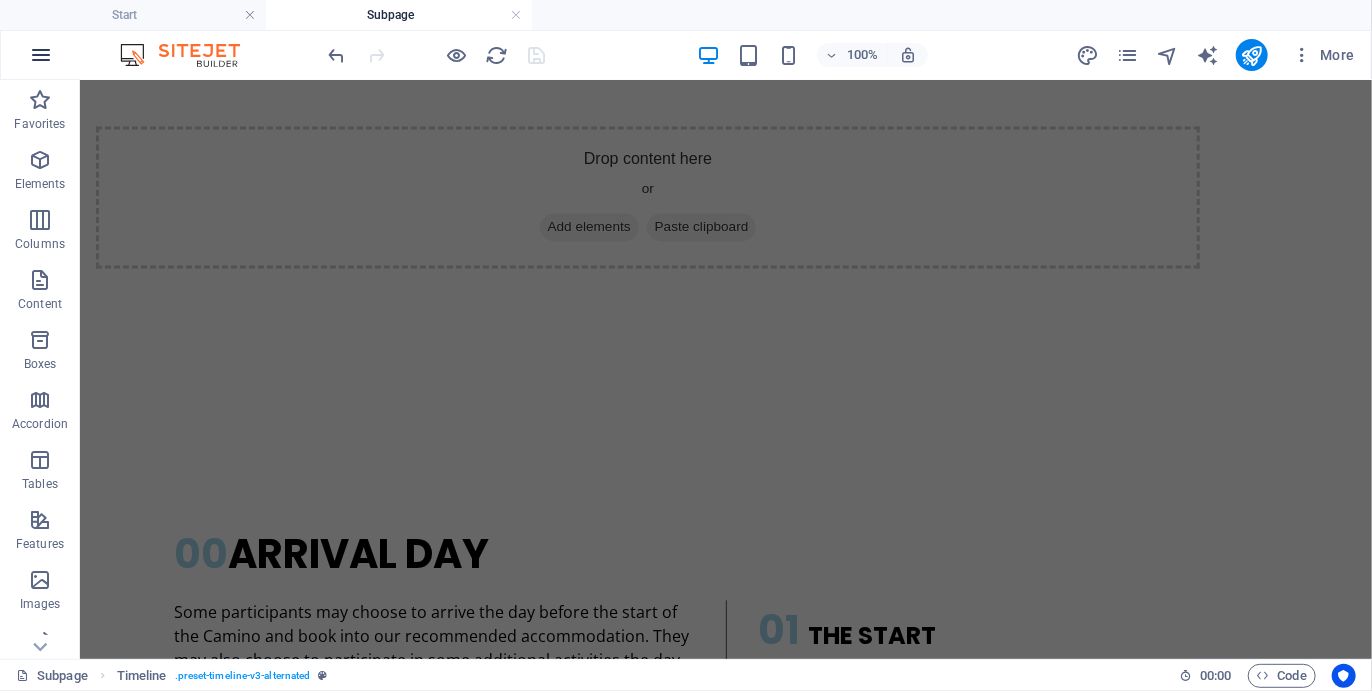 click at bounding box center [41, 55] 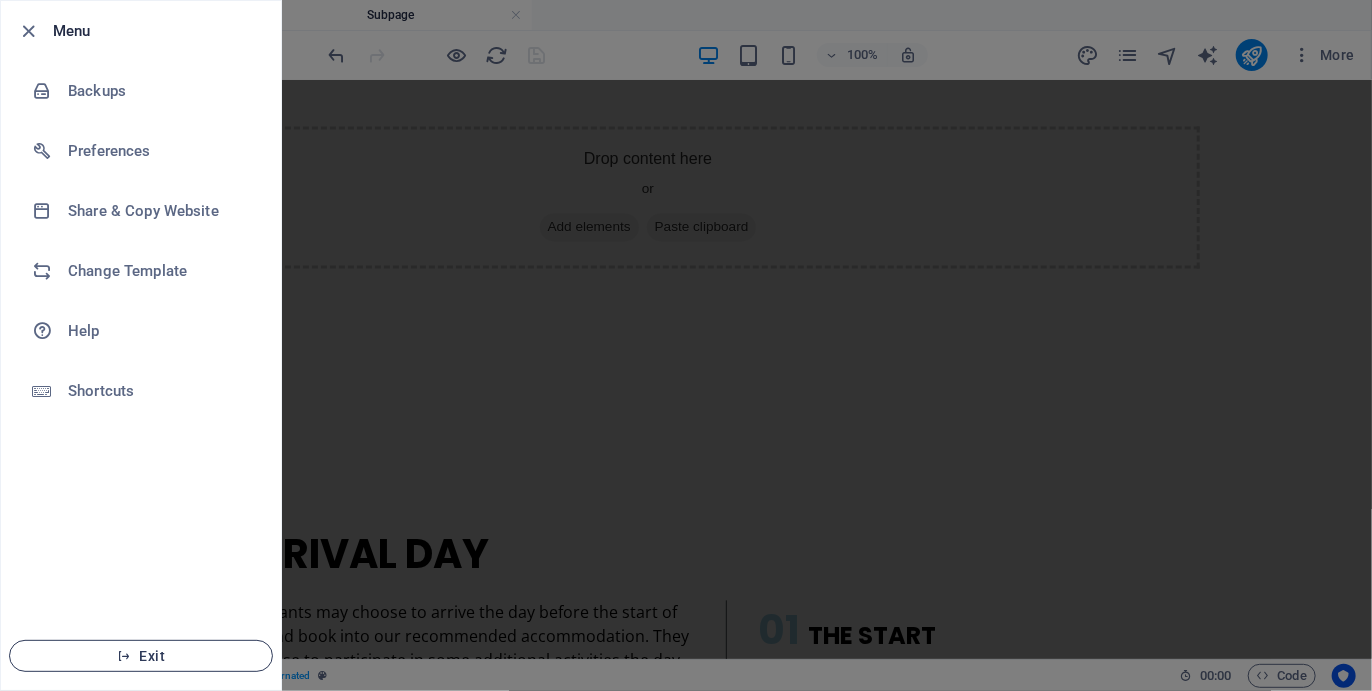 click on "Exit" at bounding box center [141, 656] 